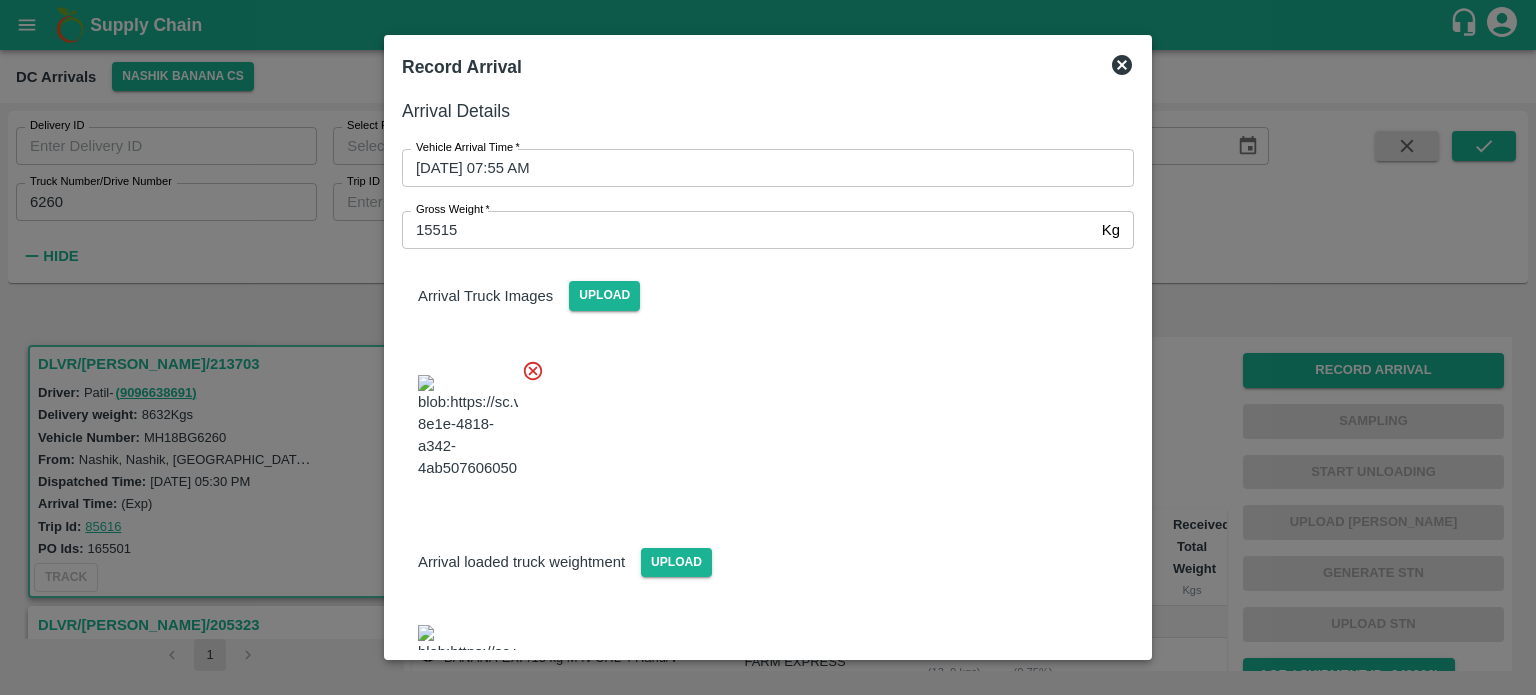 click at bounding box center [760, 421] 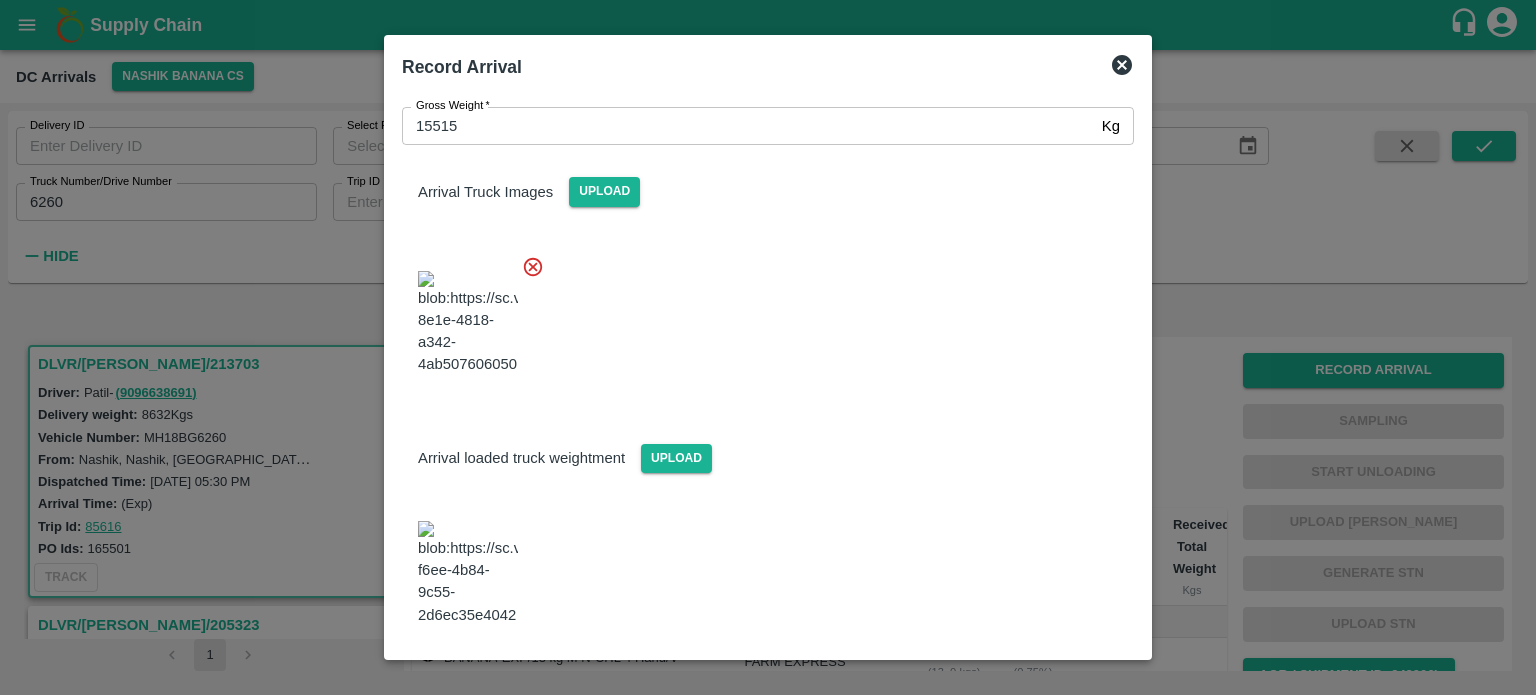 click on "Save Arrival Details" at bounding box center [1041, 680] 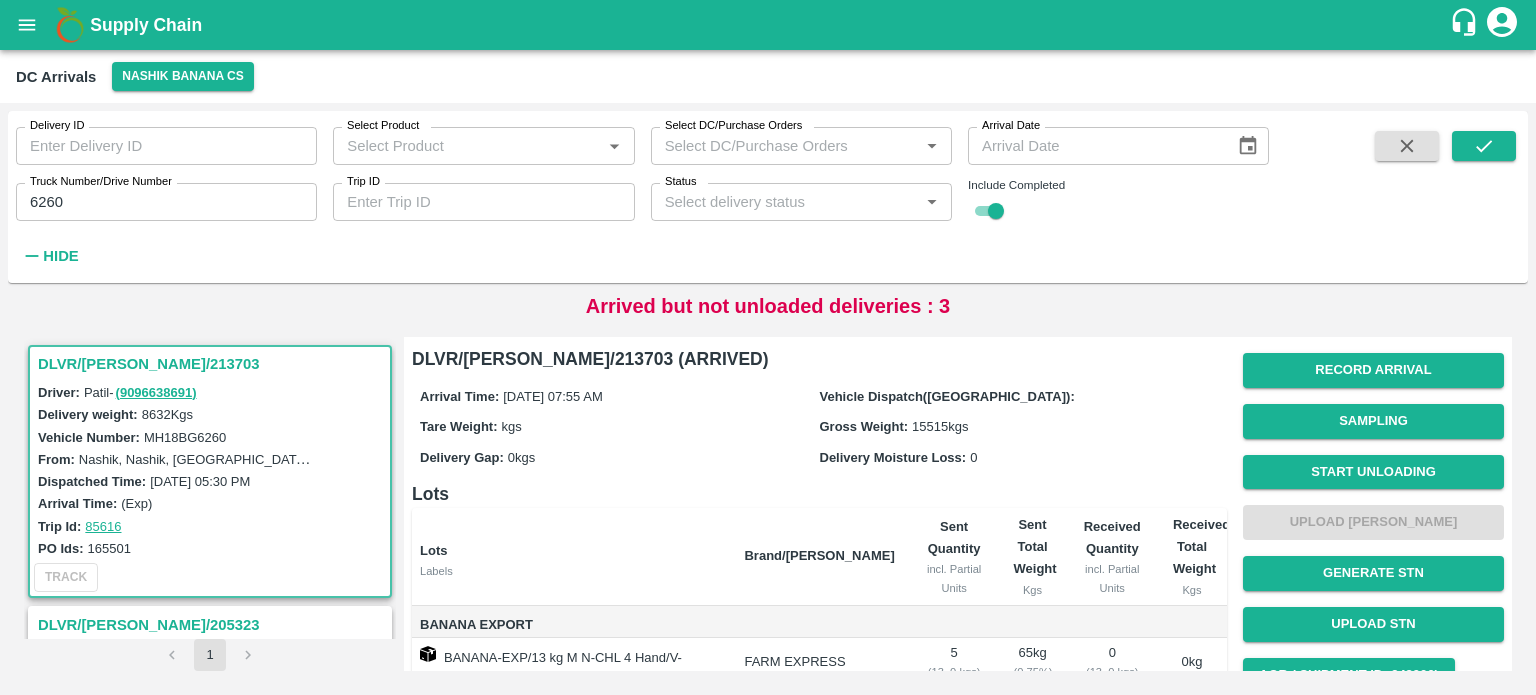 click on "Start Unloading" at bounding box center [1373, 472] 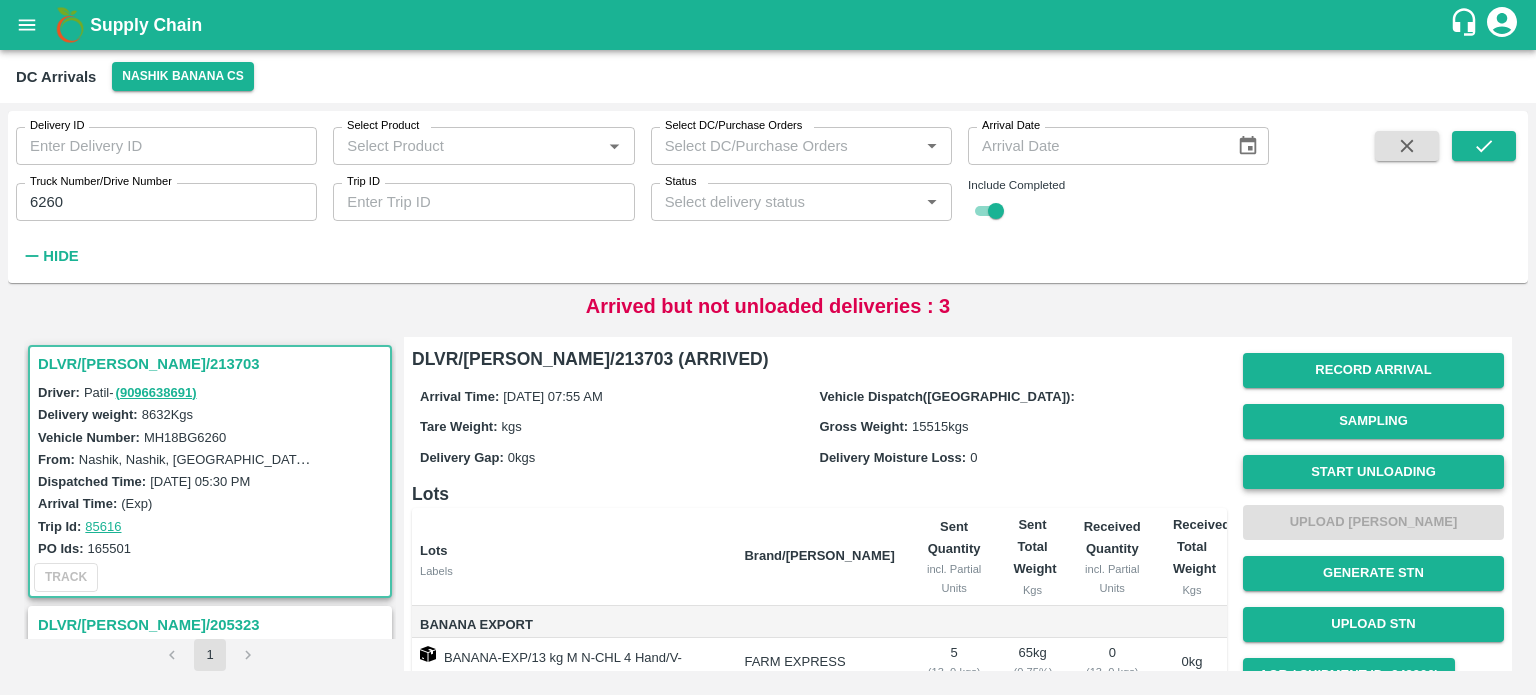 click on "Start Unloading" at bounding box center [1373, 472] 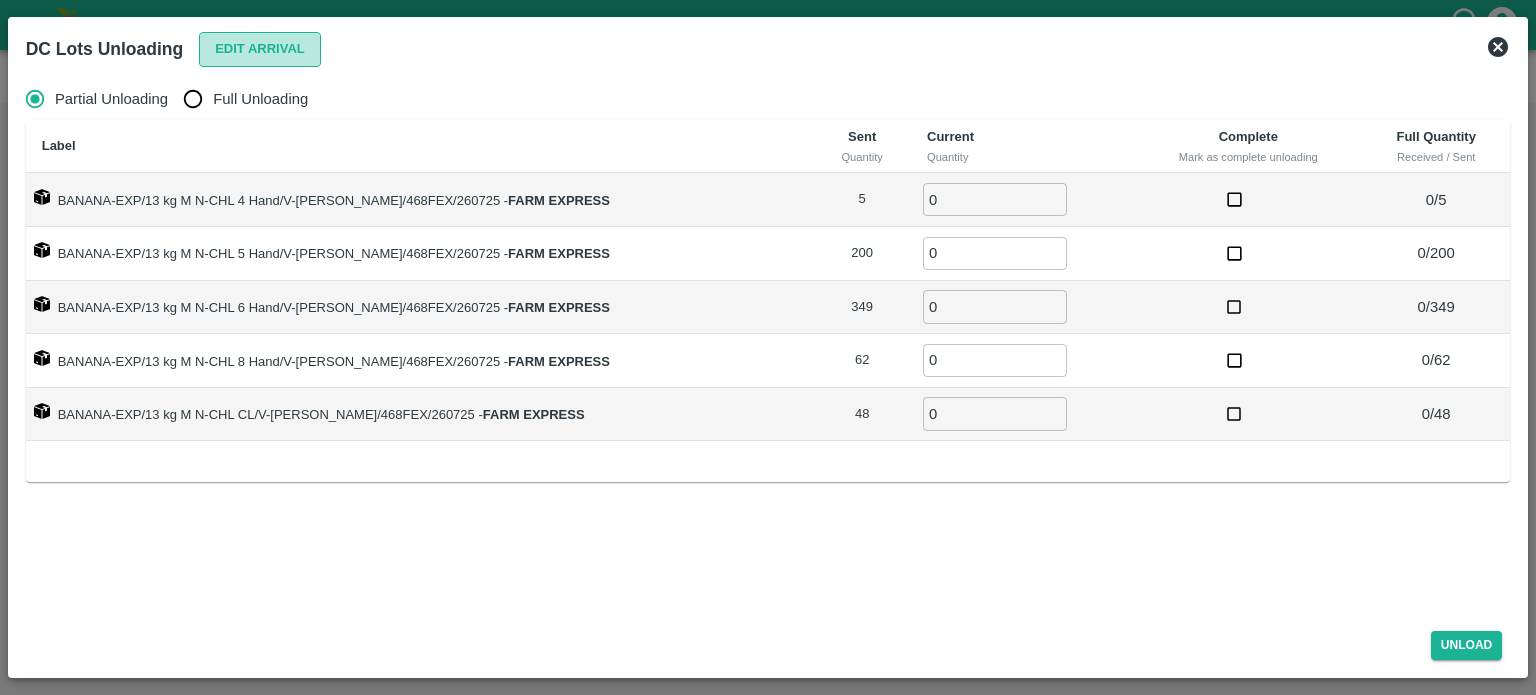 click on "Edit Arrival" at bounding box center (260, 49) 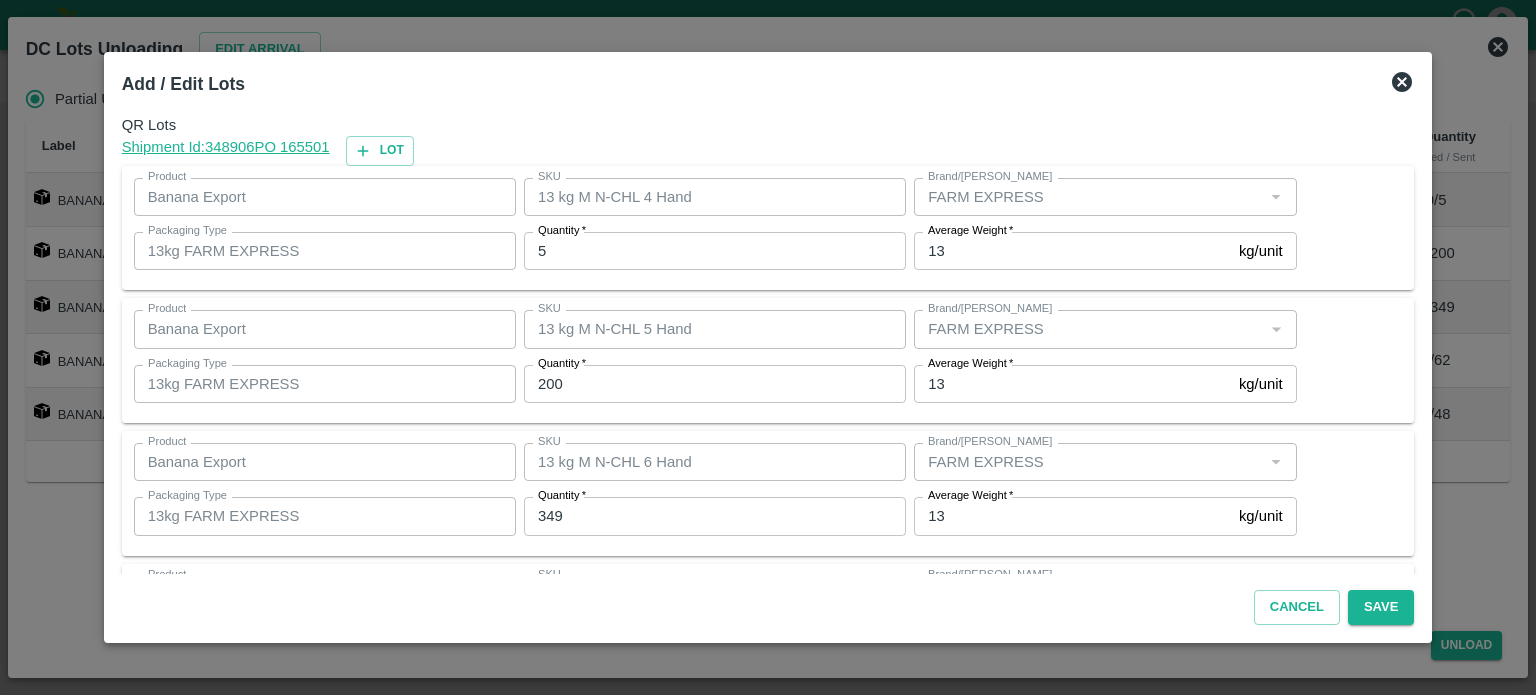 click on "Quantity   *" at bounding box center [562, 231] 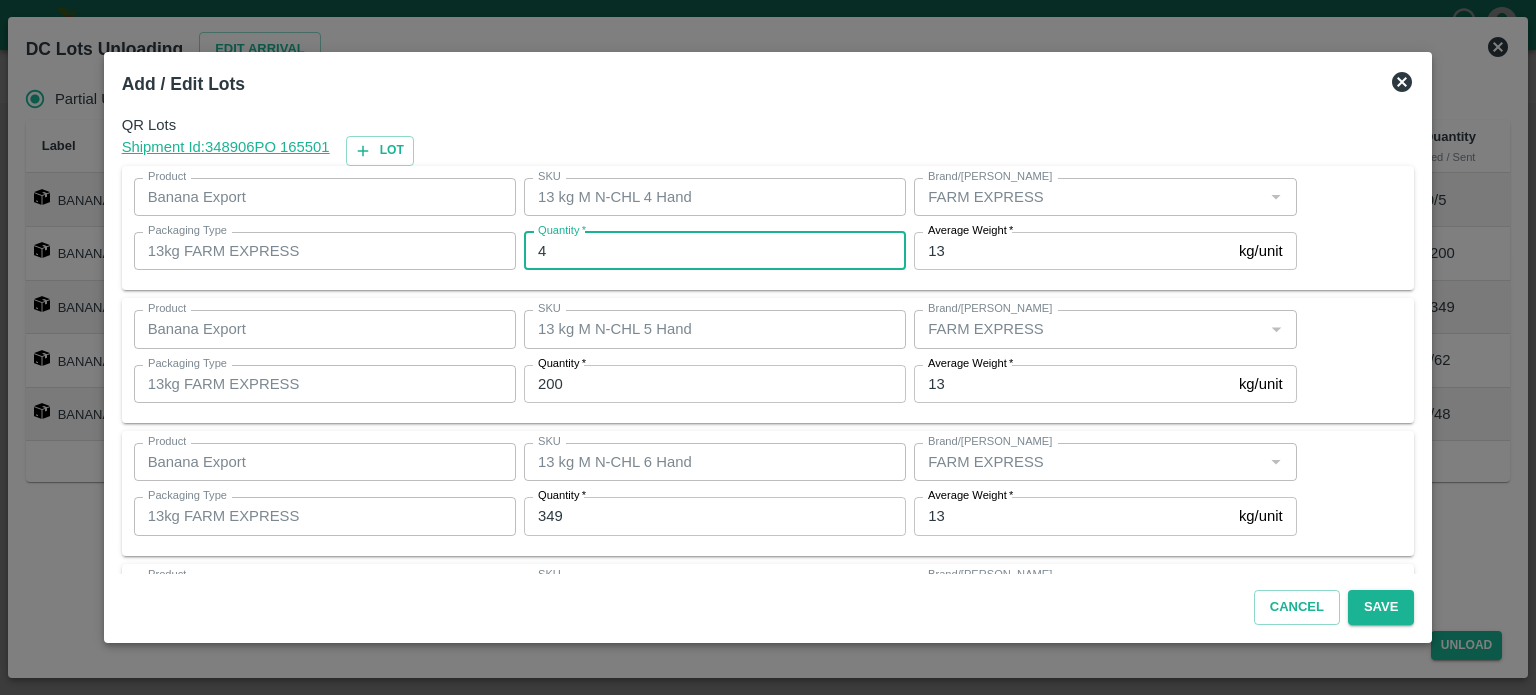 type on "4" 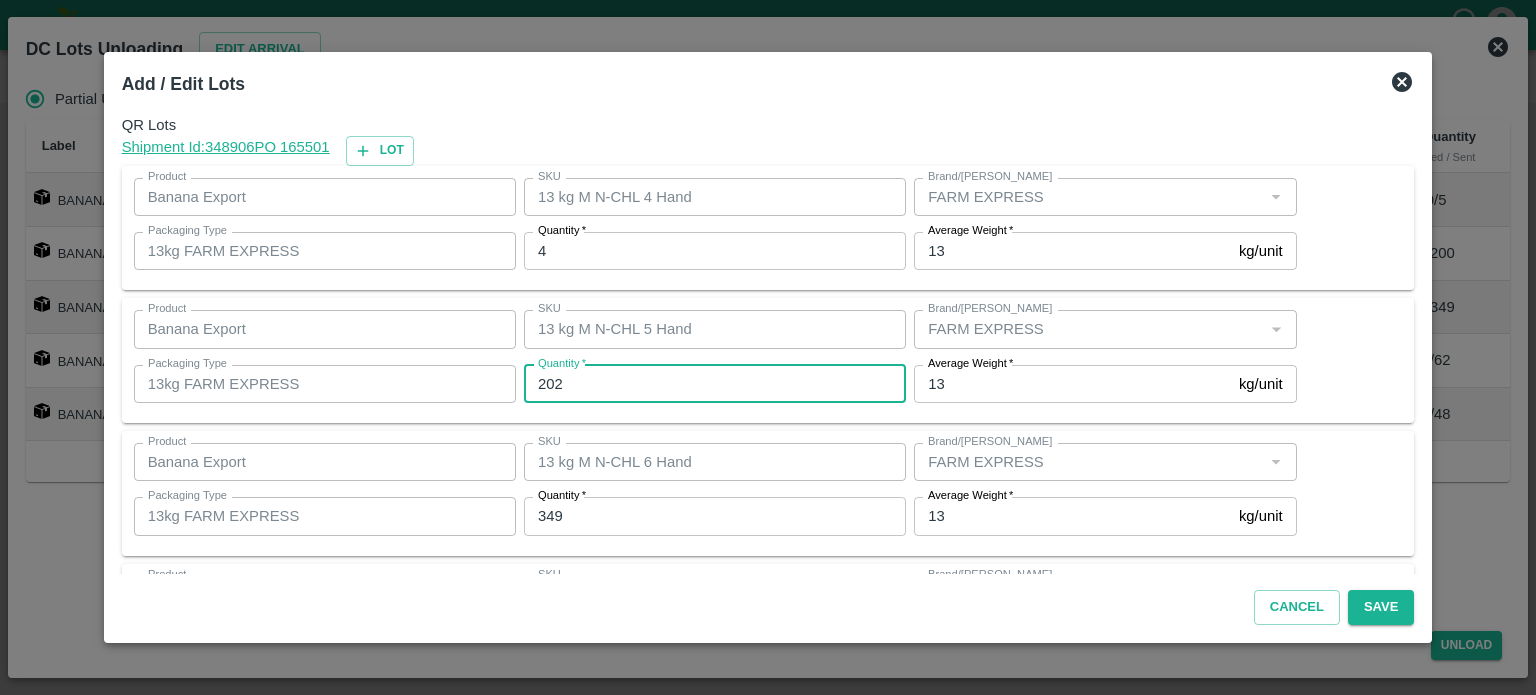 type on "202" 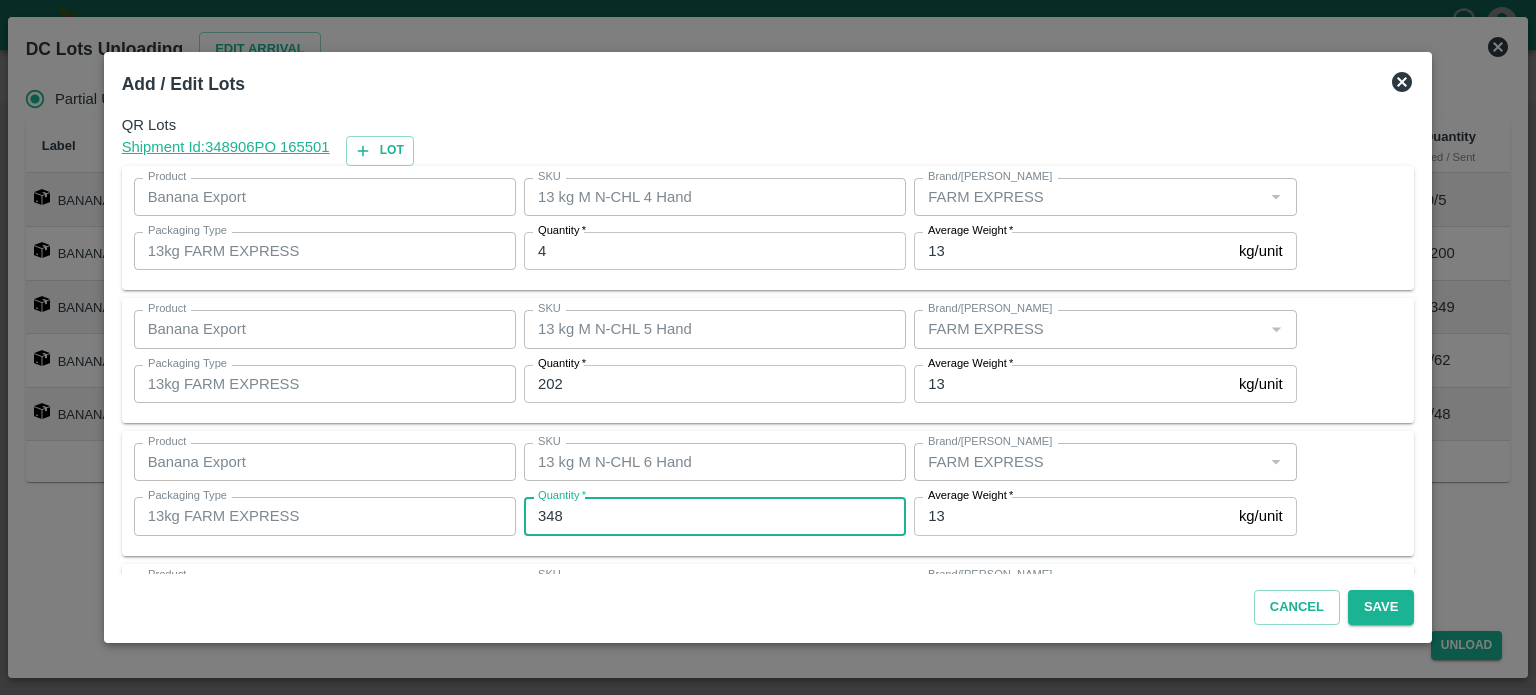 type on "348" 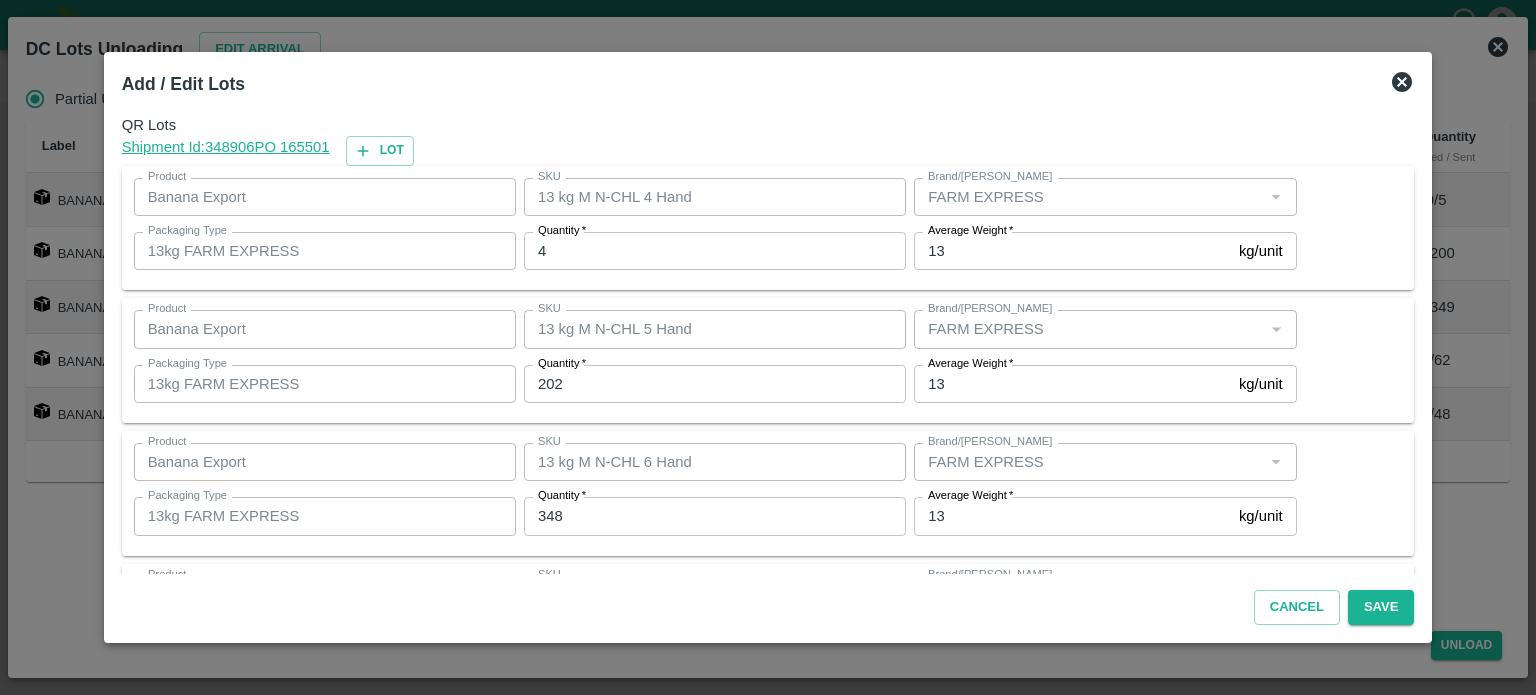 scroll, scrollTop: 262, scrollLeft: 0, axis: vertical 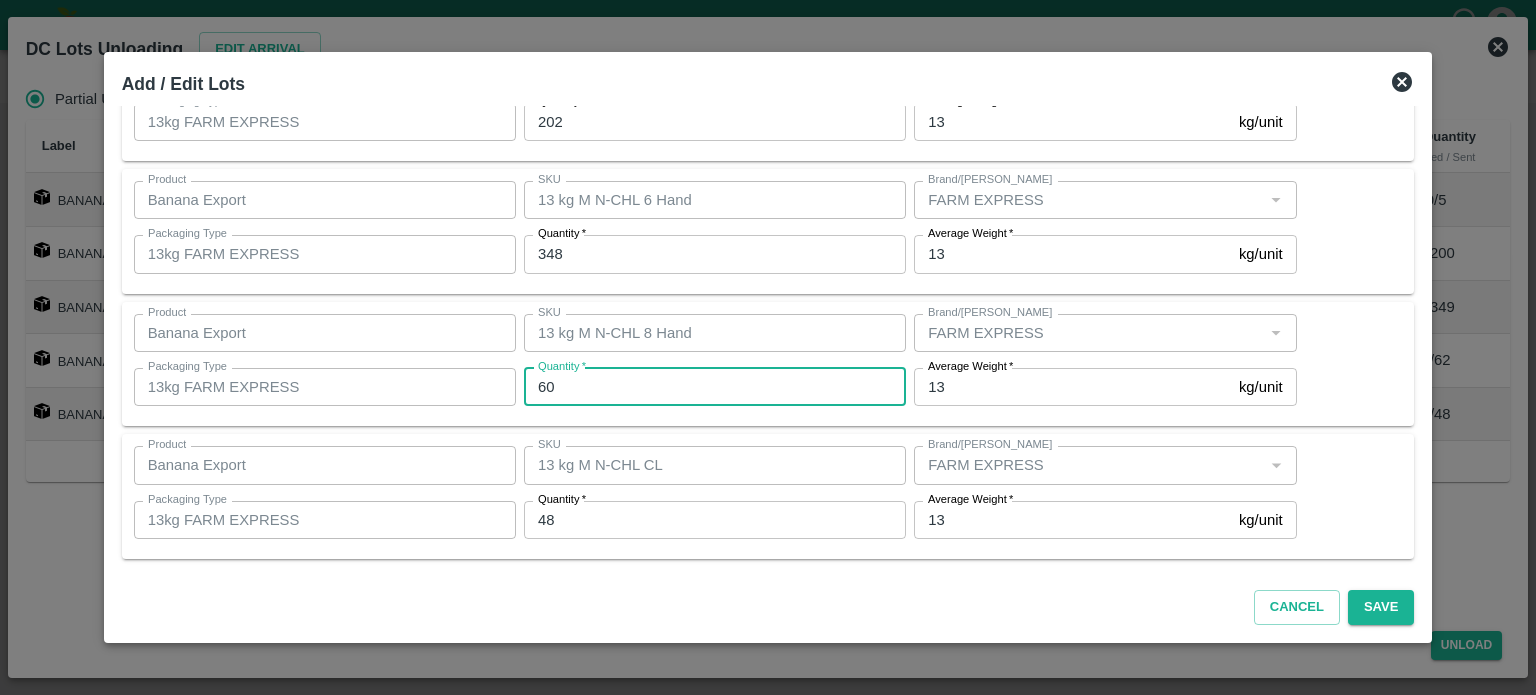 type on "60" 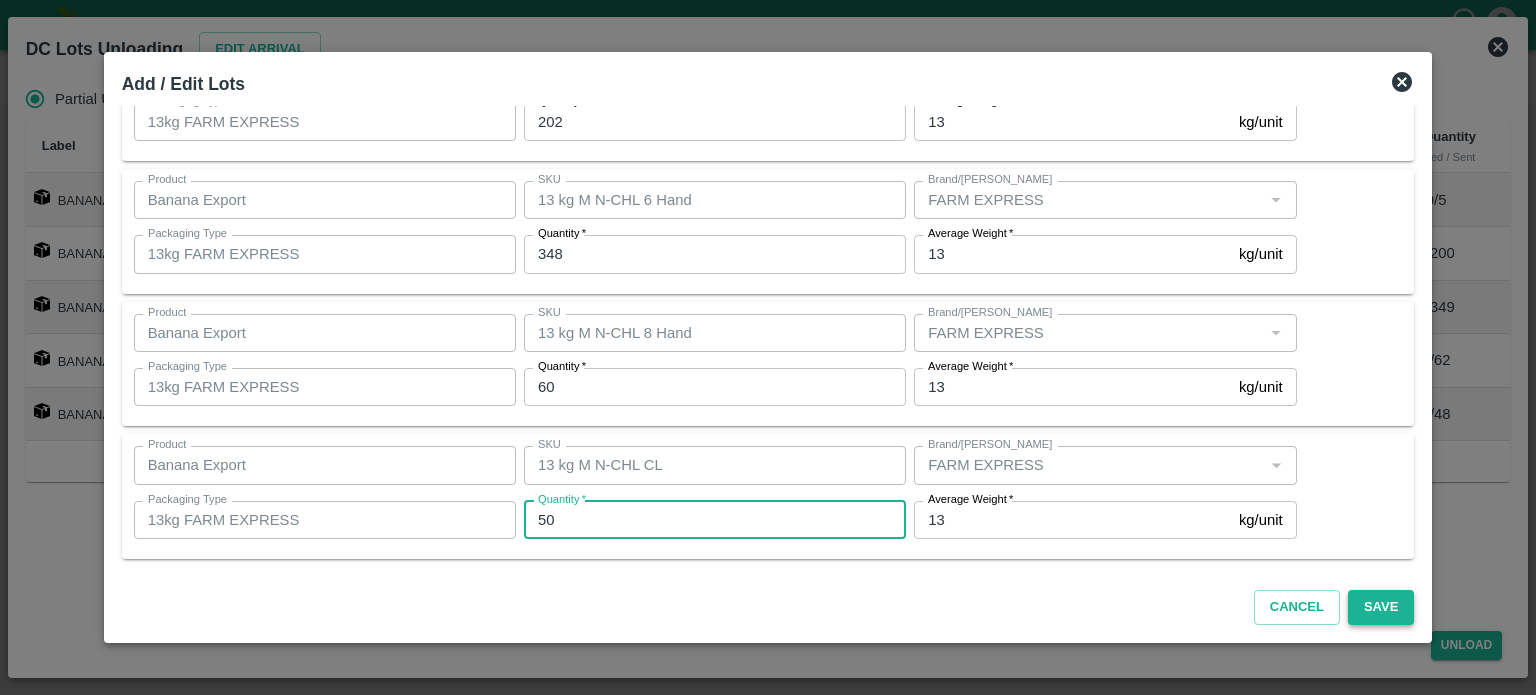 type on "50" 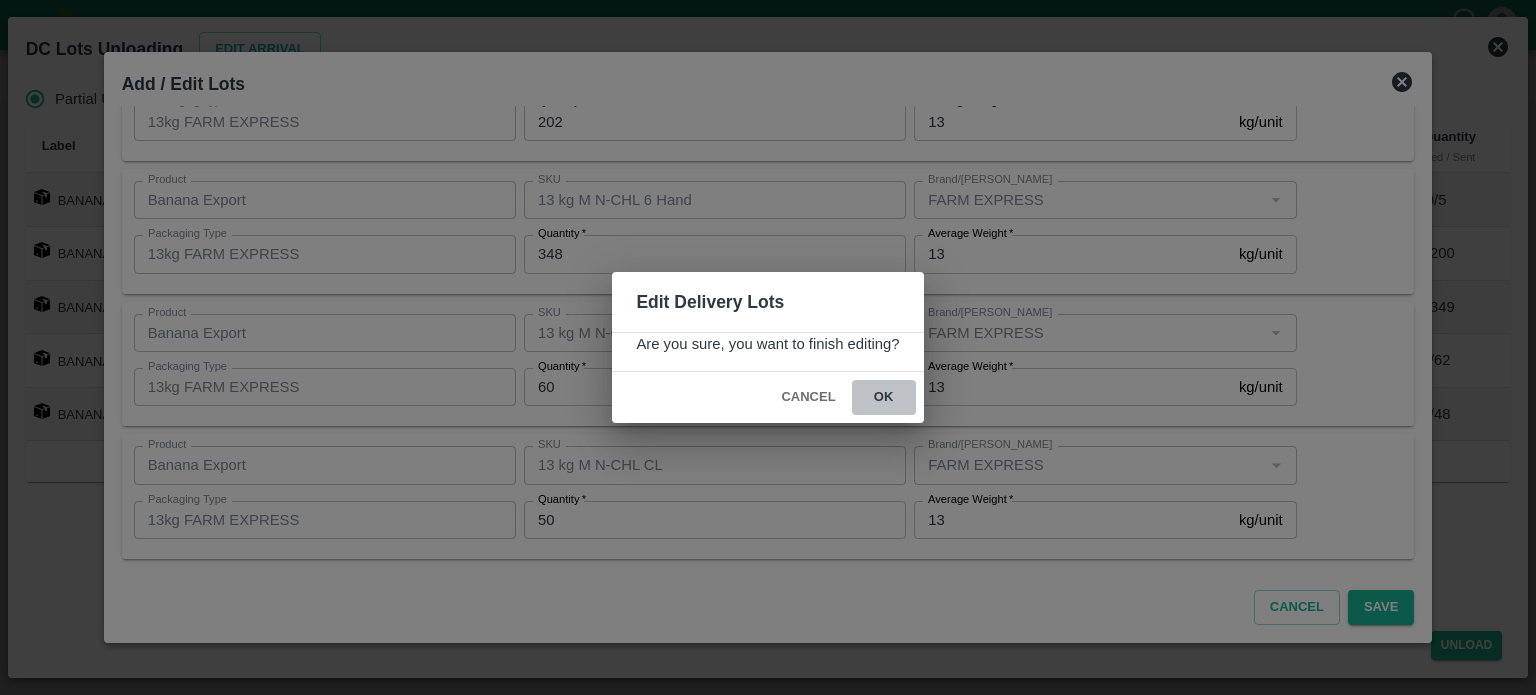 click on "ok" at bounding box center [884, 397] 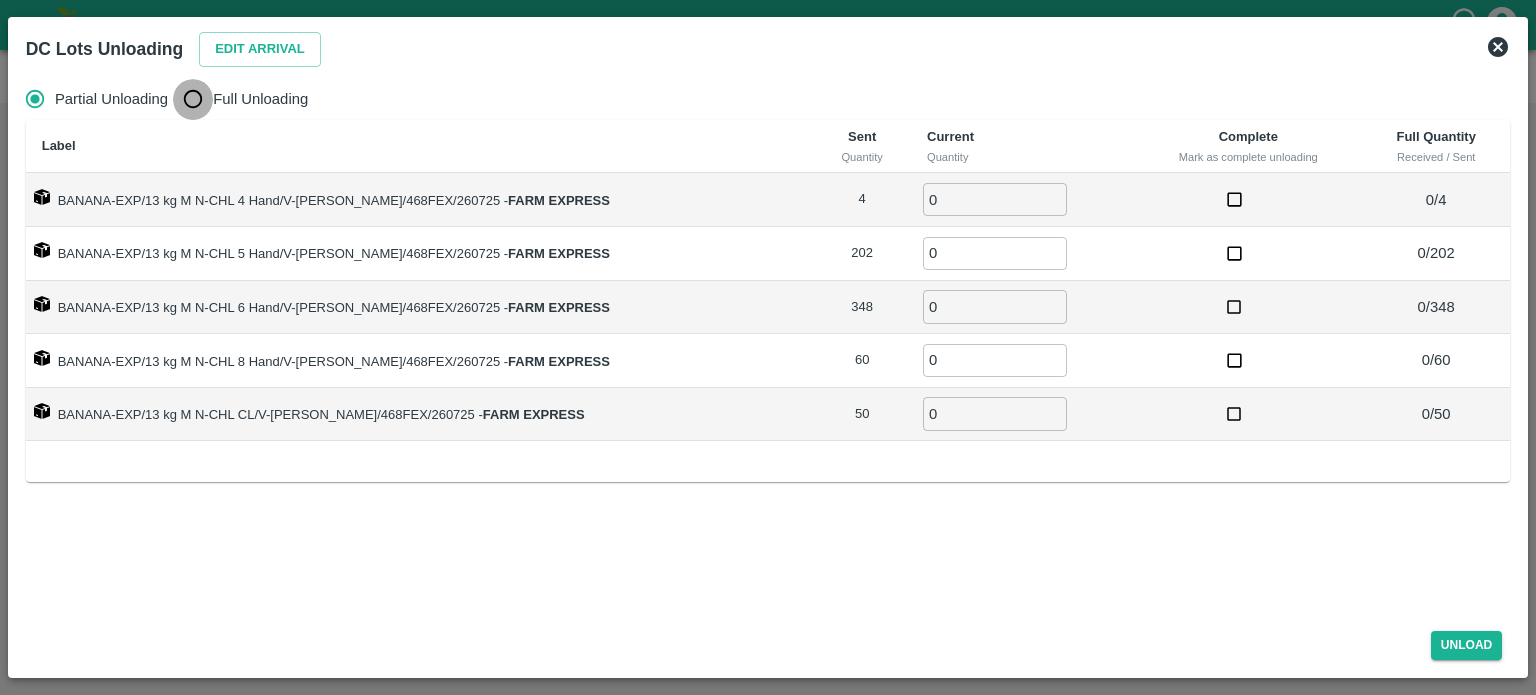 click on "Full Unloading" at bounding box center [193, 99] 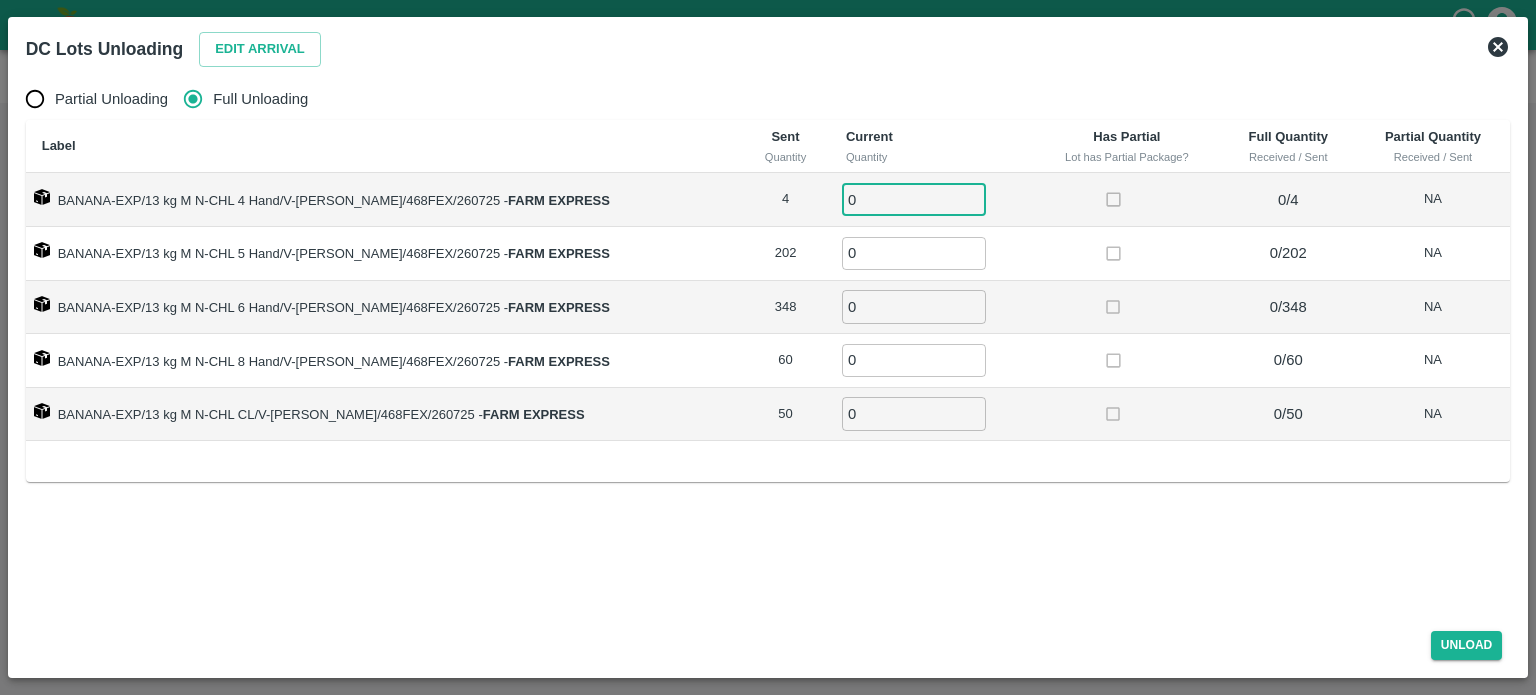 click on "0" at bounding box center [914, 199] 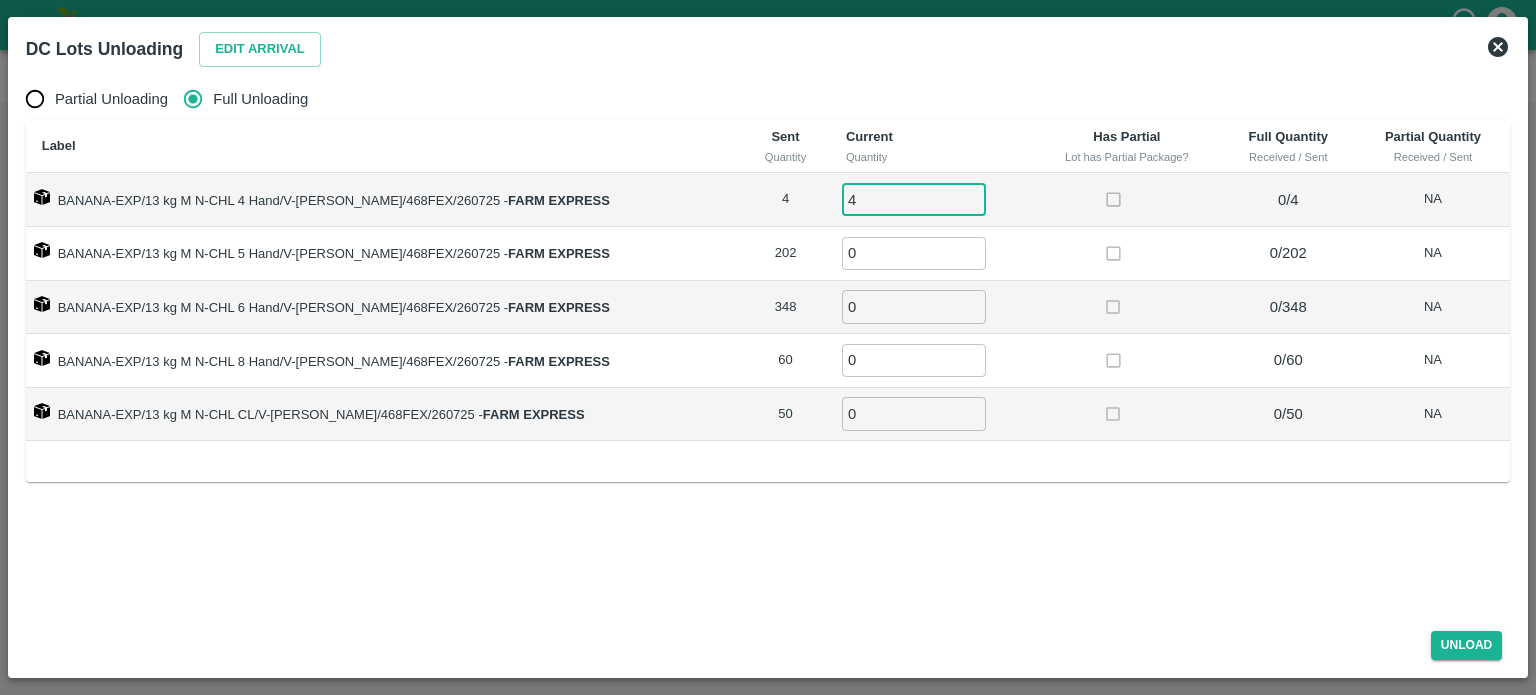 type on "4" 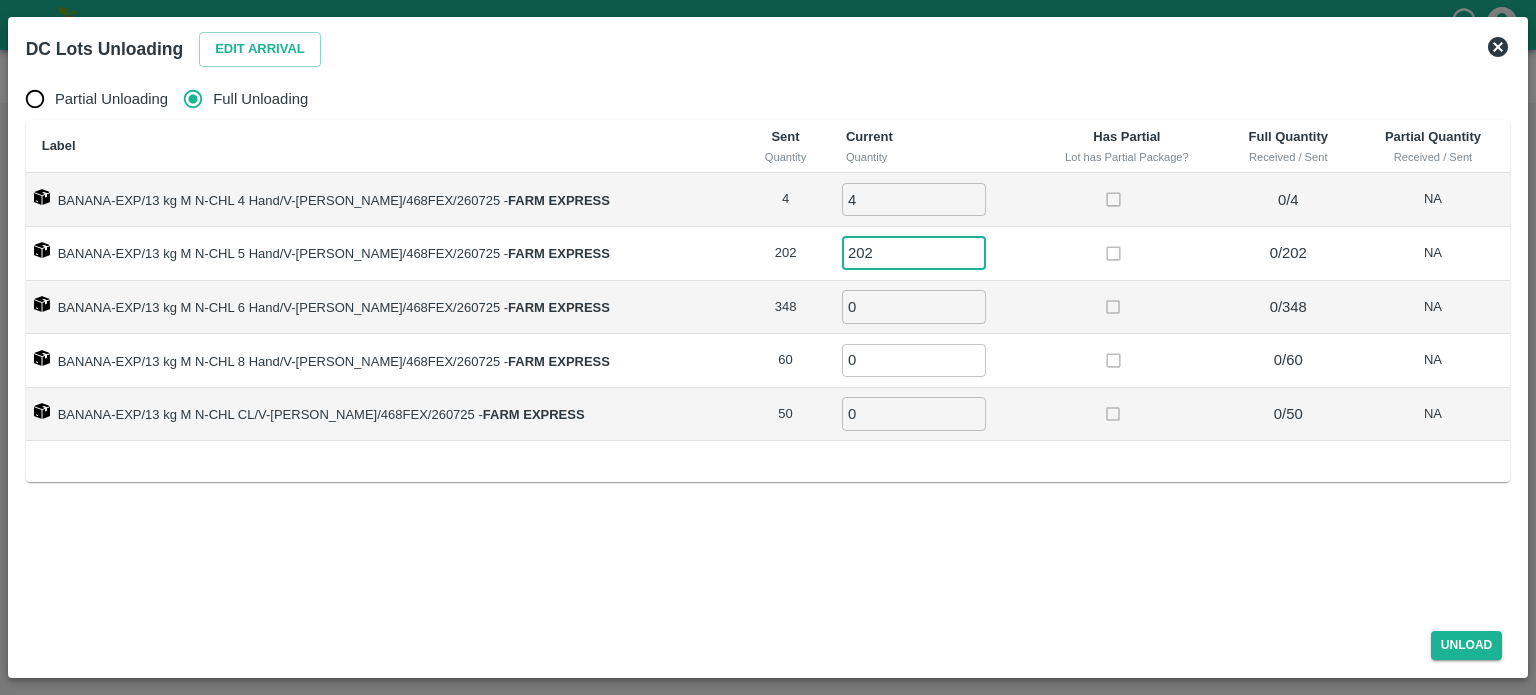 type on "202" 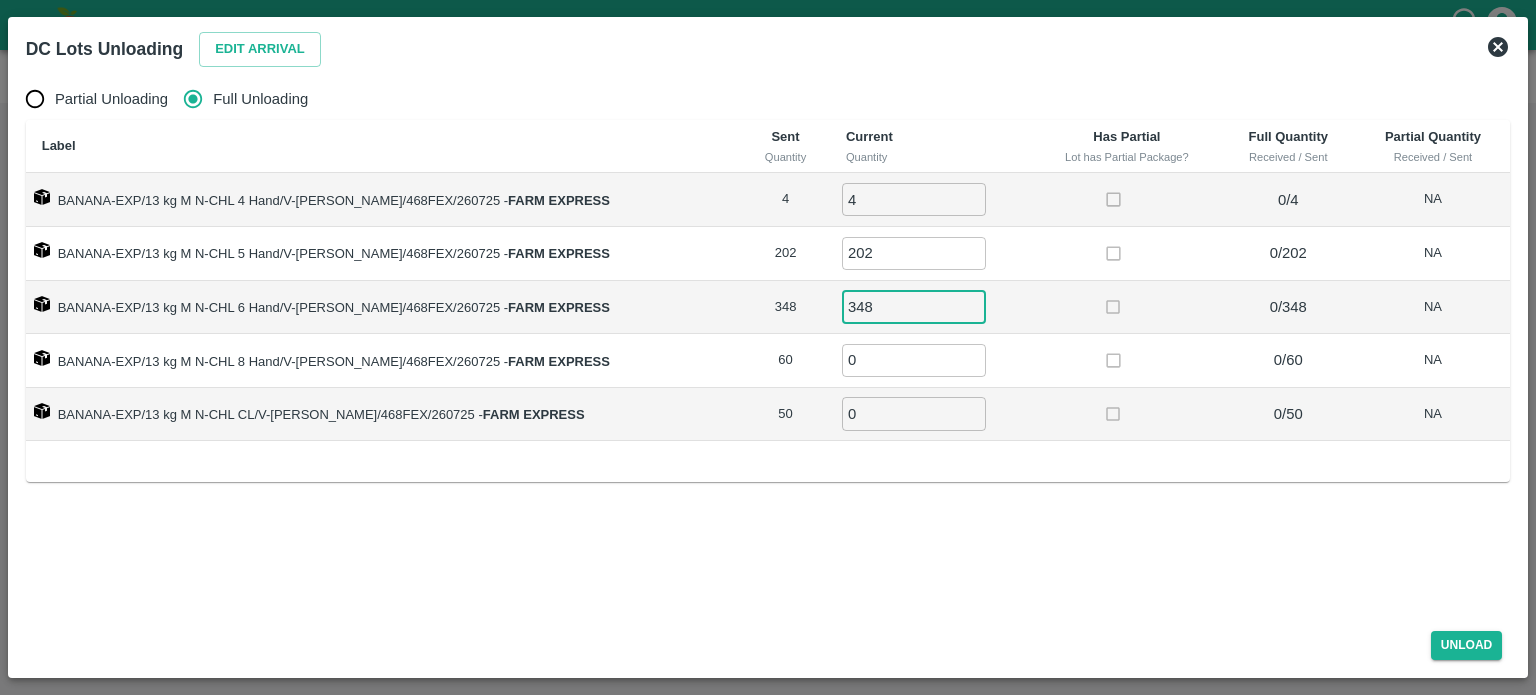 type on "348" 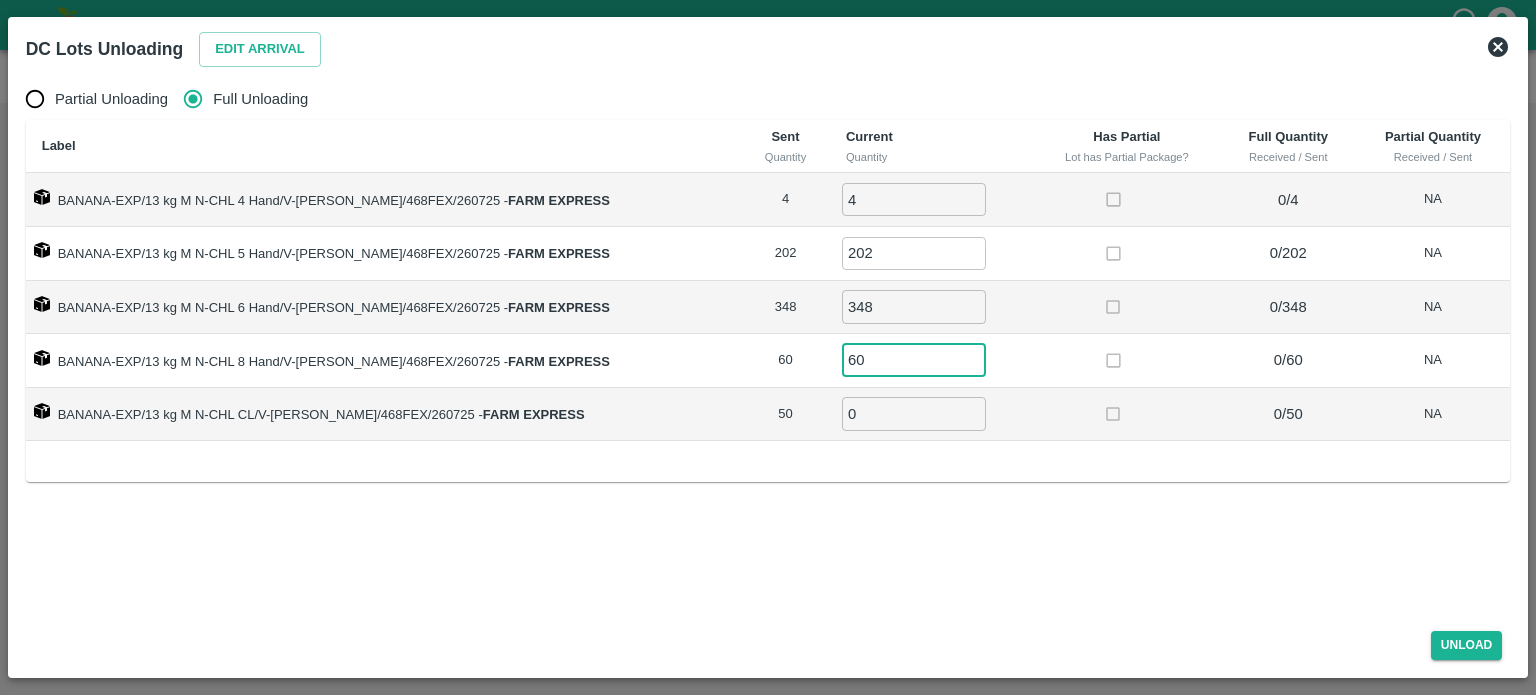 type on "60" 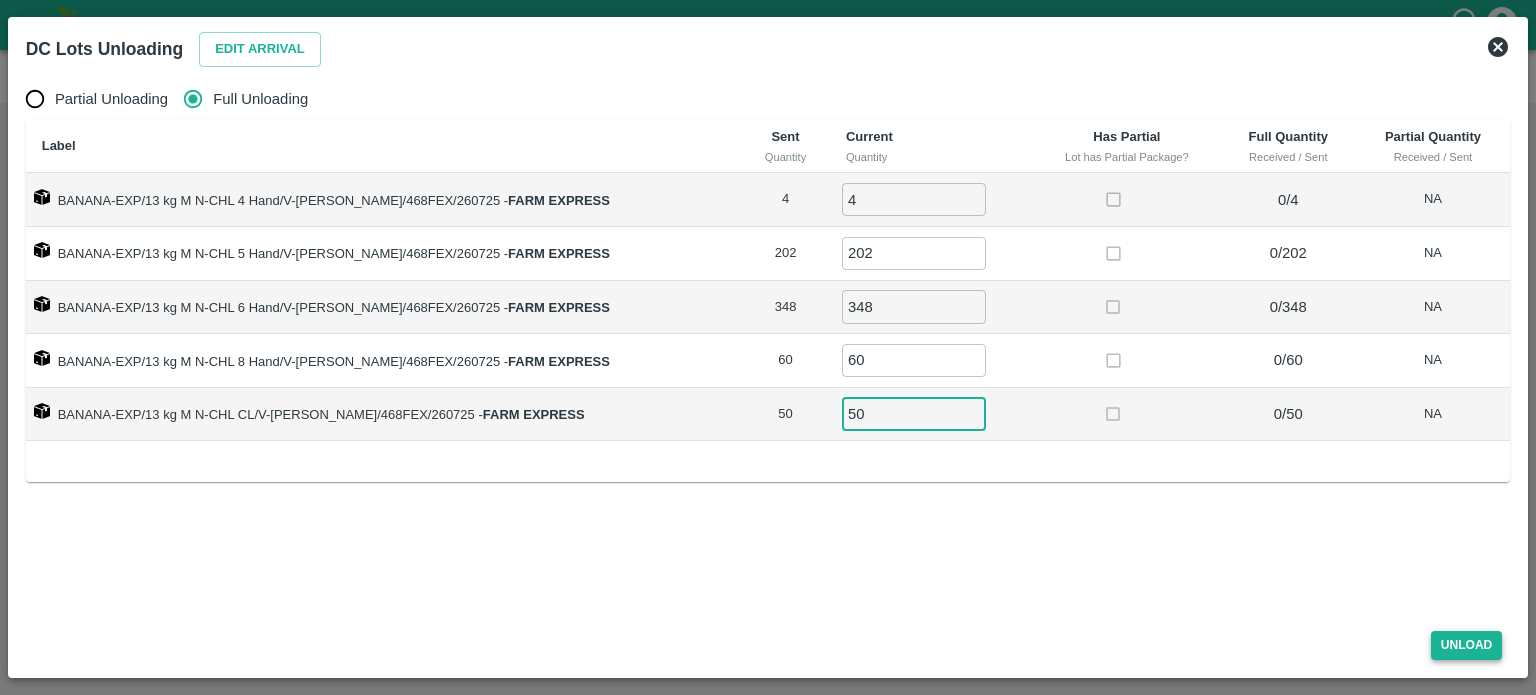 type on "50" 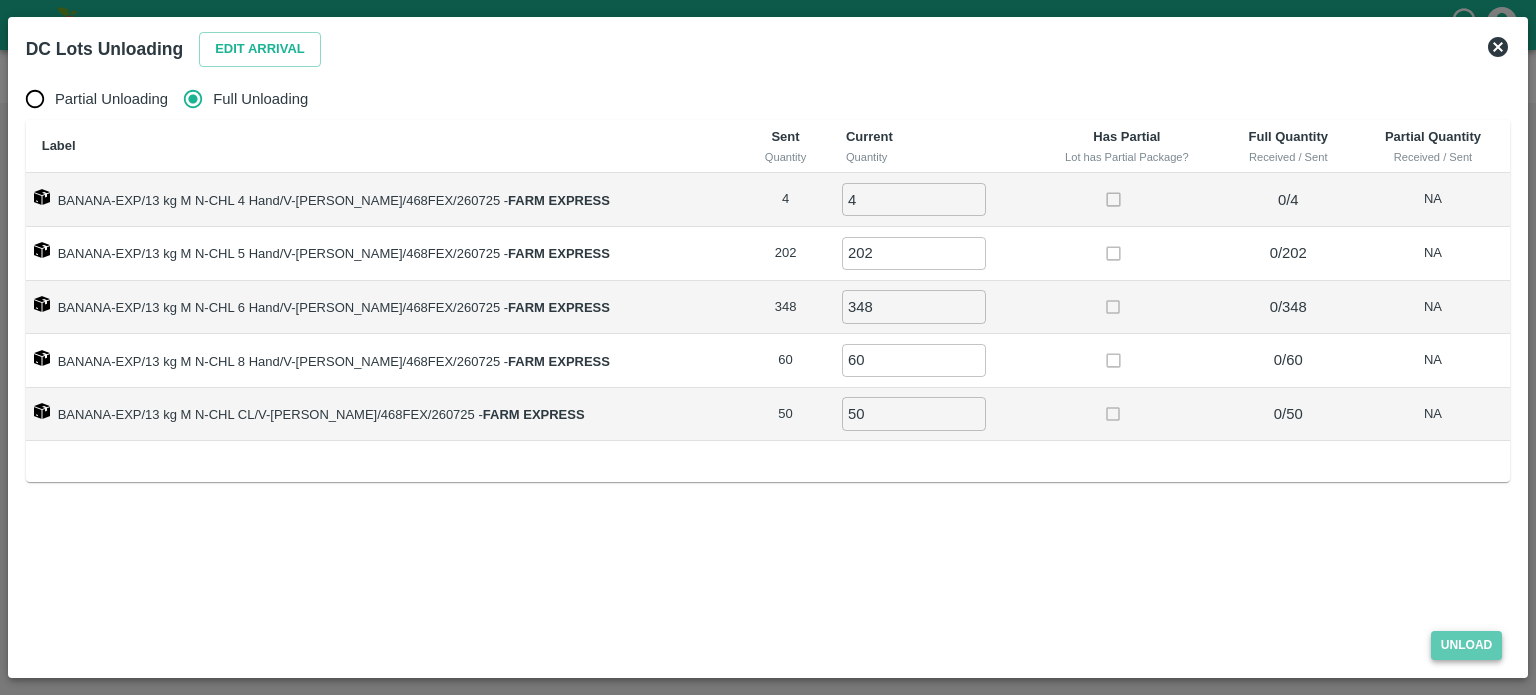 click on "Unload" at bounding box center (1467, 645) 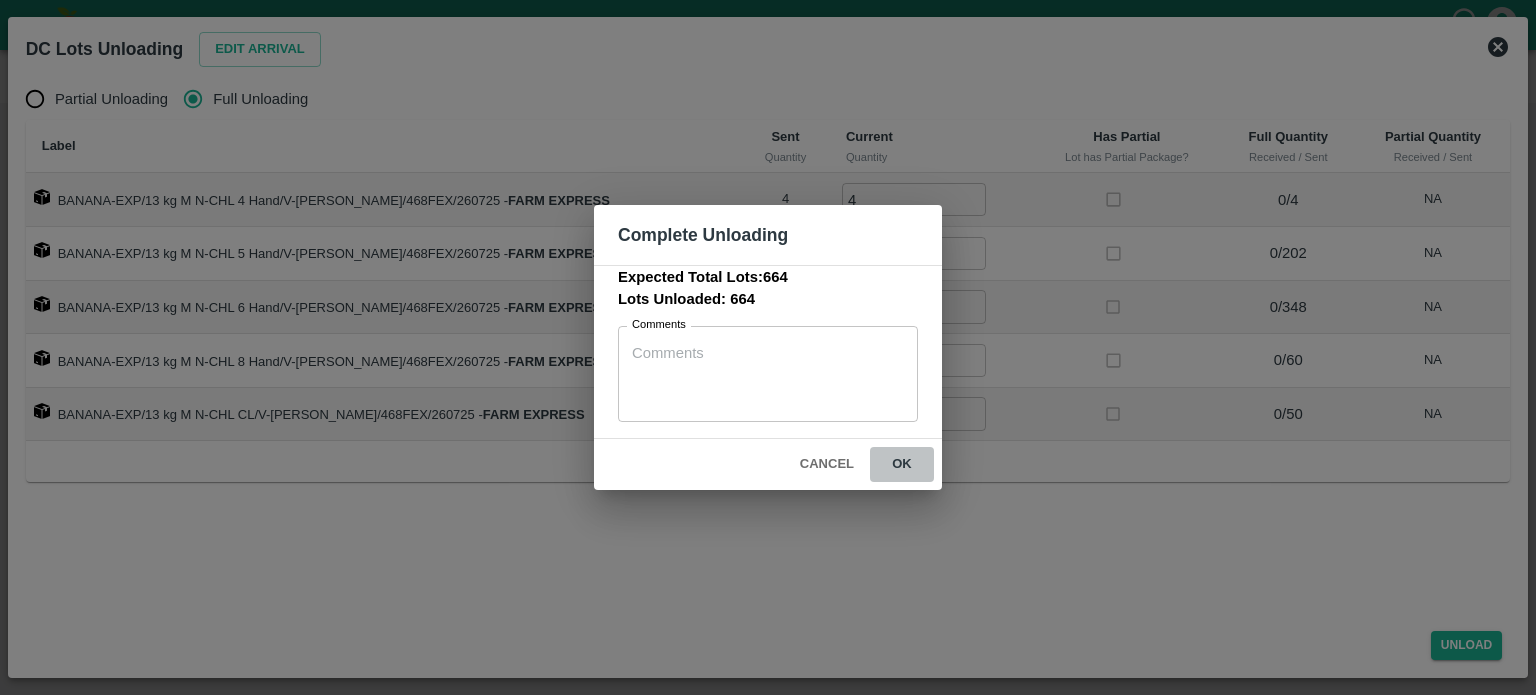 click on "ok" at bounding box center [902, 464] 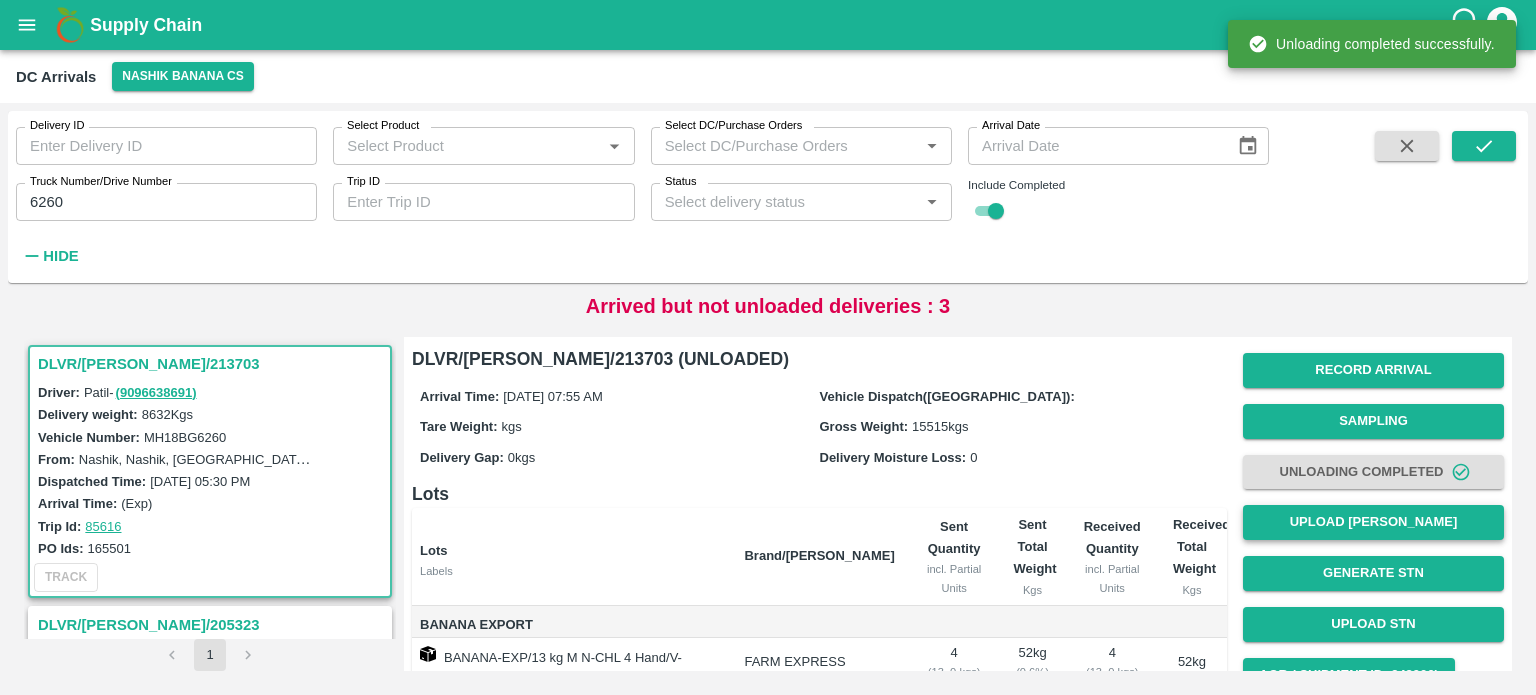 click on "Upload [PERSON_NAME]" at bounding box center [1373, 522] 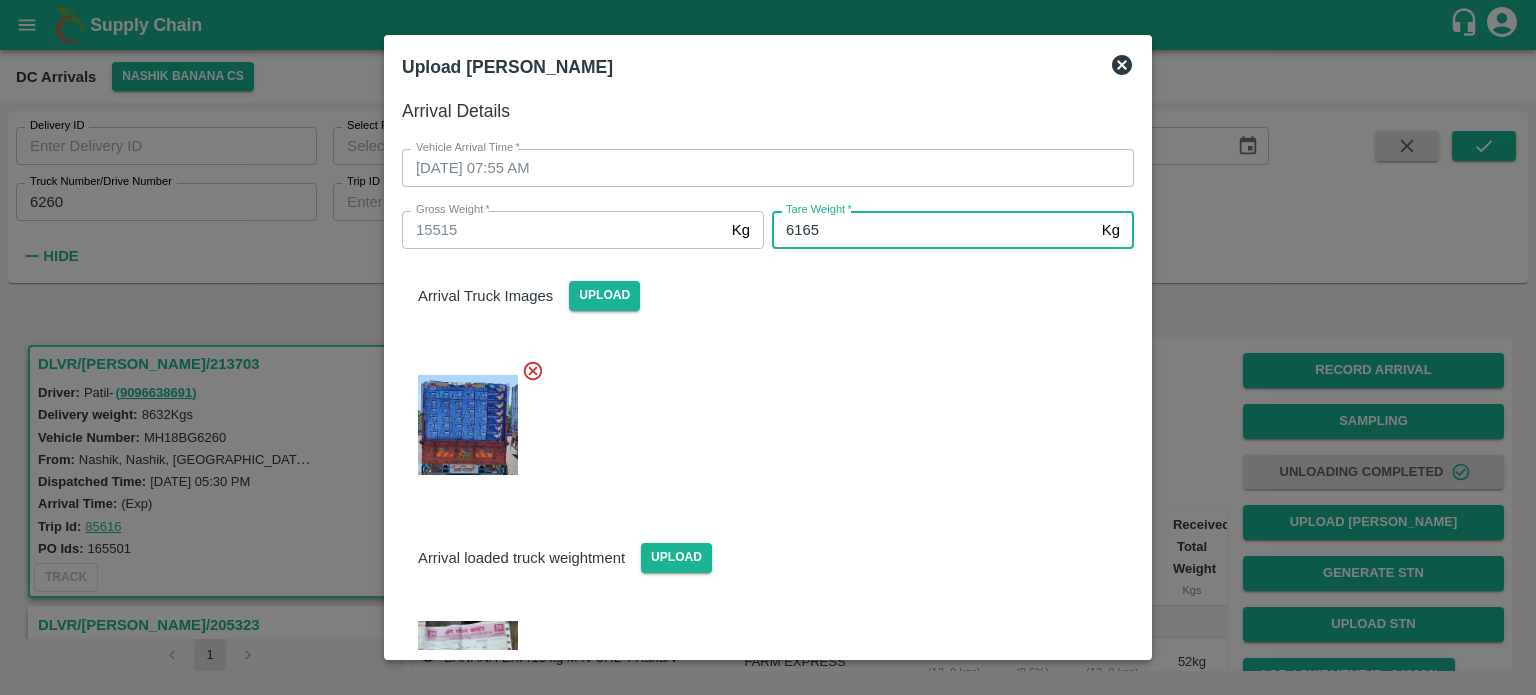 type on "6165" 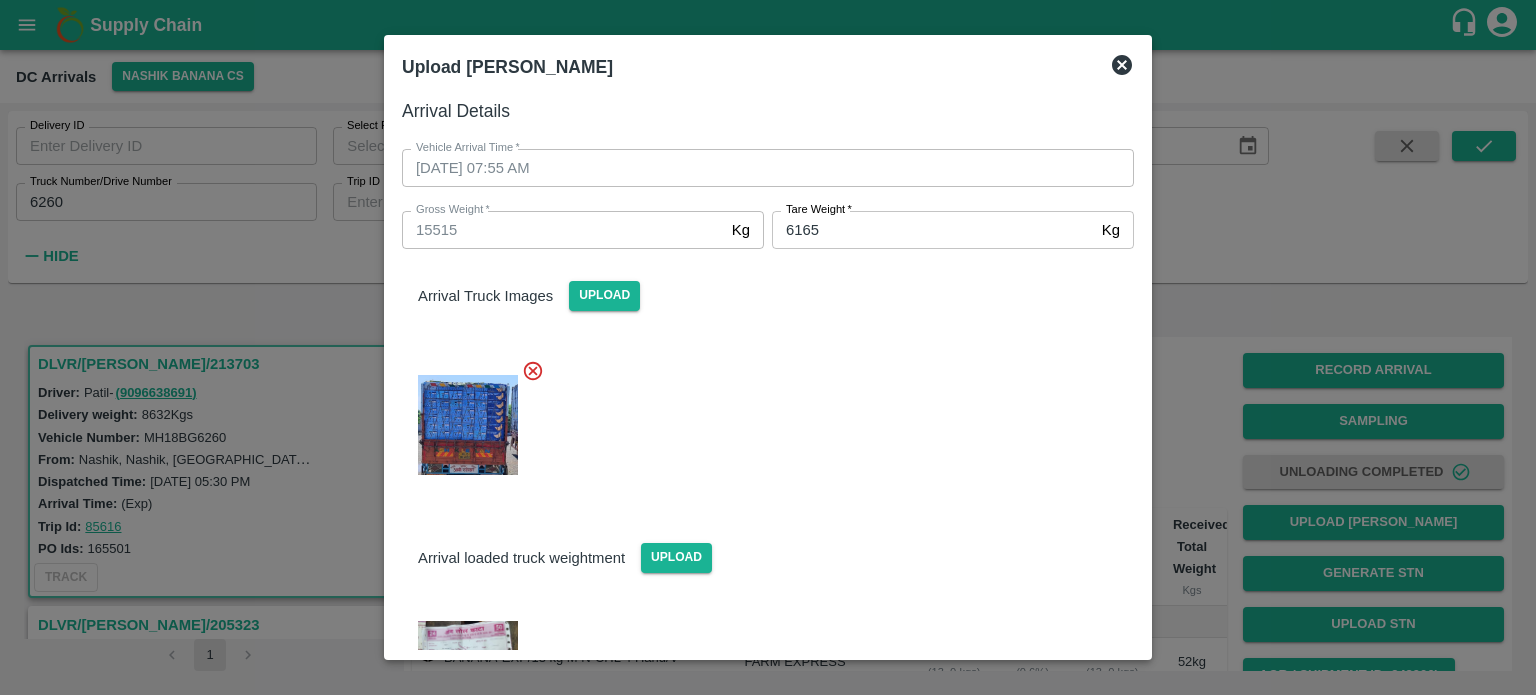 click at bounding box center (760, 419) 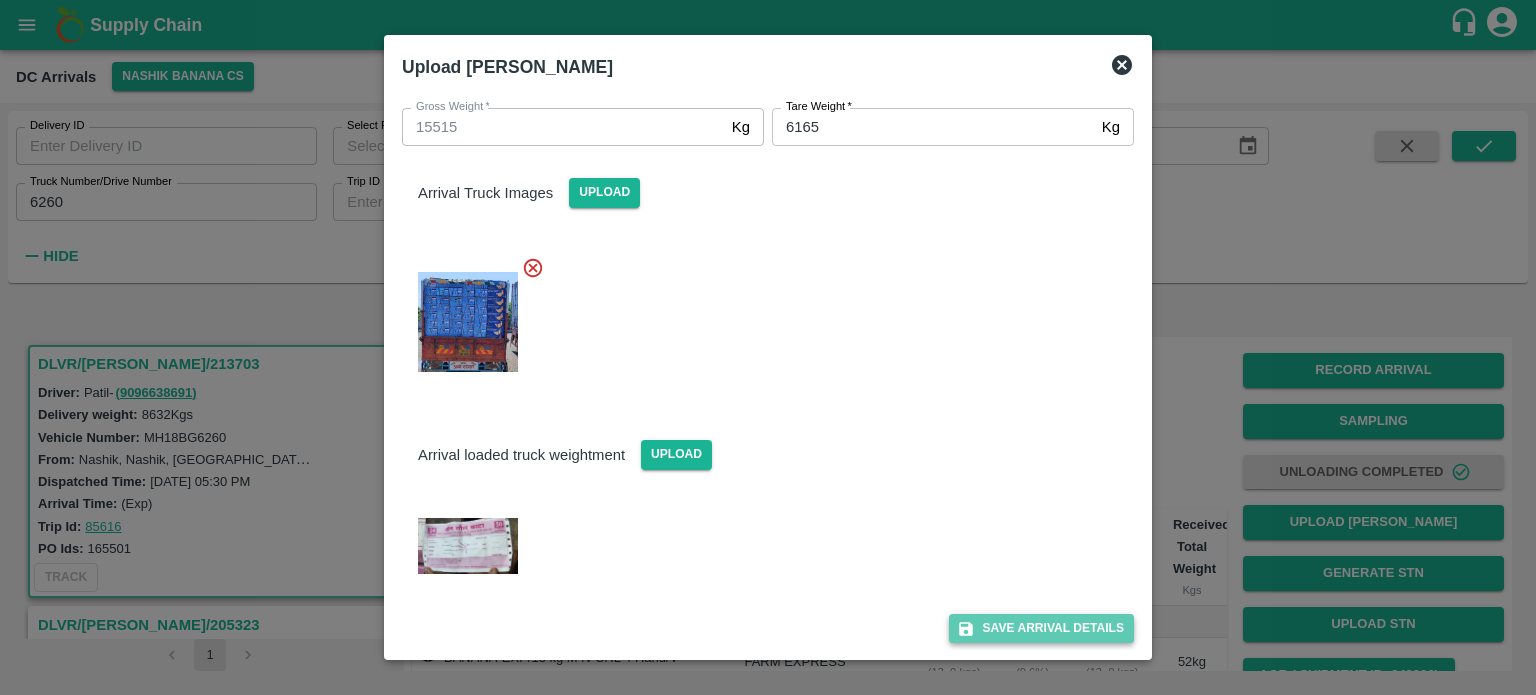 click on "Save Arrival Details" at bounding box center [1041, 628] 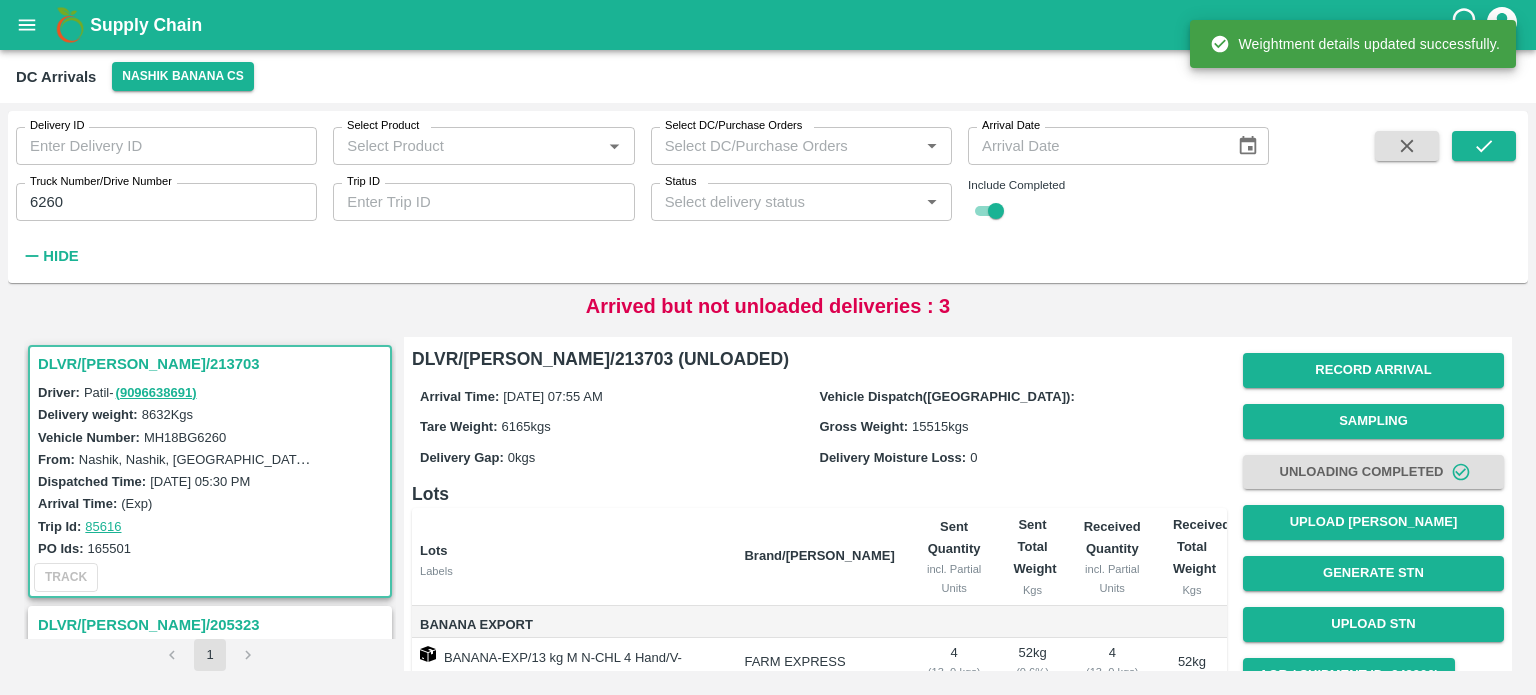 scroll, scrollTop: 195, scrollLeft: 0, axis: vertical 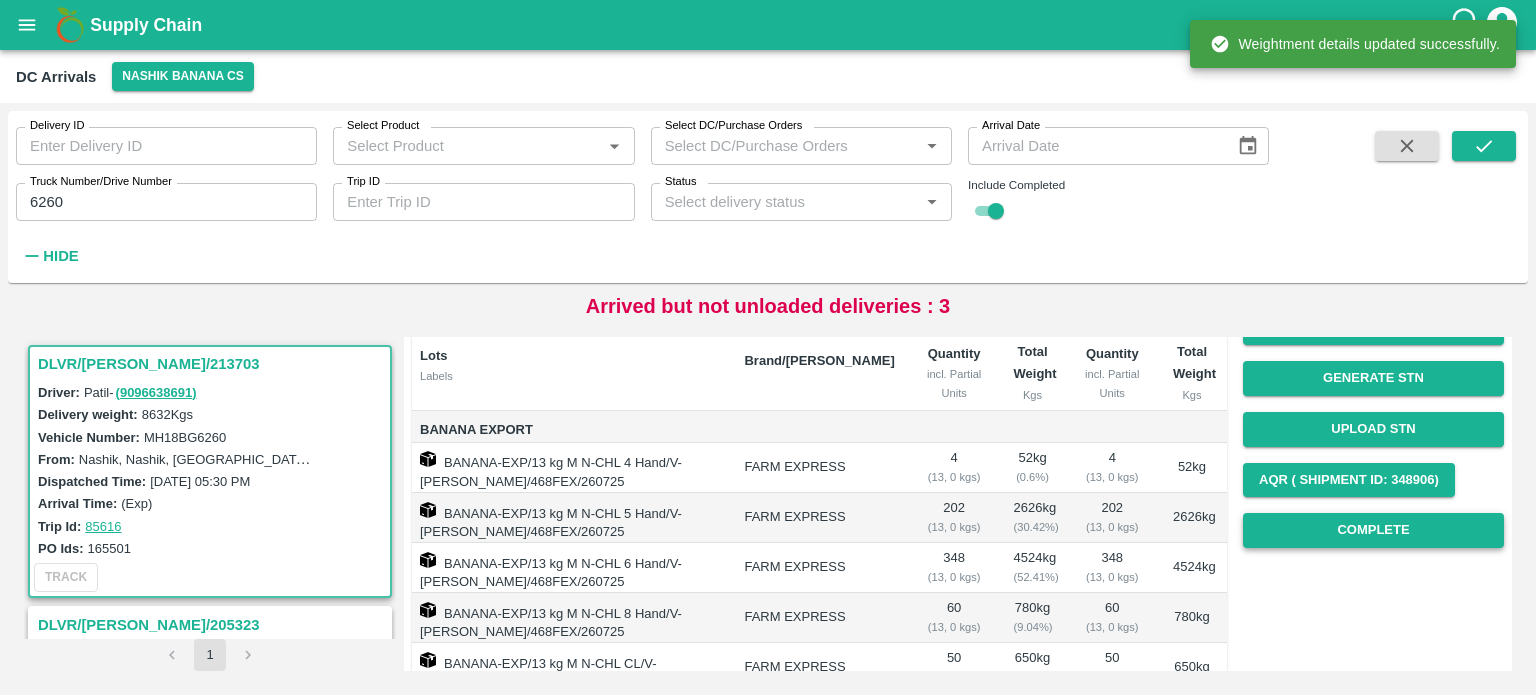 click on "Complete" at bounding box center [1373, 530] 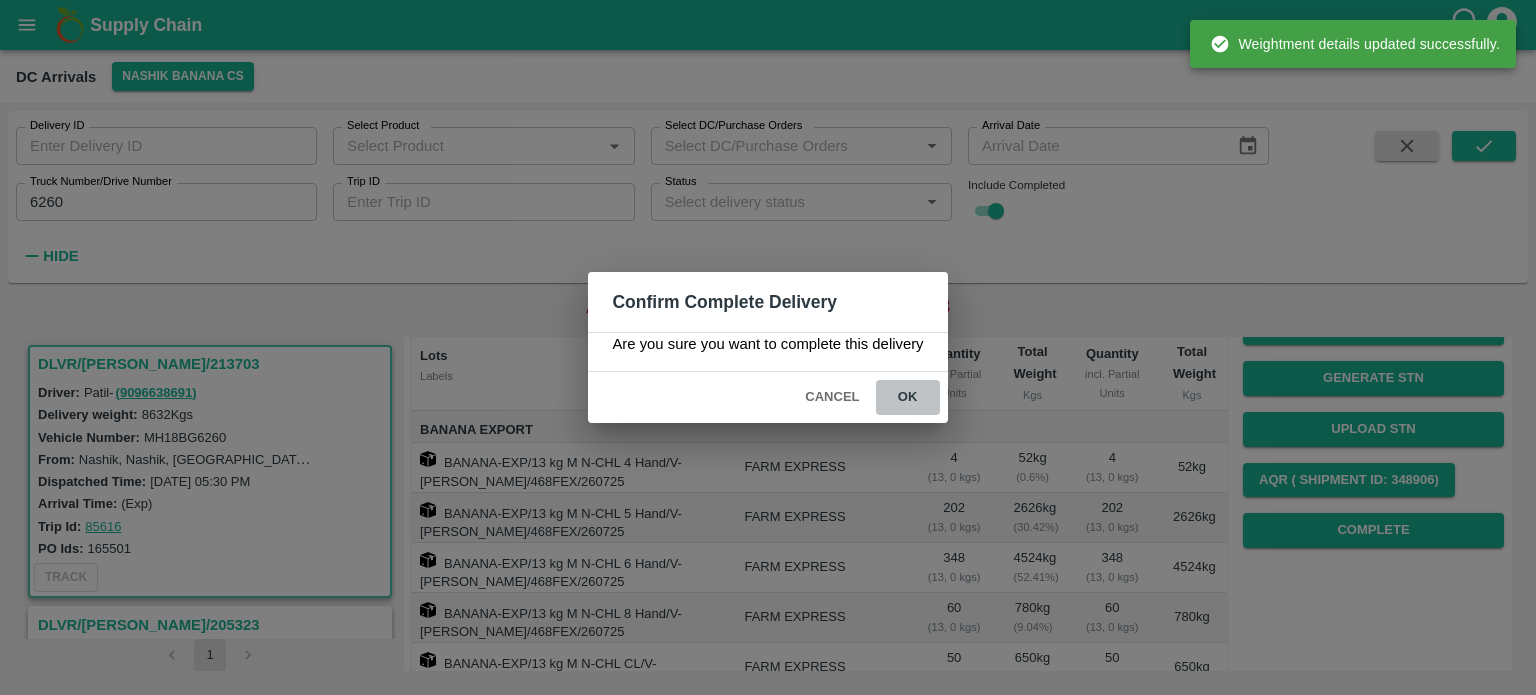click on "ok" at bounding box center [908, 397] 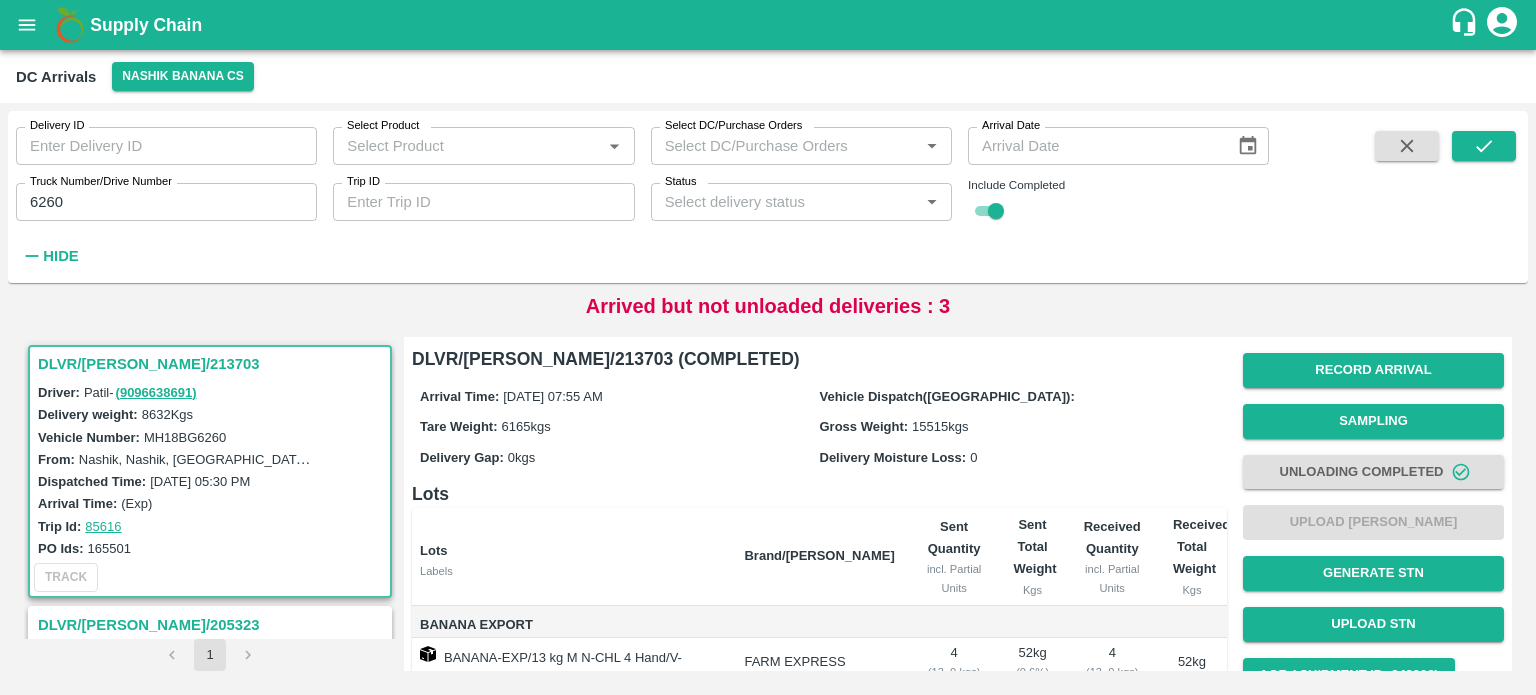 click on "6260" at bounding box center [166, 202] 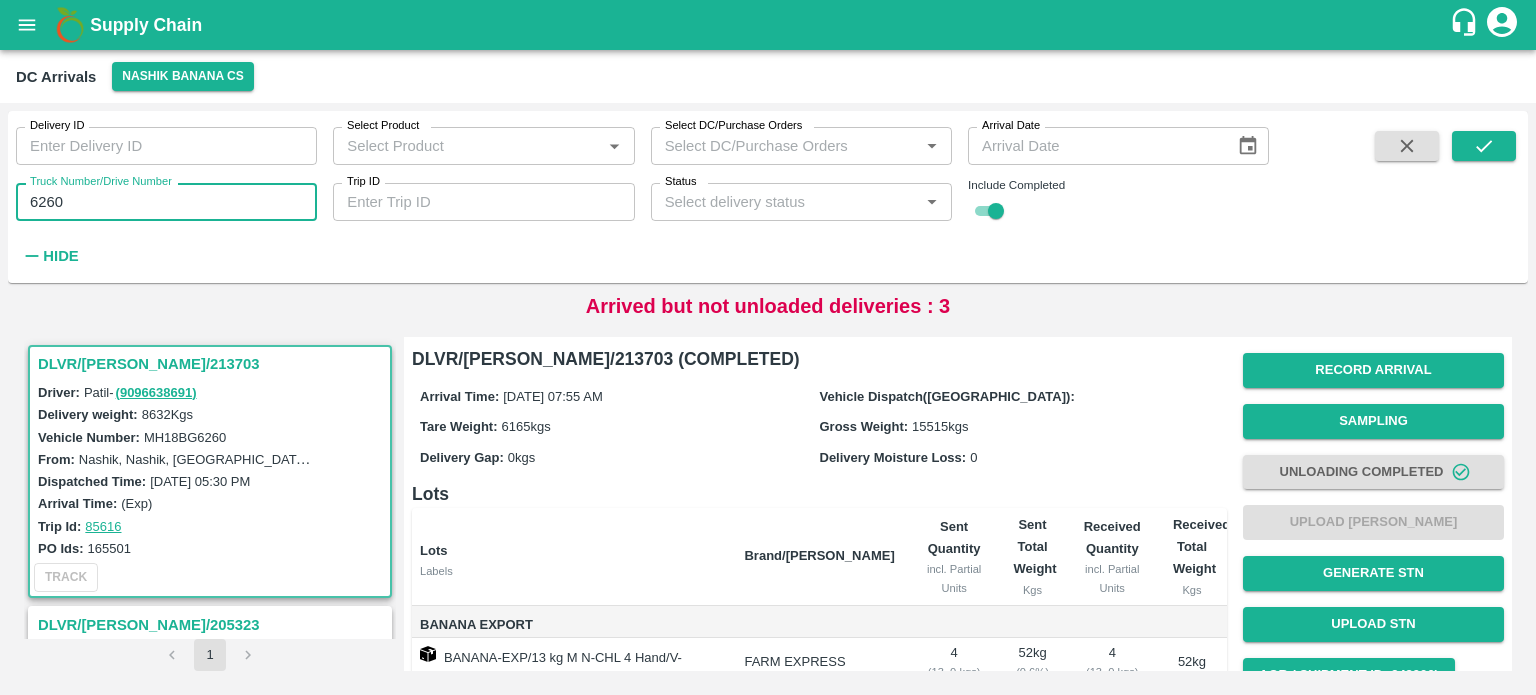 click on "6260" at bounding box center (166, 202) 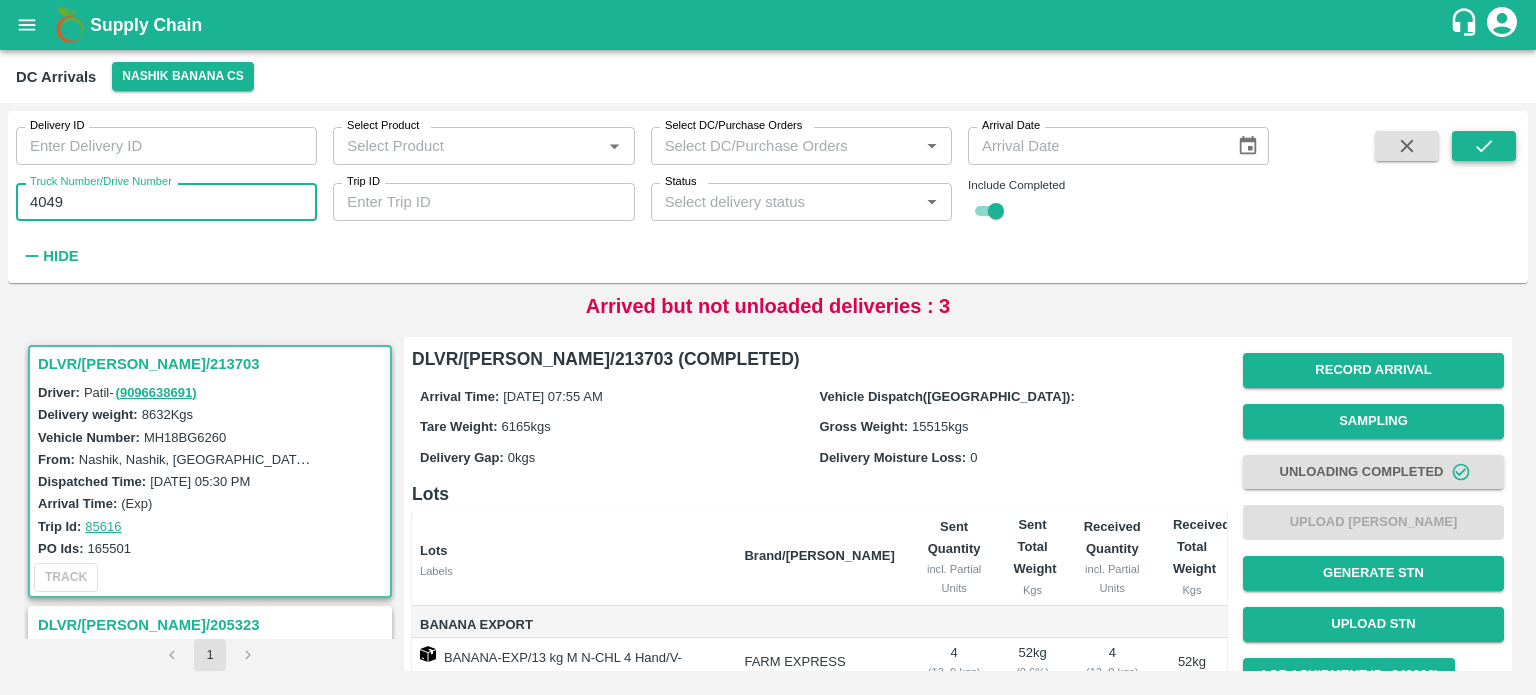 type on "4049" 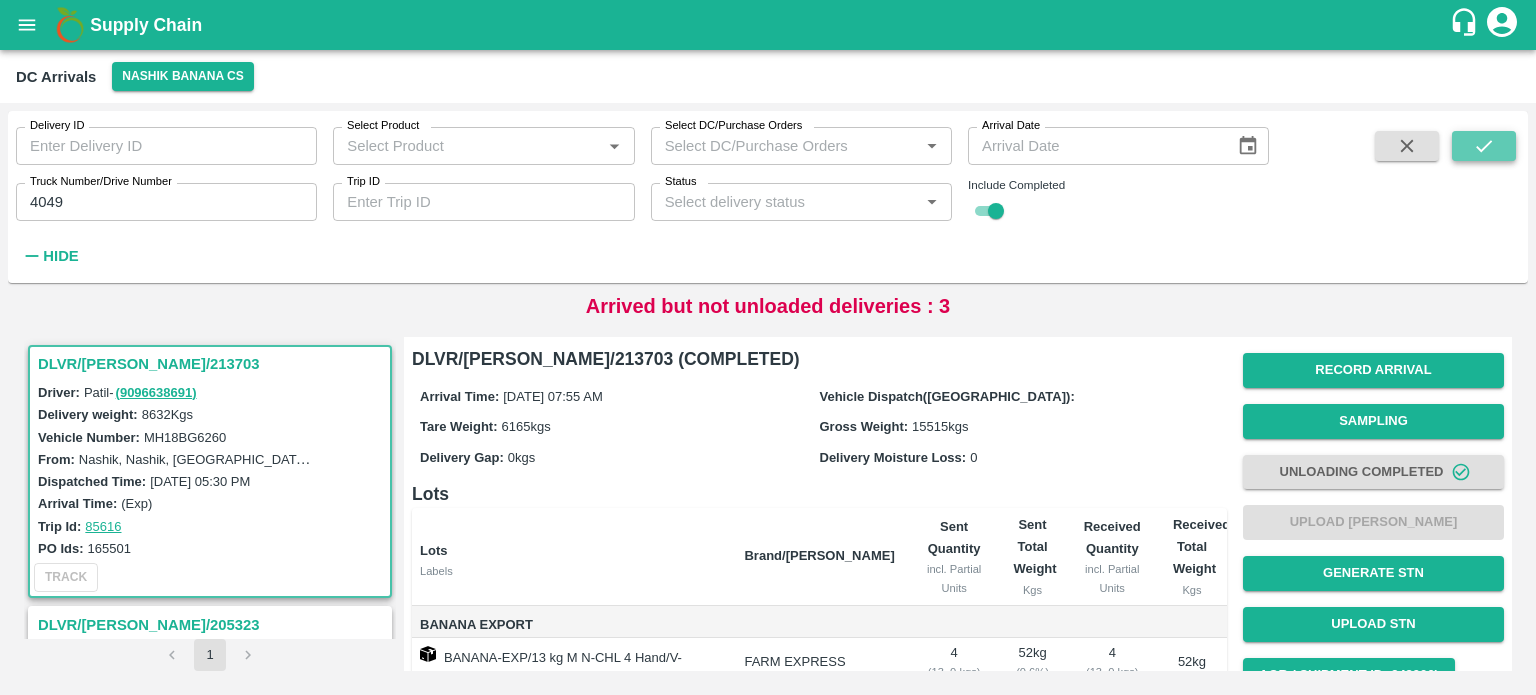 click 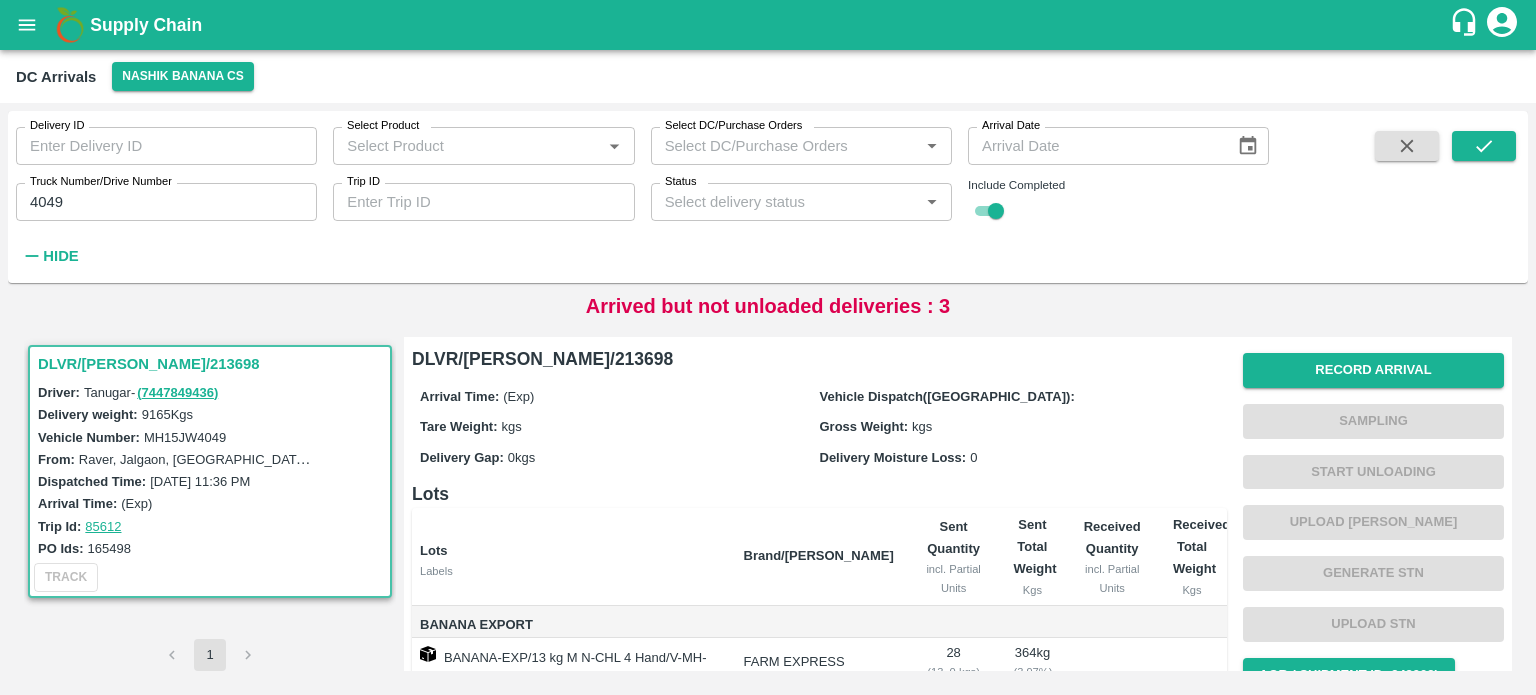 scroll, scrollTop: 364, scrollLeft: 0, axis: vertical 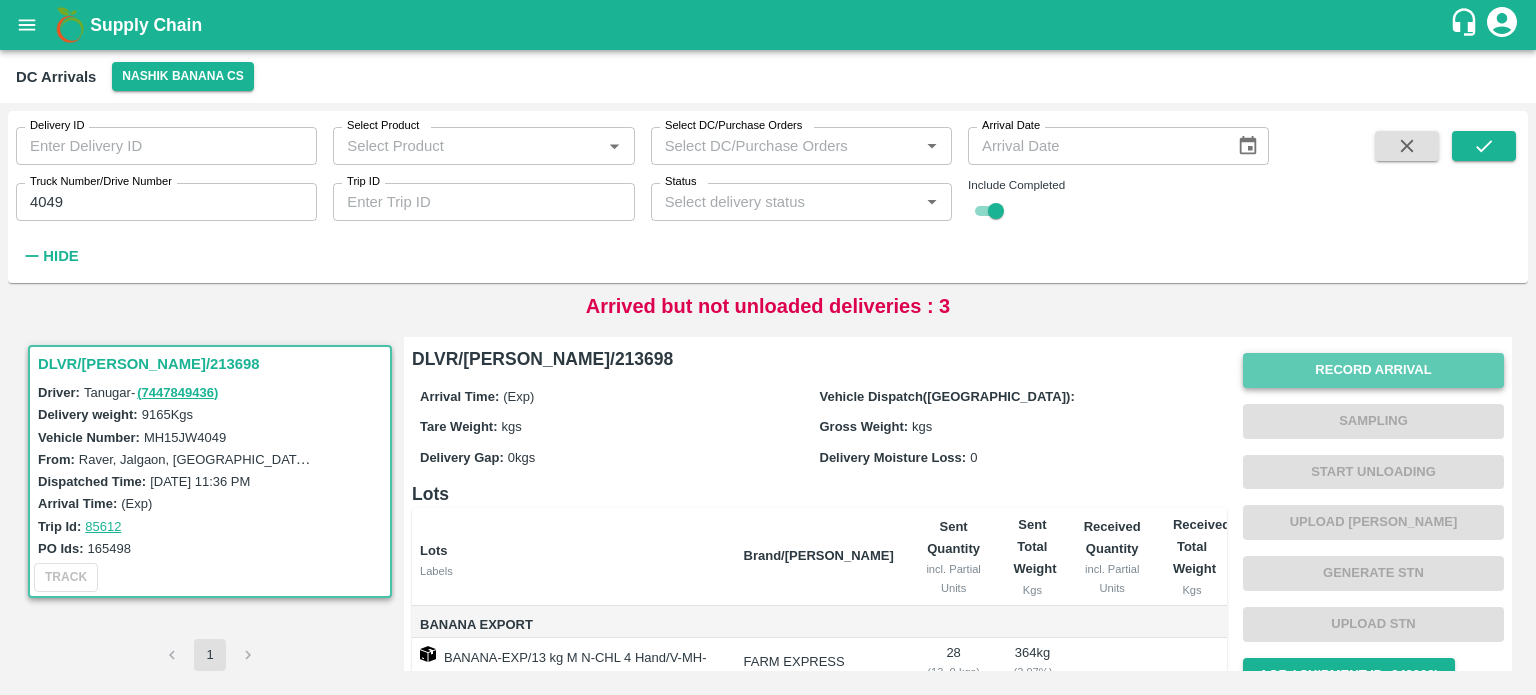 click on "Record Arrival" at bounding box center (1373, 370) 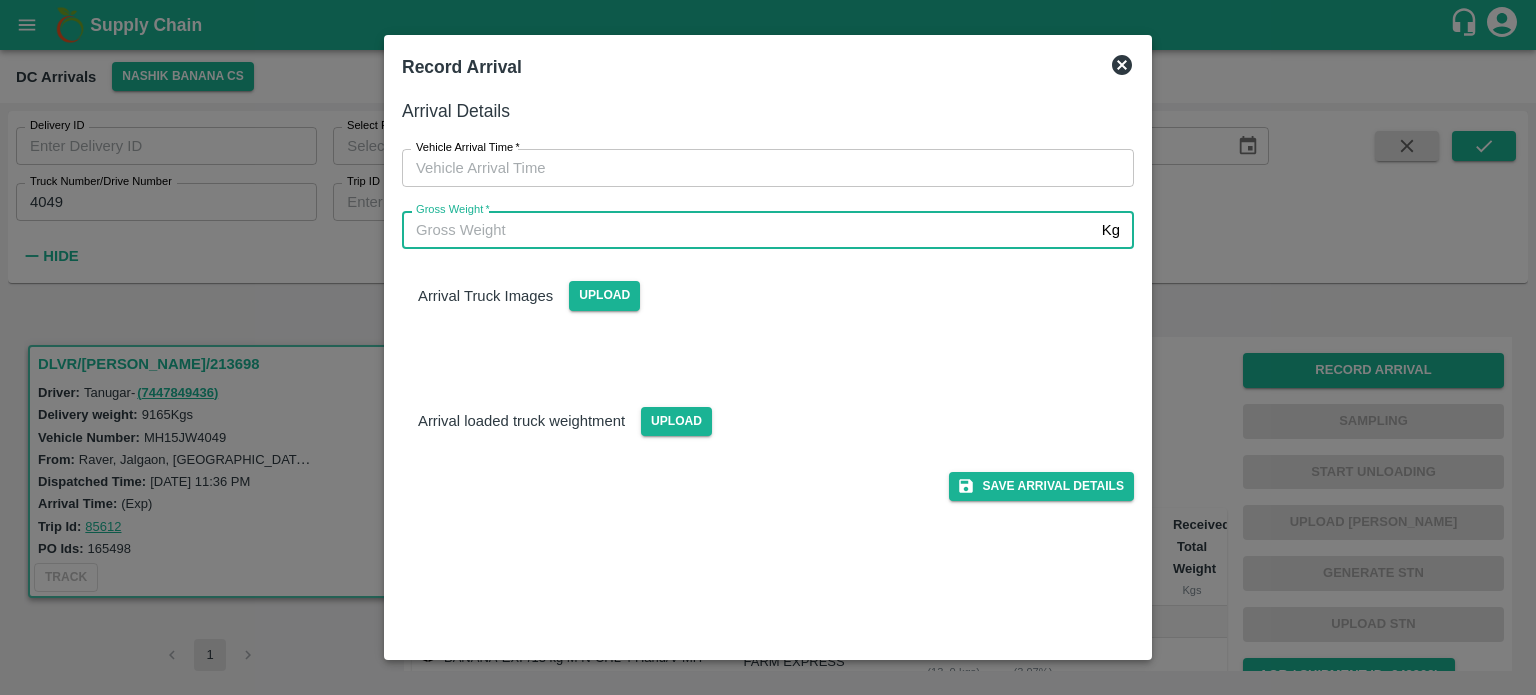 click on "Gross Weight   *" at bounding box center [748, 230] 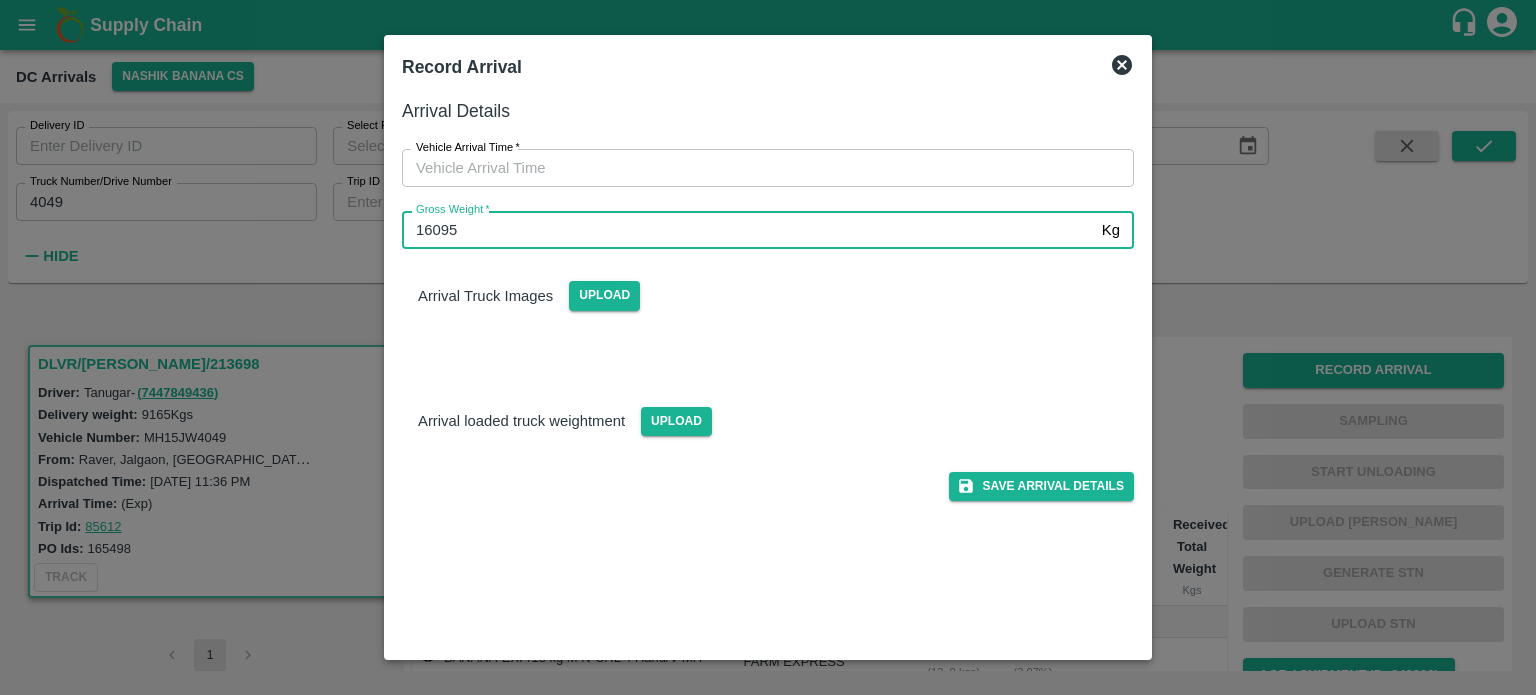 type on "16095" 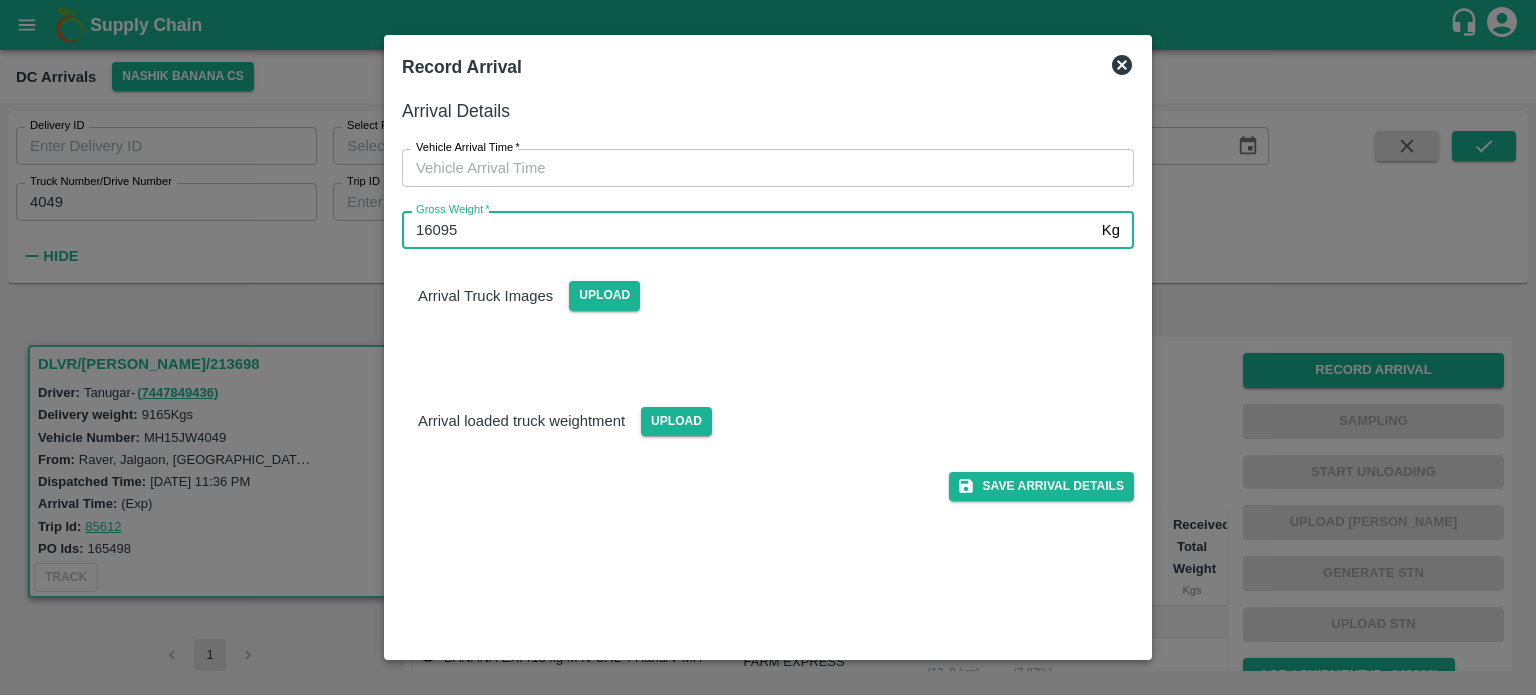 type on "DD/MM/YYYY hh:mm aa" 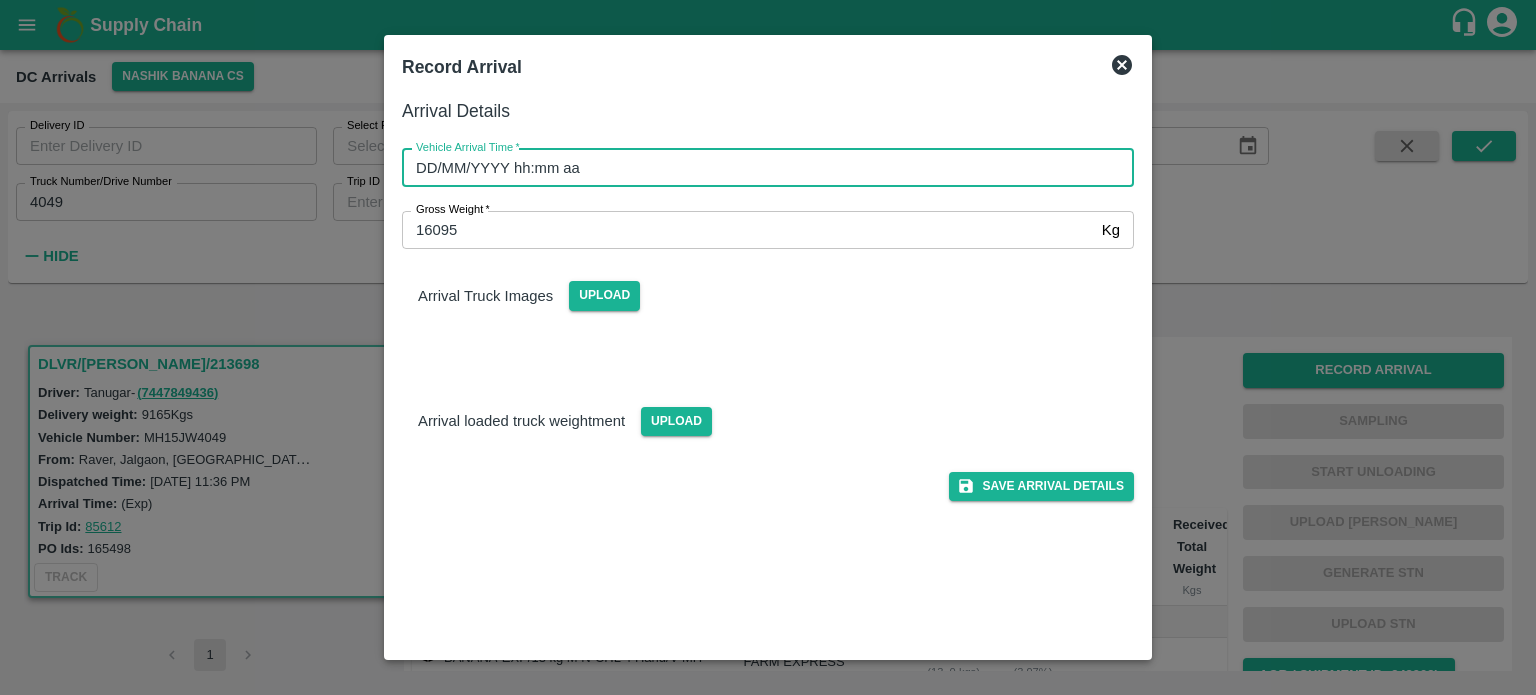 click on "DD/MM/YYYY hh:mm aa" at bounding box center (761, 168) 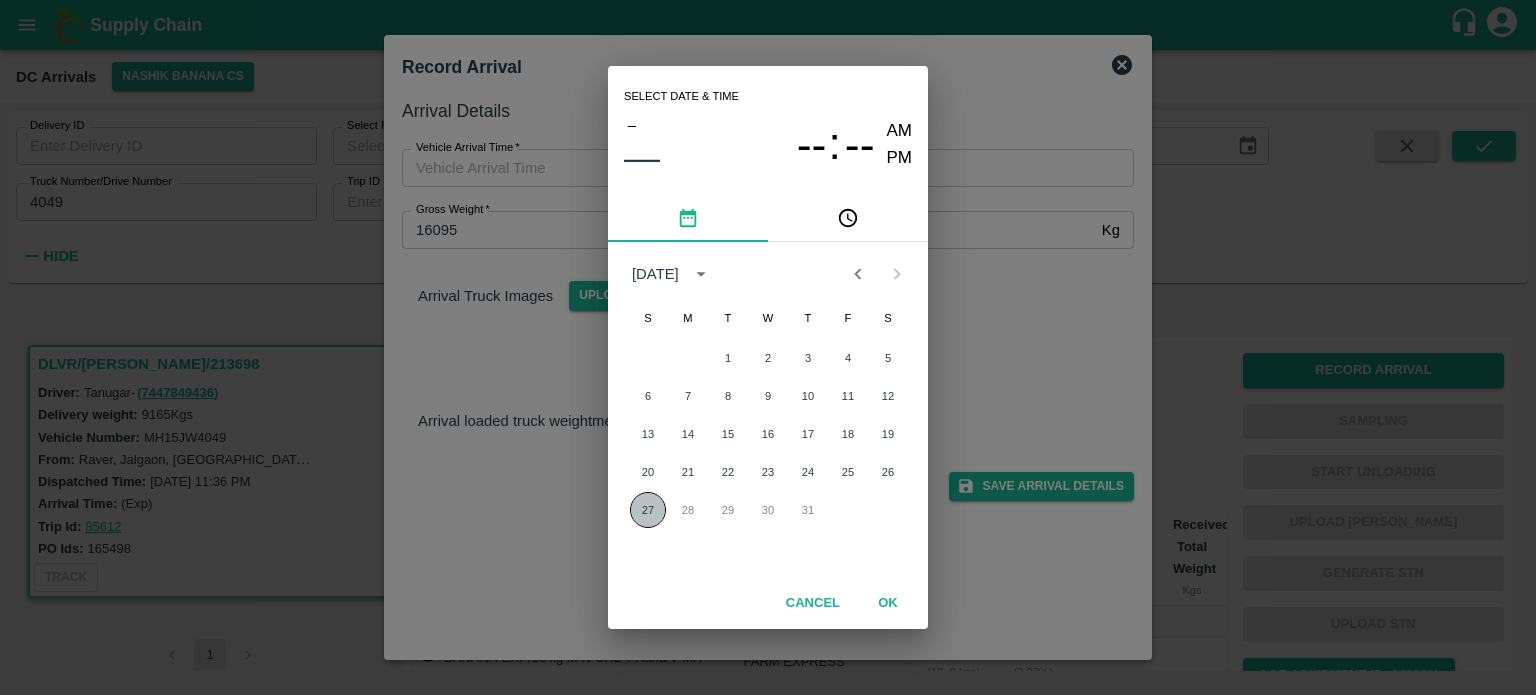 click on "27" at bounding box center [648, 510] 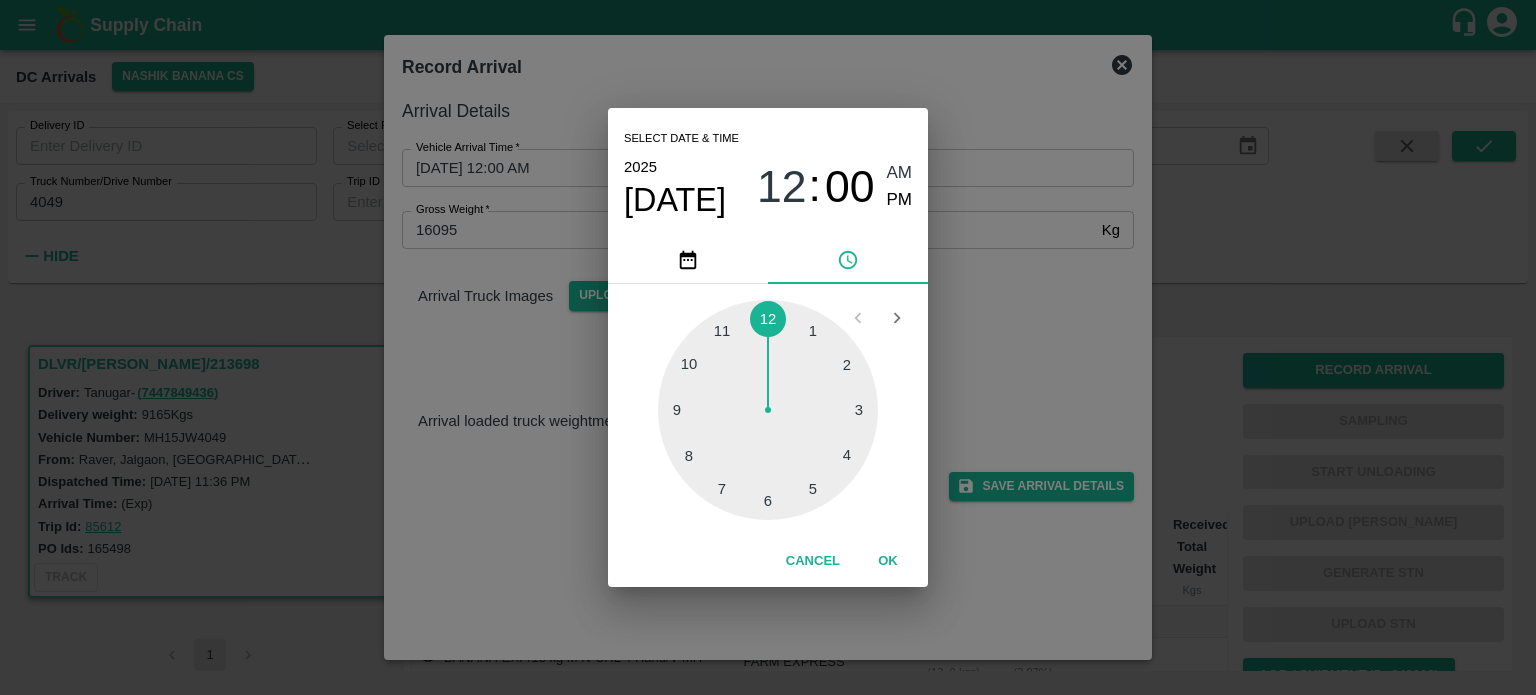 click at bounding box center (768, 410) 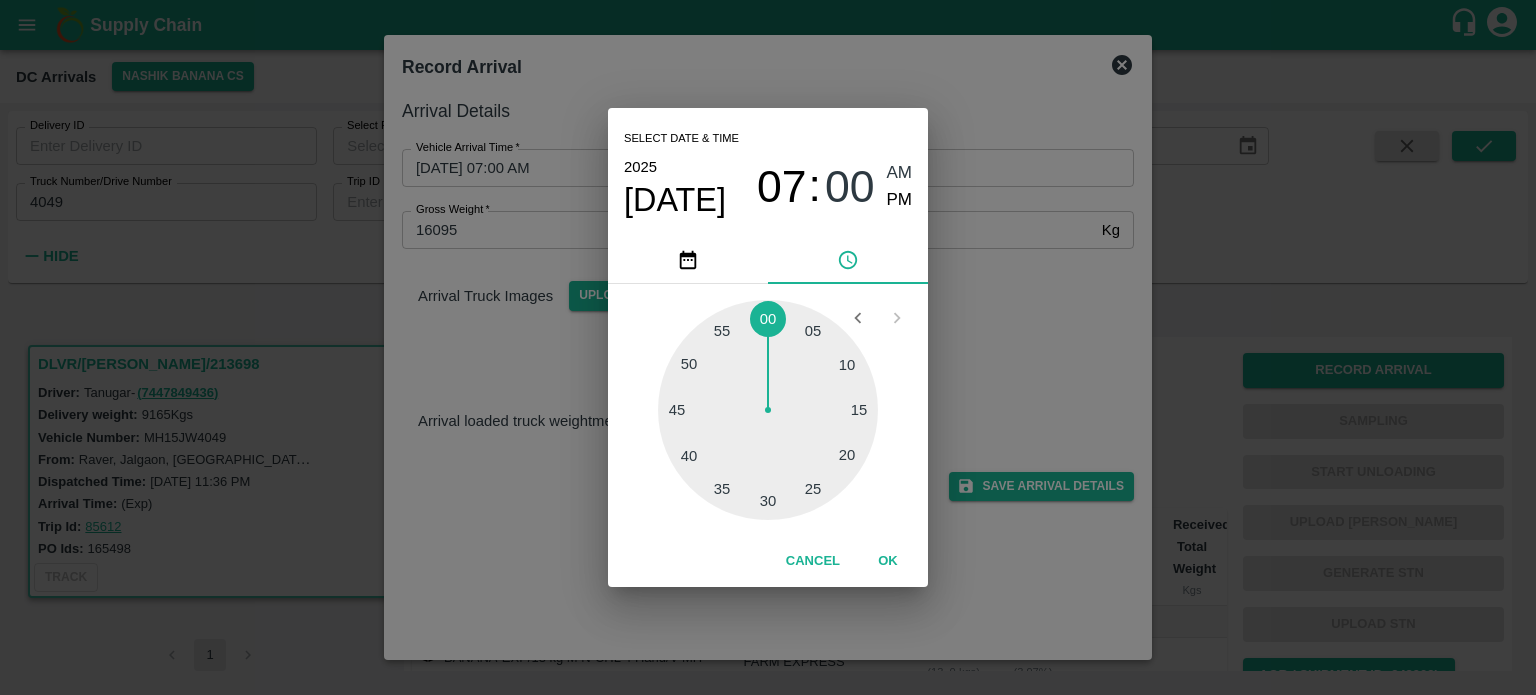 click at bounding box center [768, 410] 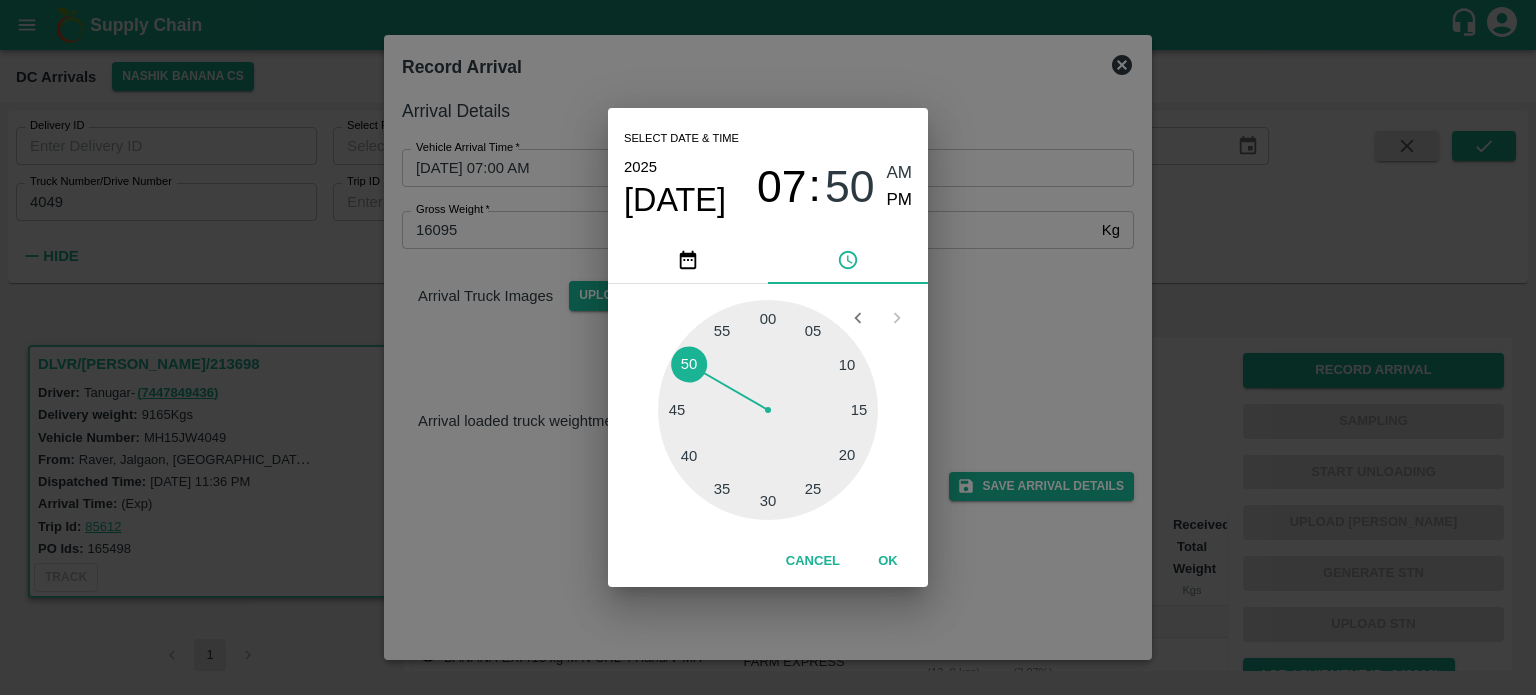 type on "27/07/2025 07:50 AM" 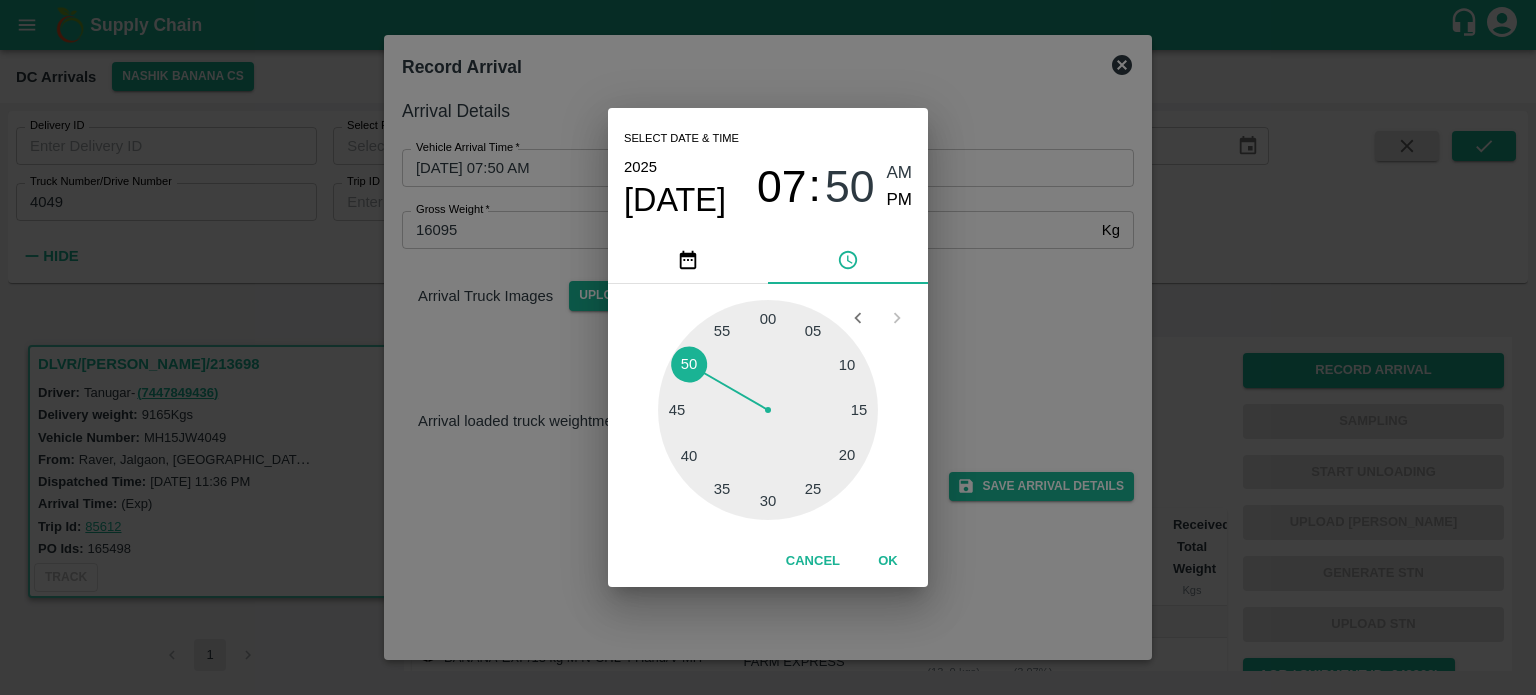 click on "Select date & time 2025 Jul 27 07 : 50 AM PM 05 10 15 20 25 30 35 40 45 50 55 00 Cancel OK" at bounding box center (768, 347) 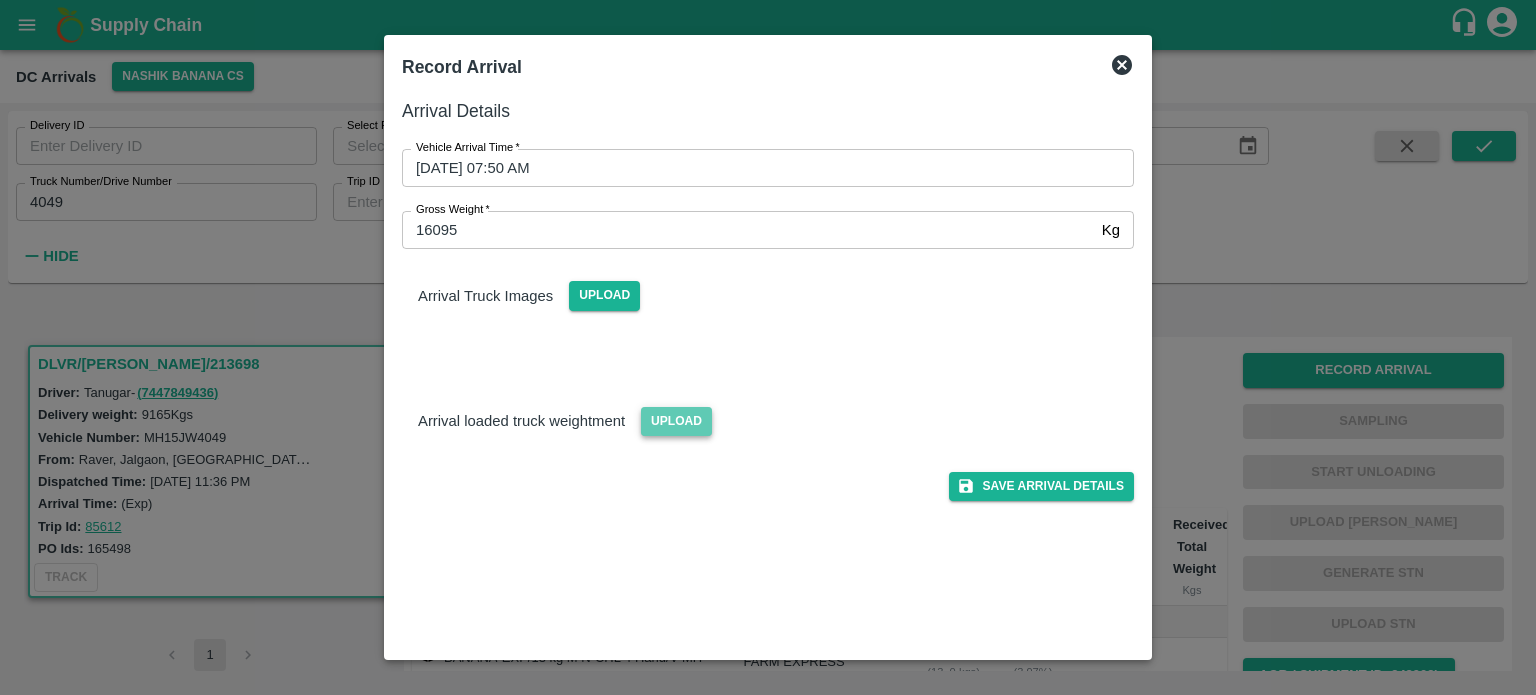 click on "Upload" at bounding box center [676, 421] 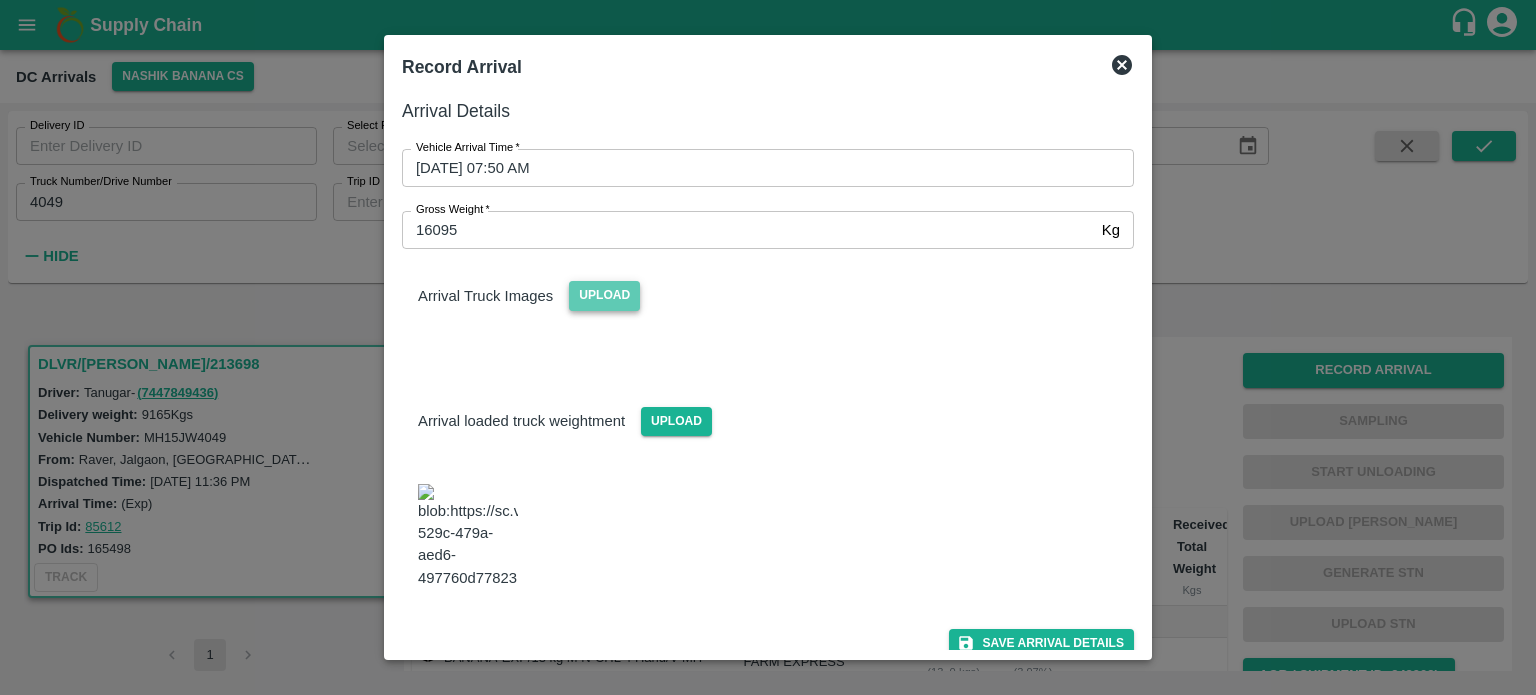 click on "Upload" at bounding box center [604, 295] 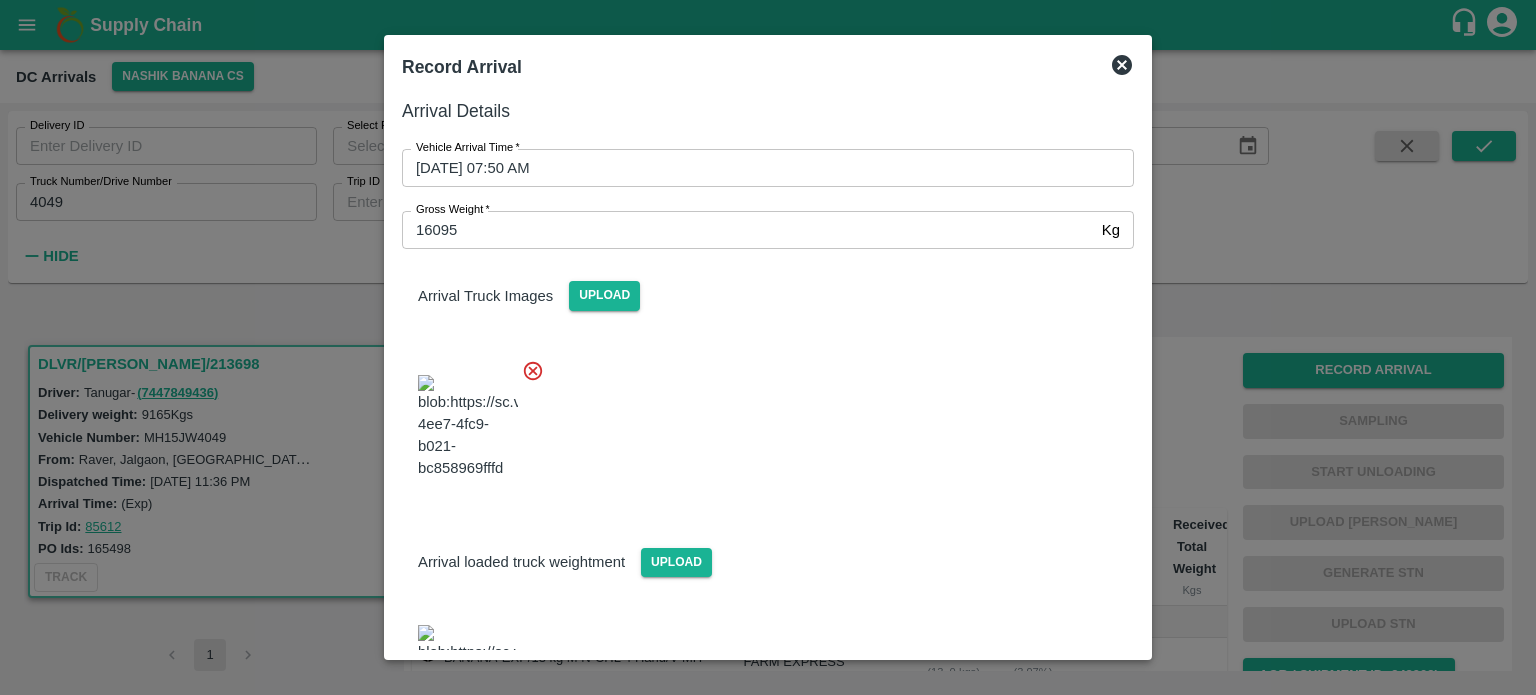 click at bounding box center [760, 421] 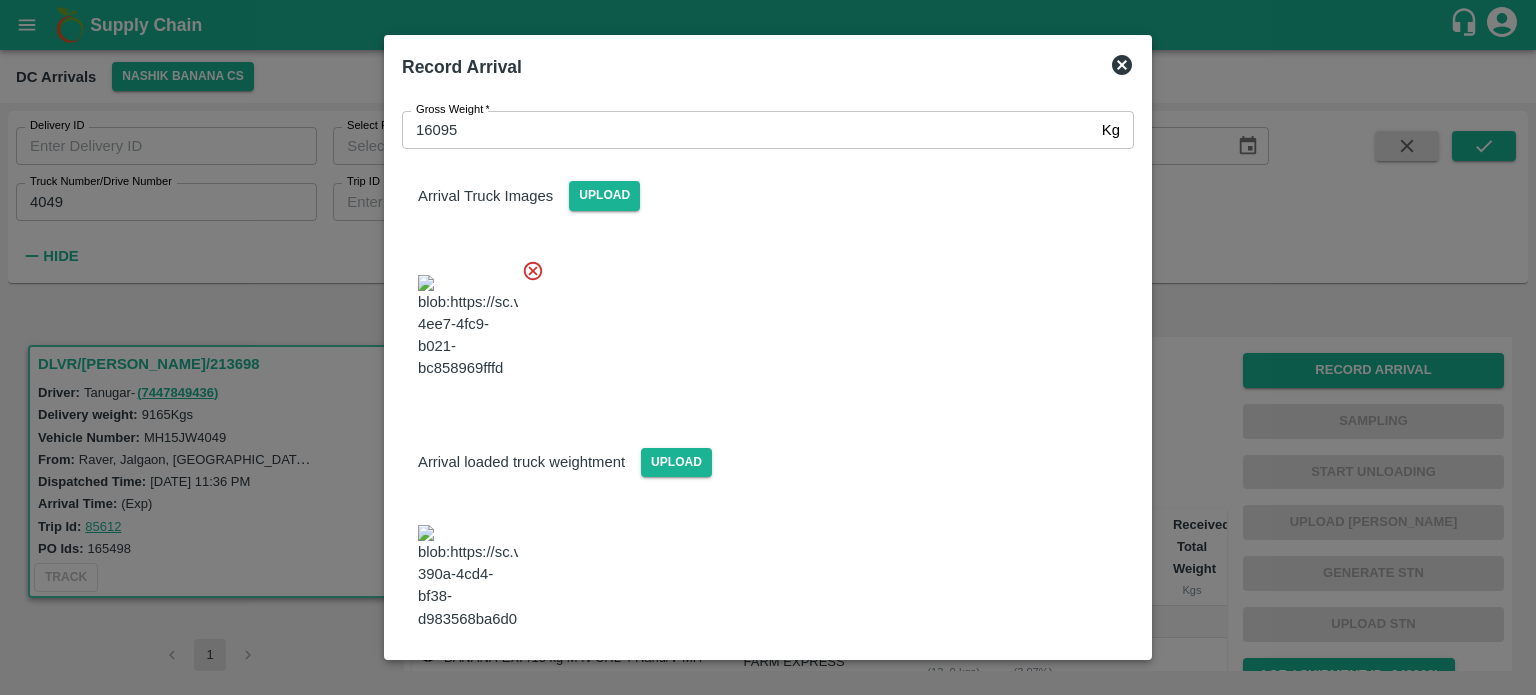 click on "Save Arrival Details" at bounding box center (1041, 684) 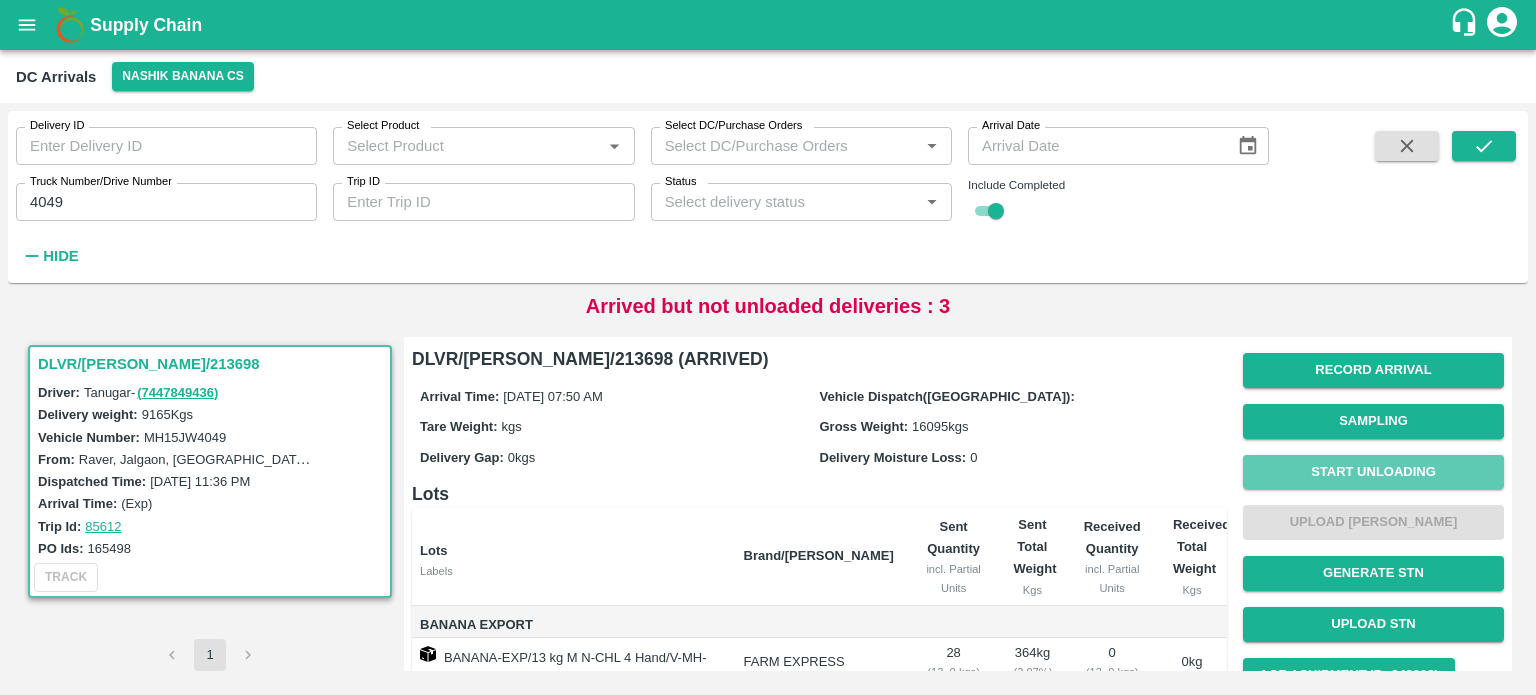 click on "Start Unloading" at bounding box center (1373, 472) 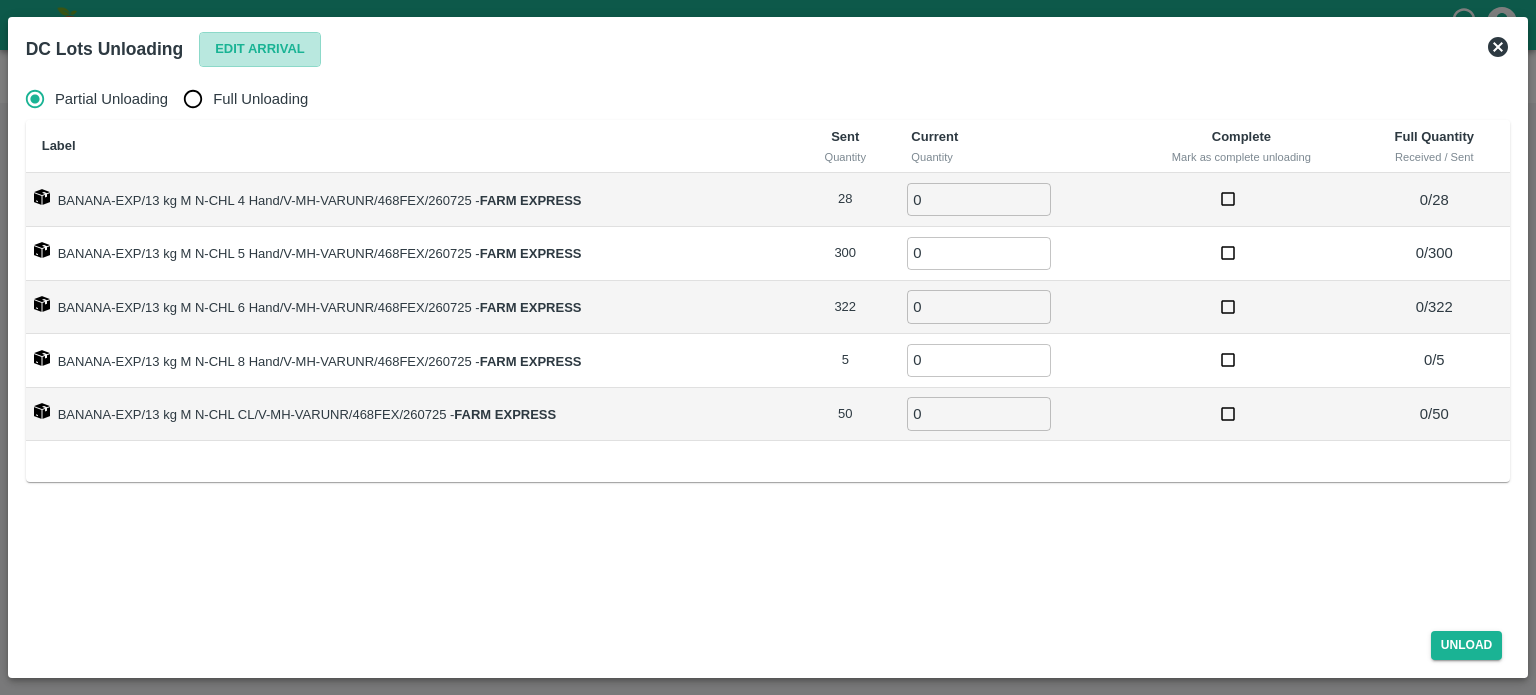 click on "Edit Arrival" at bounding box center [260, 49] 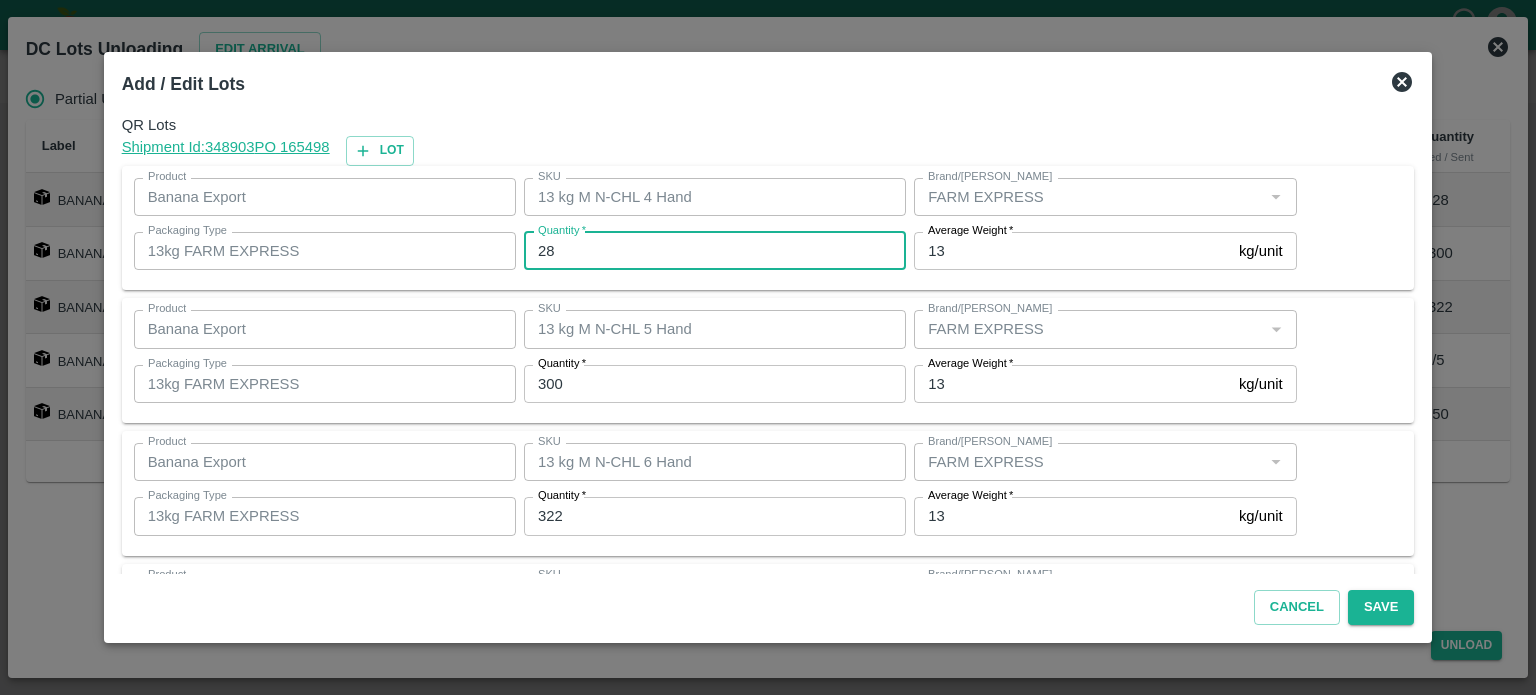 click on "28" at bounding box center (715, 251) 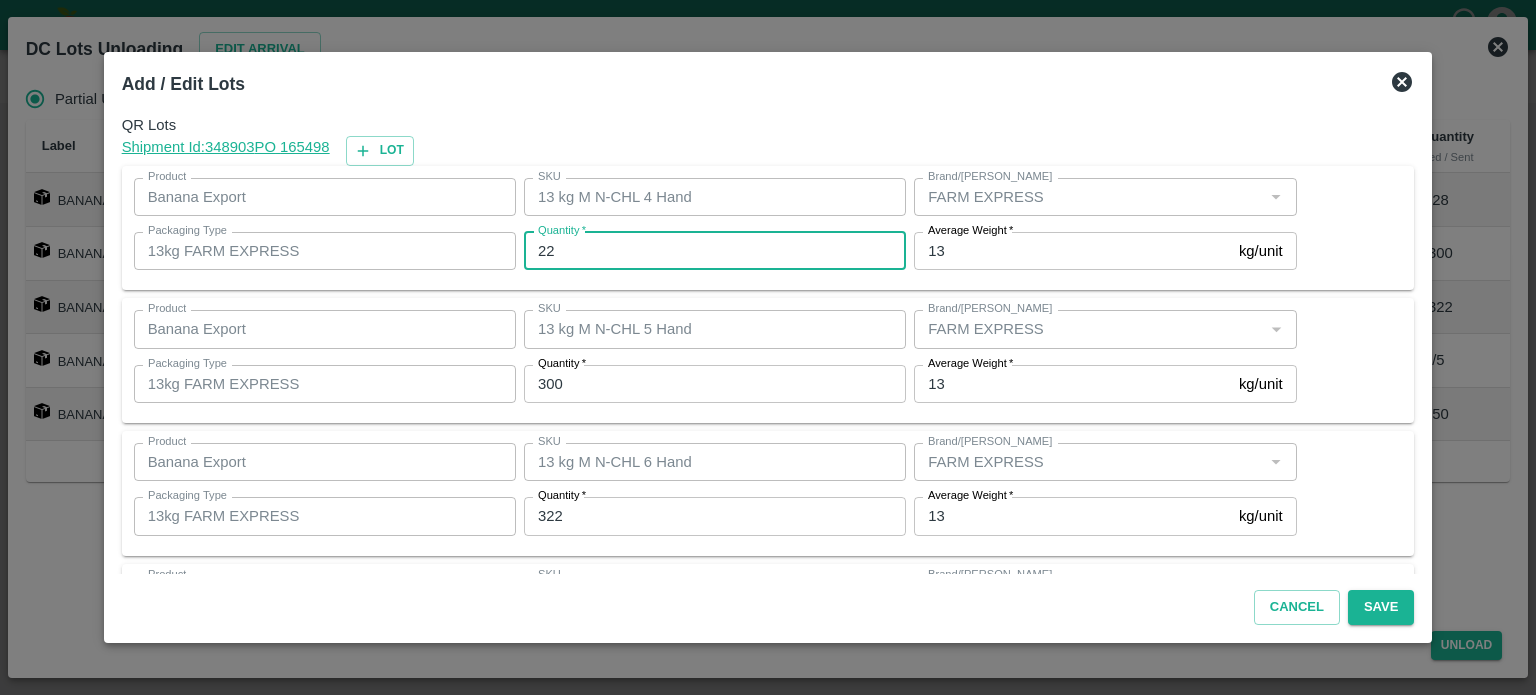 type on "22" 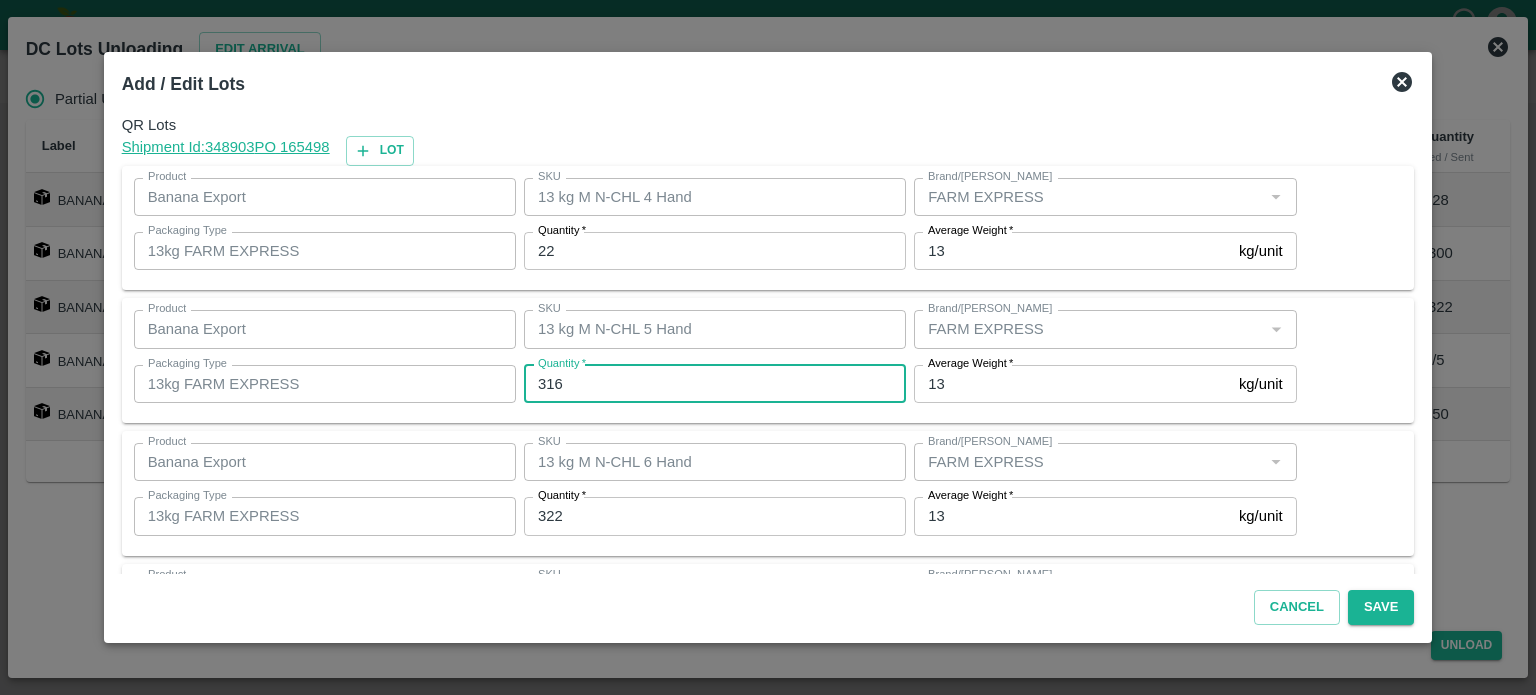 type on "316" 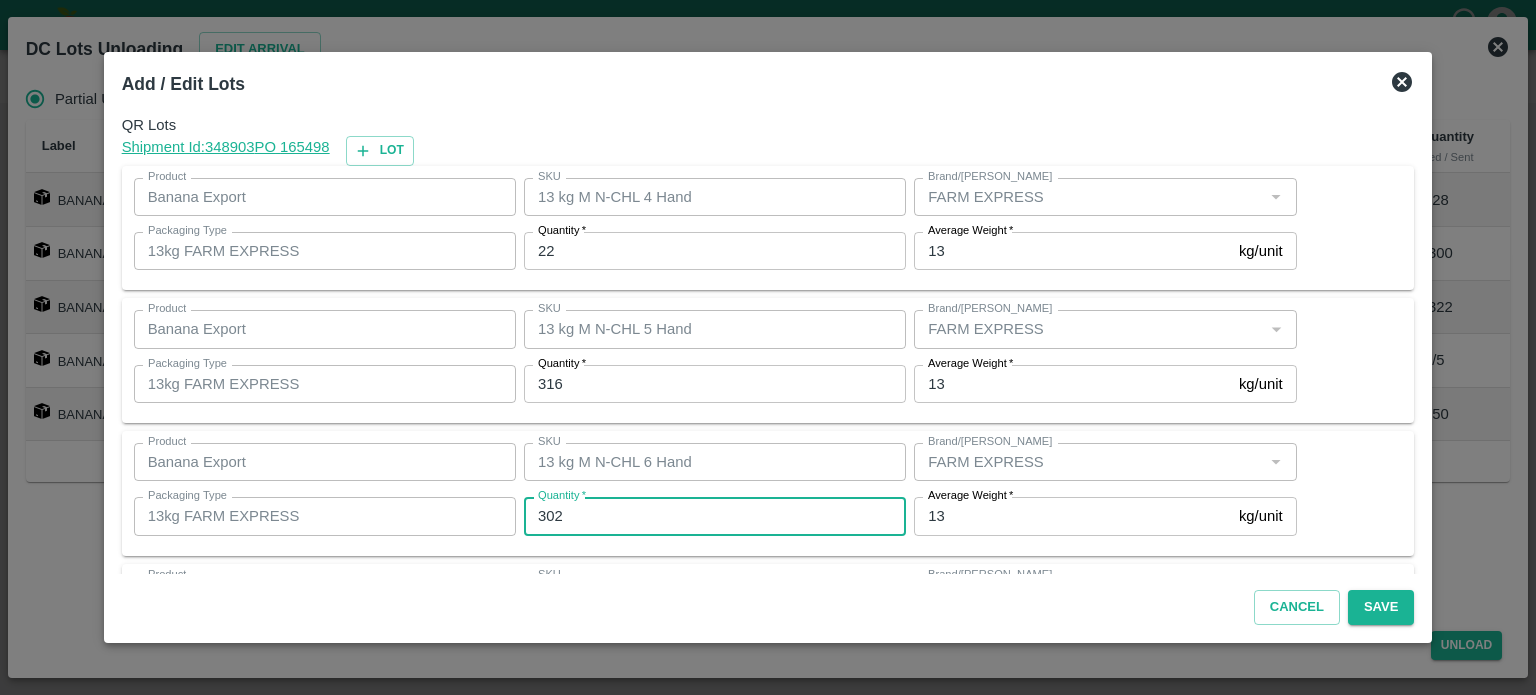 type on "302" 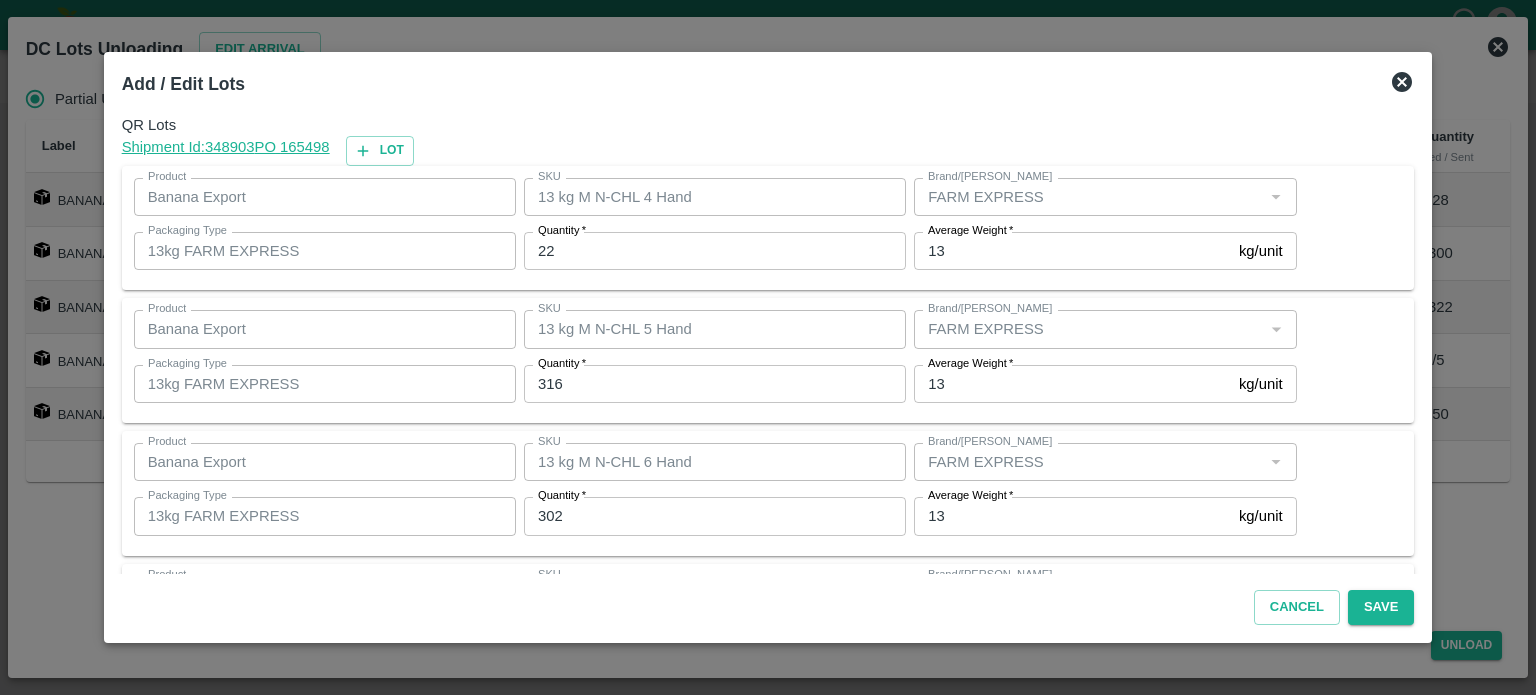 scroll, scrollTop: 262, scrollLeft: 0, axis: vertical 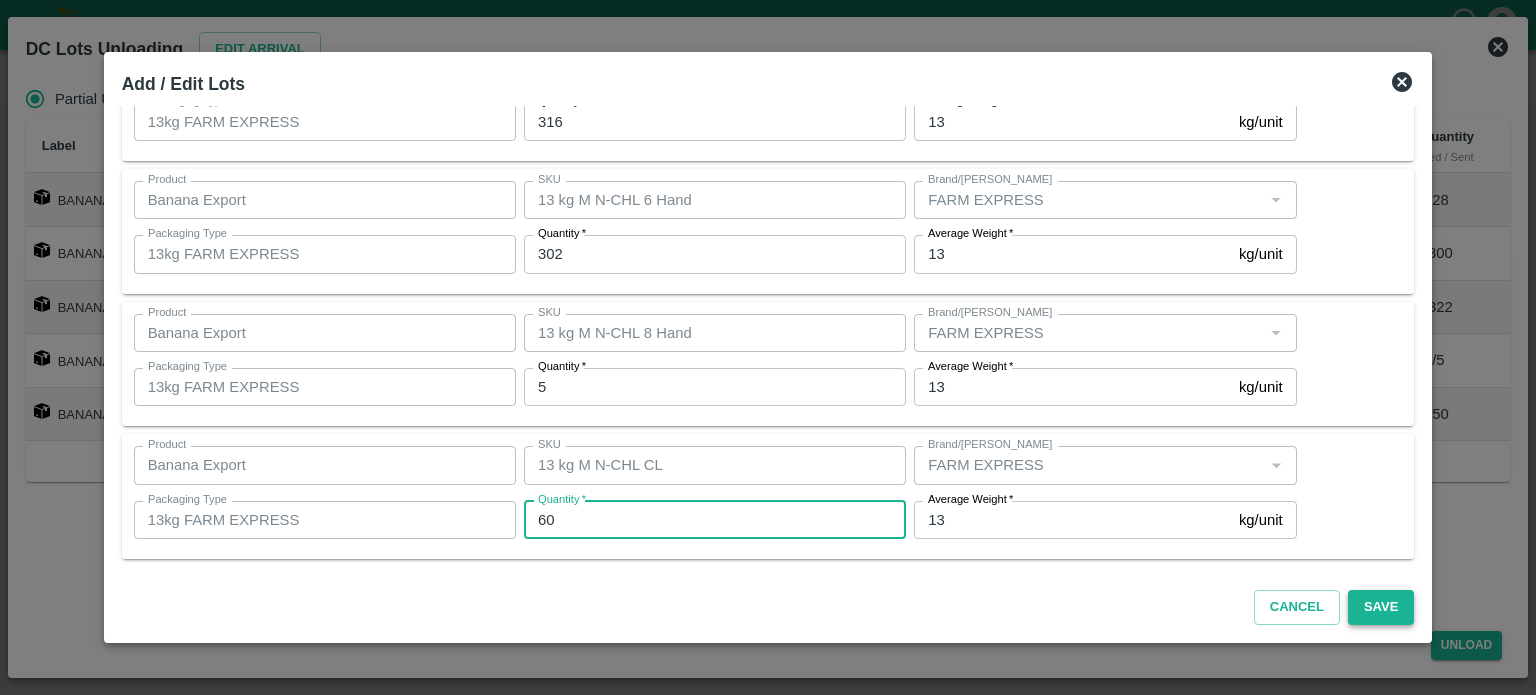 type on "60" 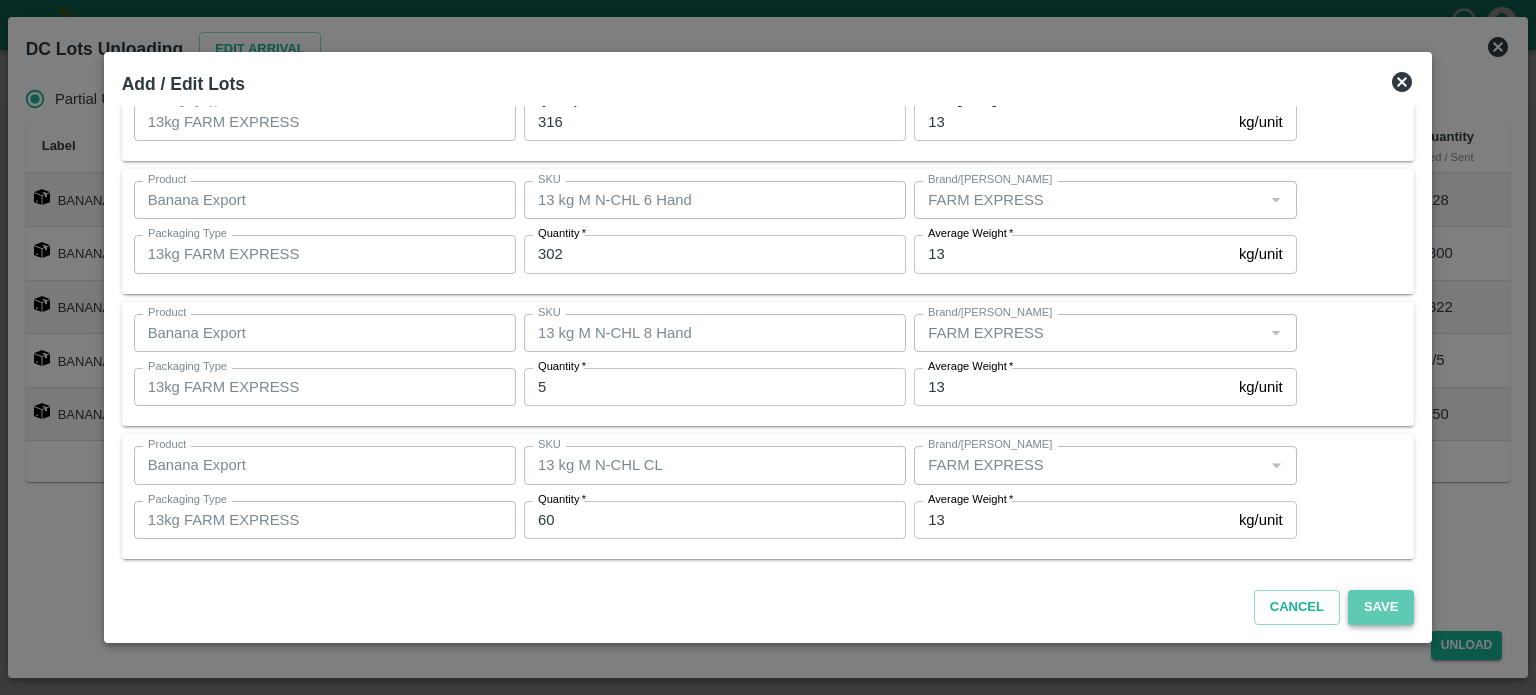 click on "Save" at bounding box center [1381, 607] 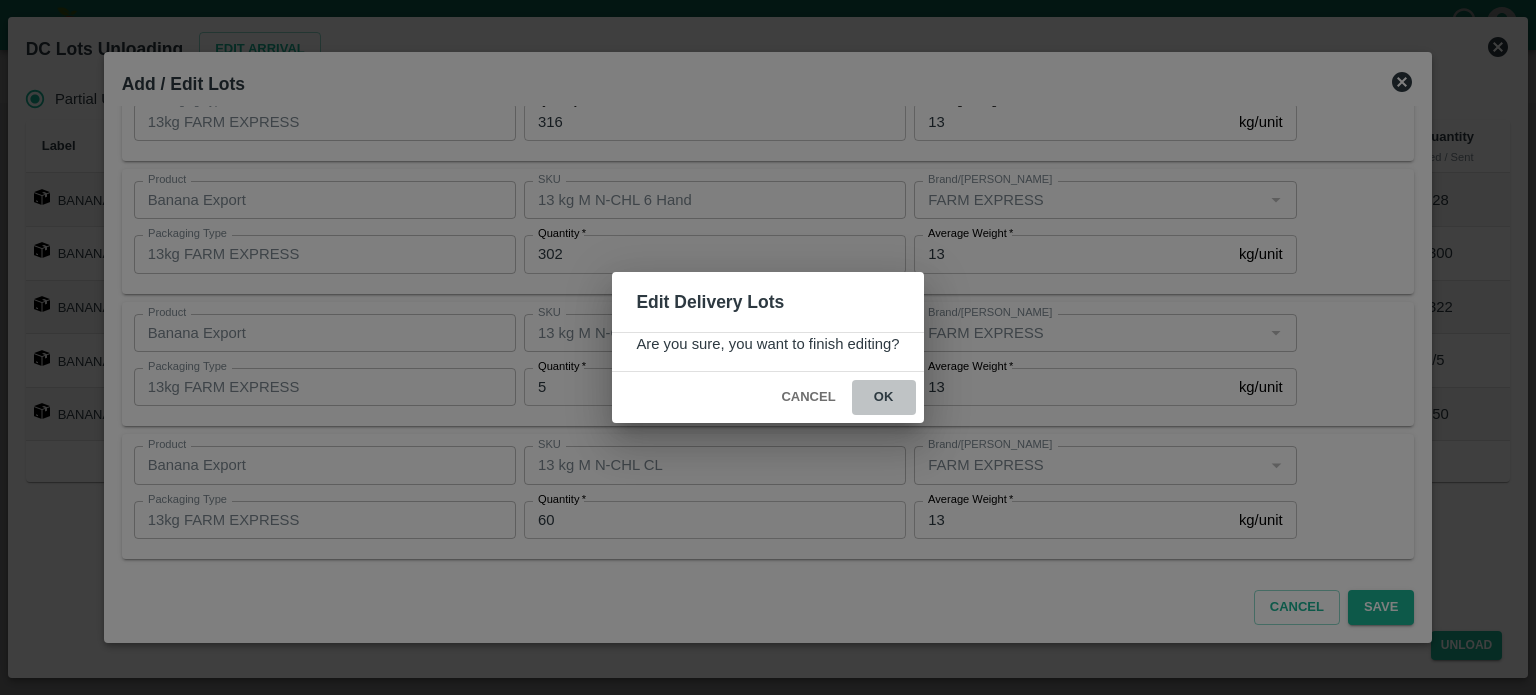 click on "ok" at bounding box center [884, 397] 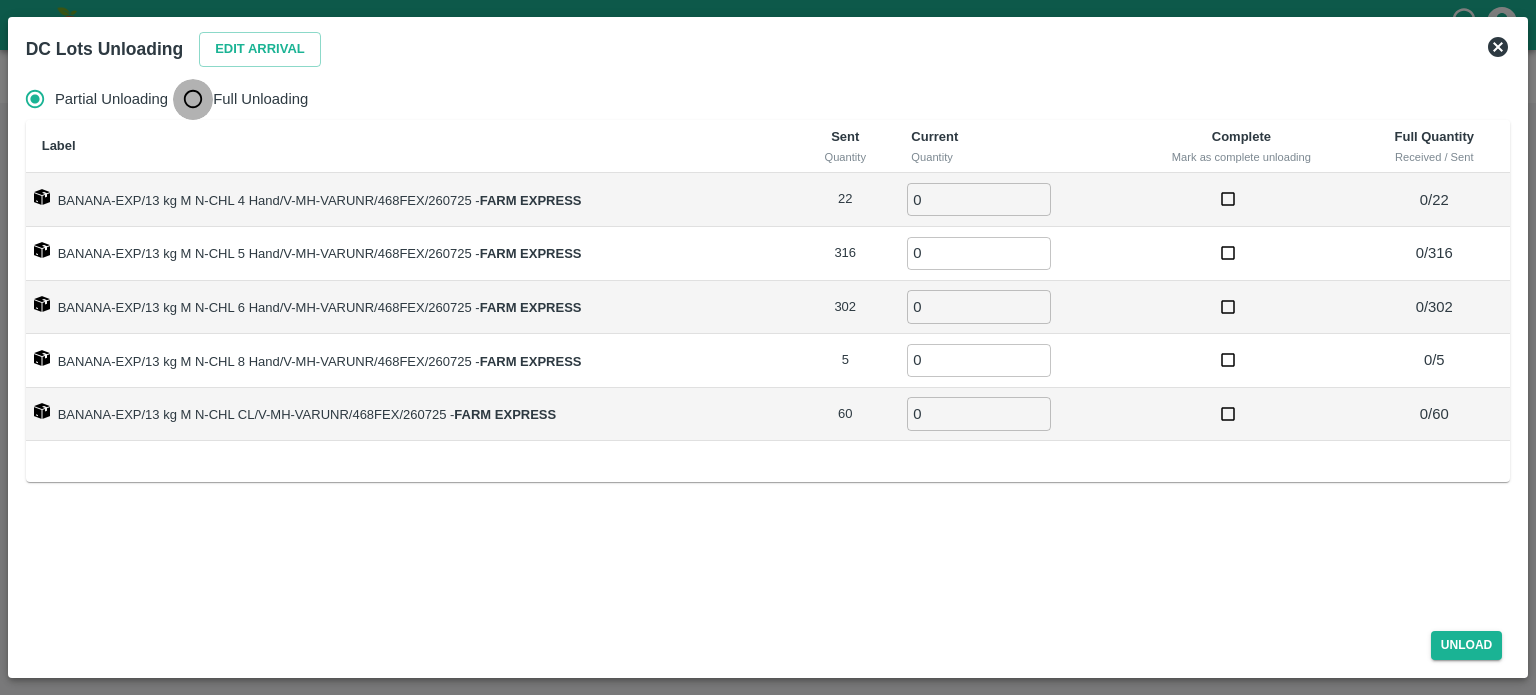 click on "Full Unloading" at bounding box center (193, 99) 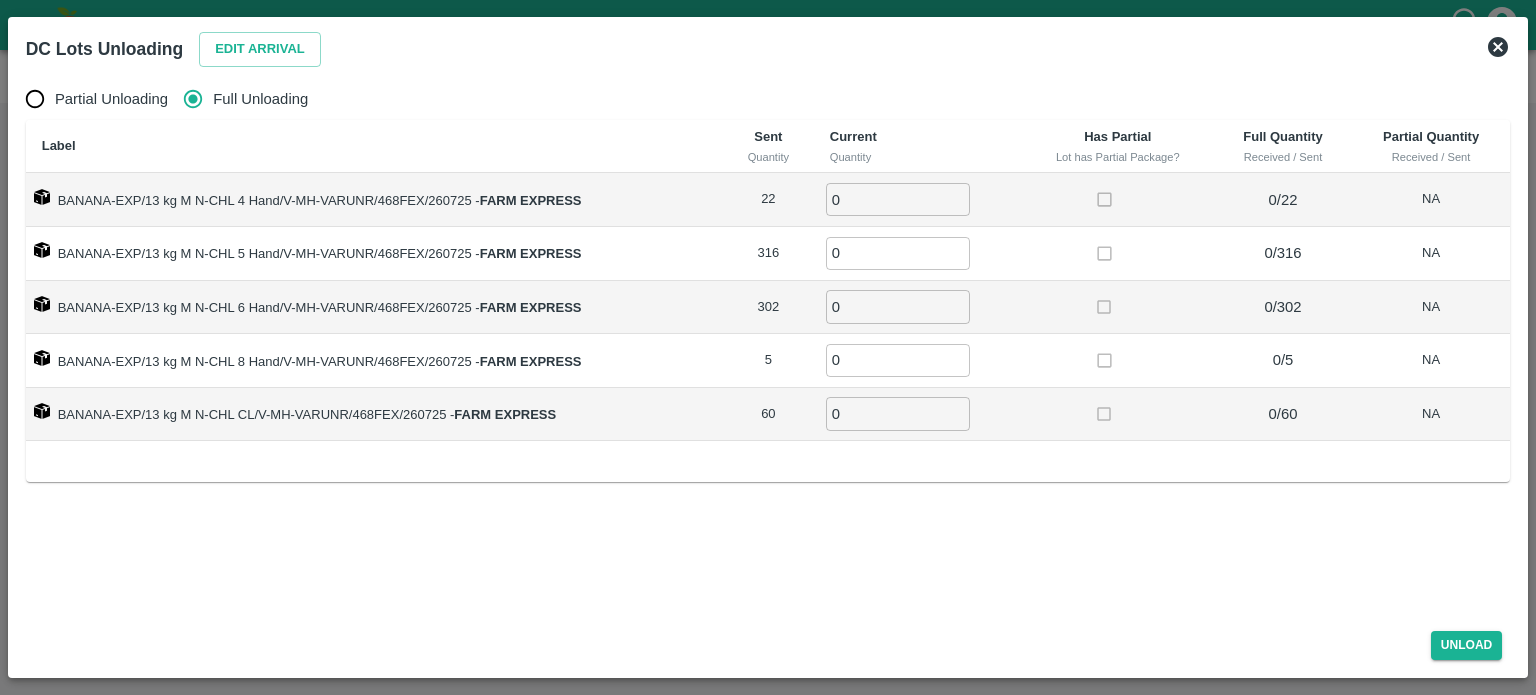 click on "0" at bounding box center (898, 199) 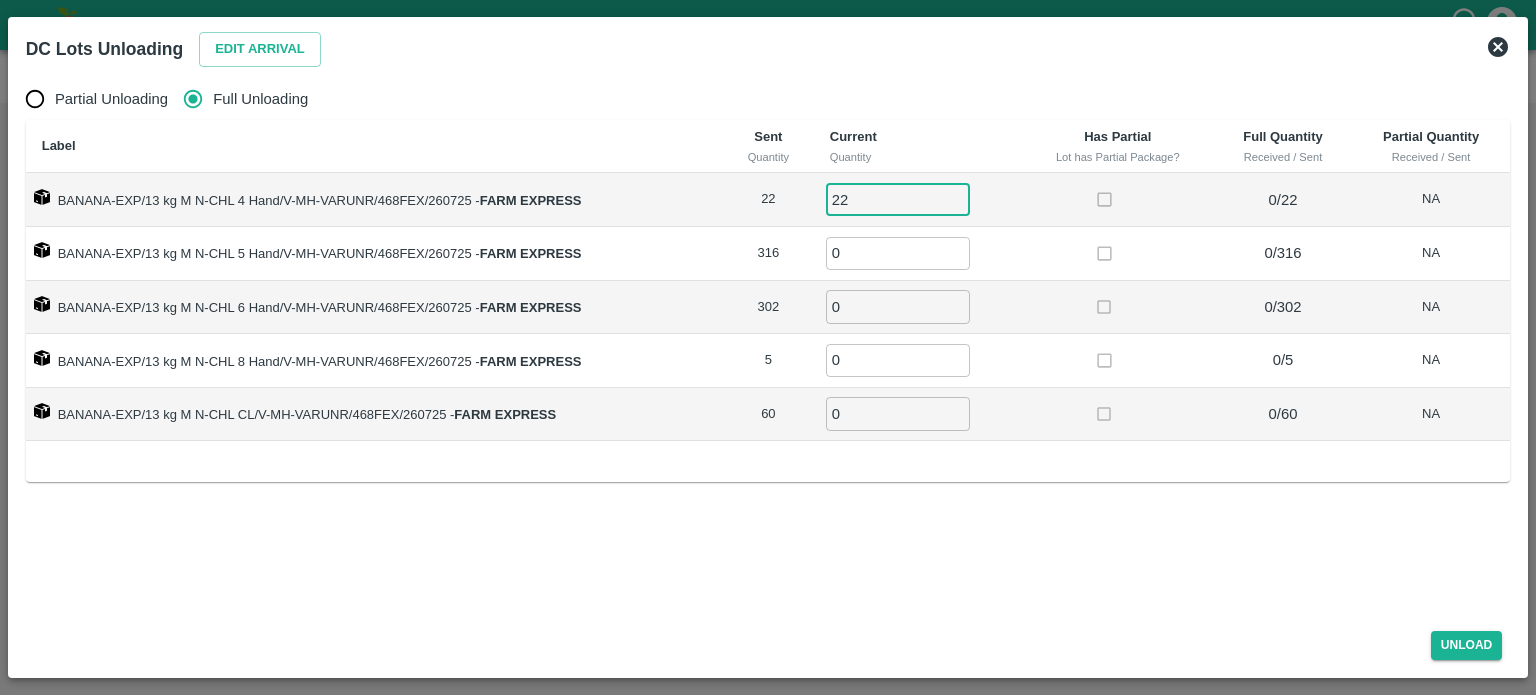 type on "22" 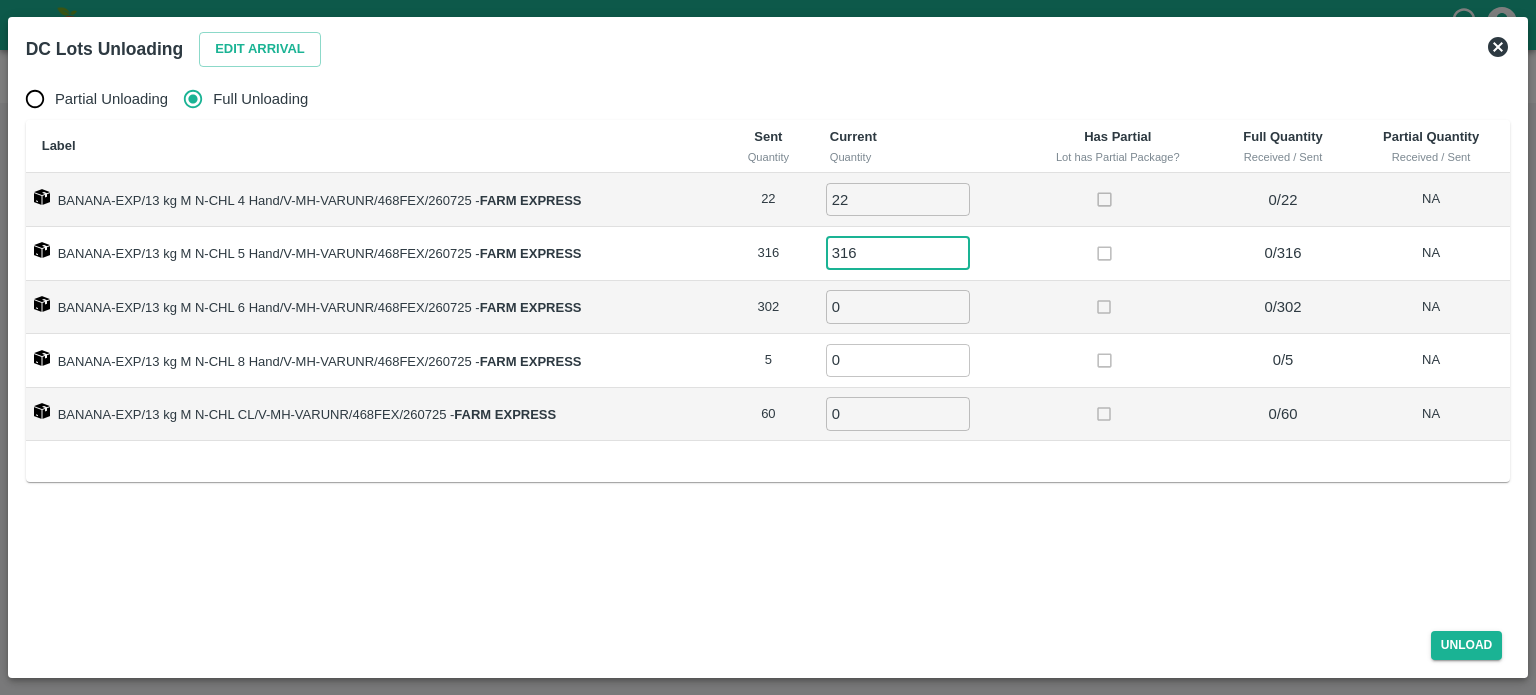 type on "316" 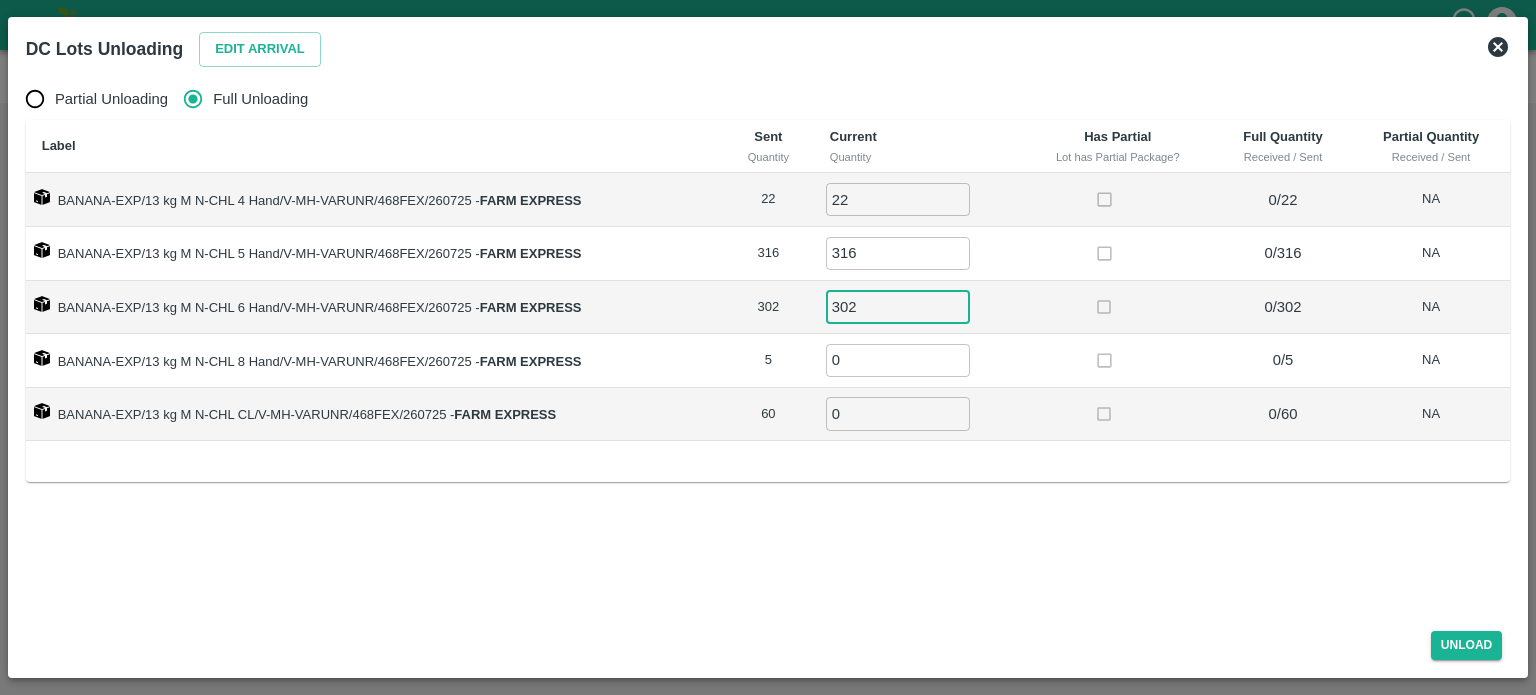 type on "302" 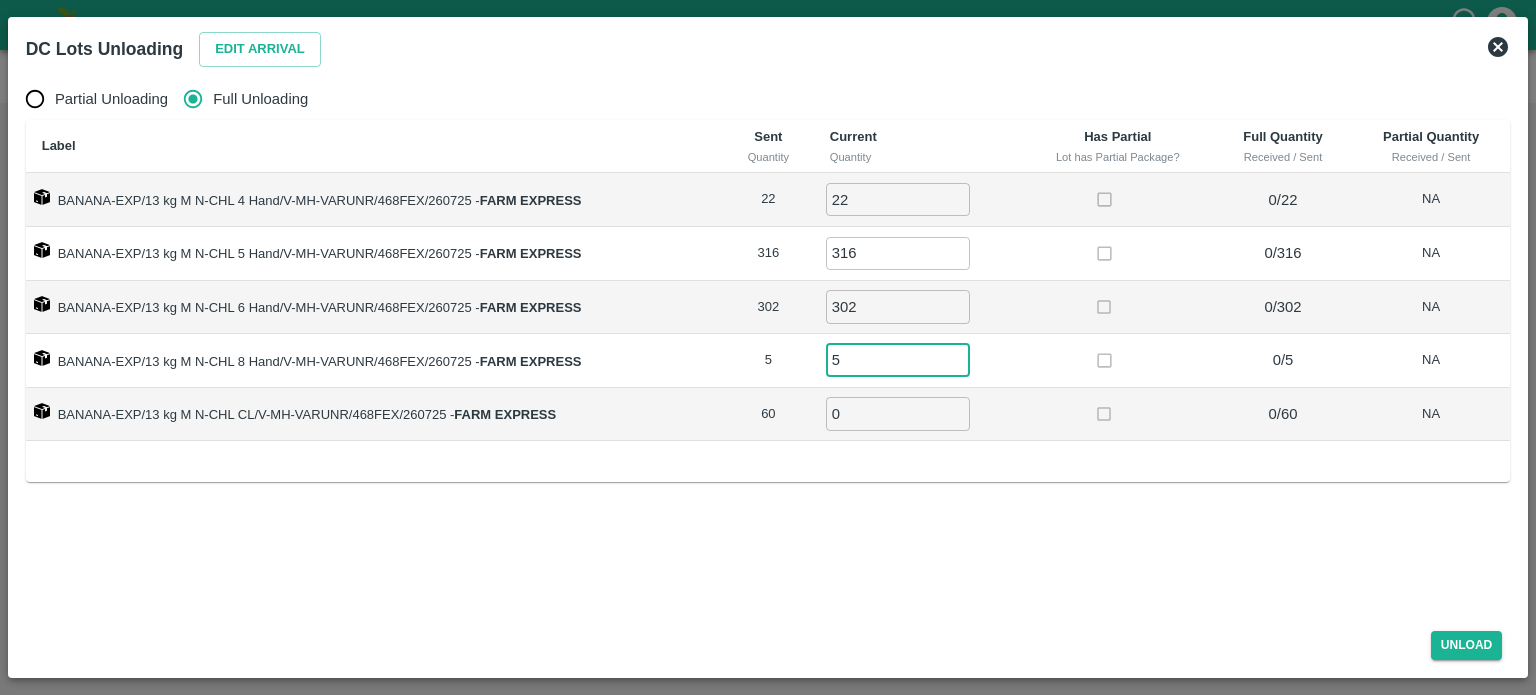 type on "5" 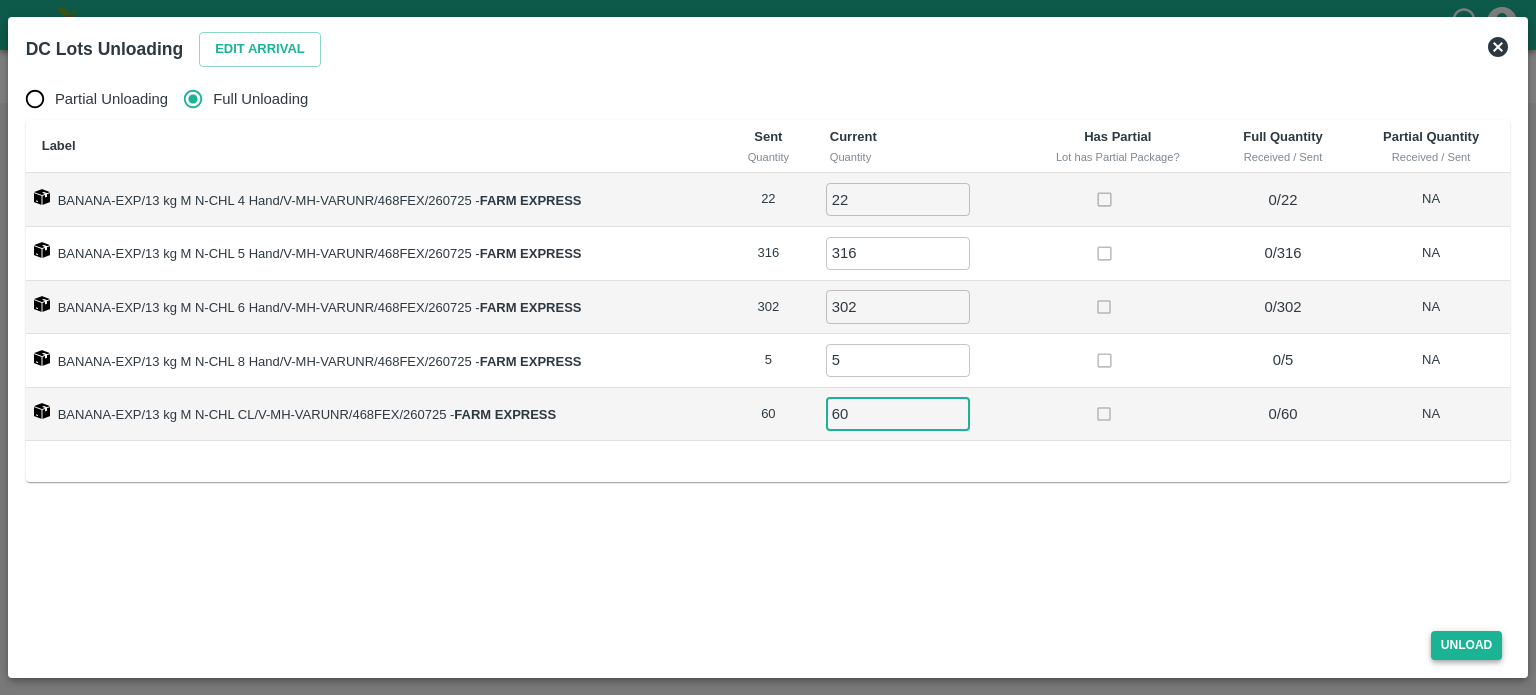 type on "60" 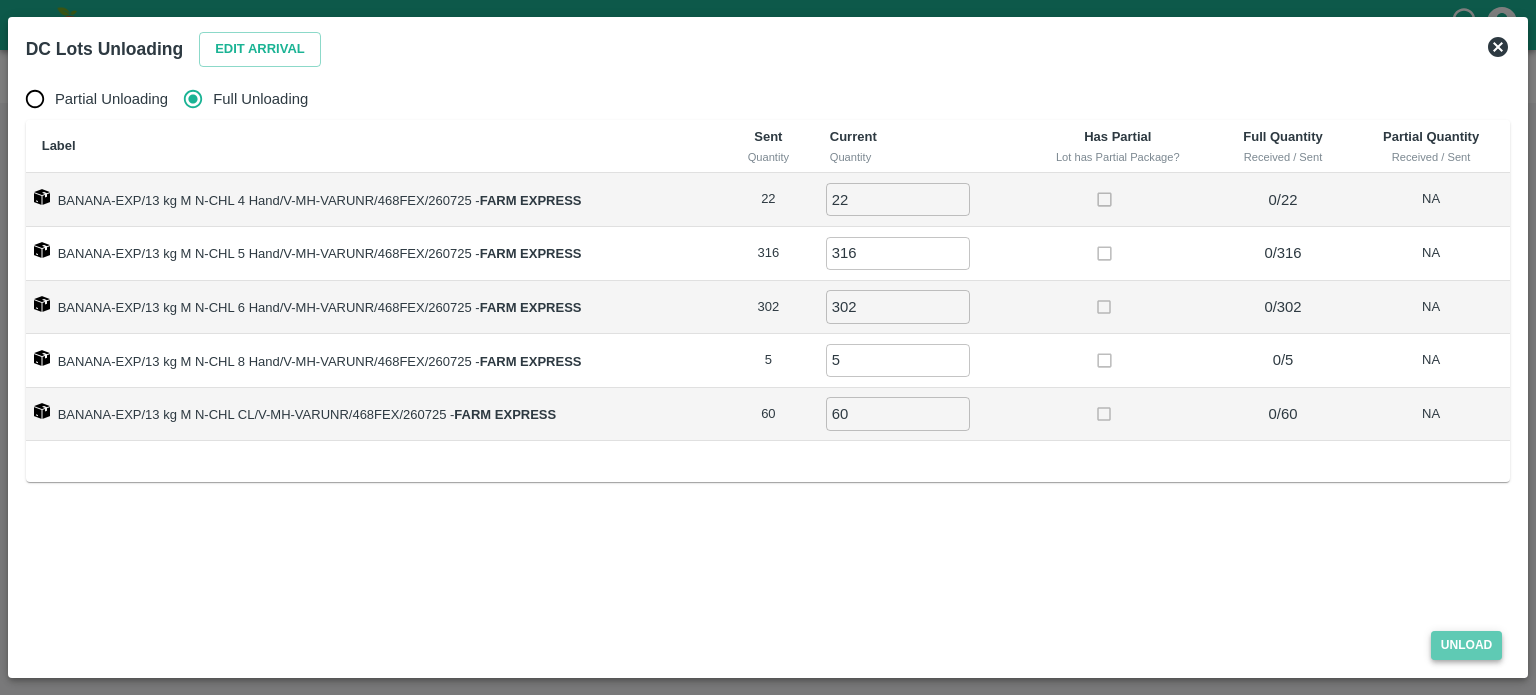 click on "Unload" at bounding box center (1467, 645) 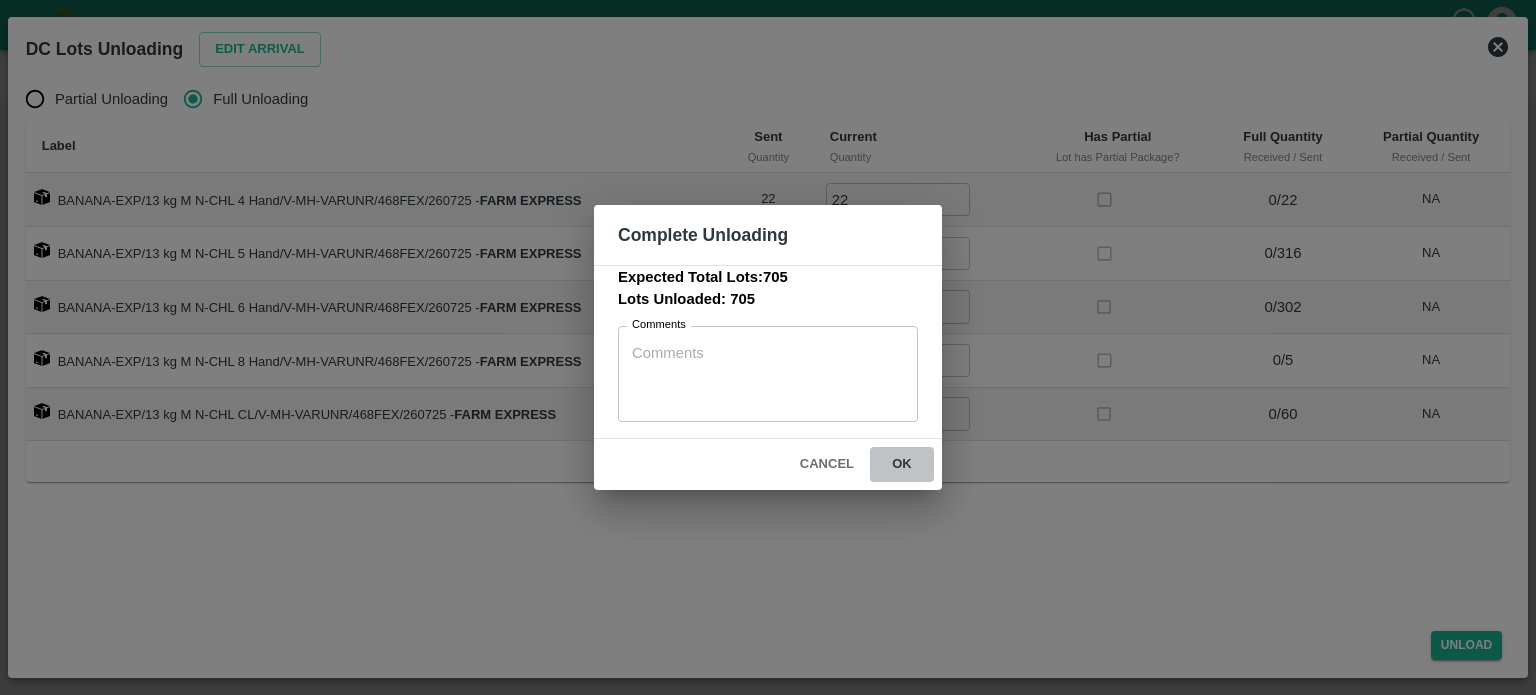 click on "ok" at bounding box center [902, 464] 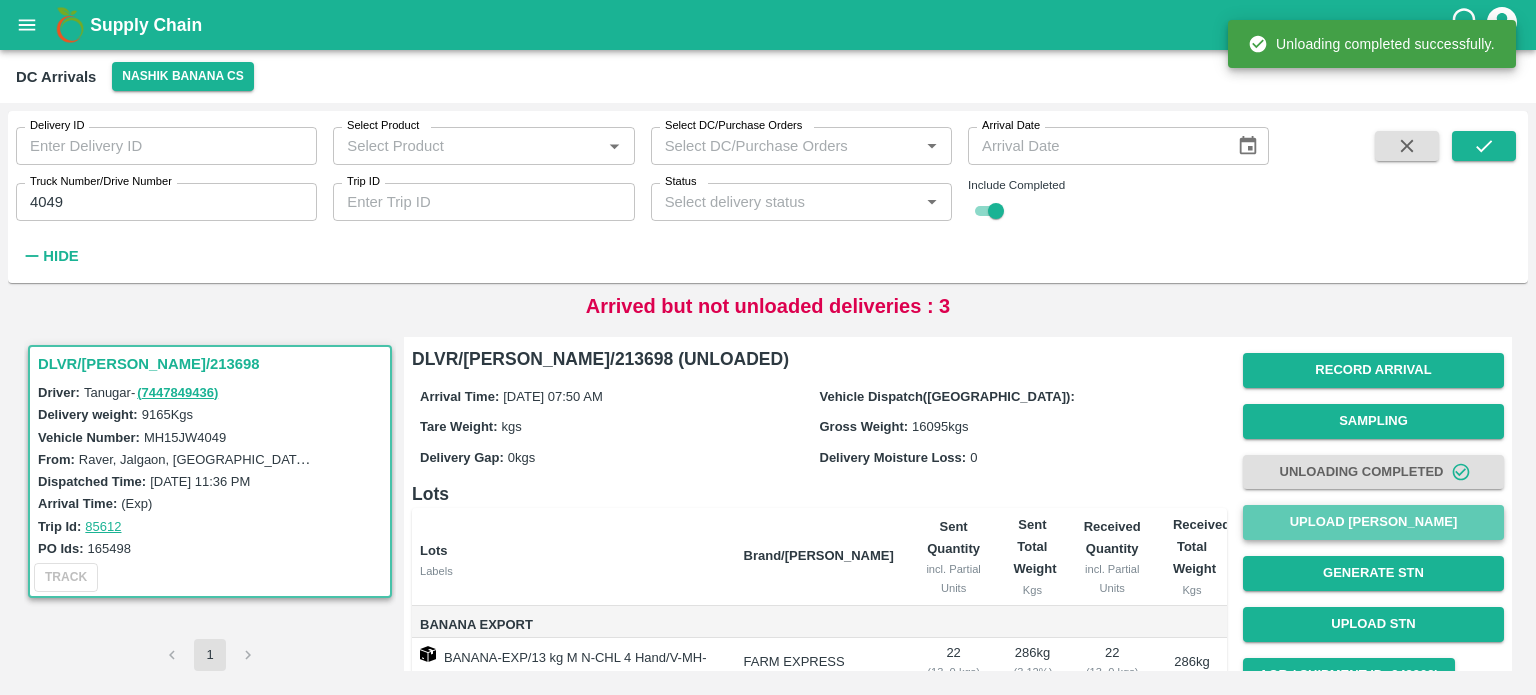 click on "Upload [PERSON_NAME]" at bounding box center (1373, 522) 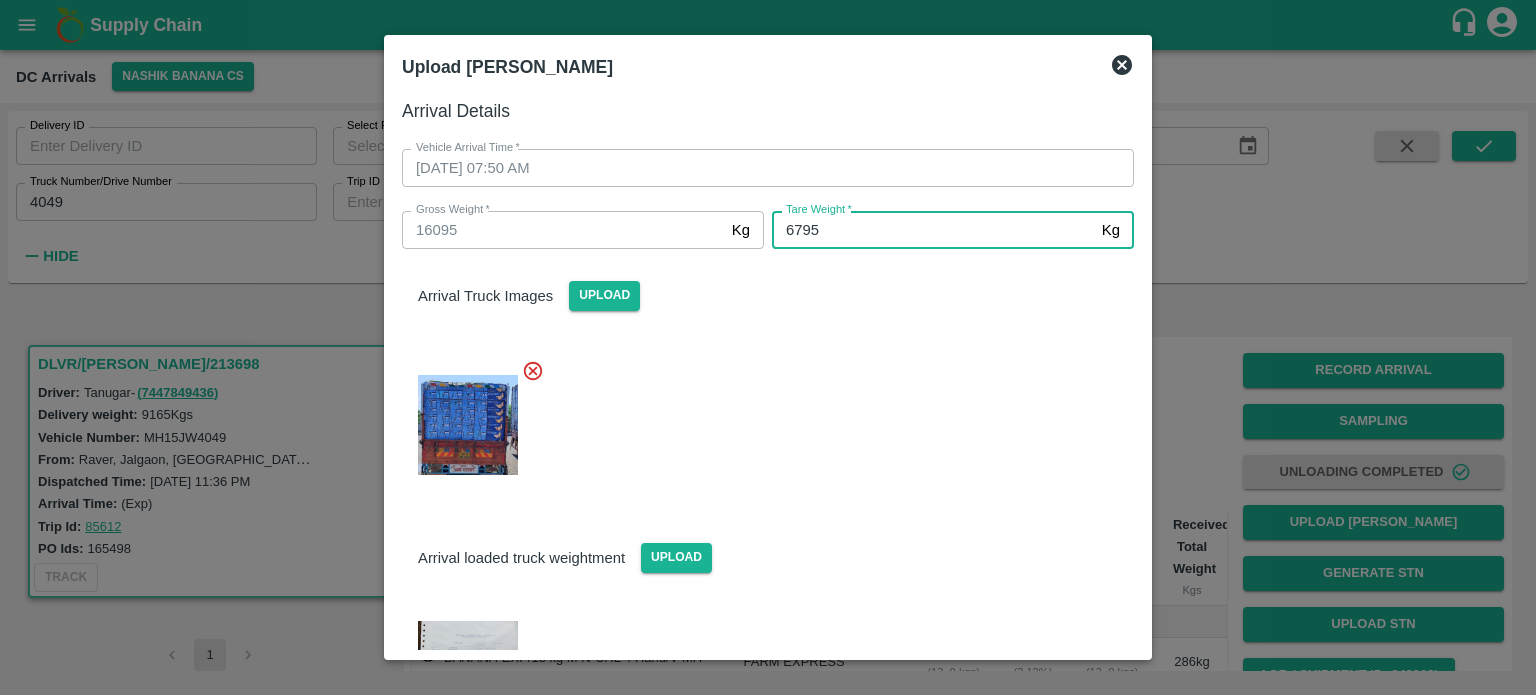 type on "6795" 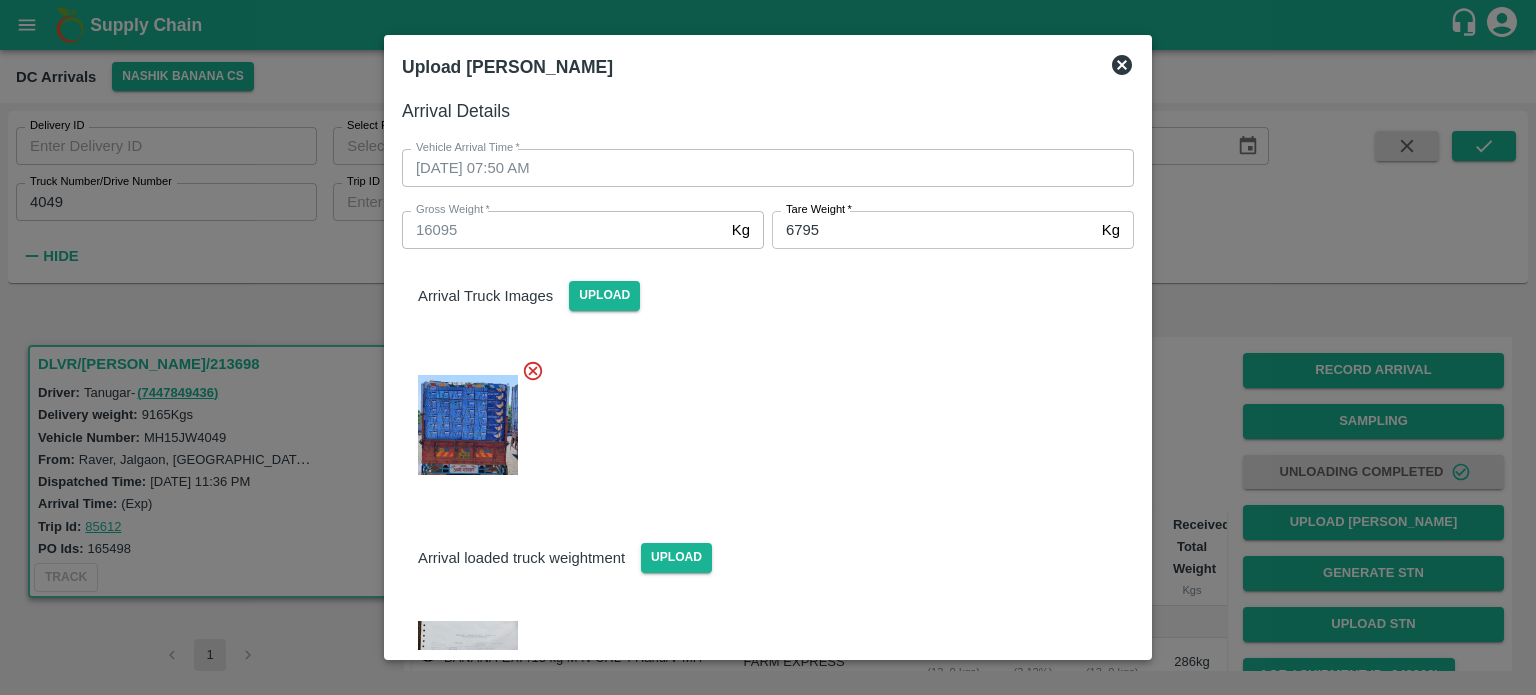 click at bounding box center (760, 419) 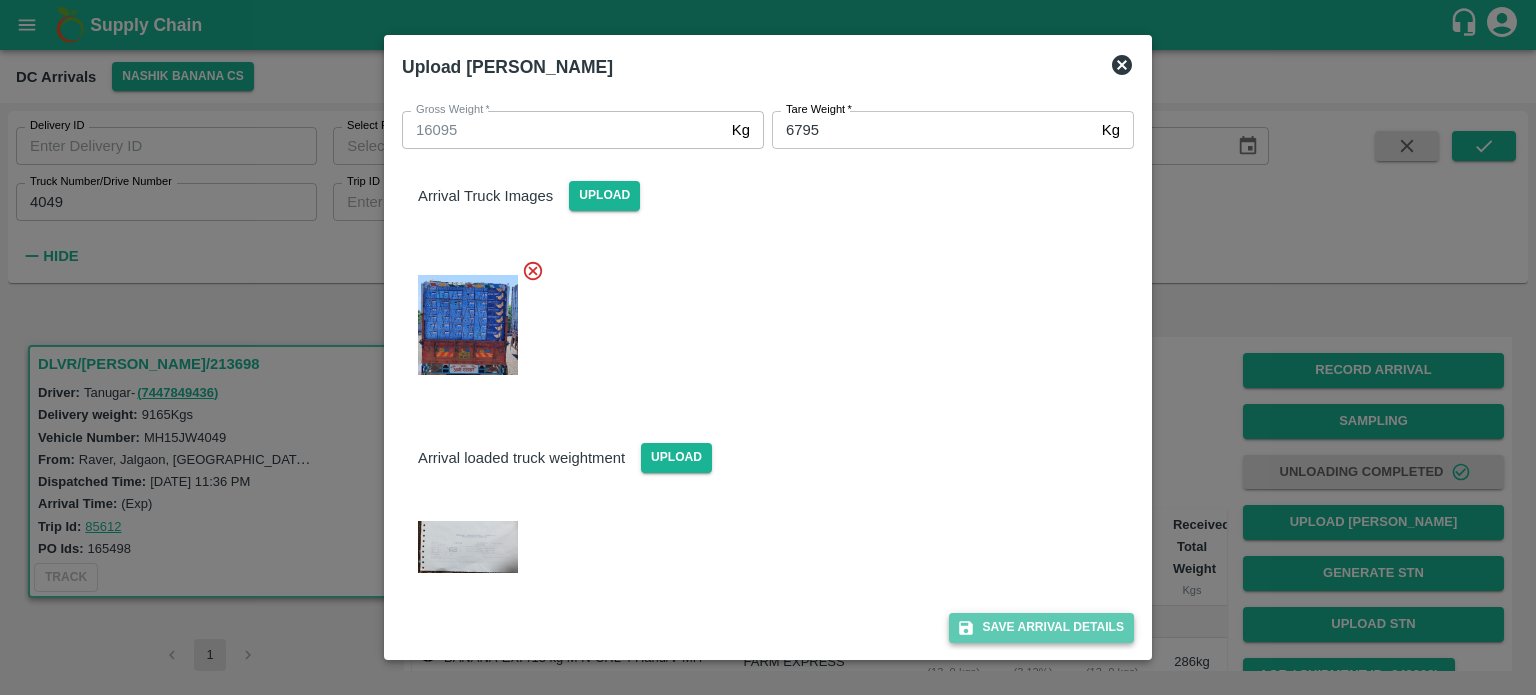 click on "Save Arrival Details" at bounding box center [1041, 627] 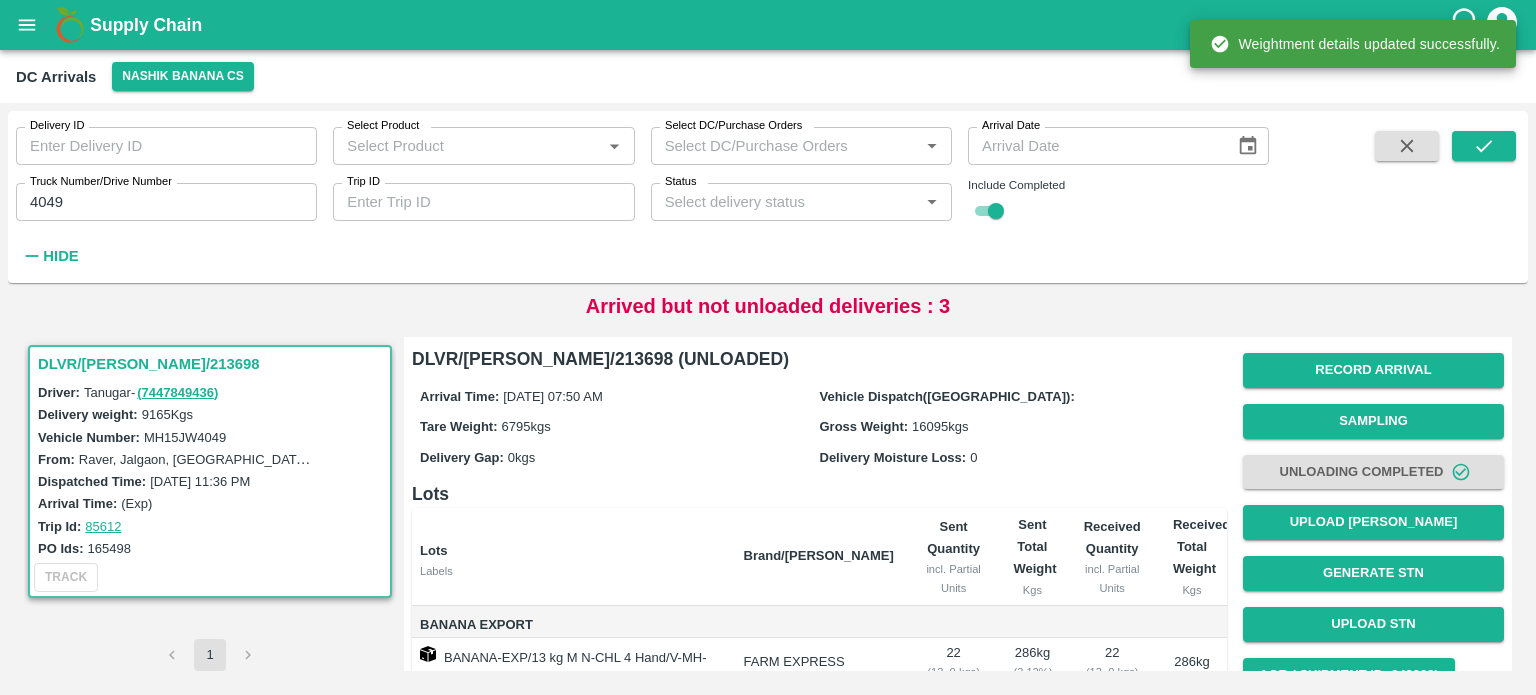 scroll, scrollTop: 192, scrollLeft: 0, axis: vertical 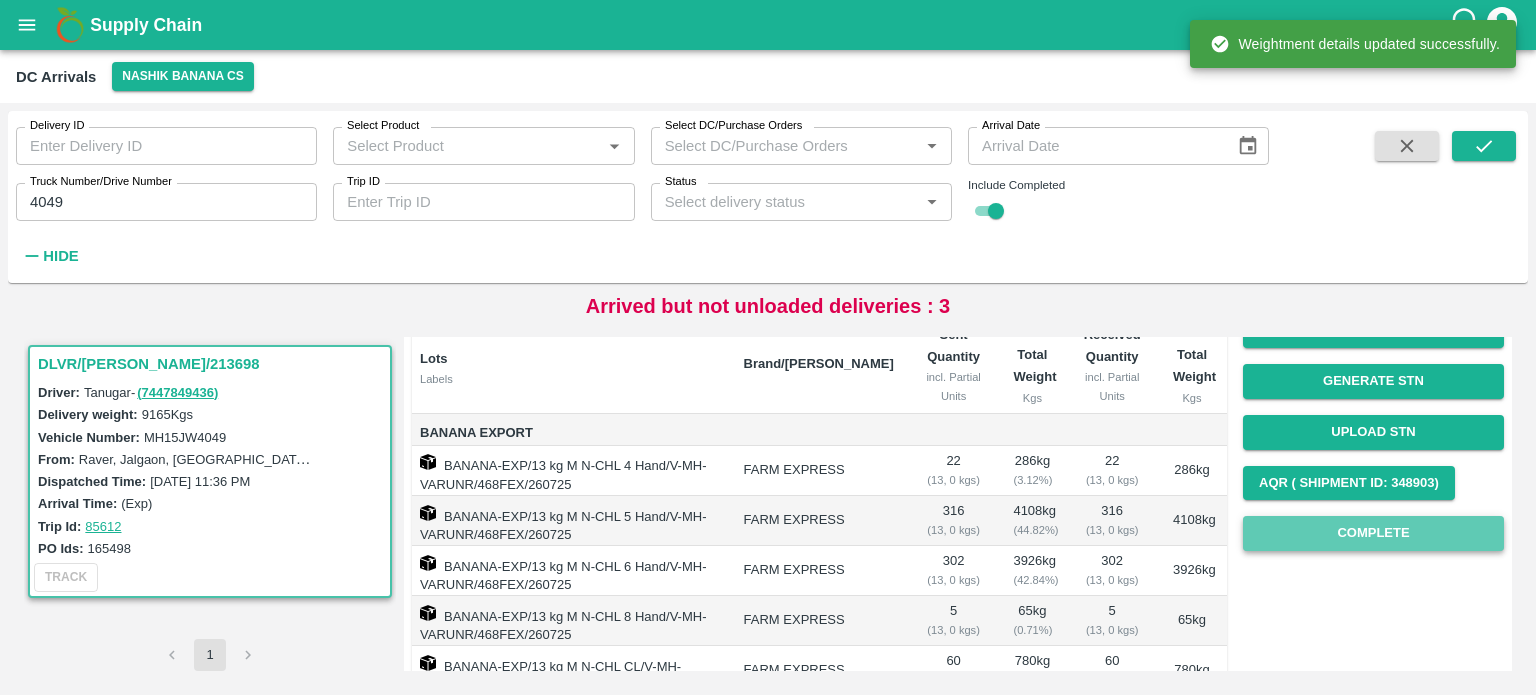 click on "Complete" at bounding box center (1373, 533) 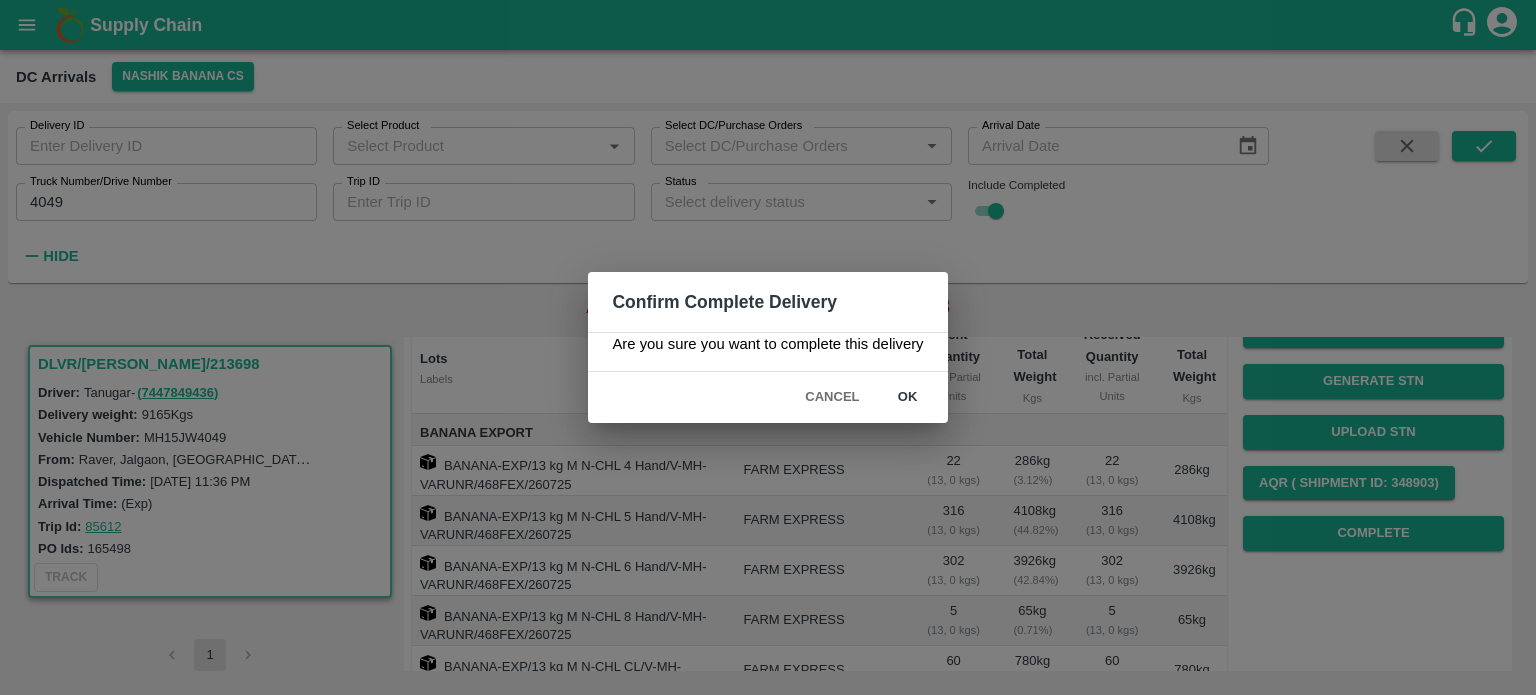 click on "ok" at bounding box center (908, 397) 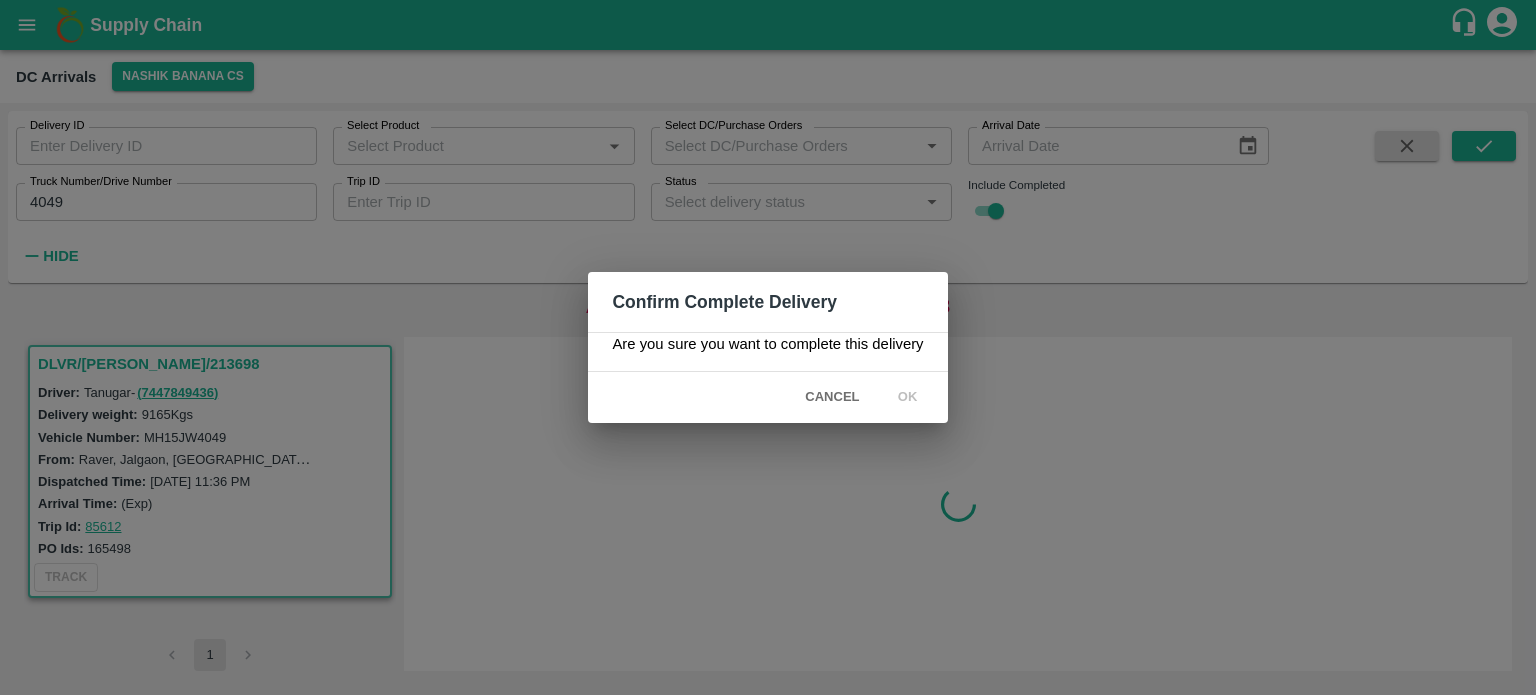 scroll, scrollTop: 0, scrollLeft: 0, axis: both 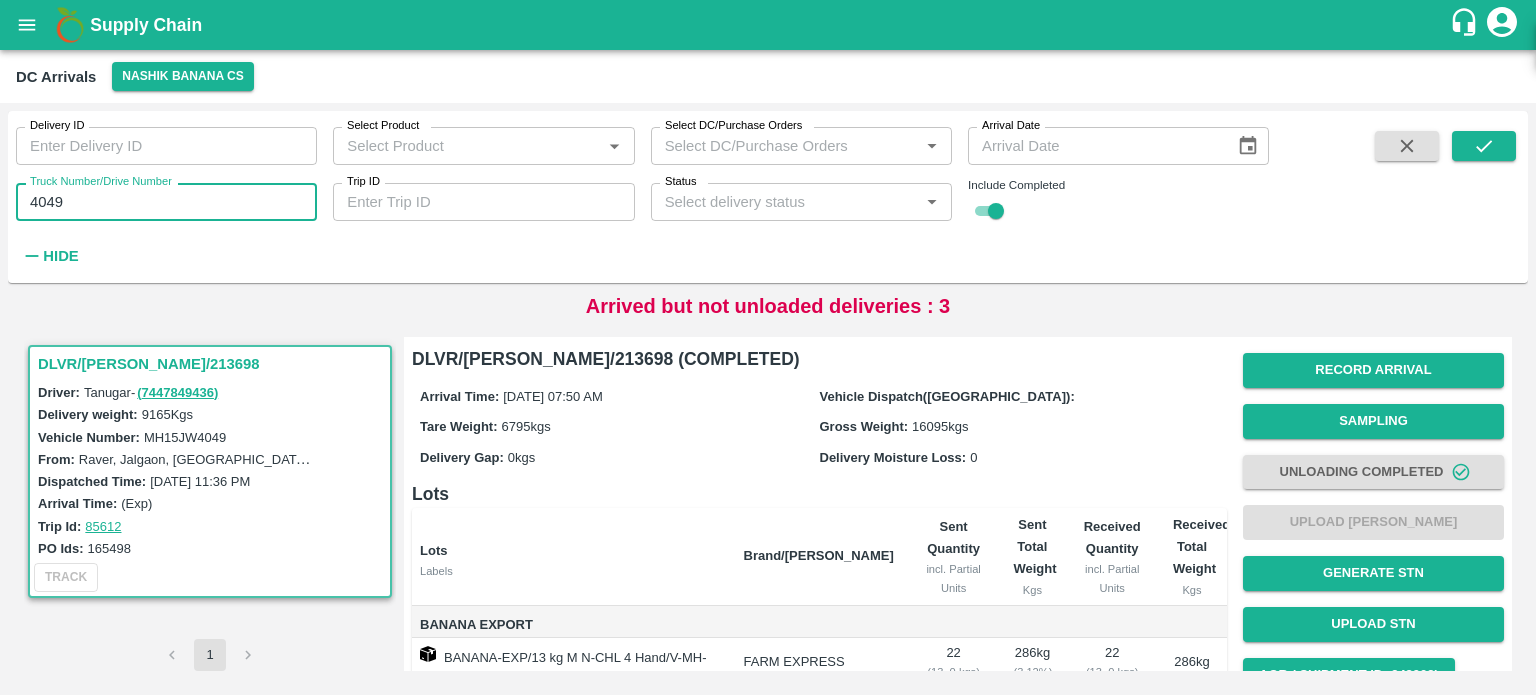 click on "4049" at bounding box center (166, 202) 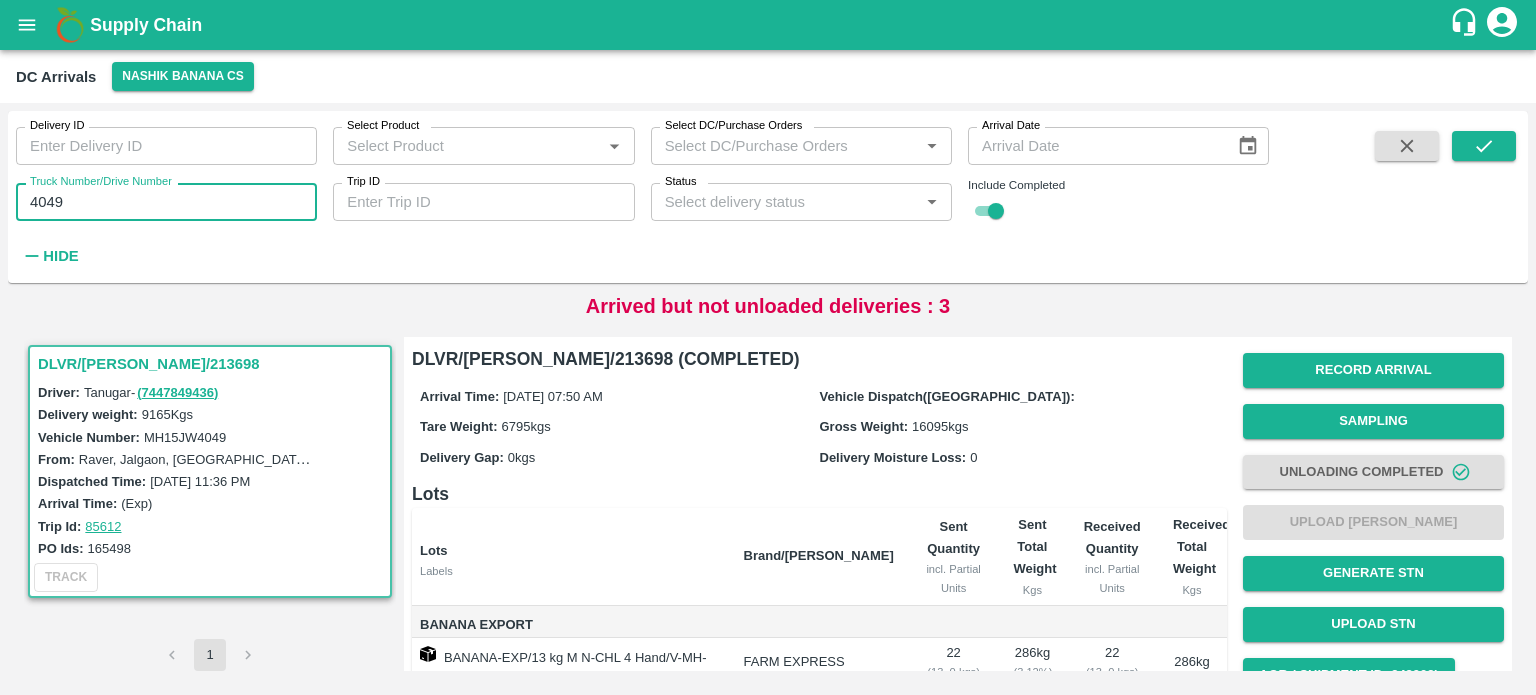 click on "4049" at bounding box center (166, 202) 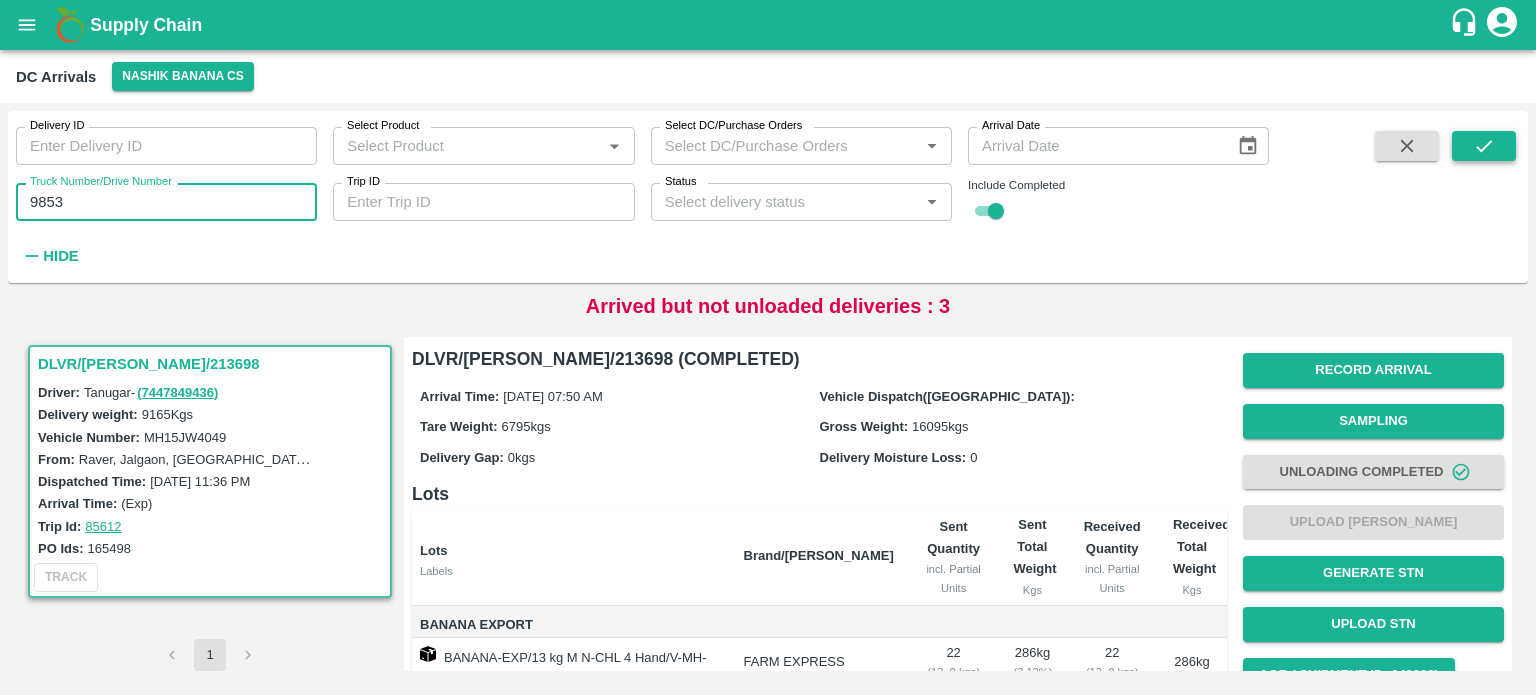type on "9853" 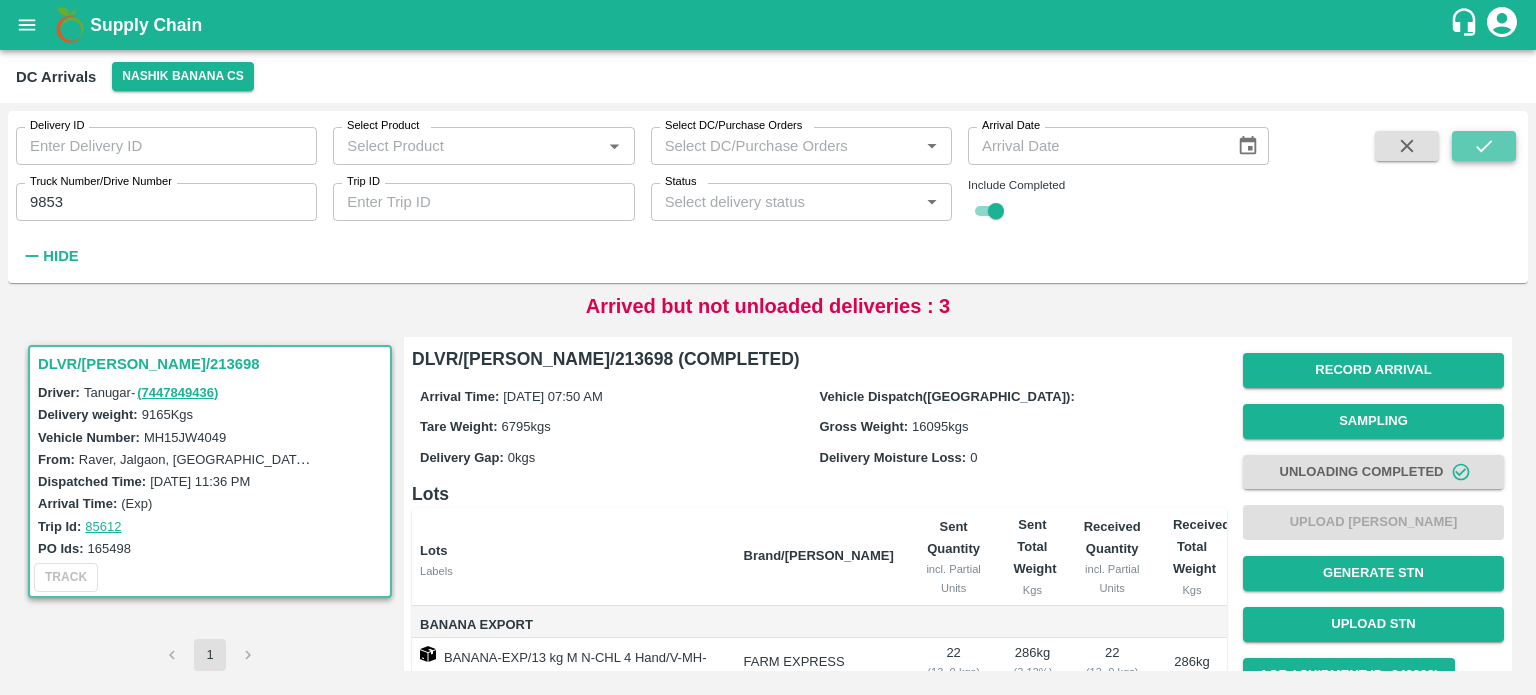 click 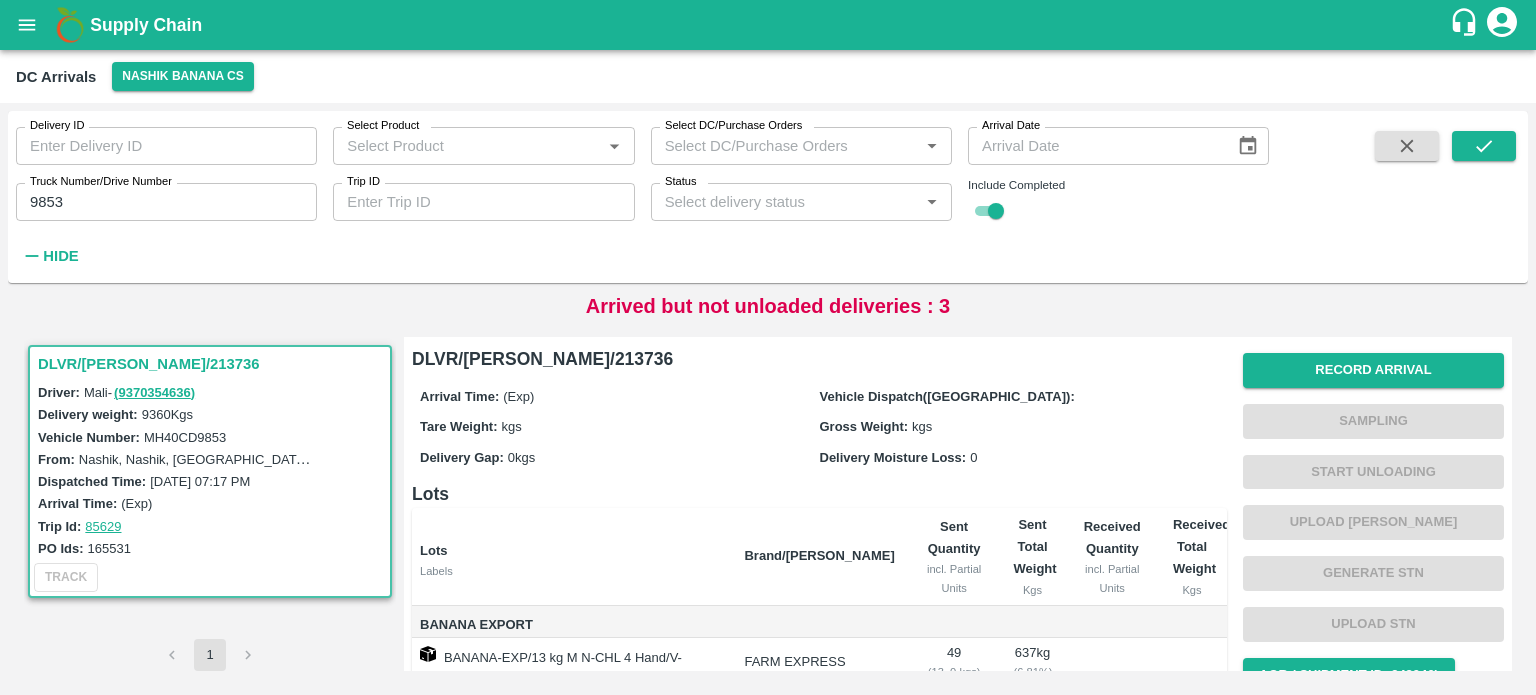 scroll, scrollTop: 382, scrollLeft: 0, axis: vertical 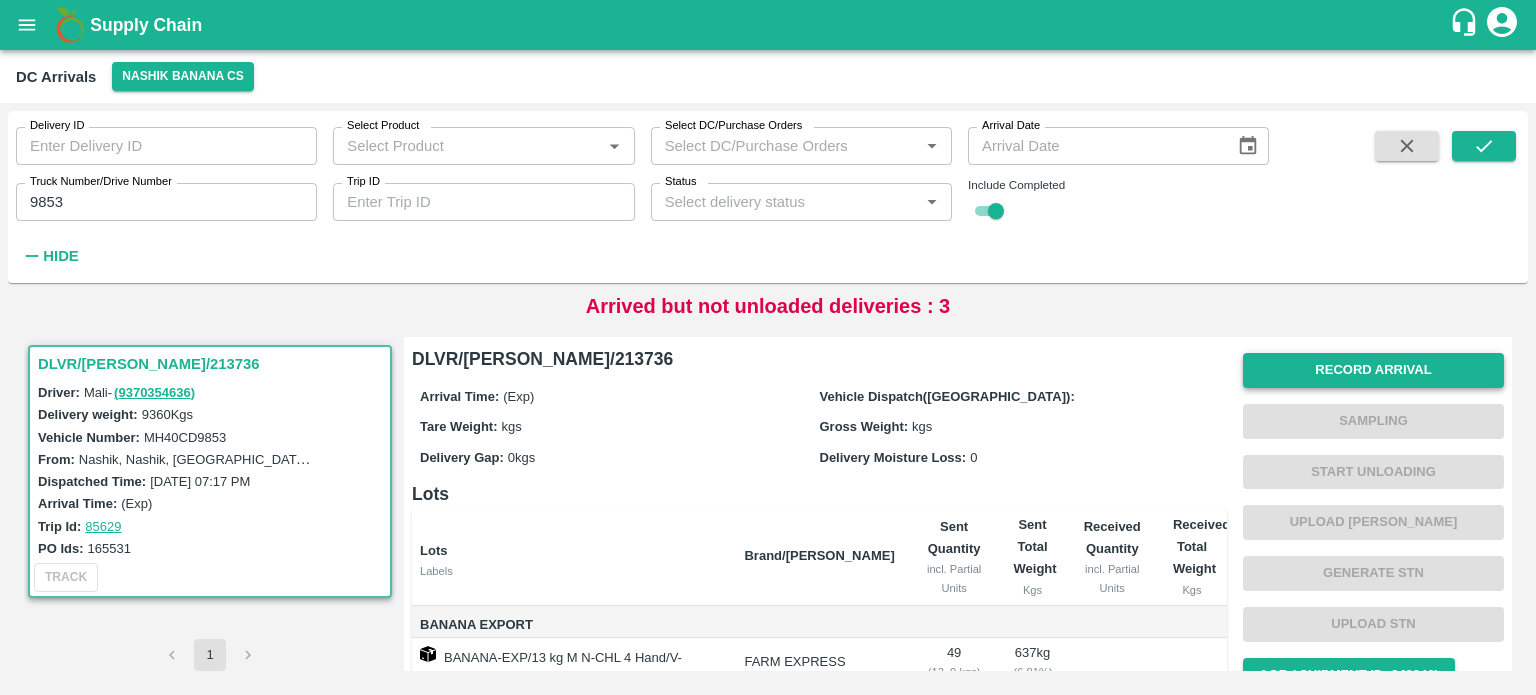 click on "Record Arrival" at bounding box center (1373, 370) 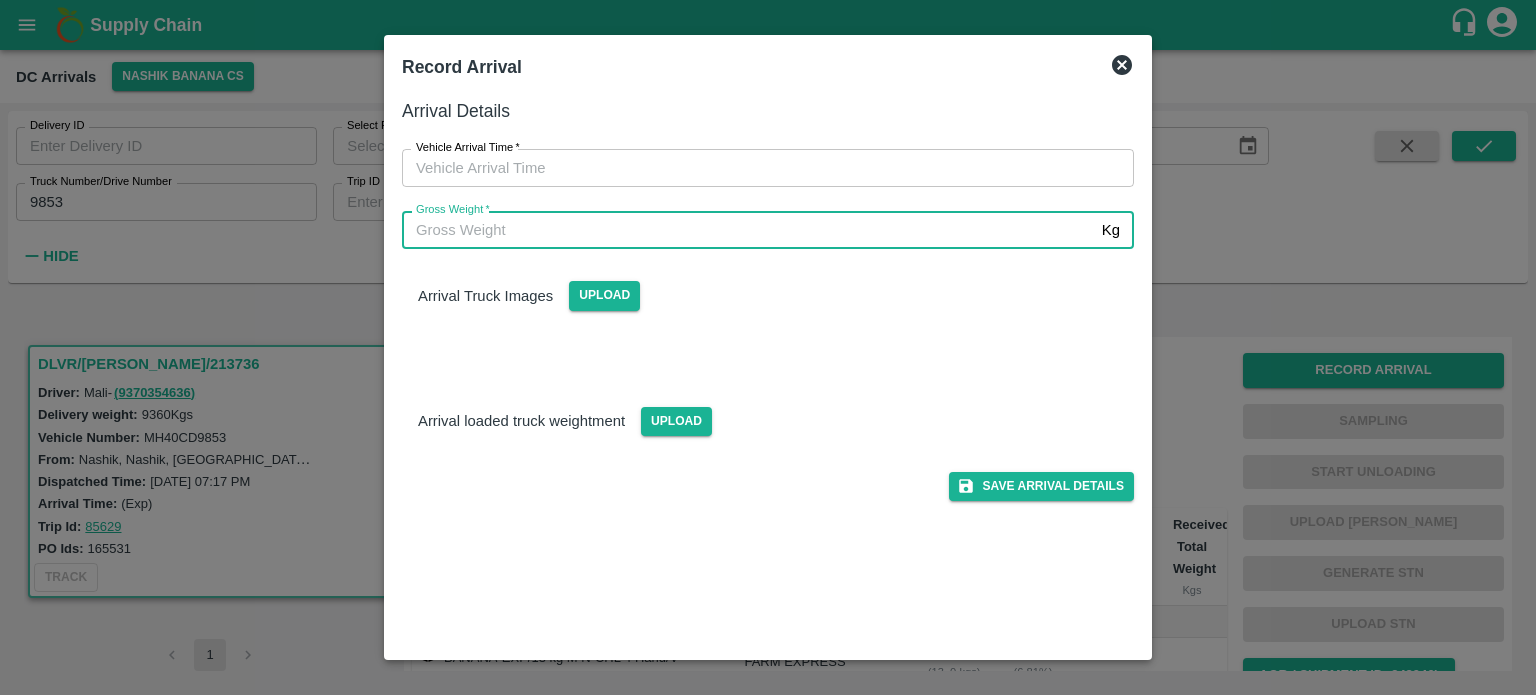 click on "Gross Weight   *" at bounding box center [748, 230] 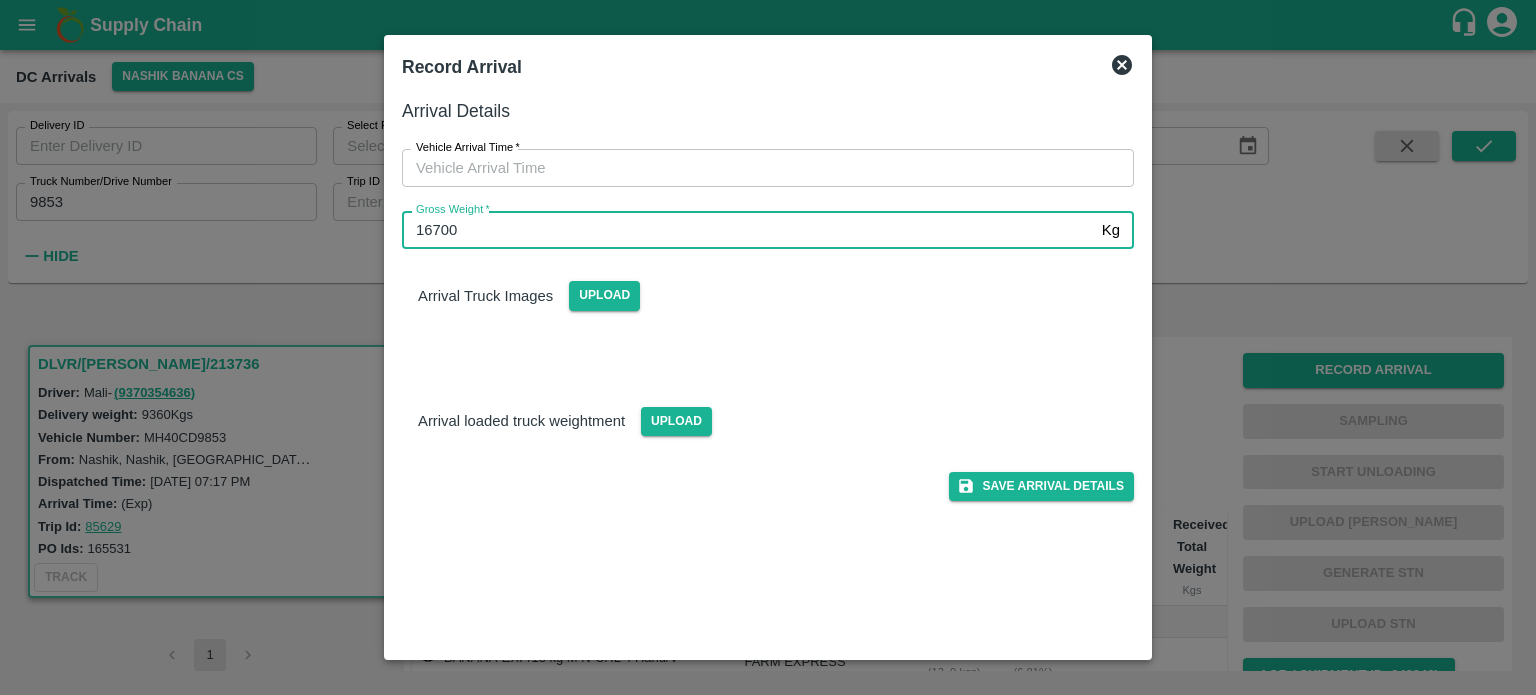 type on "16700" 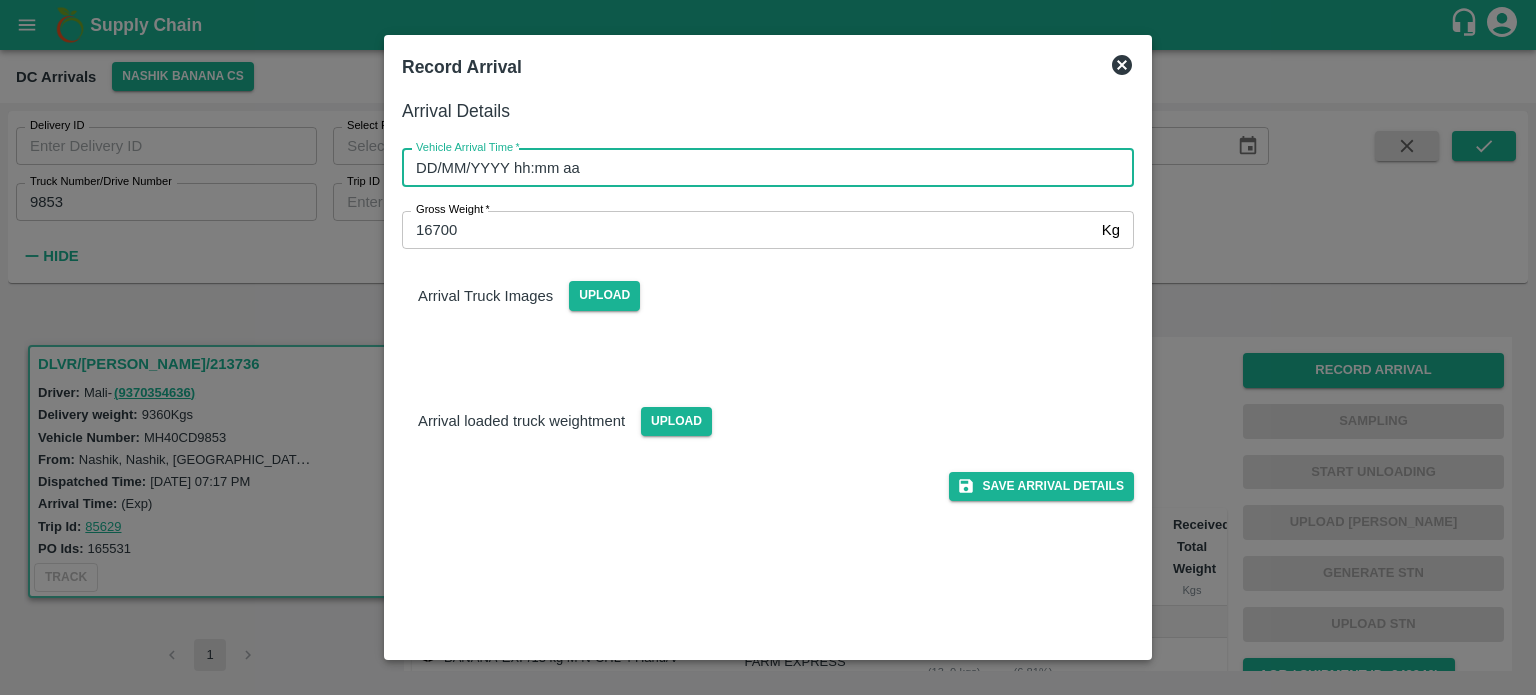 click on "DD/MM/YYYY hh:mm aa" at bounding box center (761, 168) 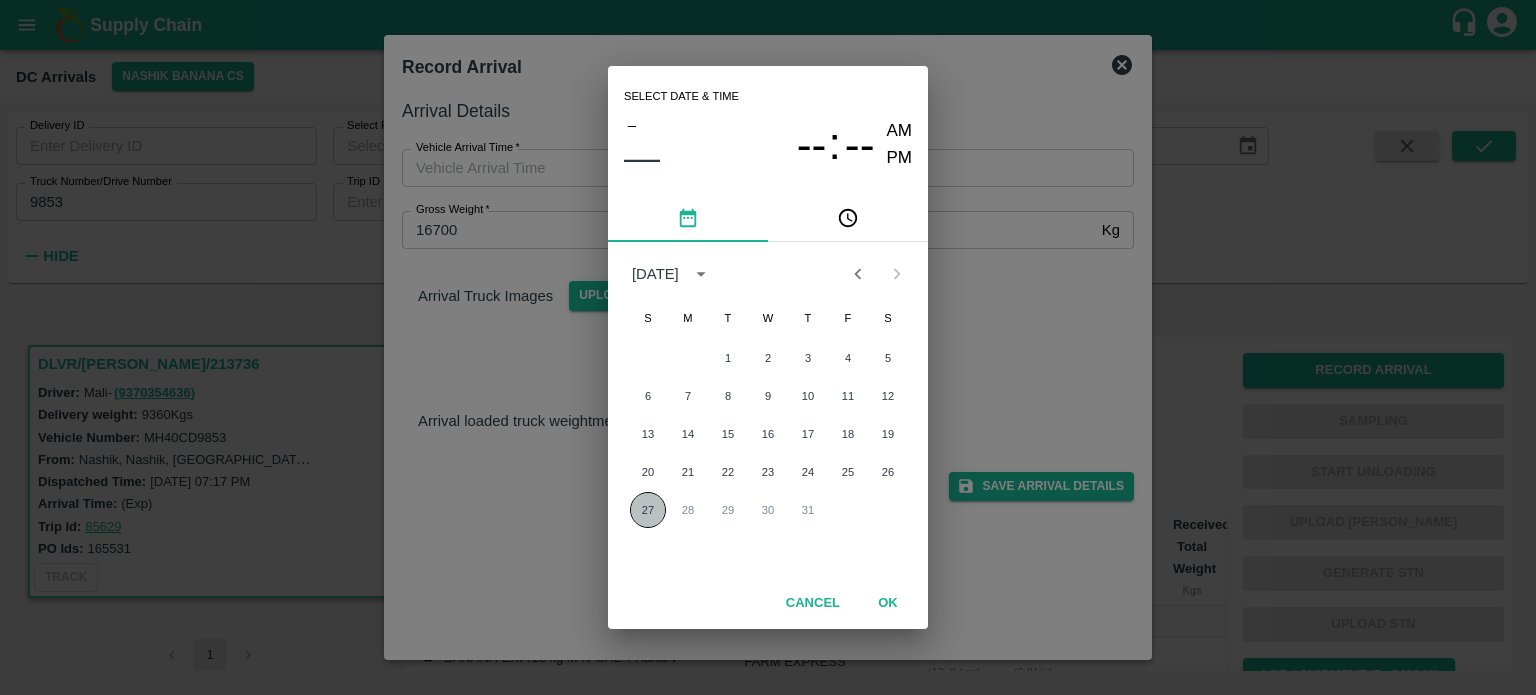click on "27" at bounding box center [648, 510] 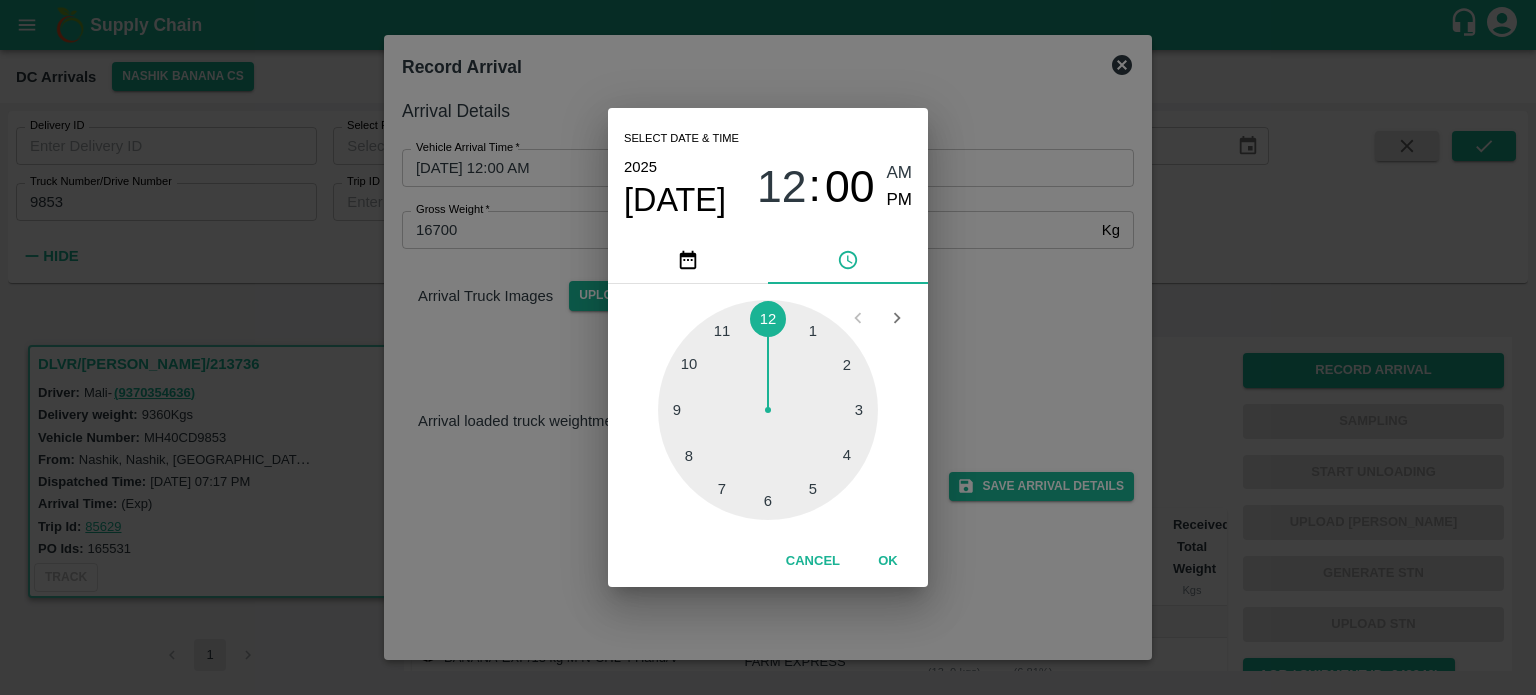 click at bounding box center (768, 410) 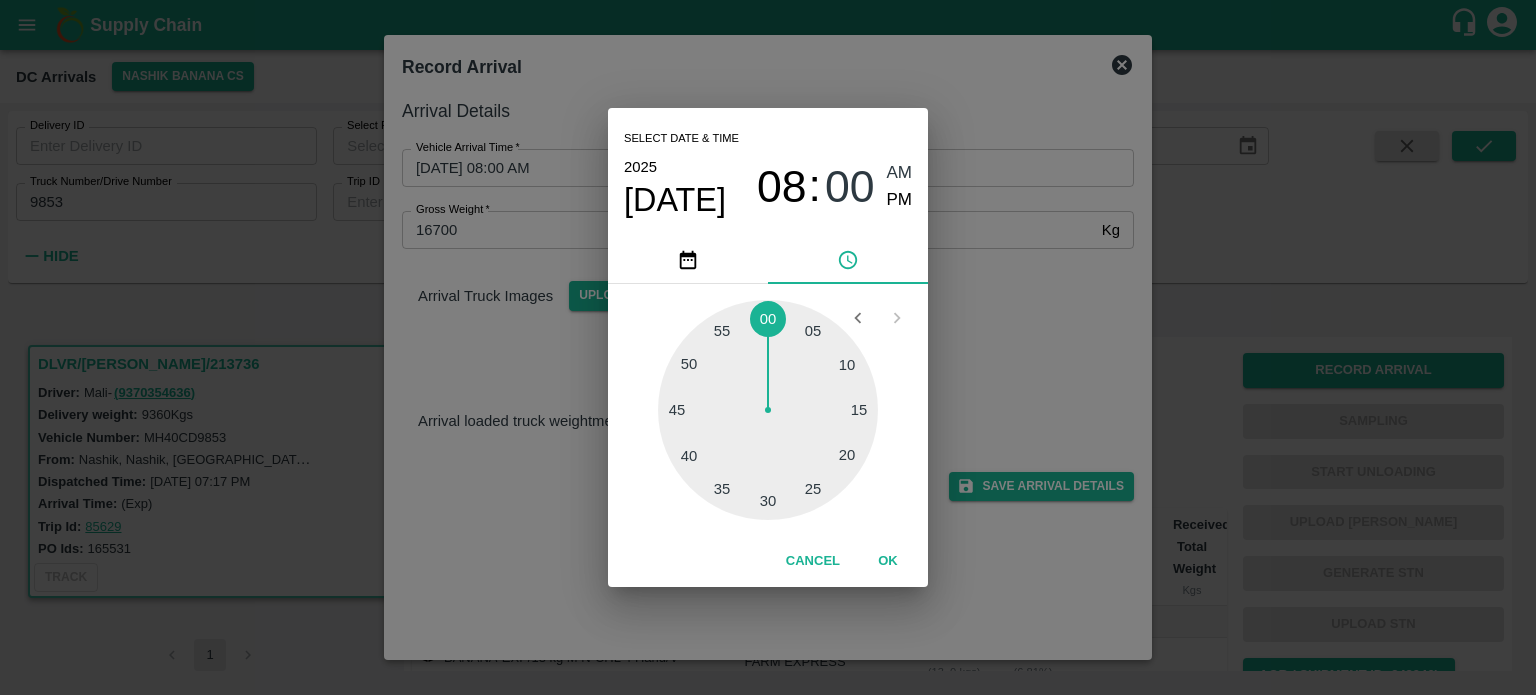 click at bounding box center (768, 410) 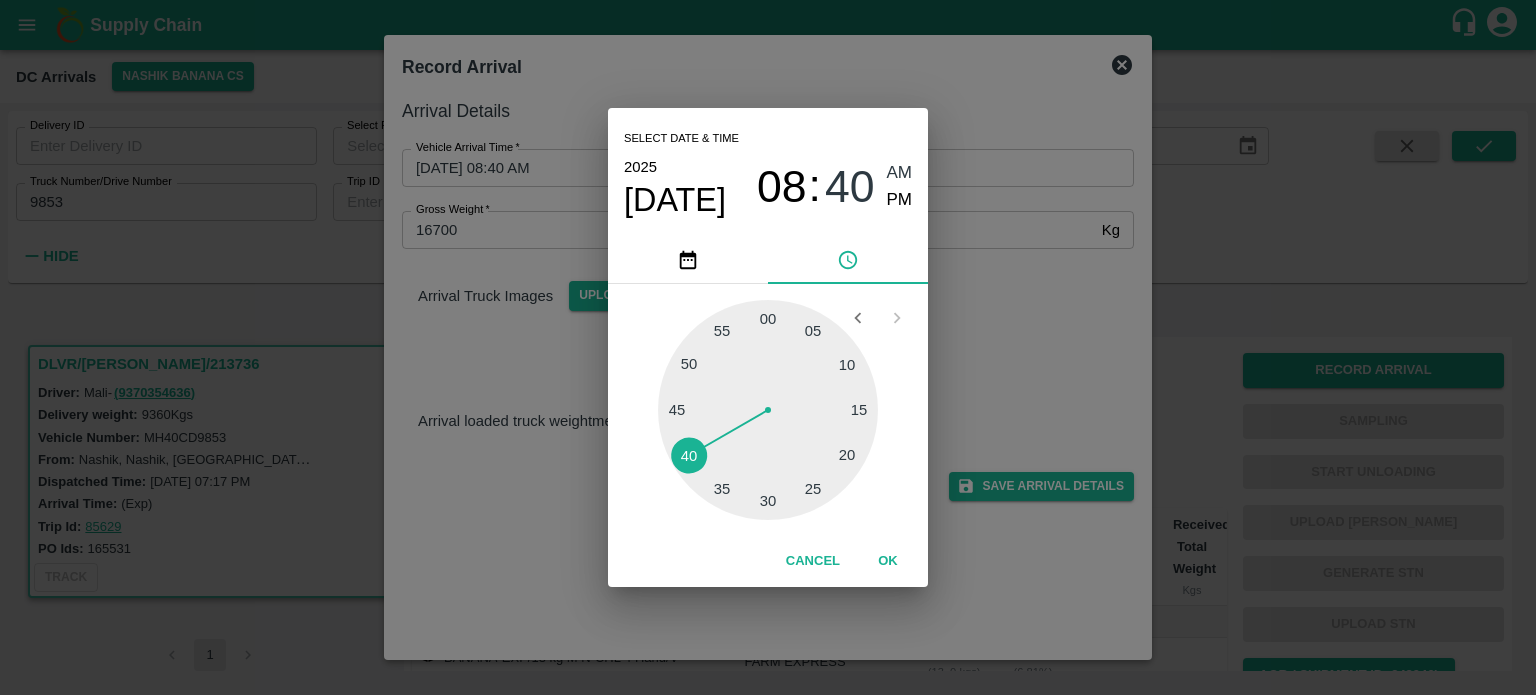 click on "Select date & time 2025 Jul 27 08 : 40 AM PM 05 10 15 20 25 30 35 40 45 50 55 00 Cancel OK" at bounding box center [768, 347] 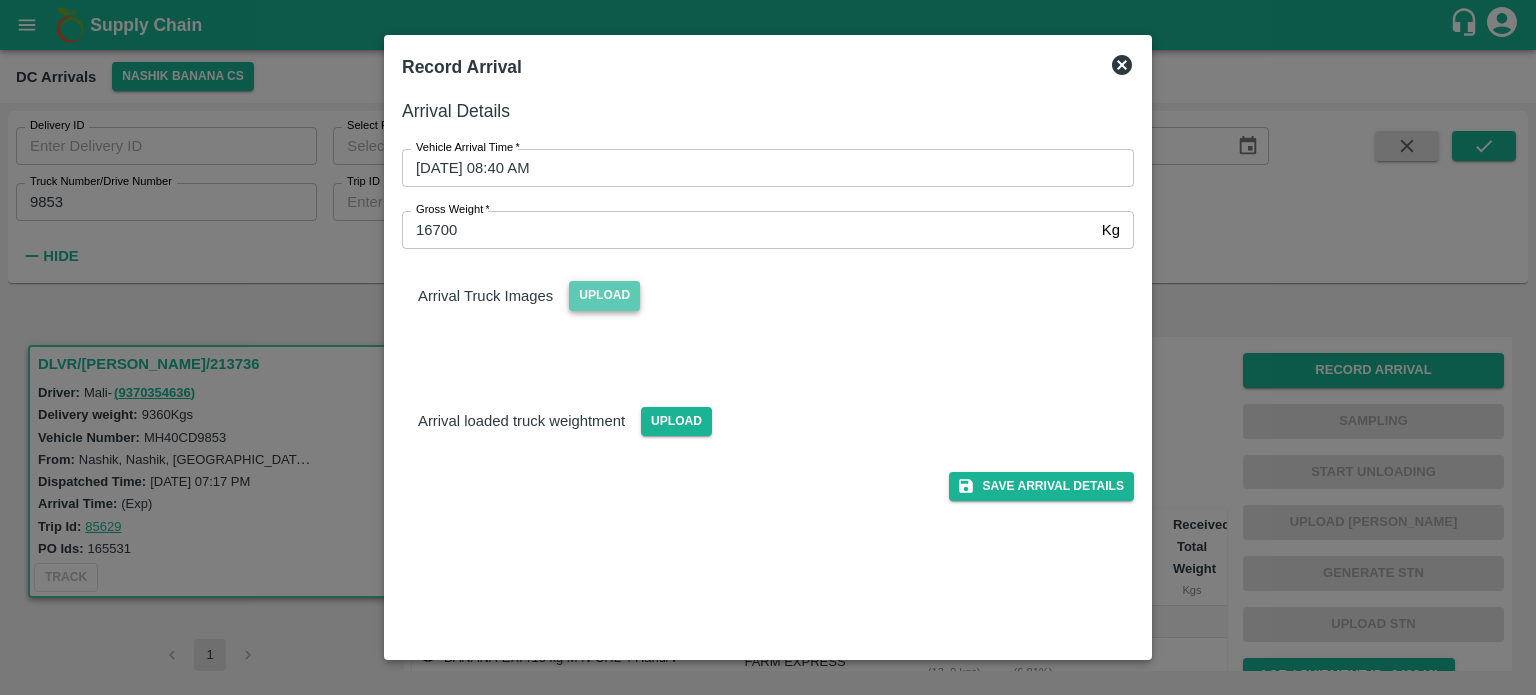 click on "Upload" at bounding box center (604, 295) 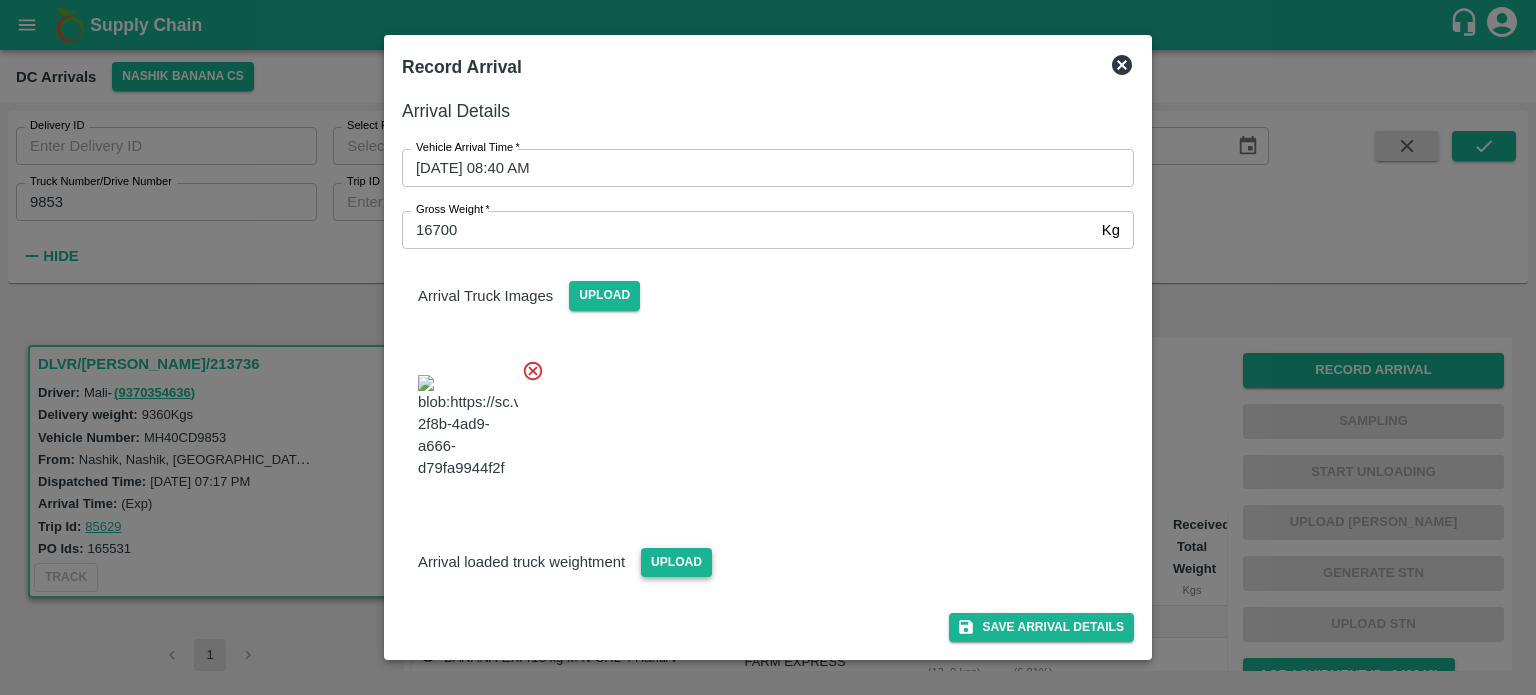 click on "Upload" at bounding box center (676, 562) 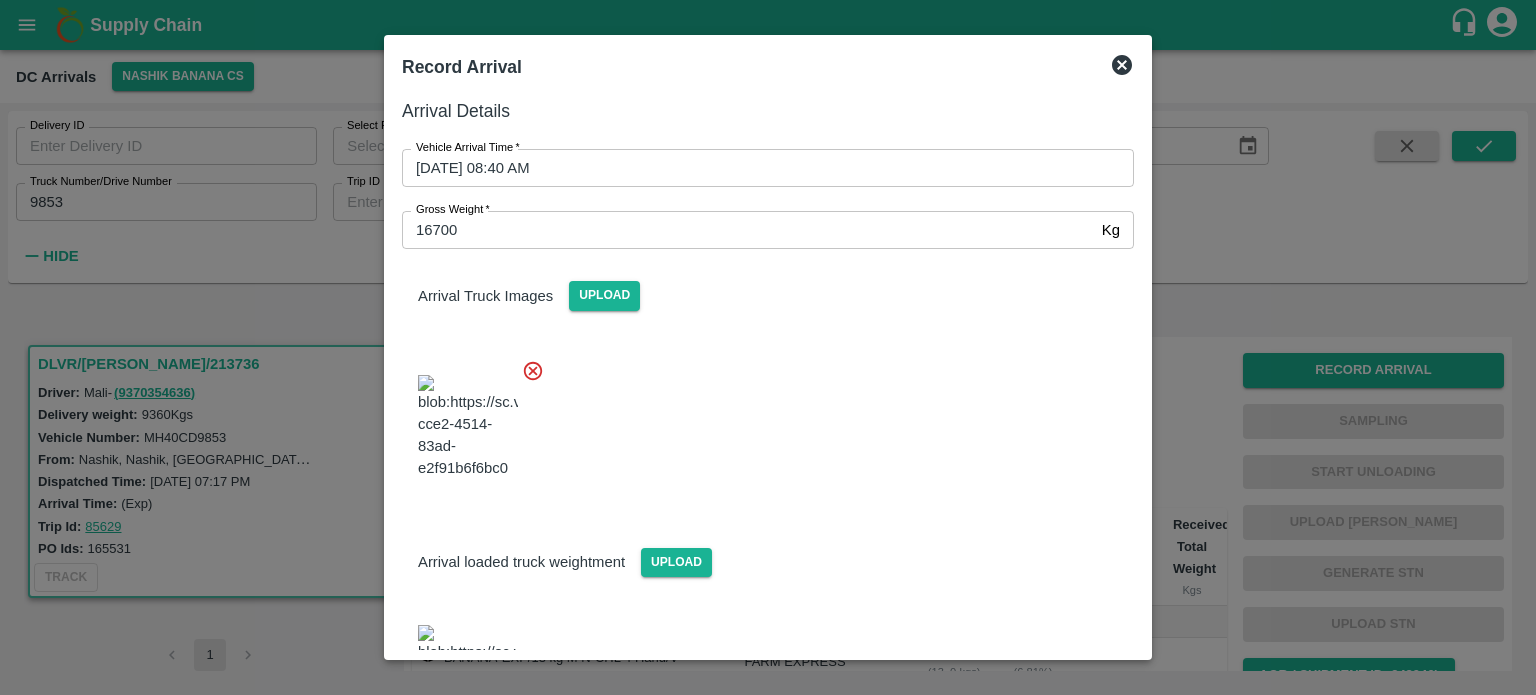 click at bounding box center [760, 421] 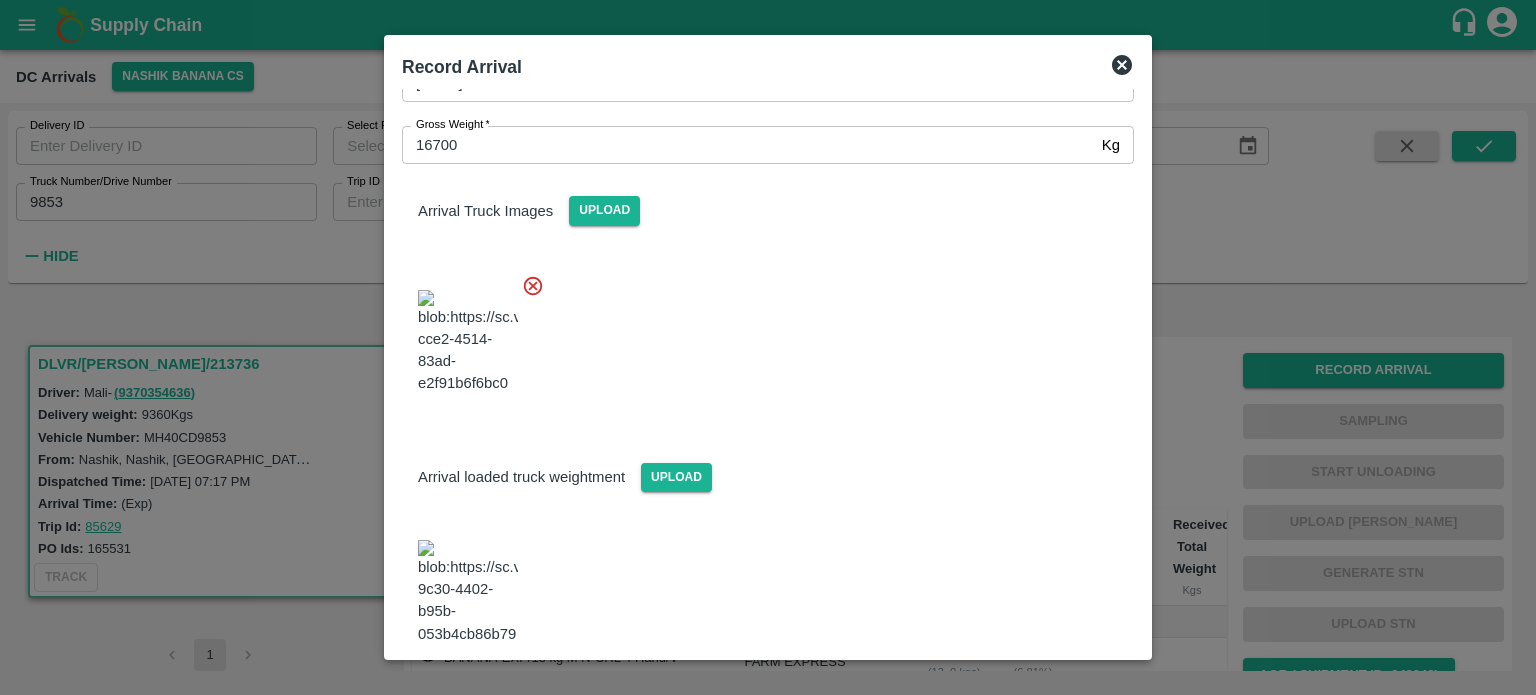click on "Save Arrival Details" at bounding box center [1041, 699] 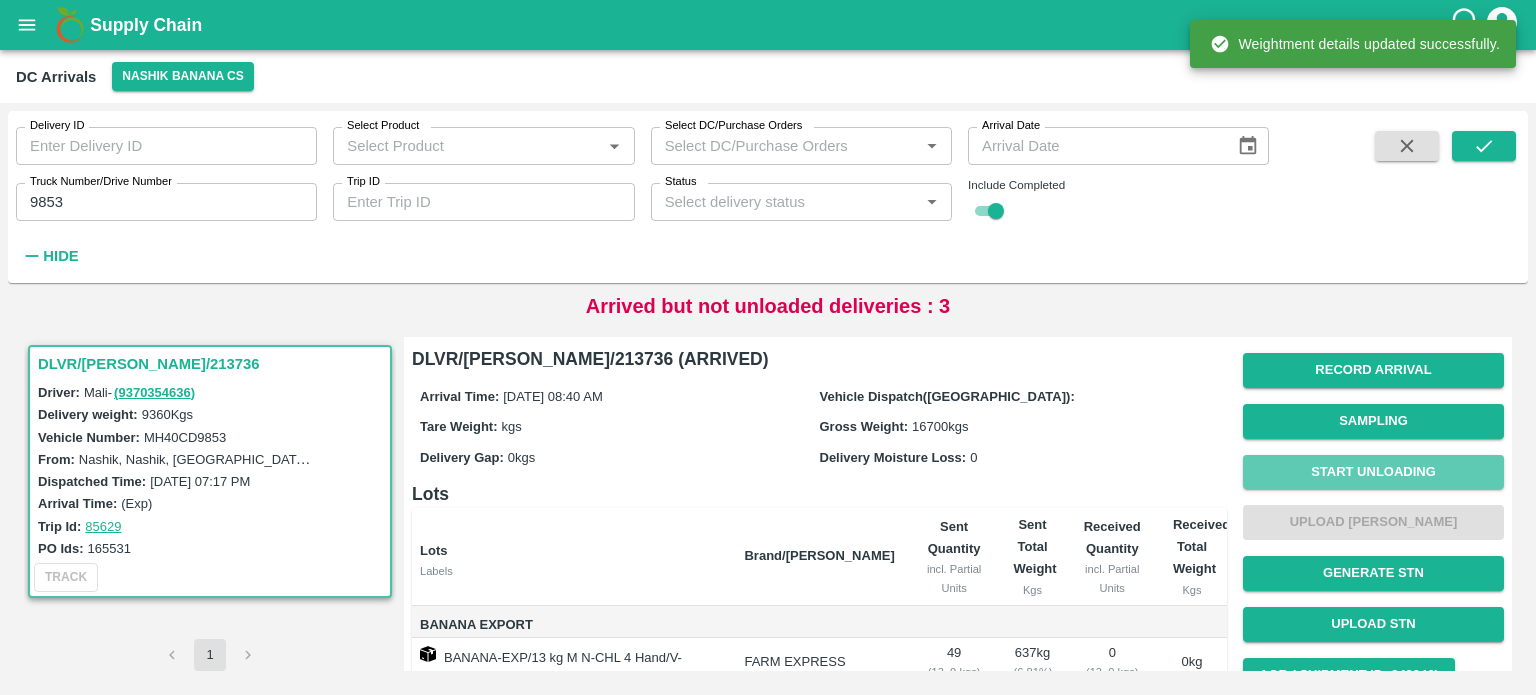 click on "Start Unloading" at bounding box center (1373, 472) 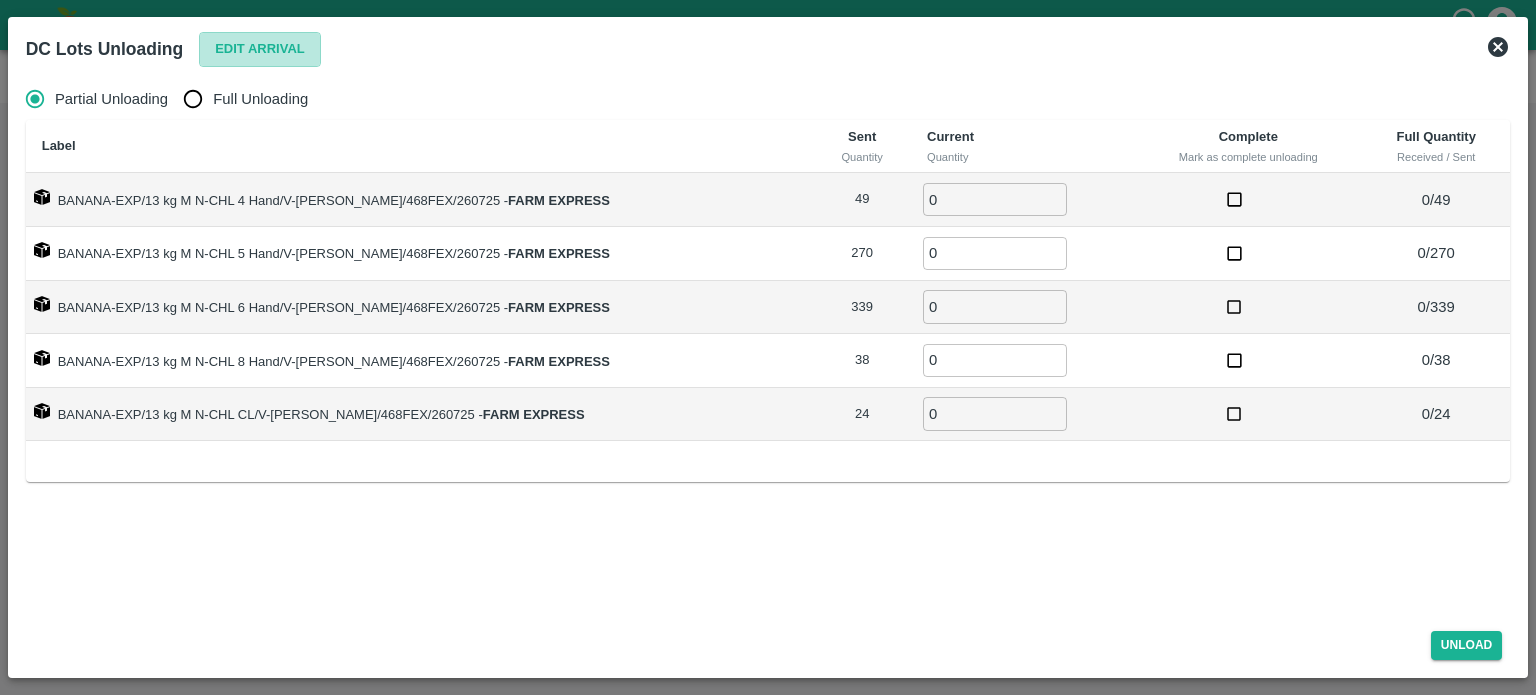 click on "Edit Arrival" at bounding box center (260, 49) 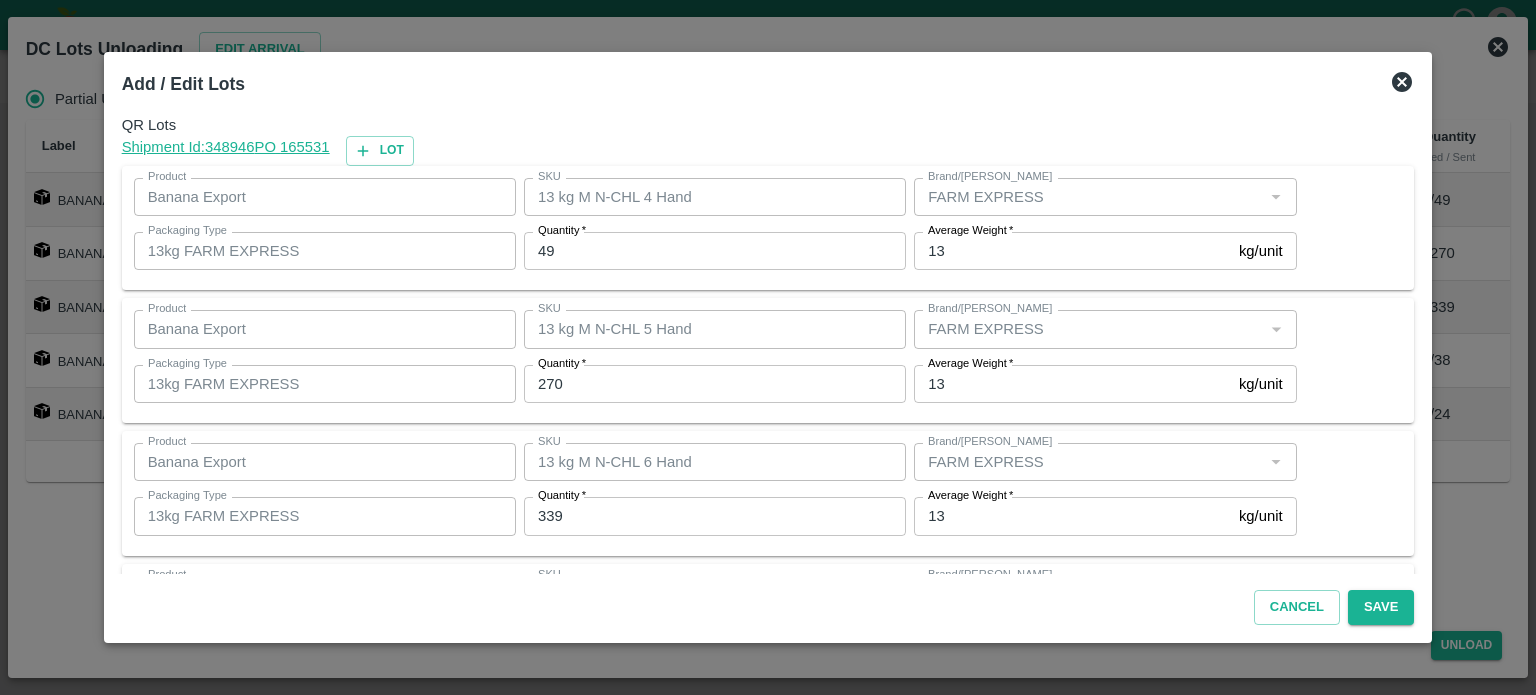 click on "49" at bounding box center [715, 251] 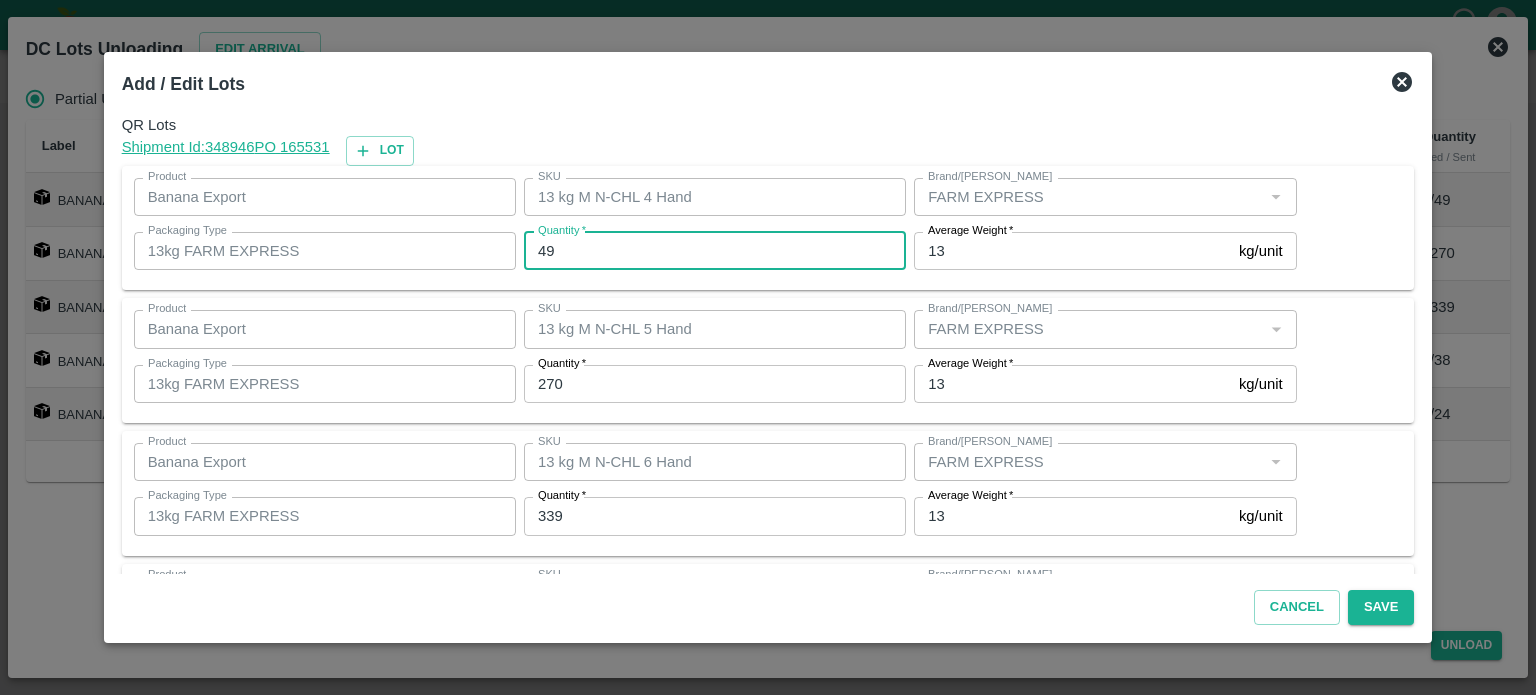 click on "49" at bounding box center [715, 251] 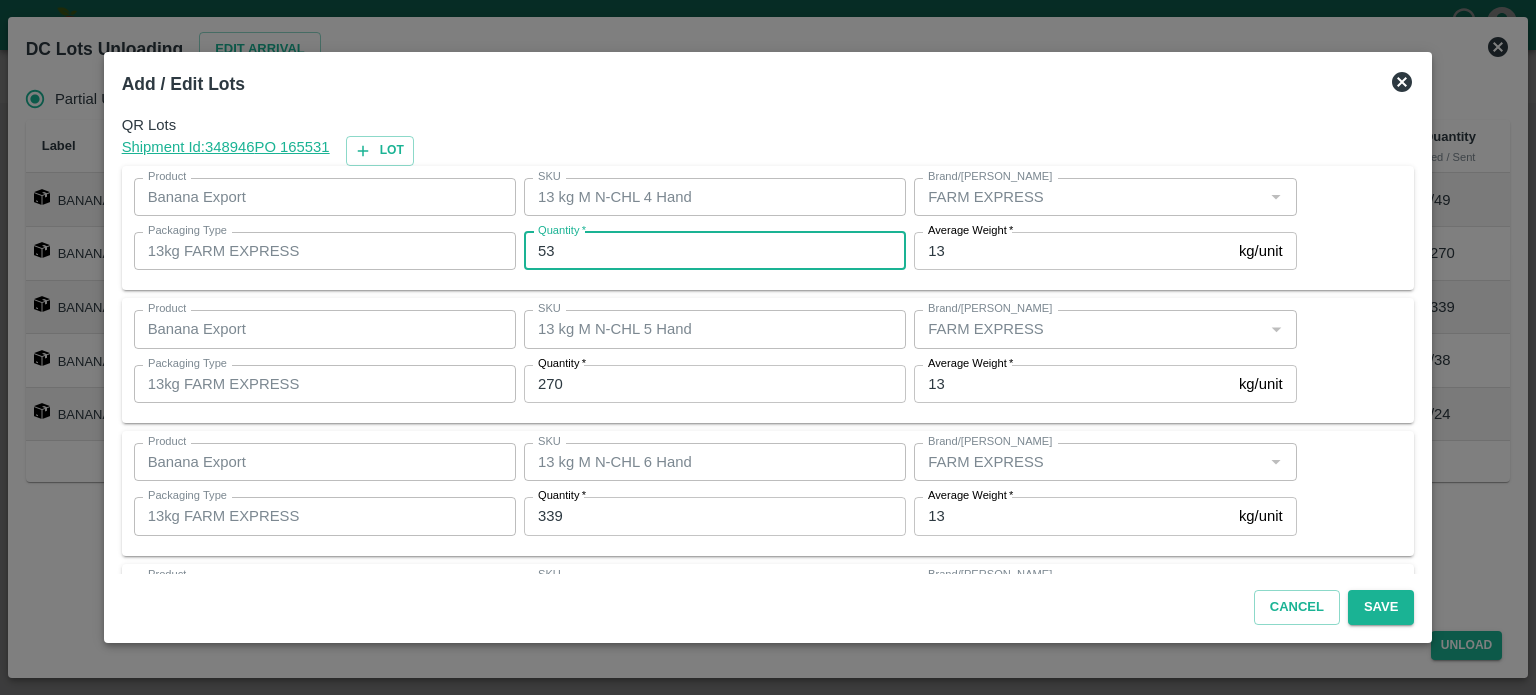 type on "53" 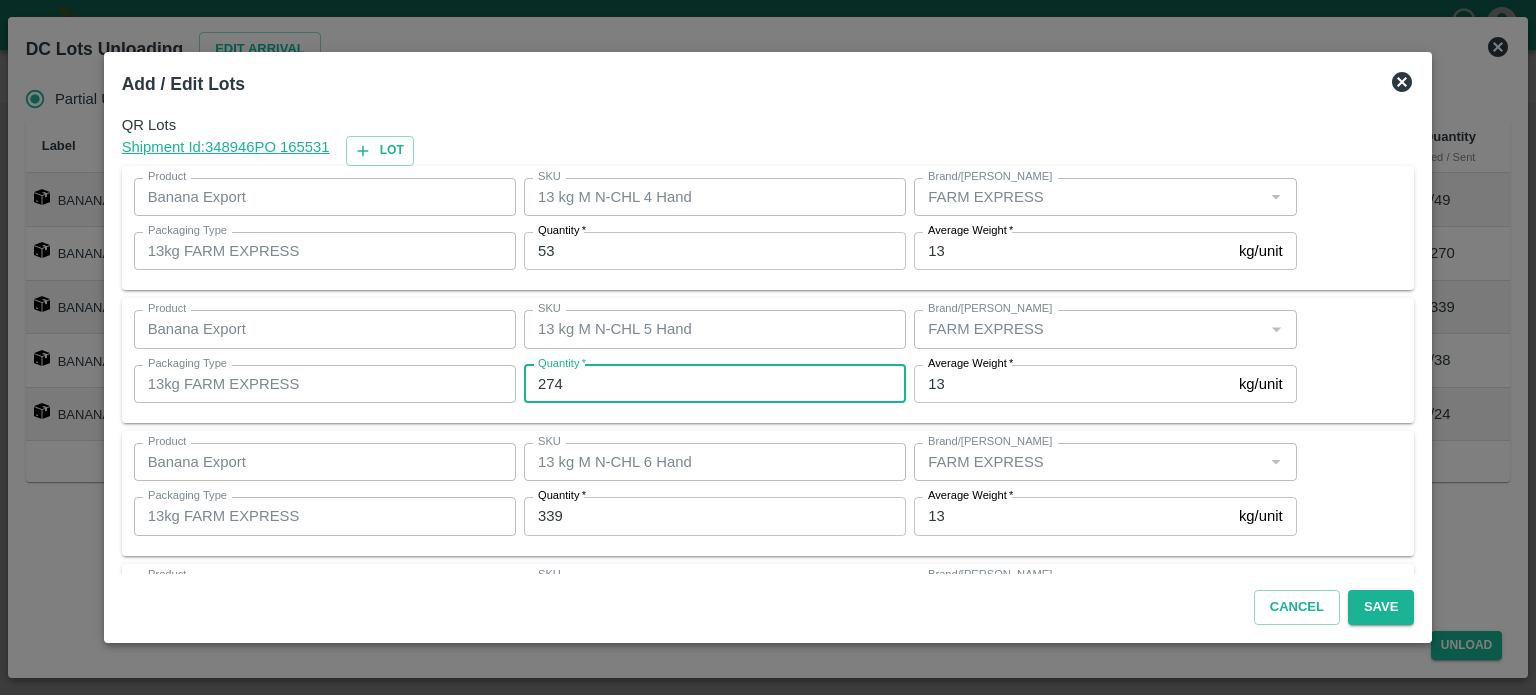 type on "274" 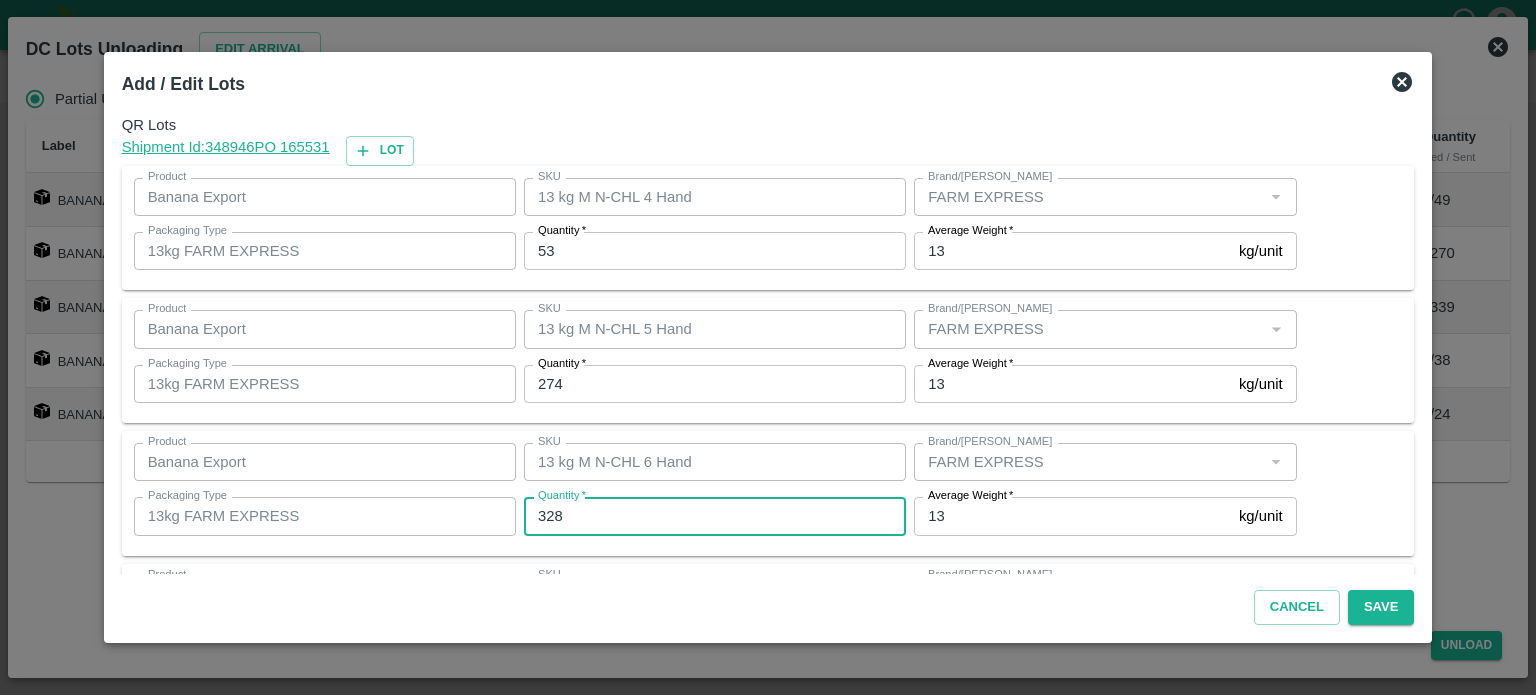 type on "328" 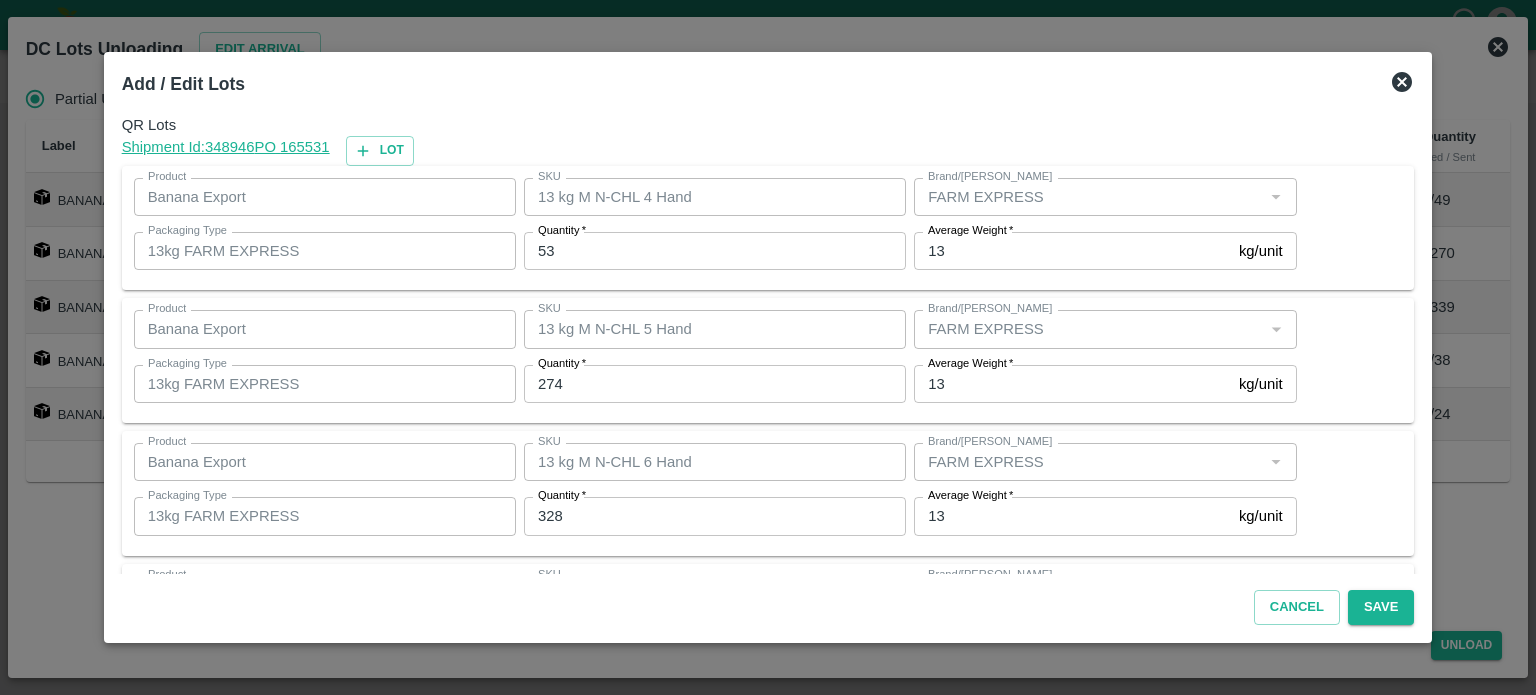 scroll, scrollTop: 262, scrollLeft: 0, axis: vertical 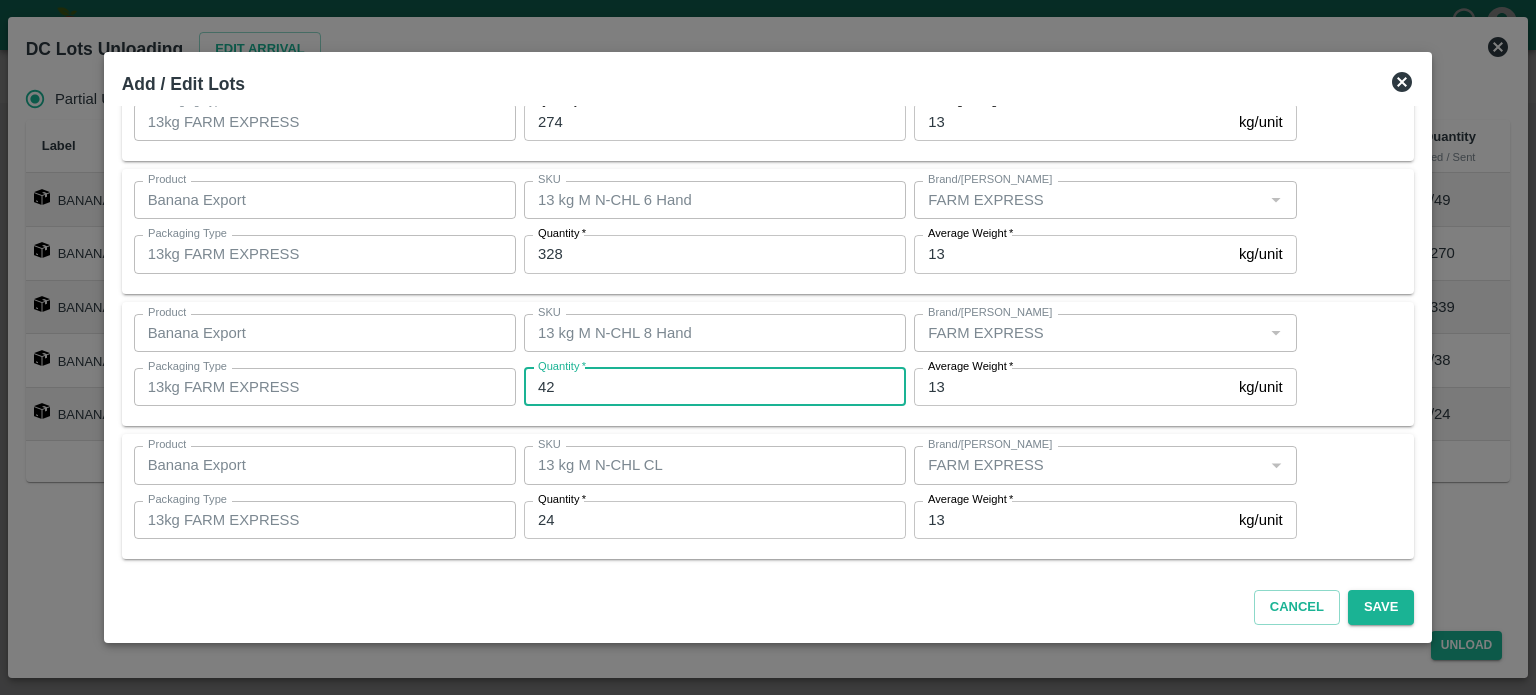 type on "42" 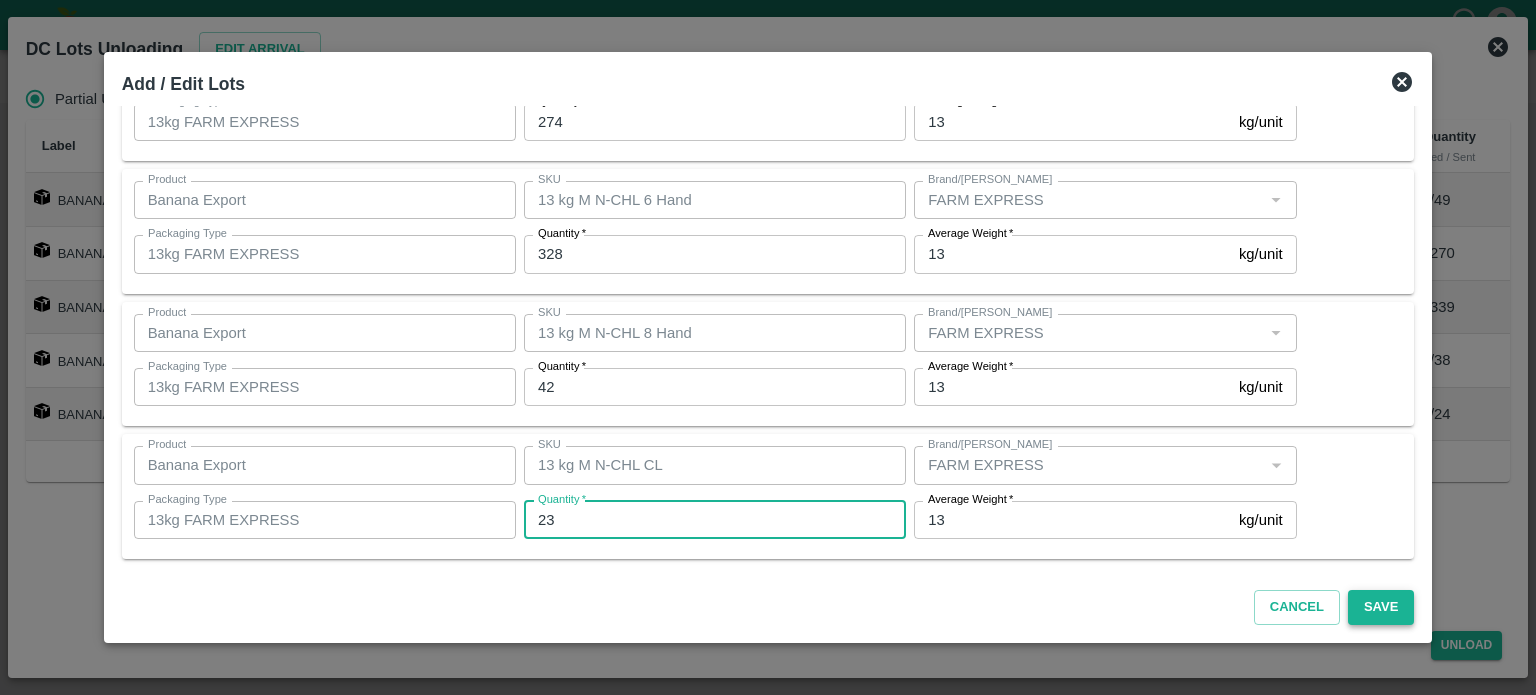 type on "23" 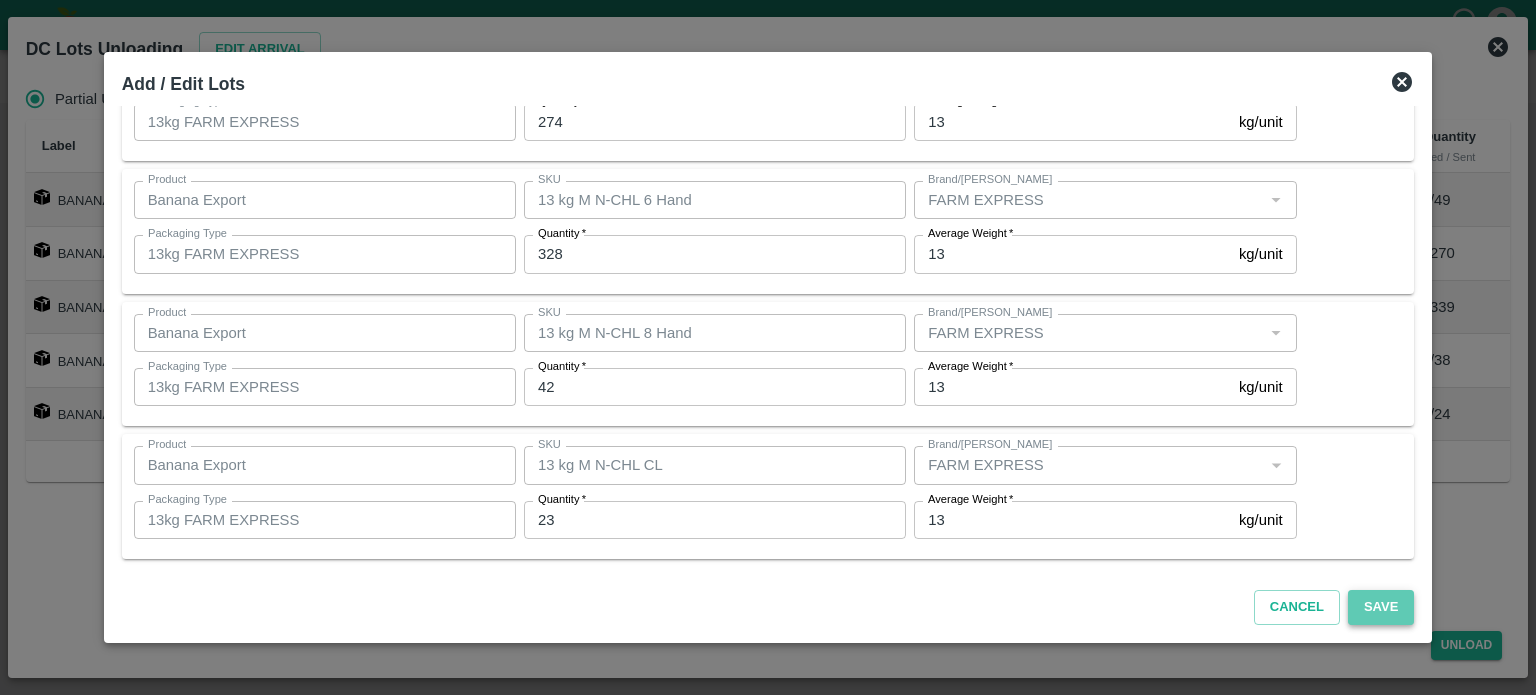 click on "Save" at bounding box center [1381, 607] 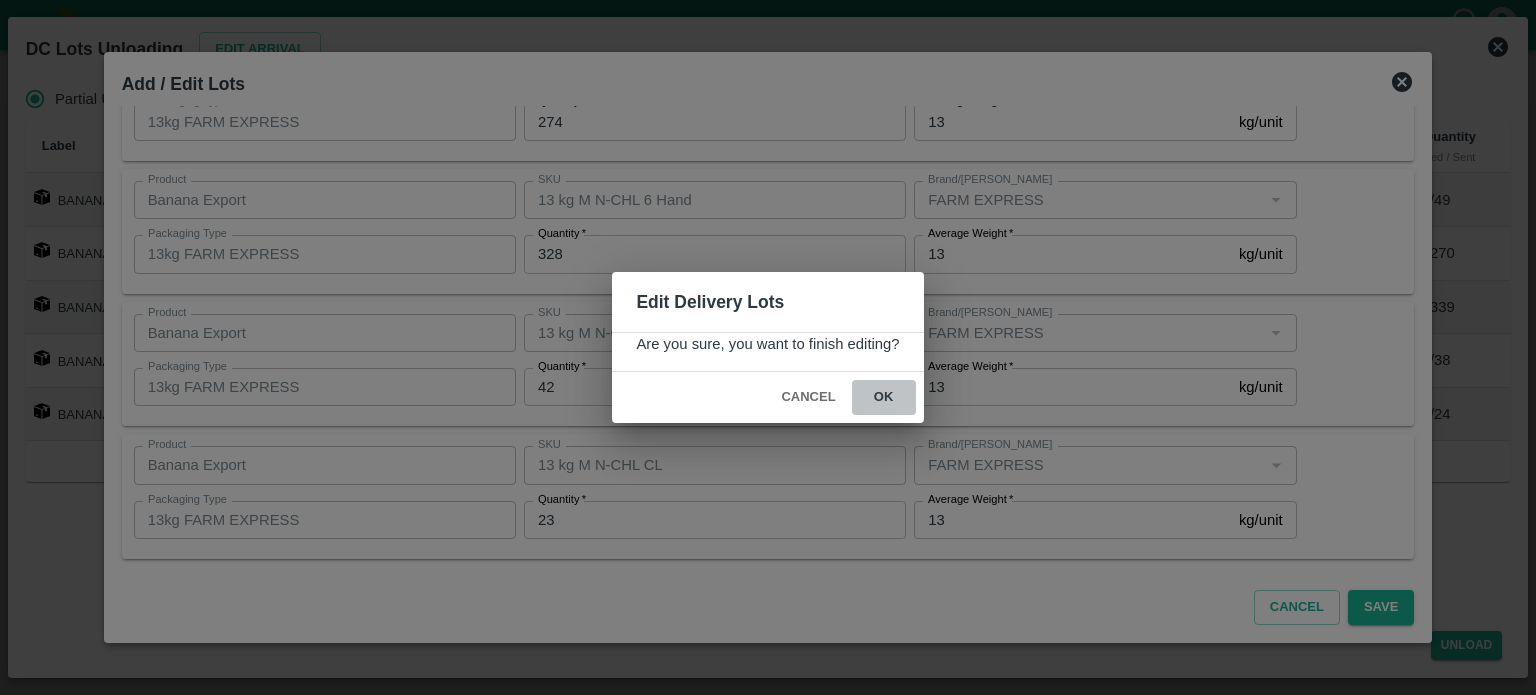 click on "ok" at bounding box center (884, 397) 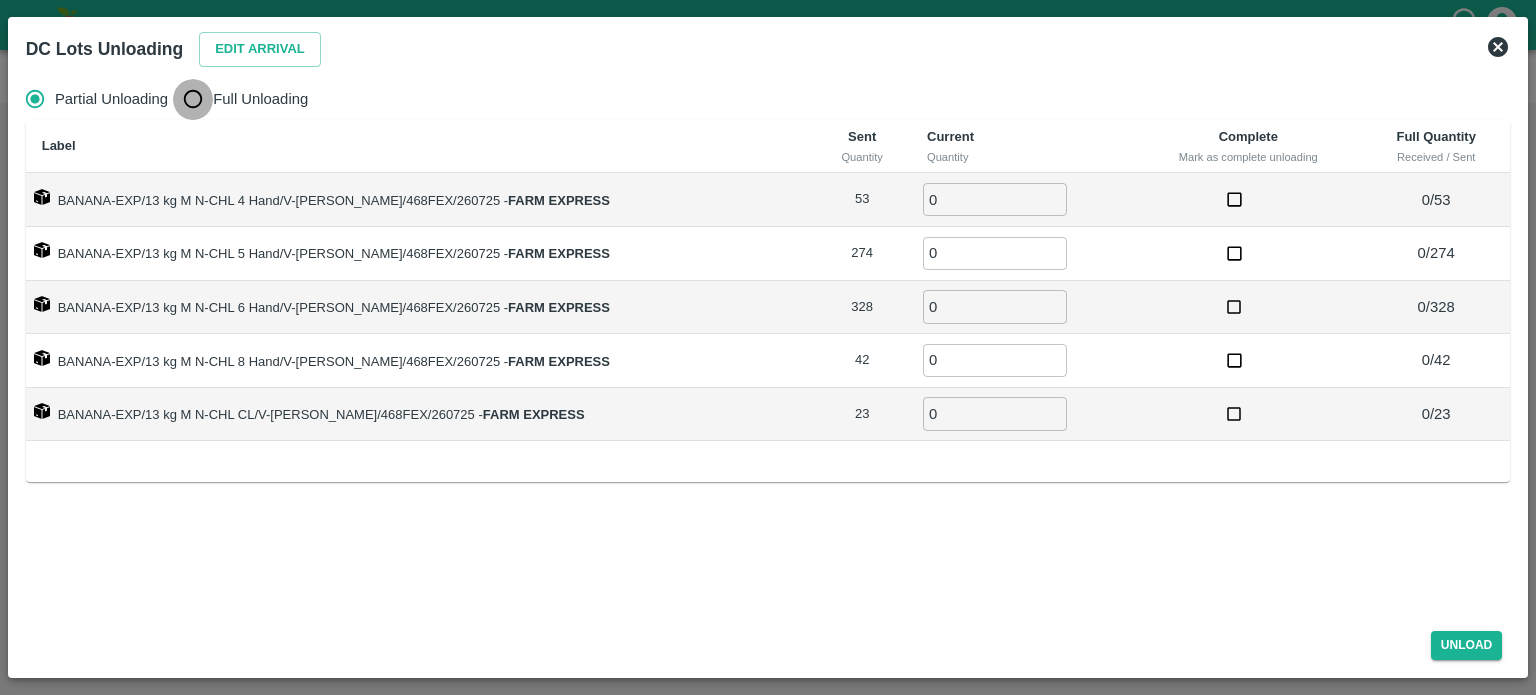 click on "Full Unloading" at bounding box center [193, 99] 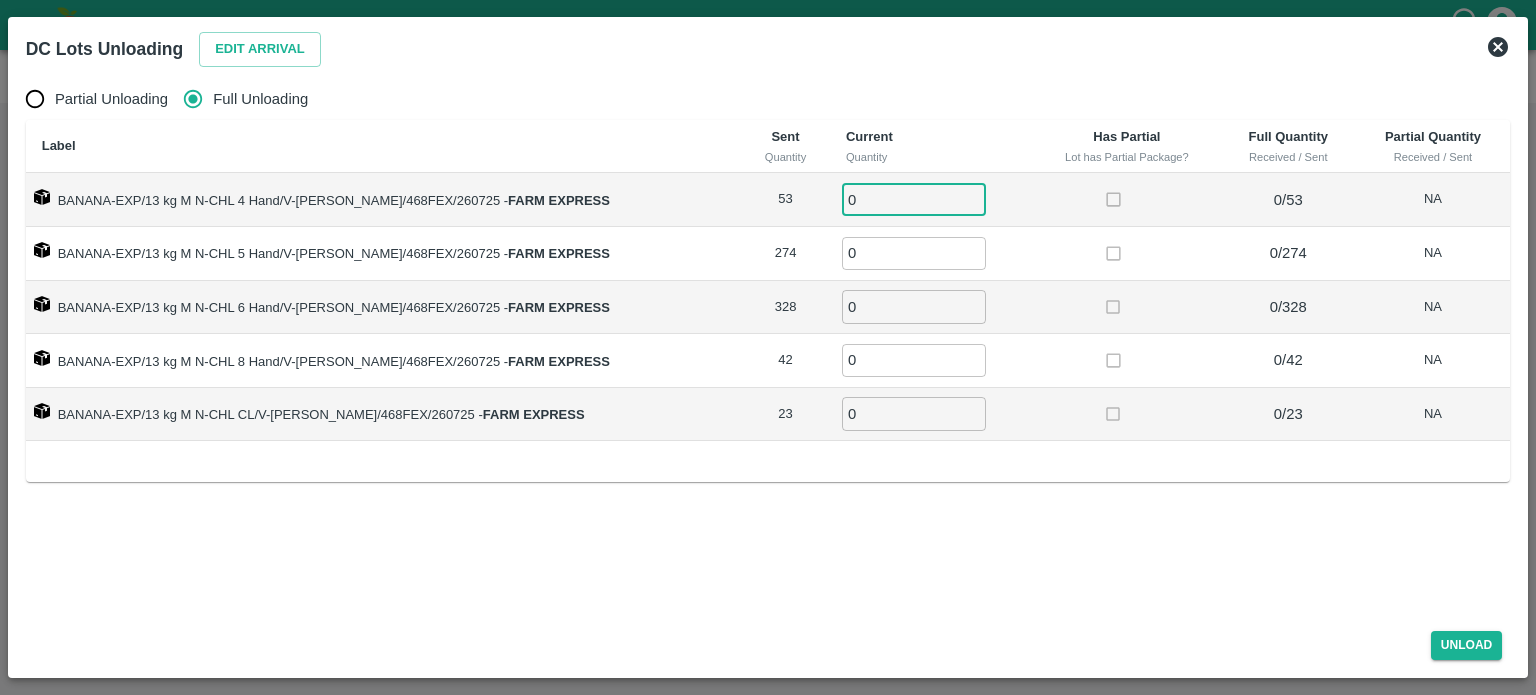 click on "0" at bounding box center [914, 199] 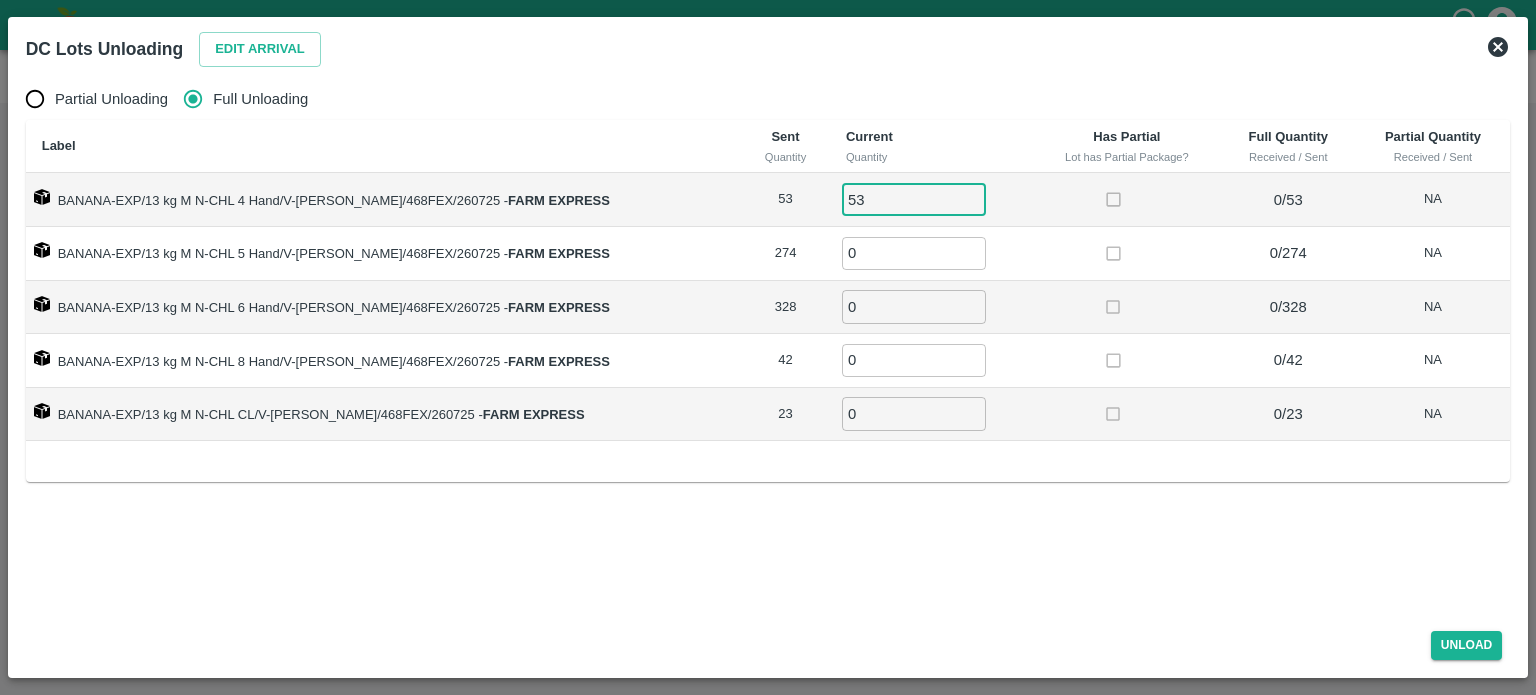 type on "53" 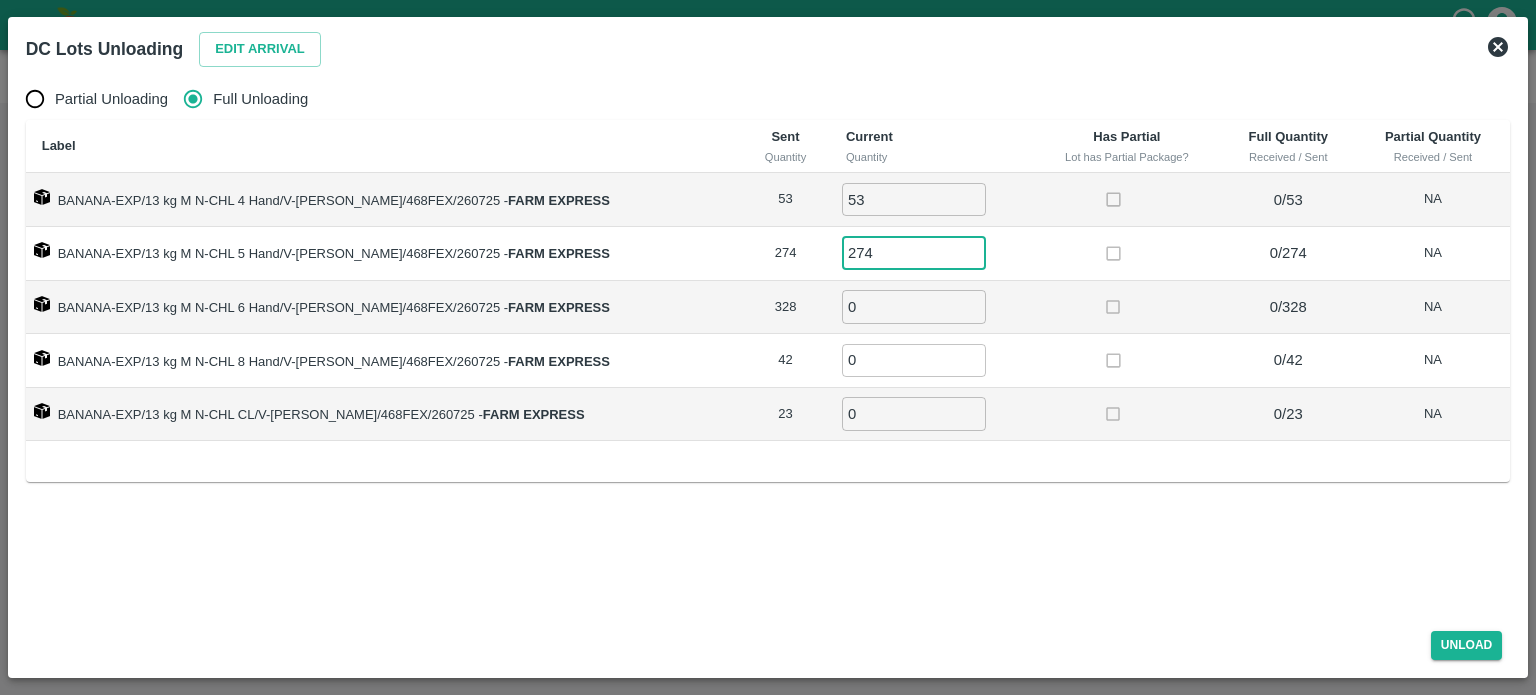type on "274" 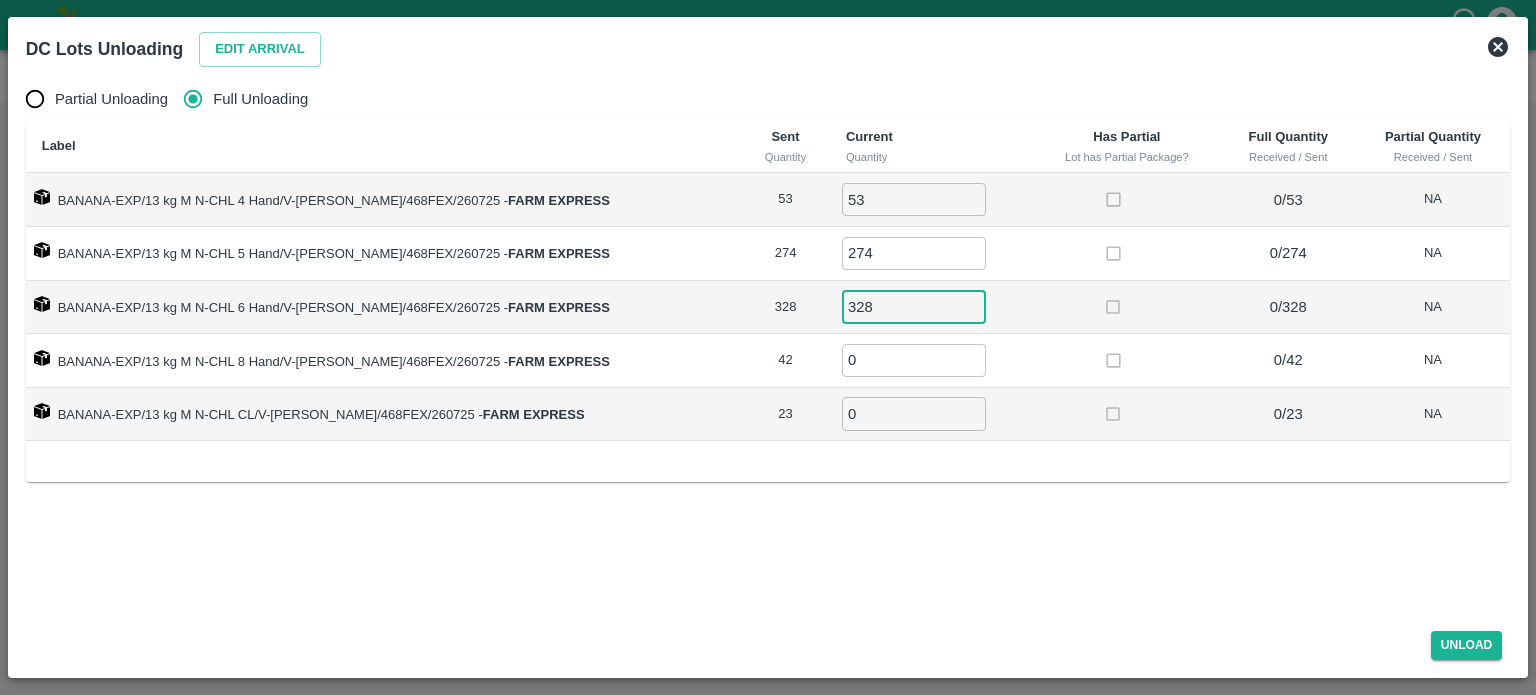 type on "328" 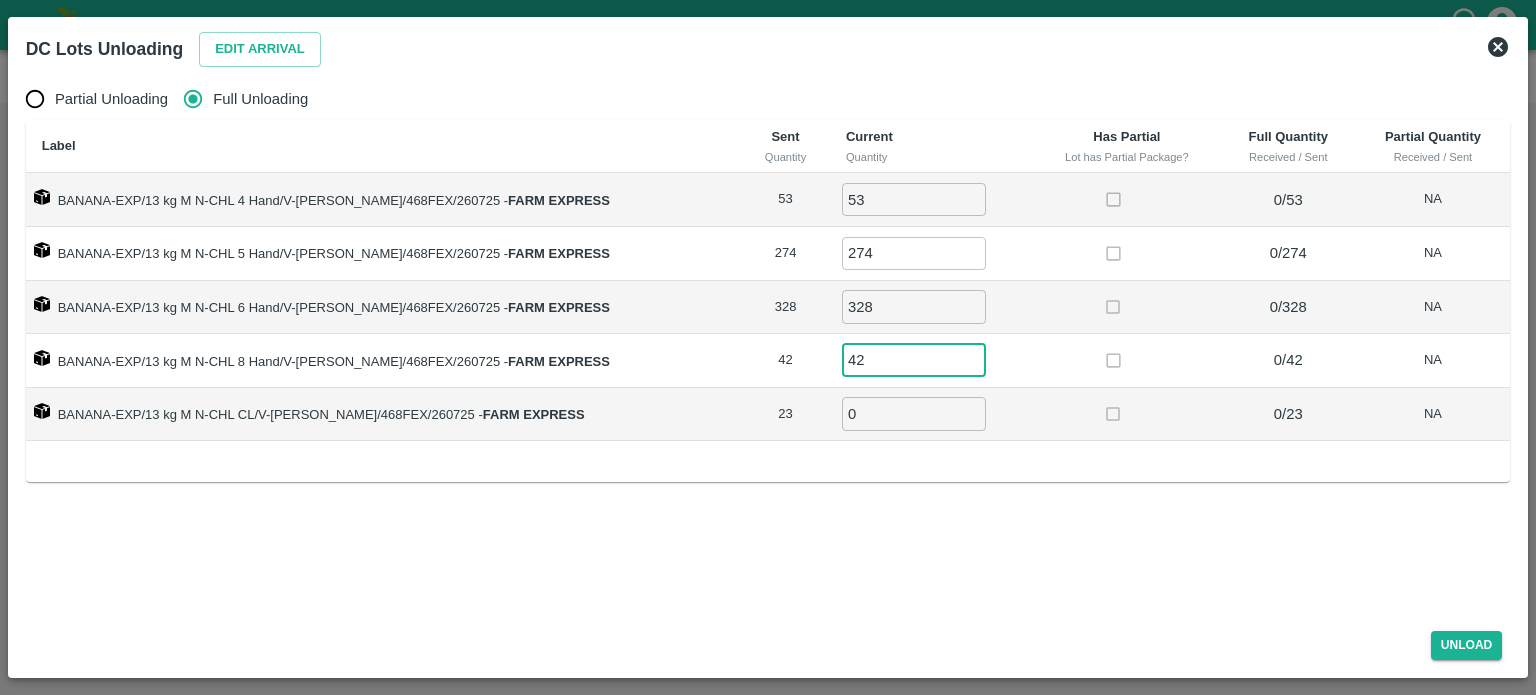 type on "42" 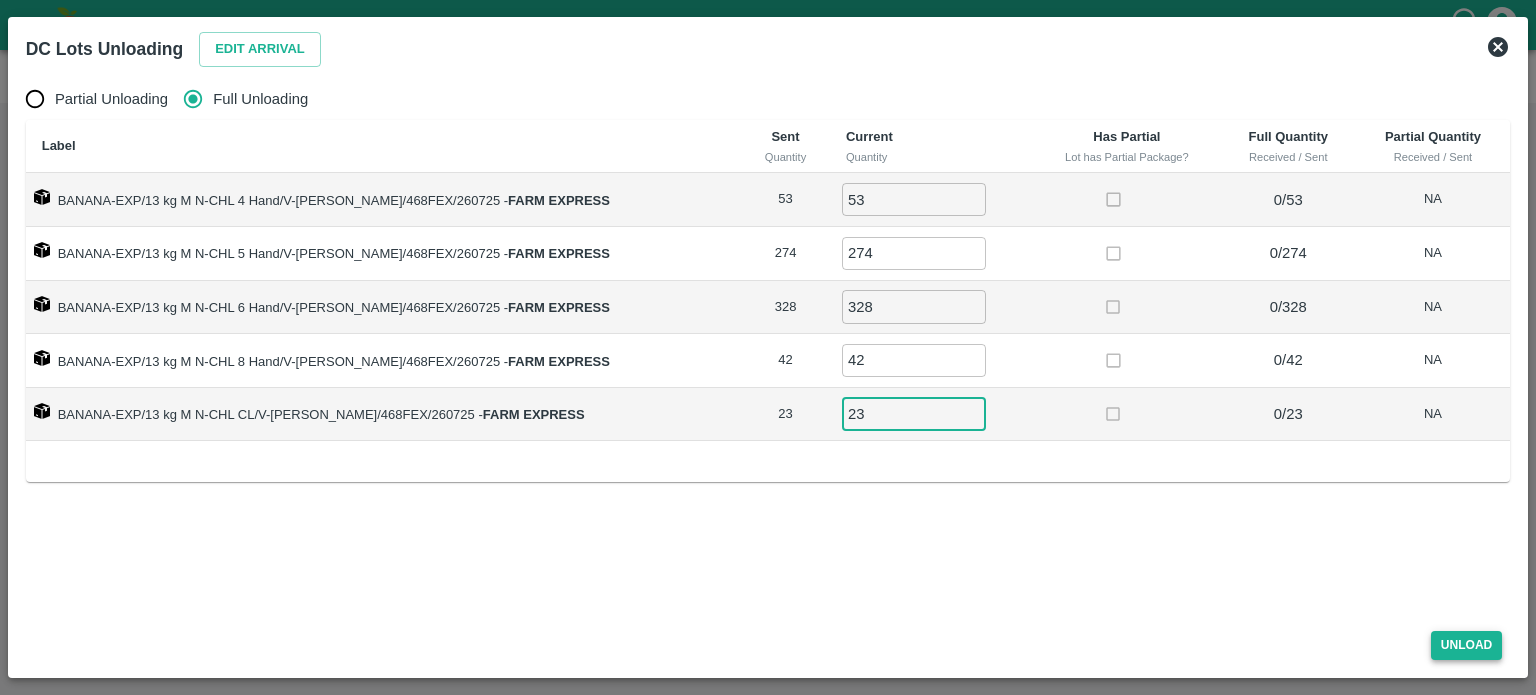 type on "23" 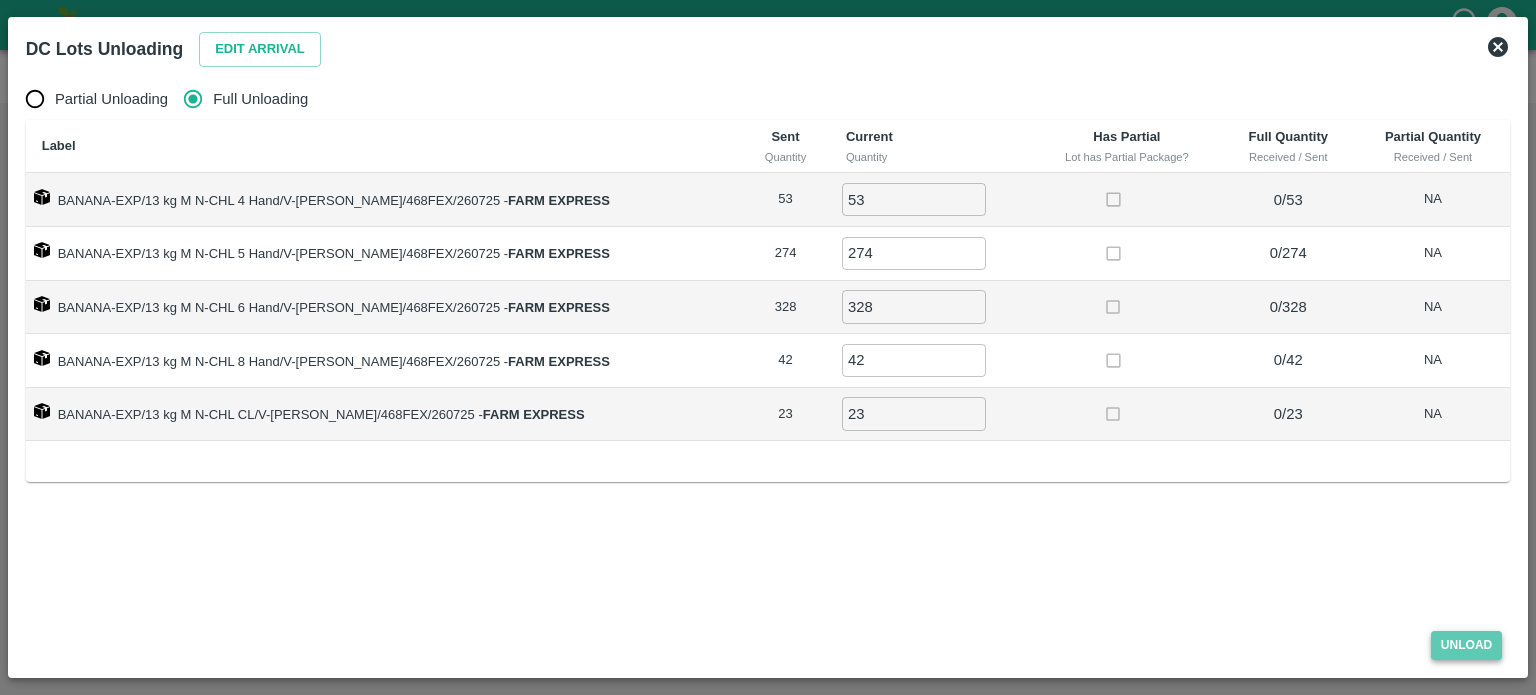 click on "Unload" at bounding box center (1467, 645) 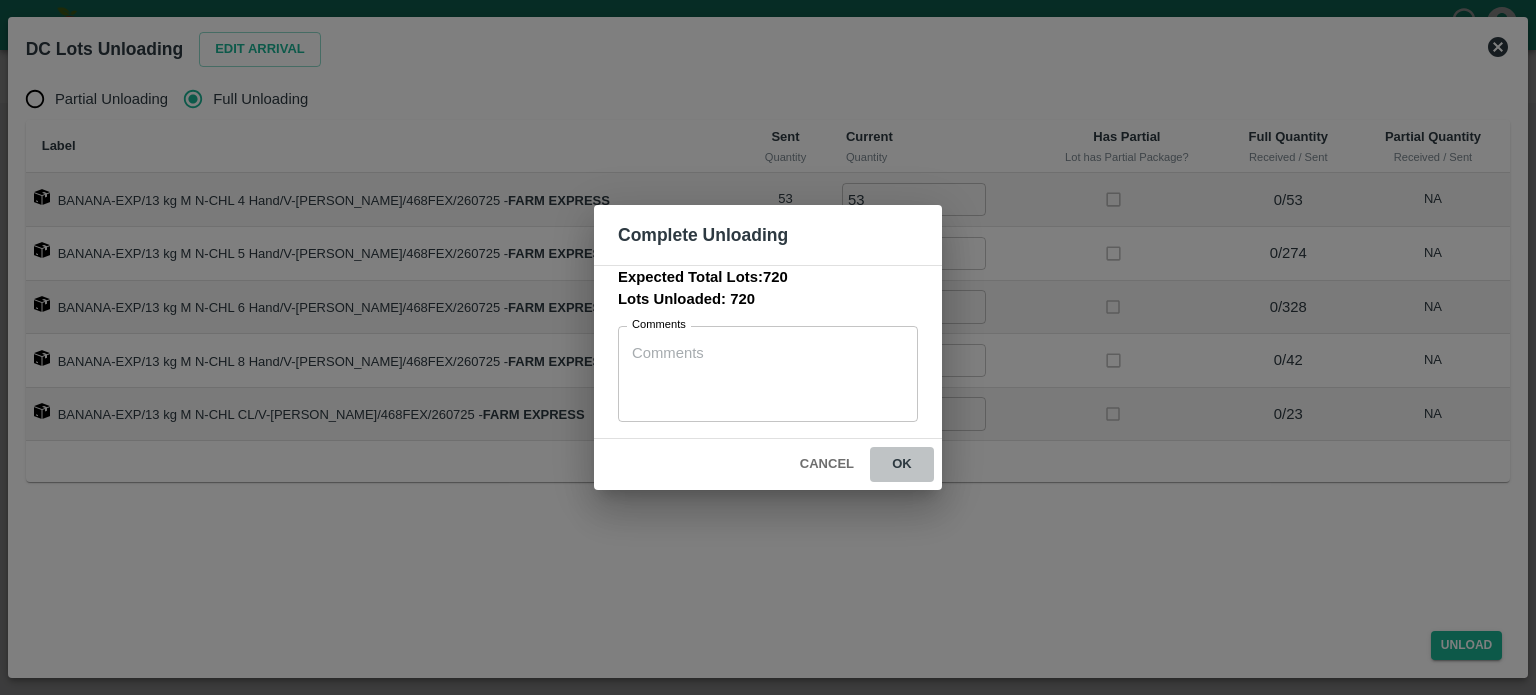 click on "ok" at bounding box center [902, 464] 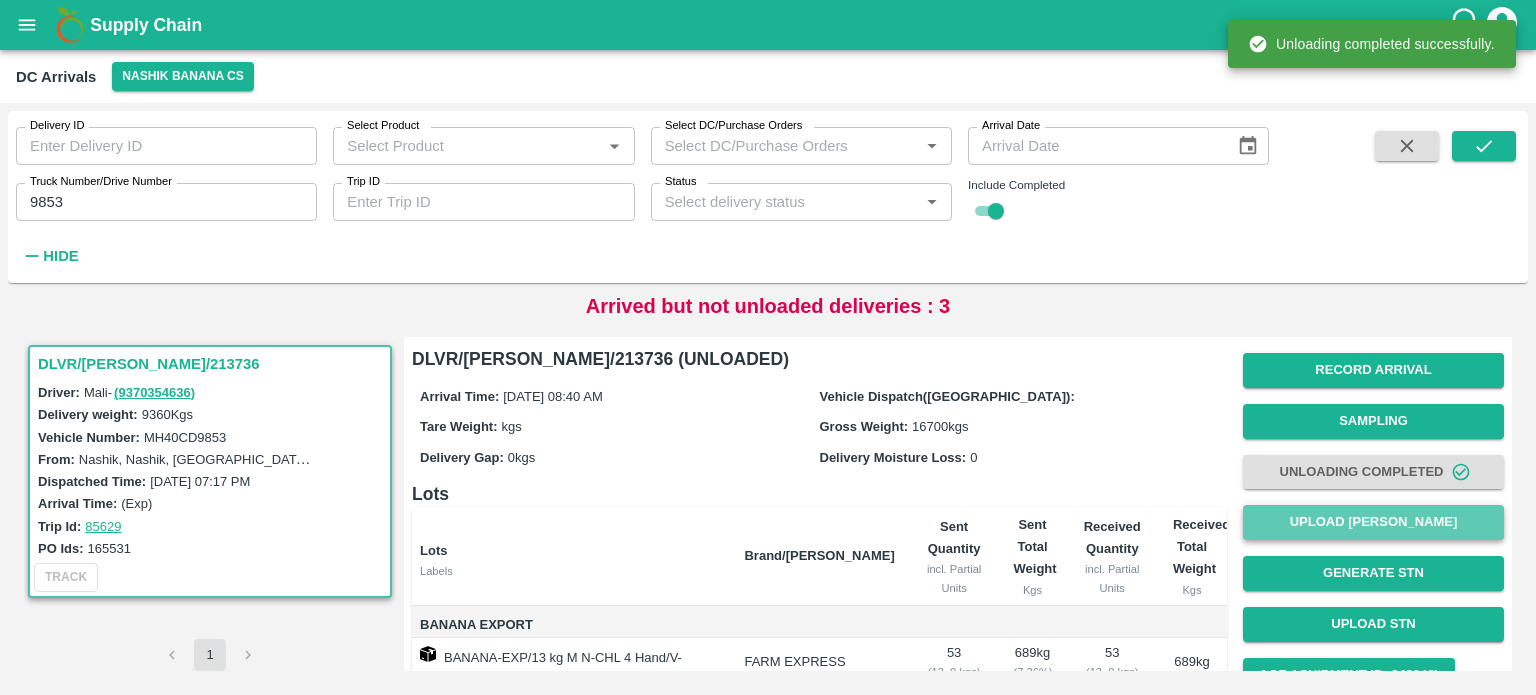click on "Upload [PERSON_NAME]" at bounding box center [1373, 522] 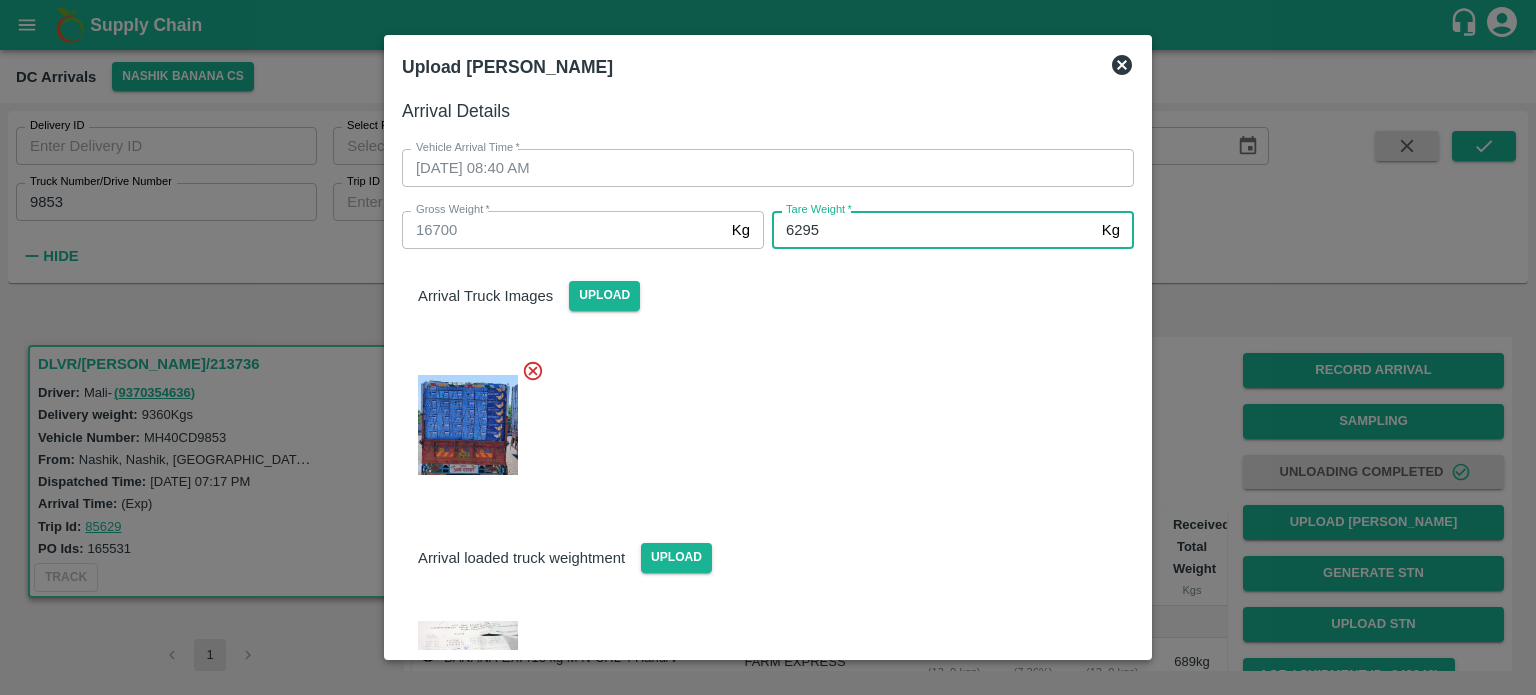 type on "6295" 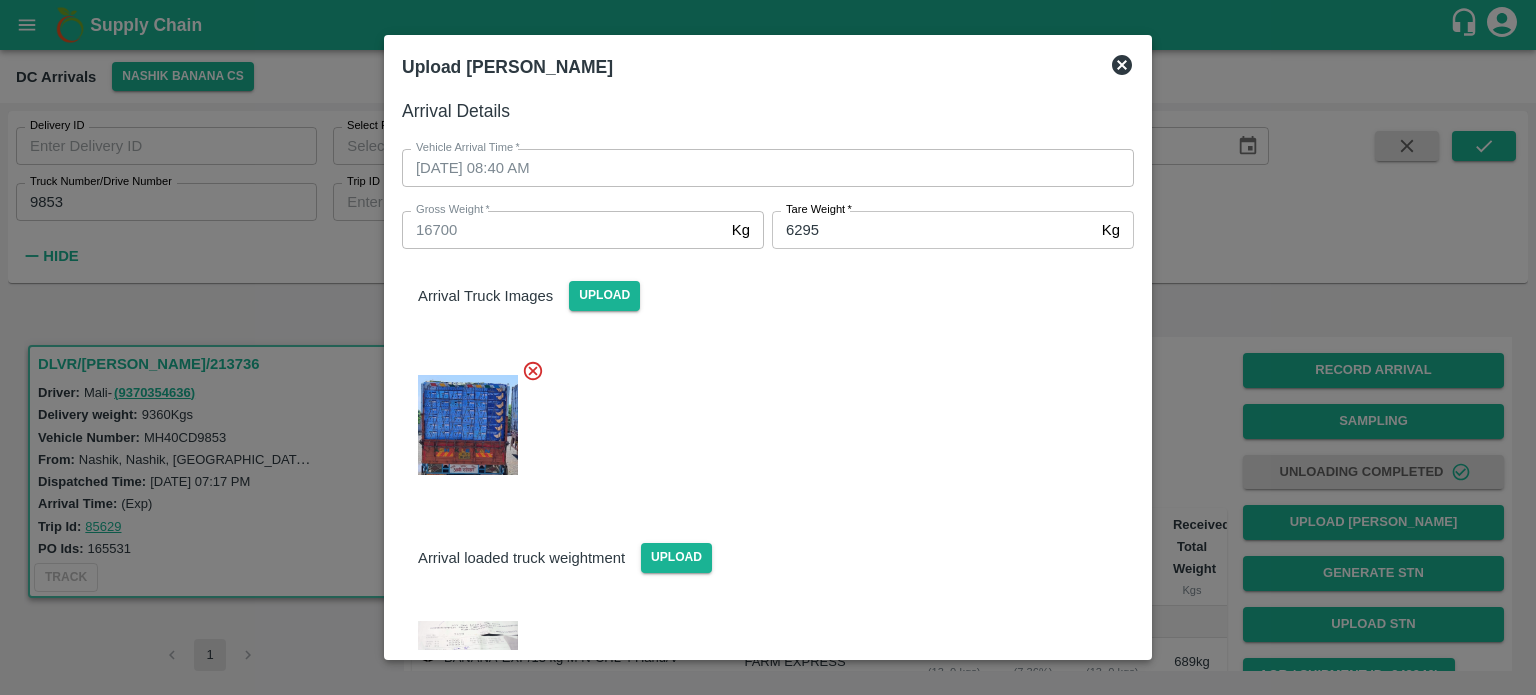 click on "Arrival loaded truck weightment Upload" at bounding box center [760, 587] 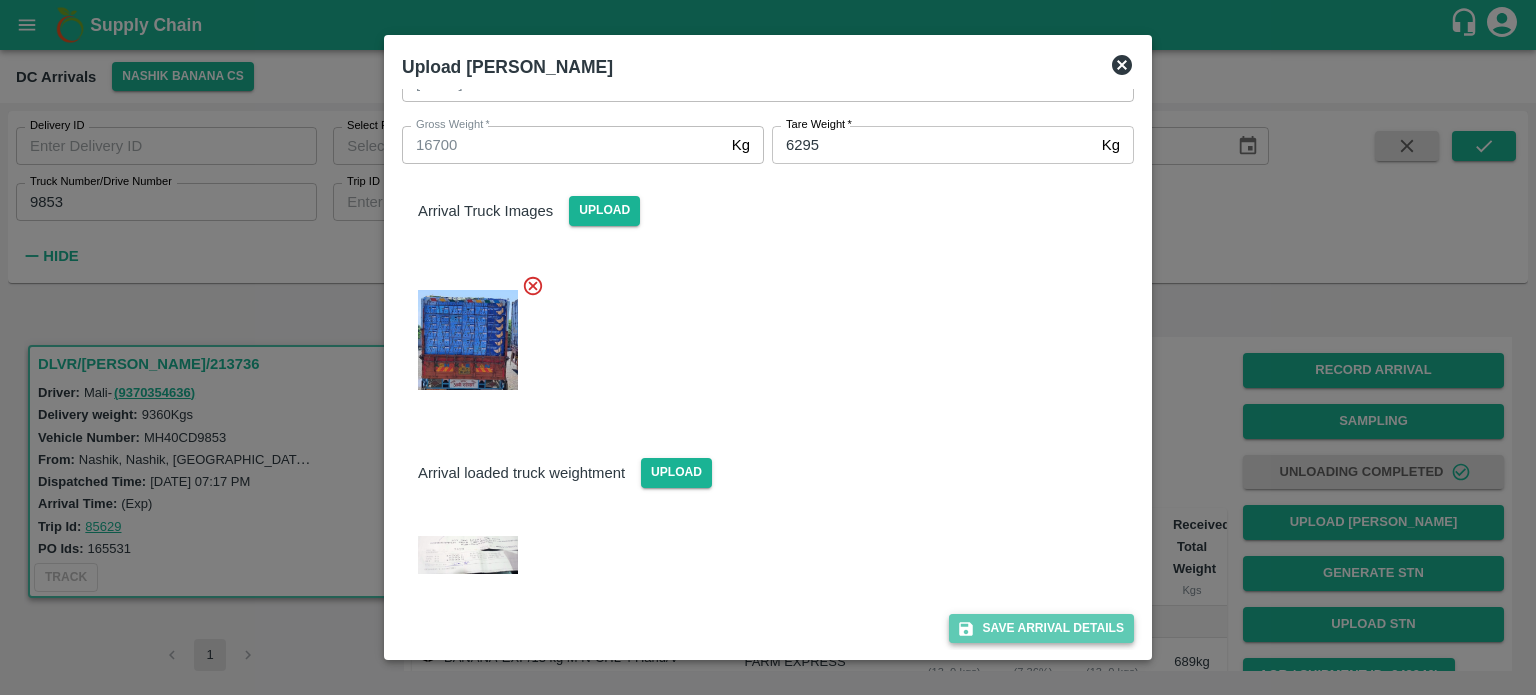 click on "Save Arrival Details" at bounding box center [1041, 628] 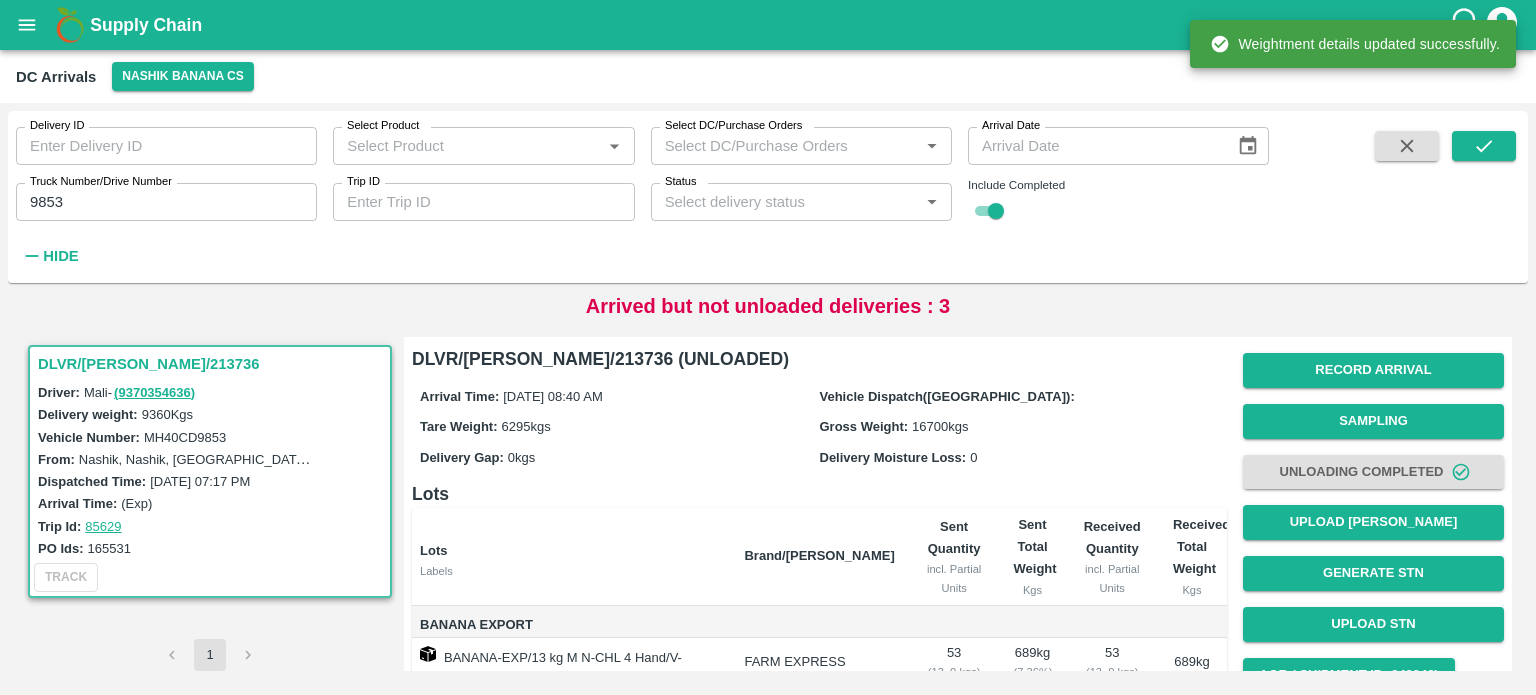 scroll, scrollTop: 171, scrollLeft: 0, axis: vertical 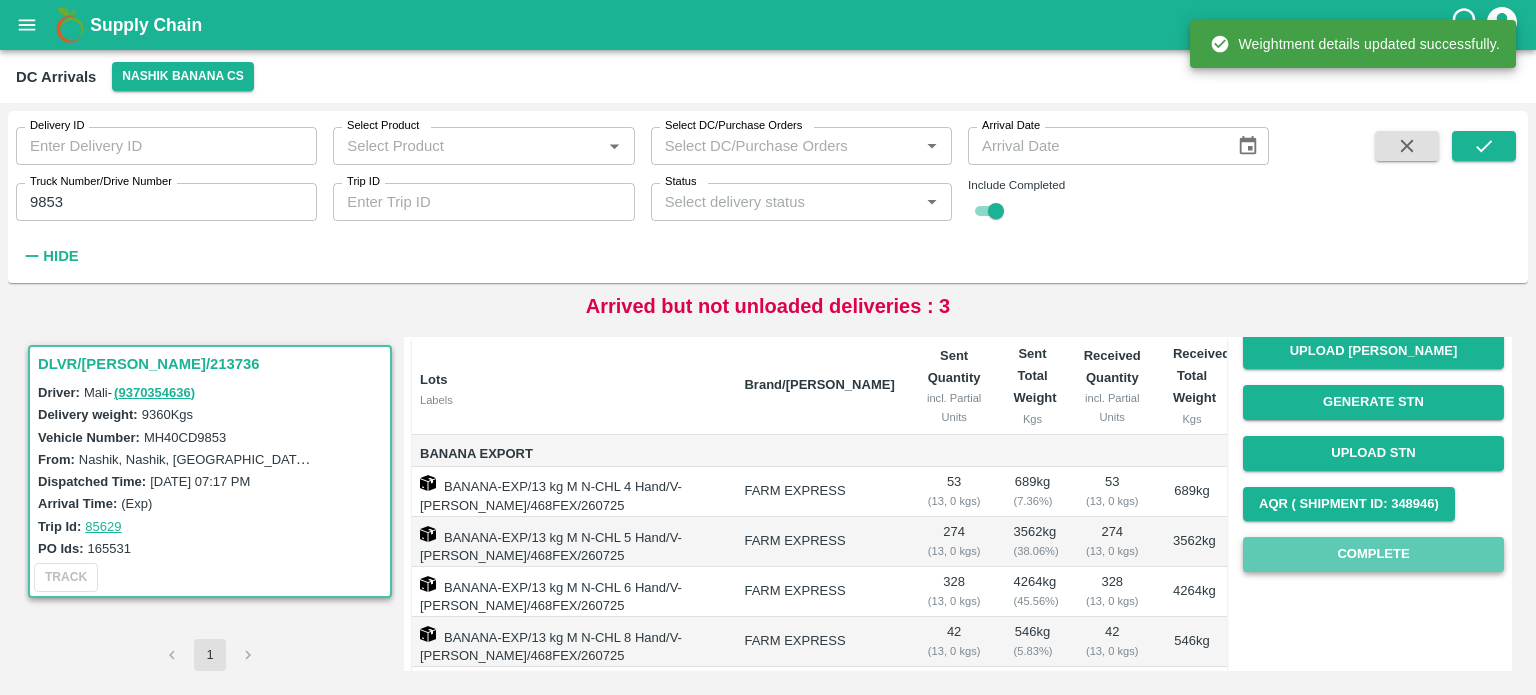 click on "Complete" at bounding box center (1373, 554) 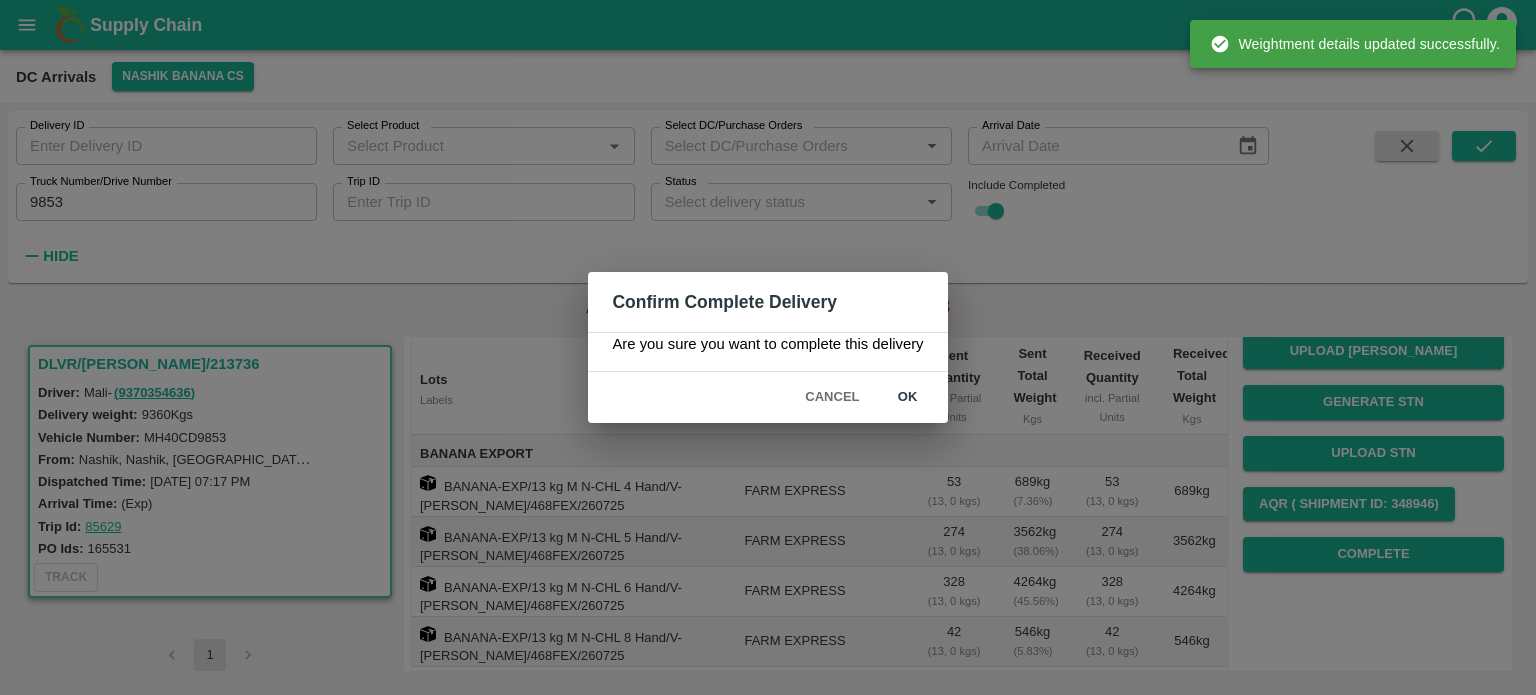 click on "Confirm Complete Delivery Are you sure you want to complete this delivery Cancel ok" at bounding box center (768, 347) 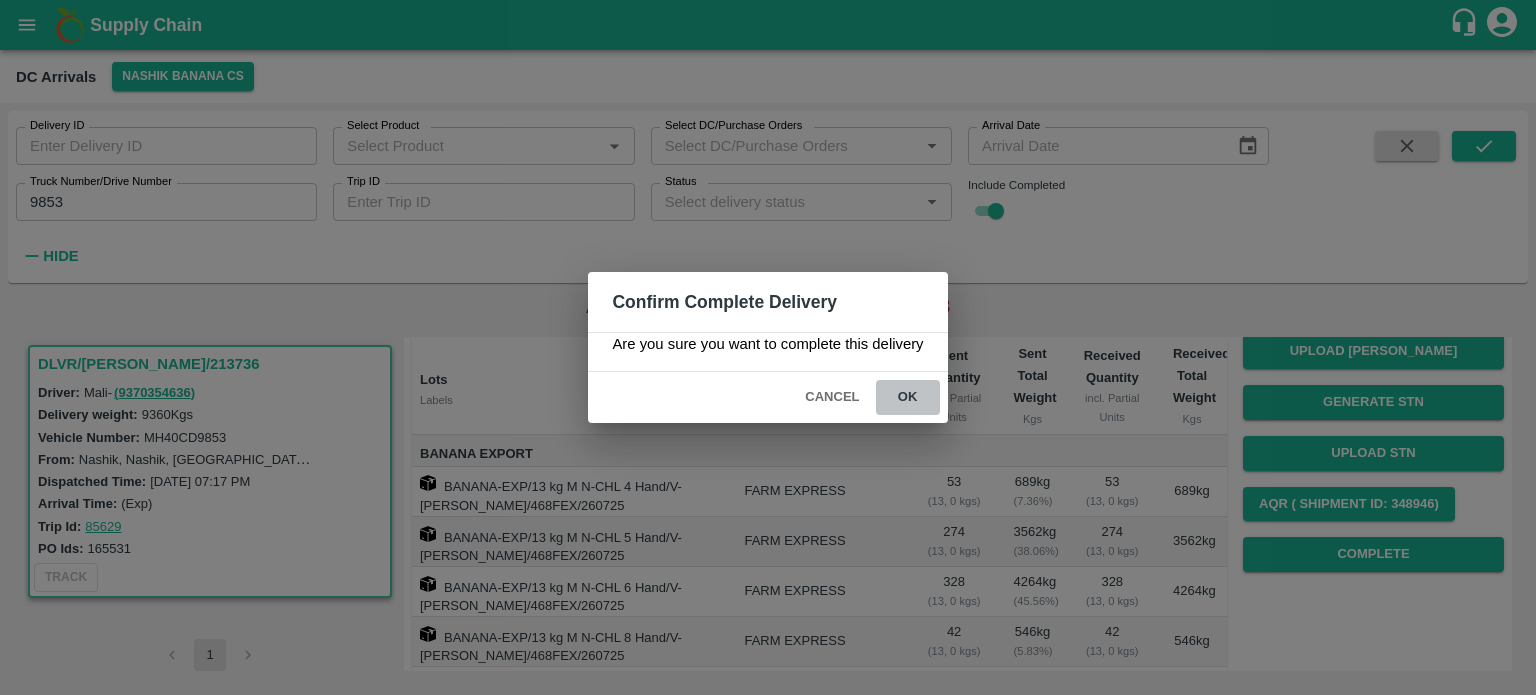 click on "ok" at bounding box center [908, 397] 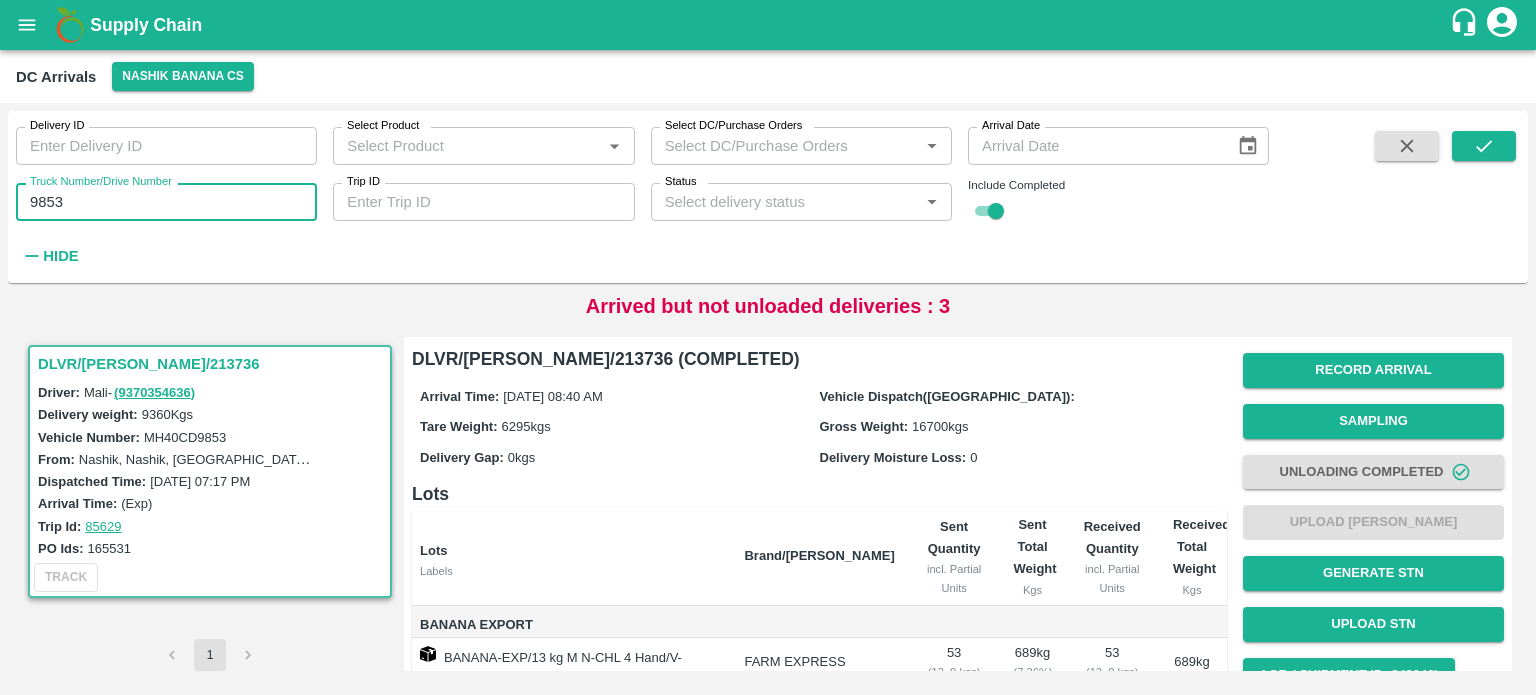 click on "9853" at bounding box center [166, 202] 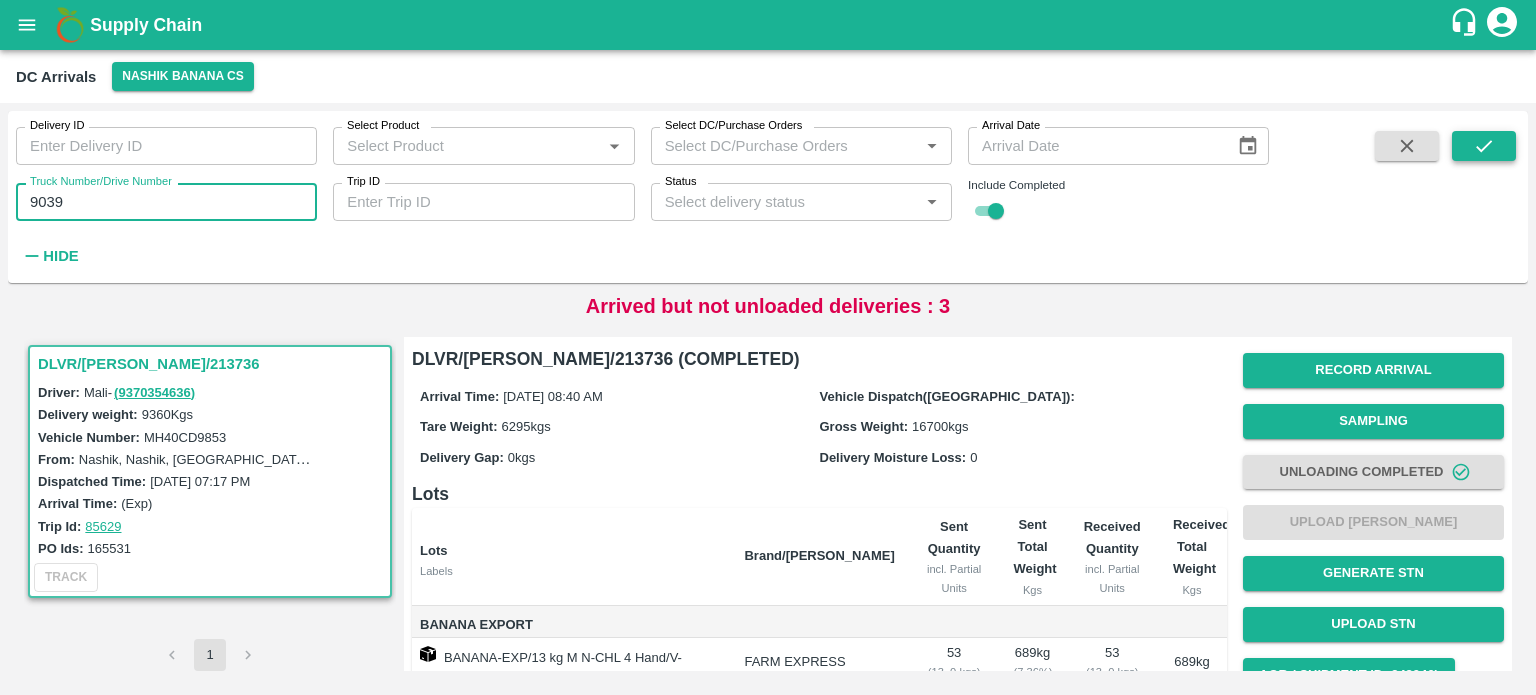 type on "9039" 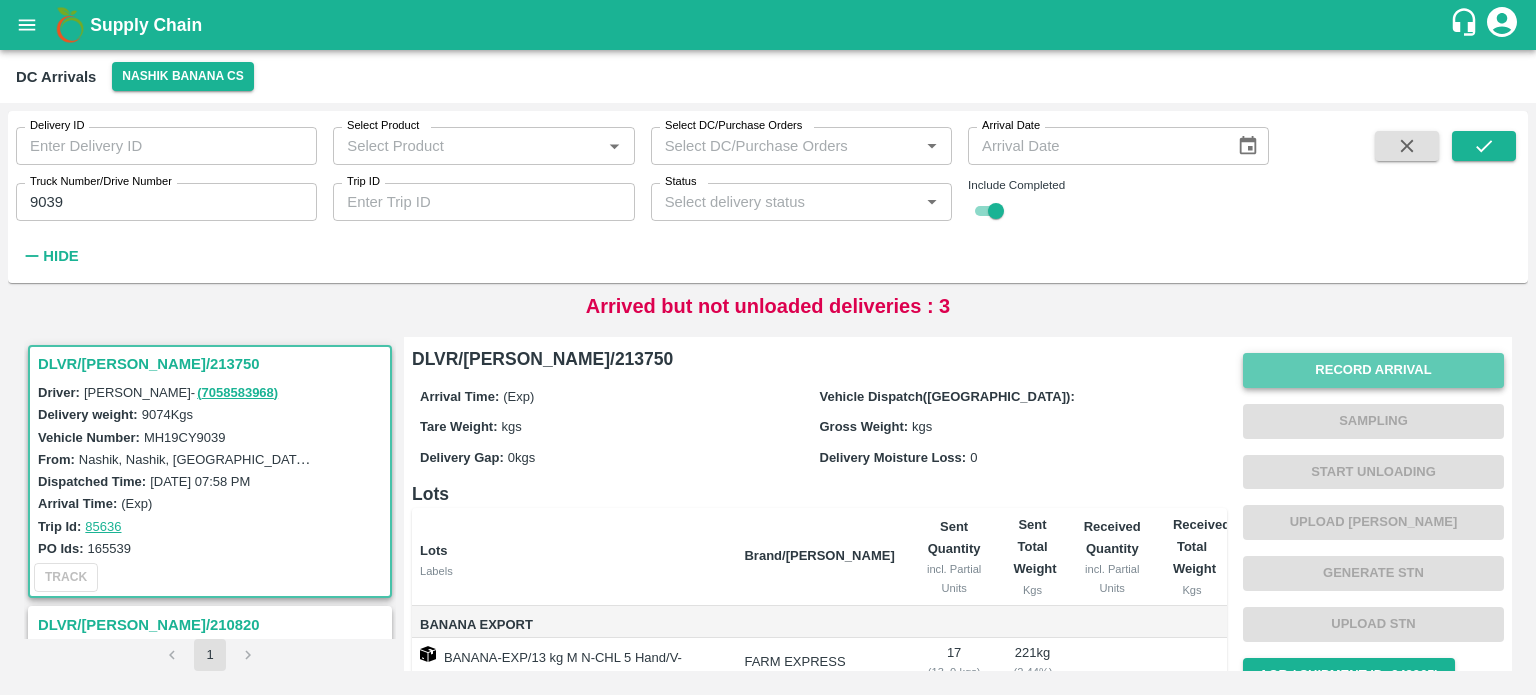 click on "Record Arrival" at bounding box center (1373, 370) 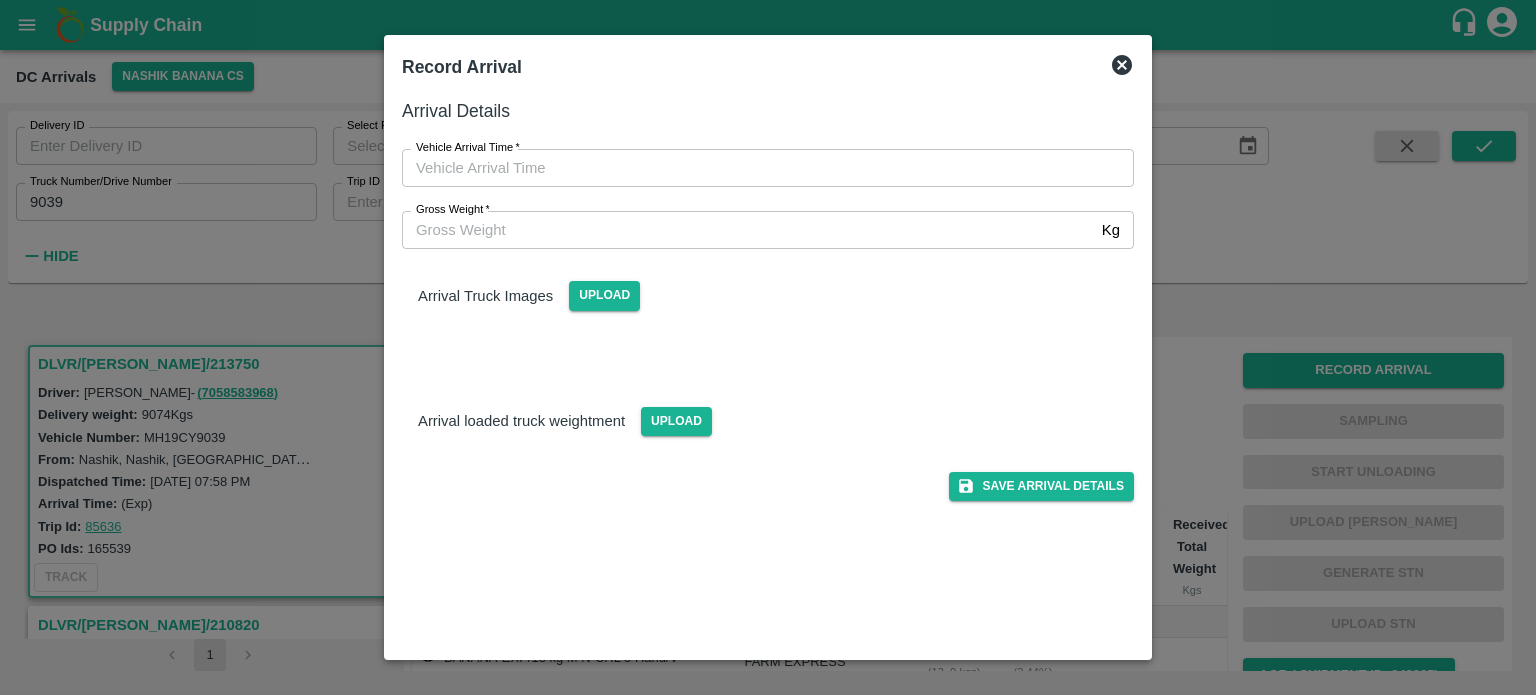 click 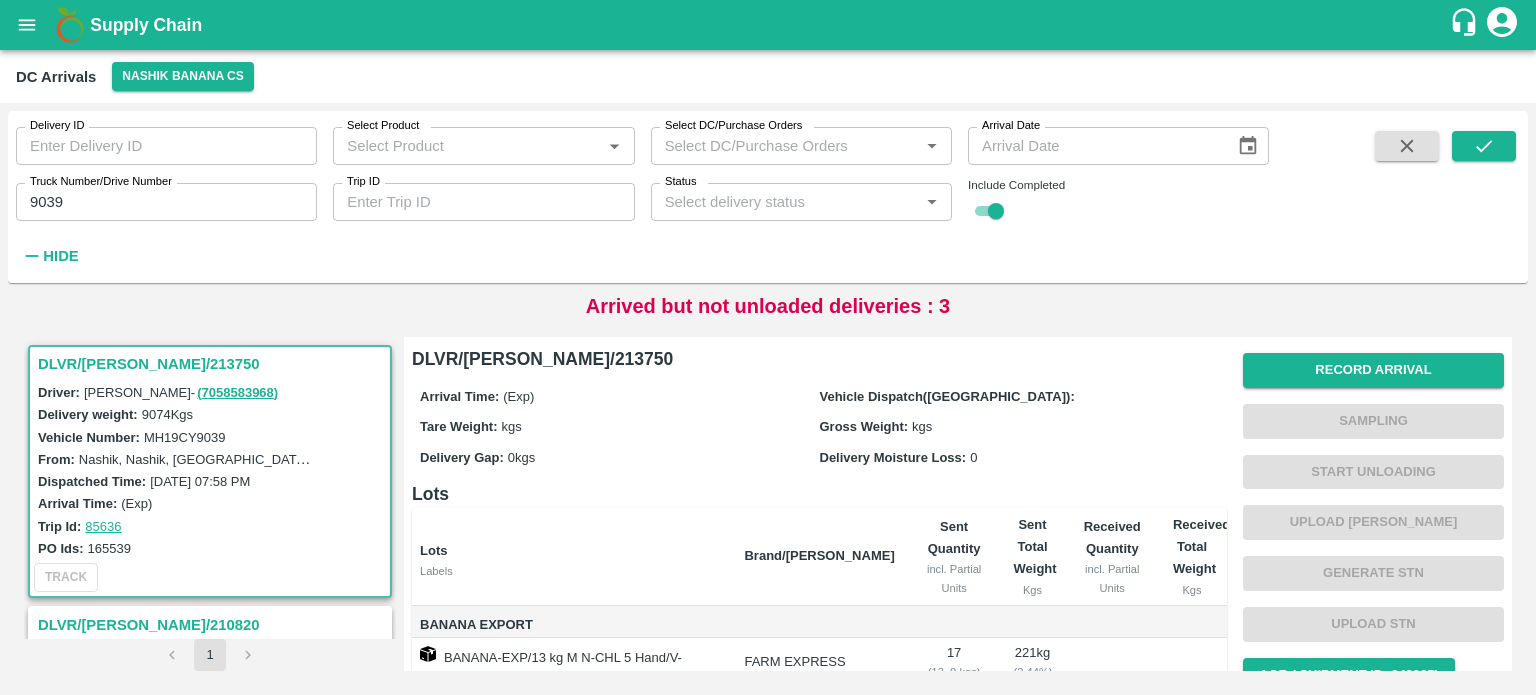 scroll, scrollTop: 0, scrollLeft: 0, axis: both 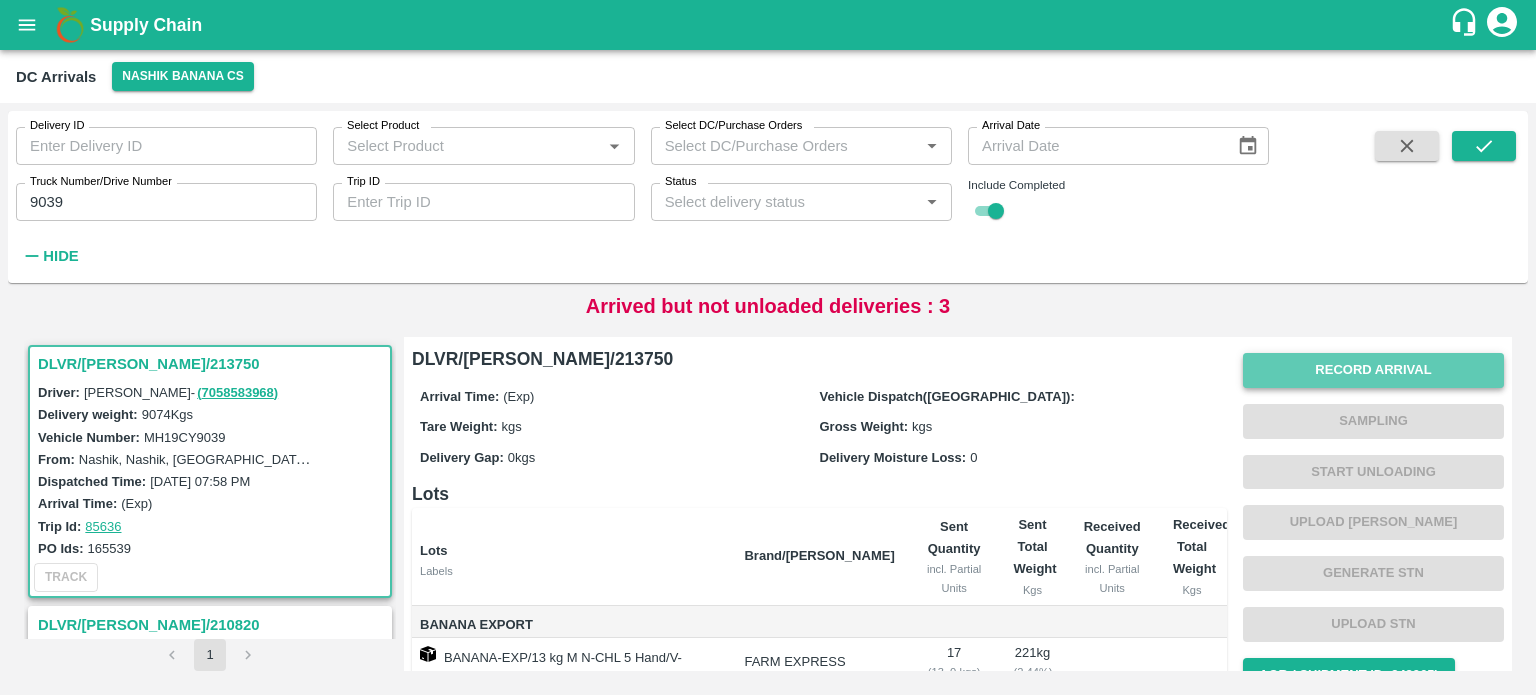 click on "Record Arrival" at bounding box center (1373, 370) 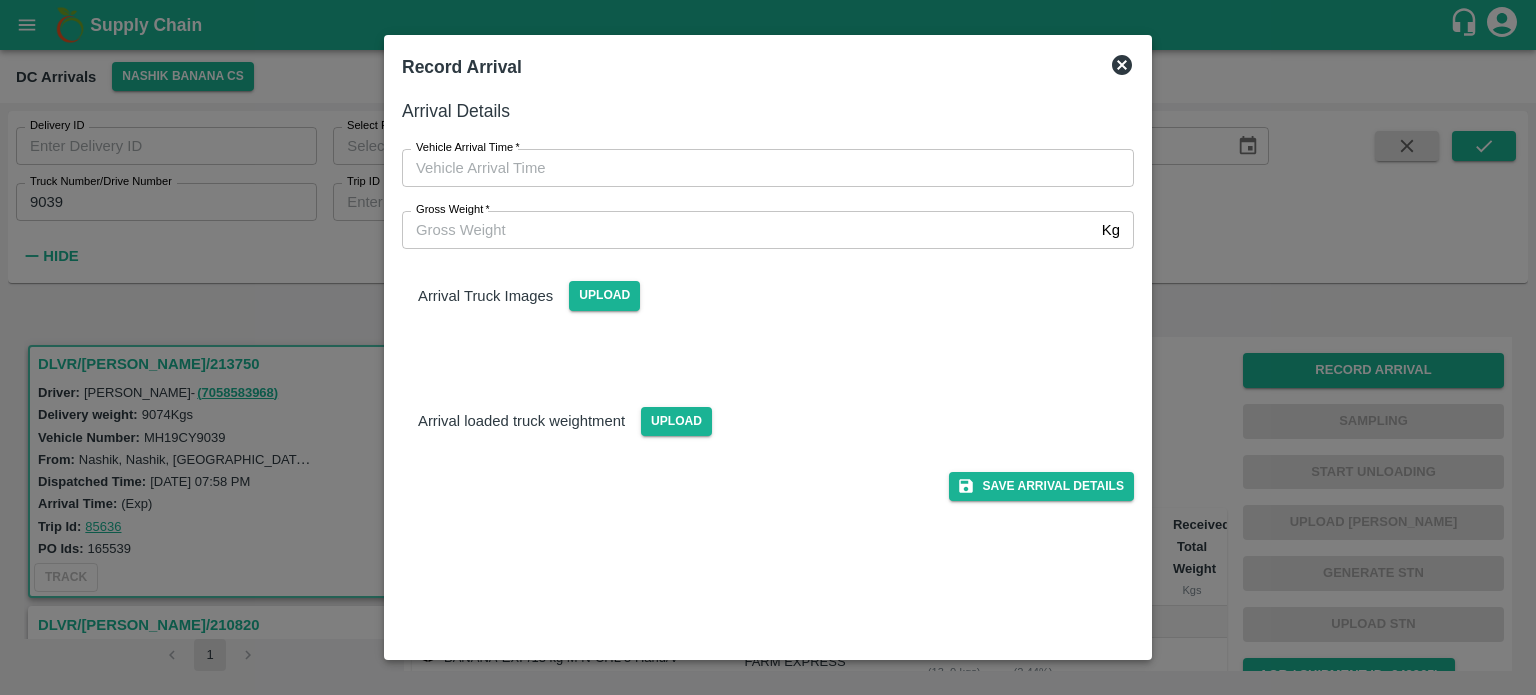 type on "DD/MM/YYYY hh:mm aa" 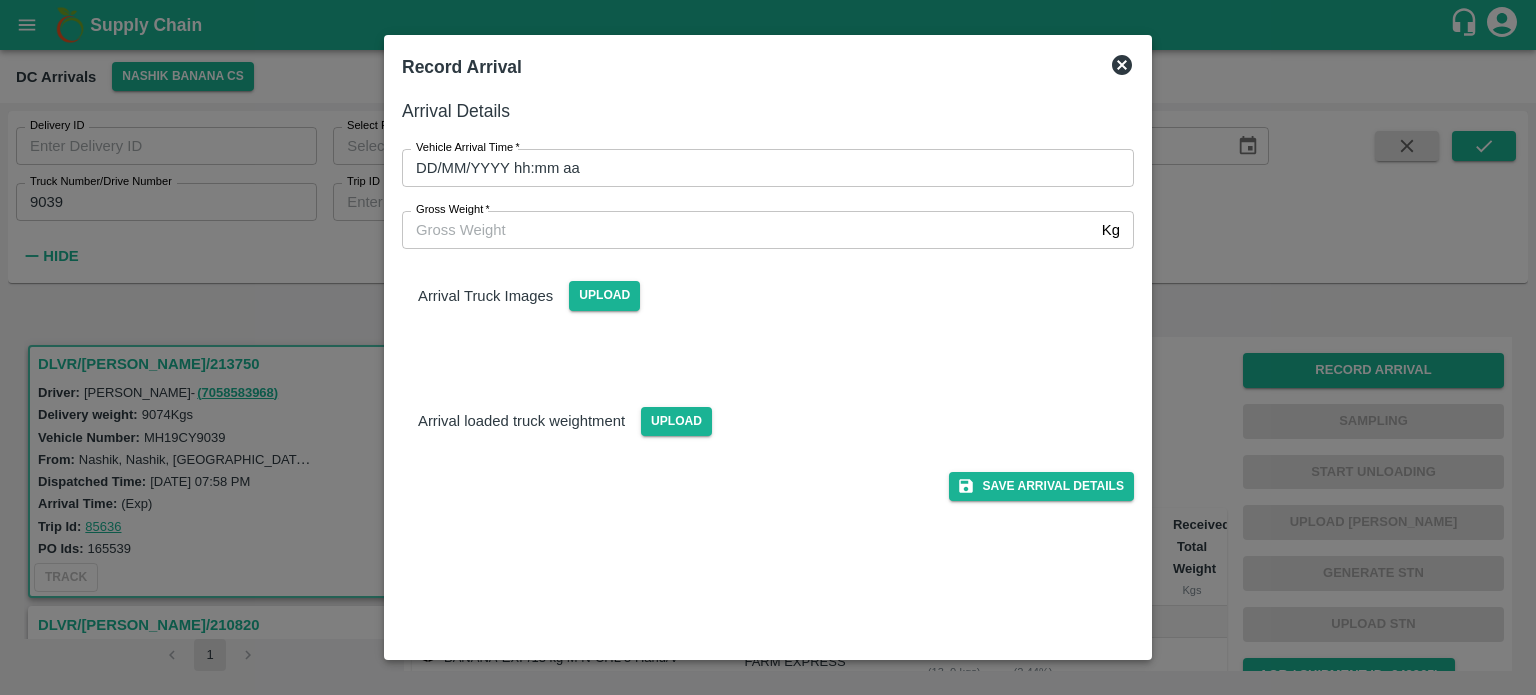 click on "DD/MM/YYYY hh:mm aa" at bounding box center [761, 168] 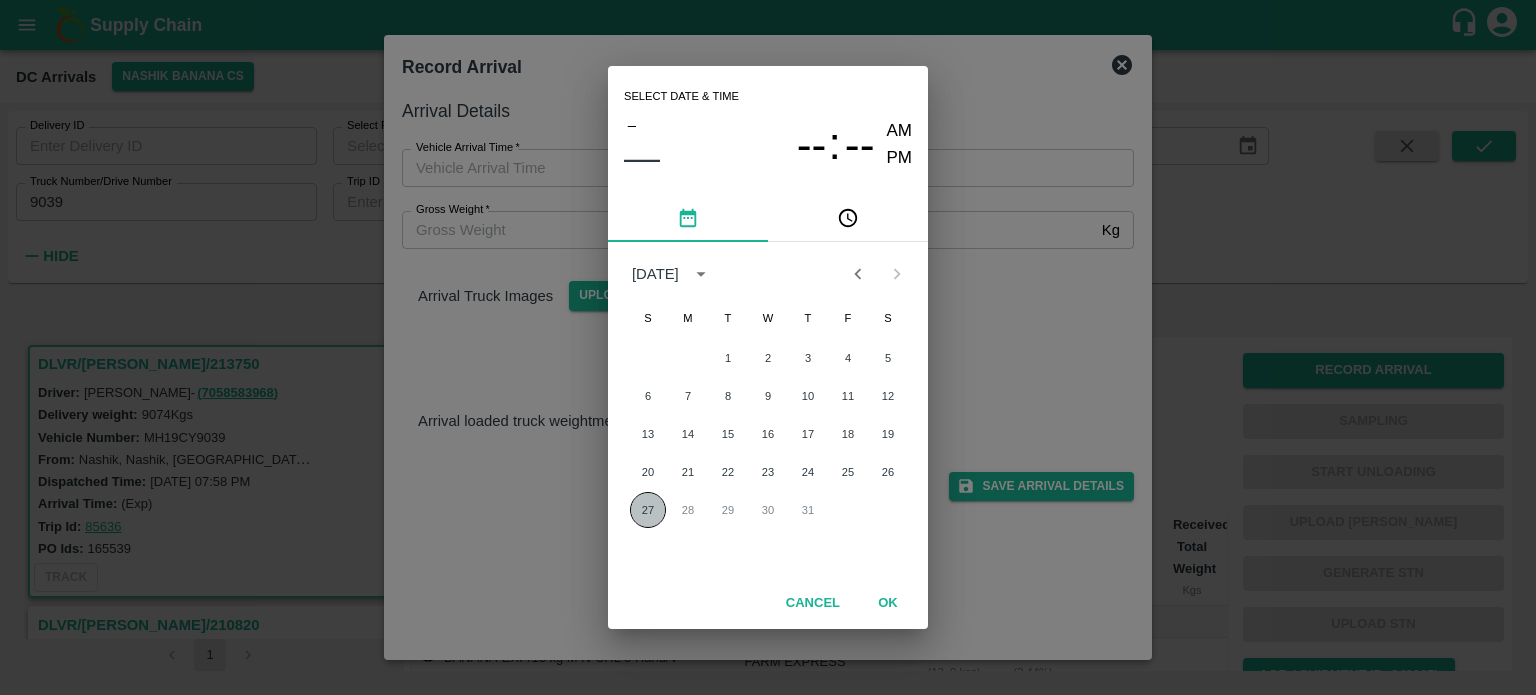 click on "27" at bounding box center (648, 510) 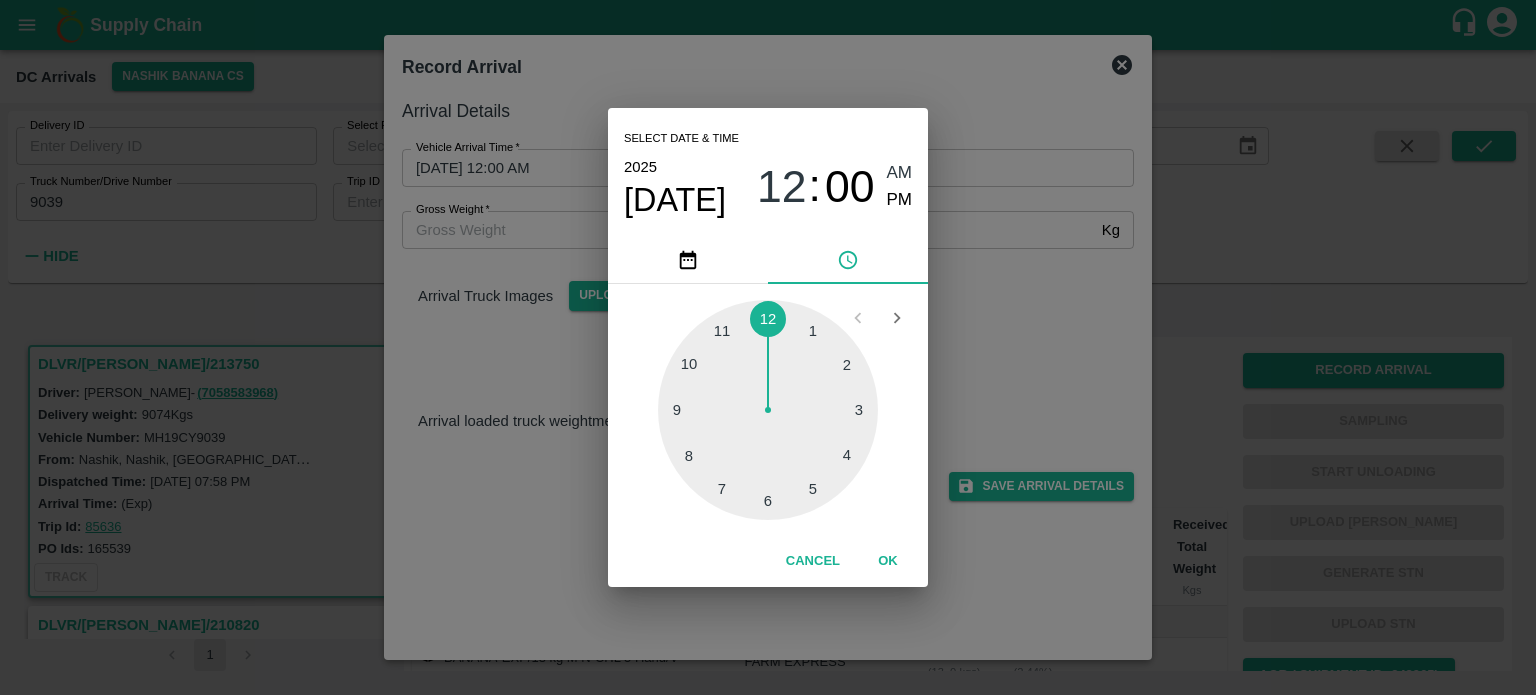 click at bounding box center [768, 410] 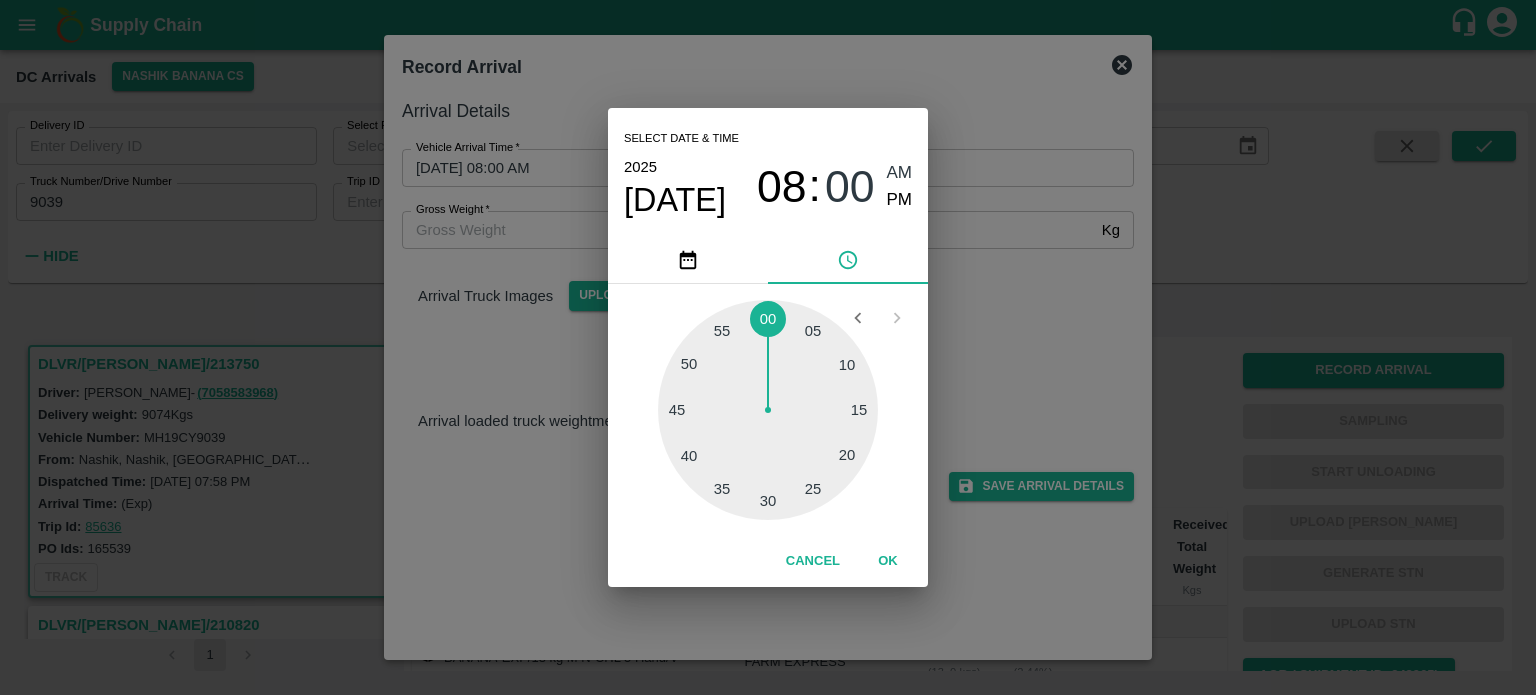 click at bounding box center [768, 410] 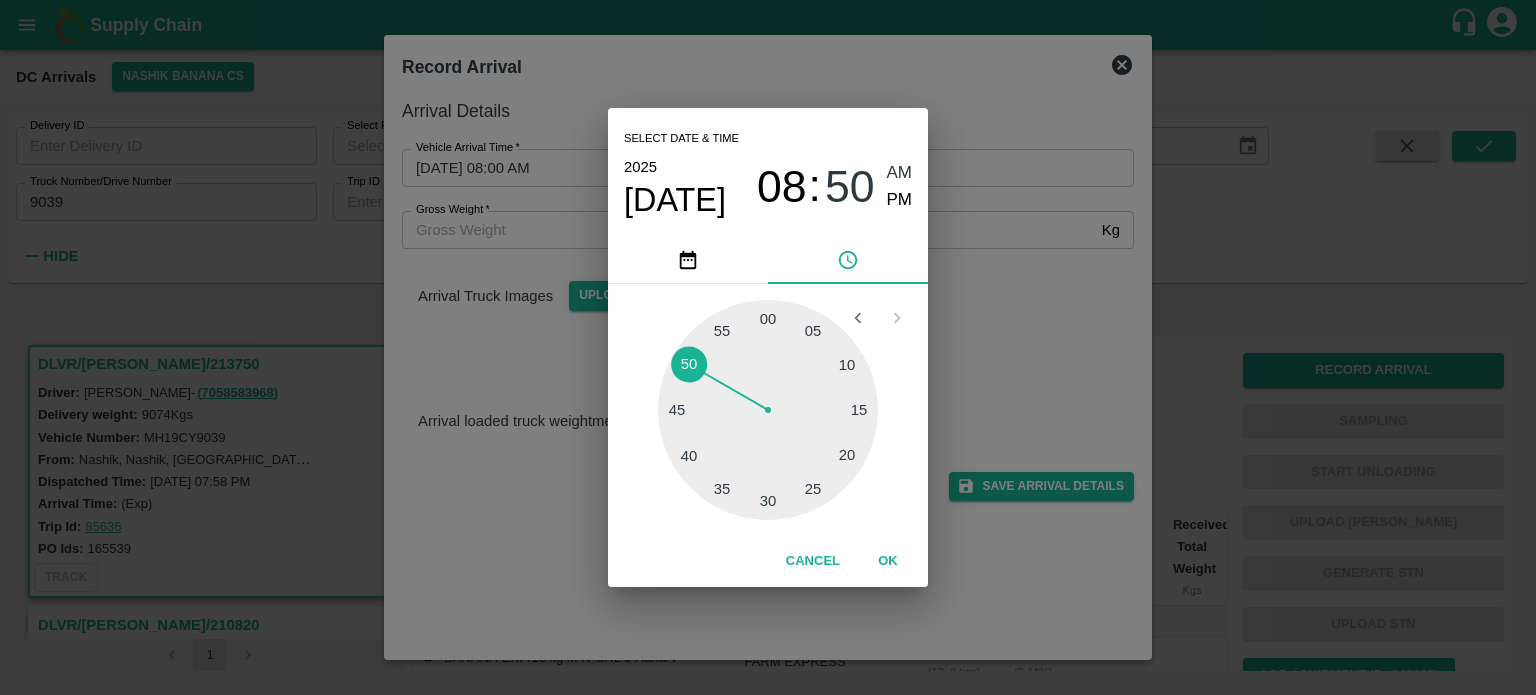 type on "27/07/2025 08:50 AM" 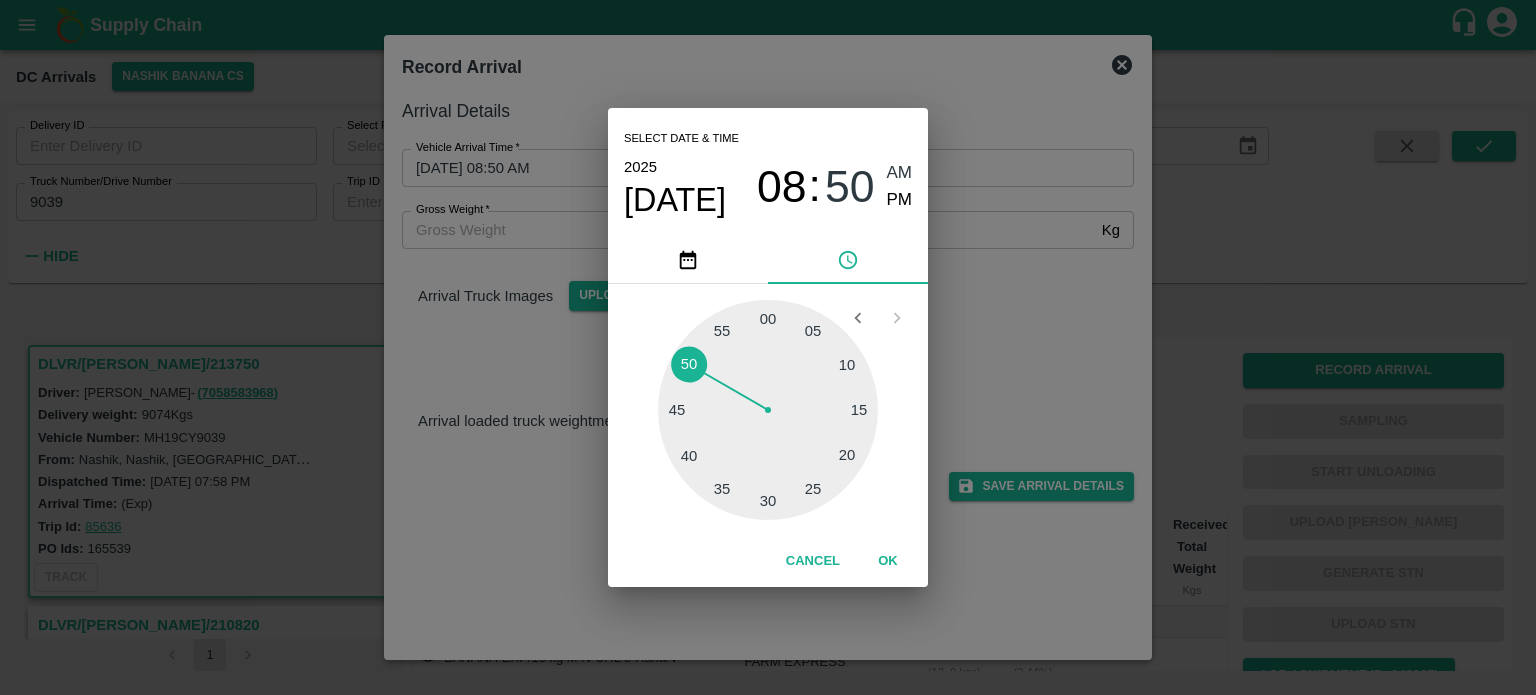 click on "Select date & time 2025 Jul 27 08 : 50 AM PM 05 10 15 20 25 30 35 40 45 50 55 00 Cancel OK" at bounding box center [768, 347] 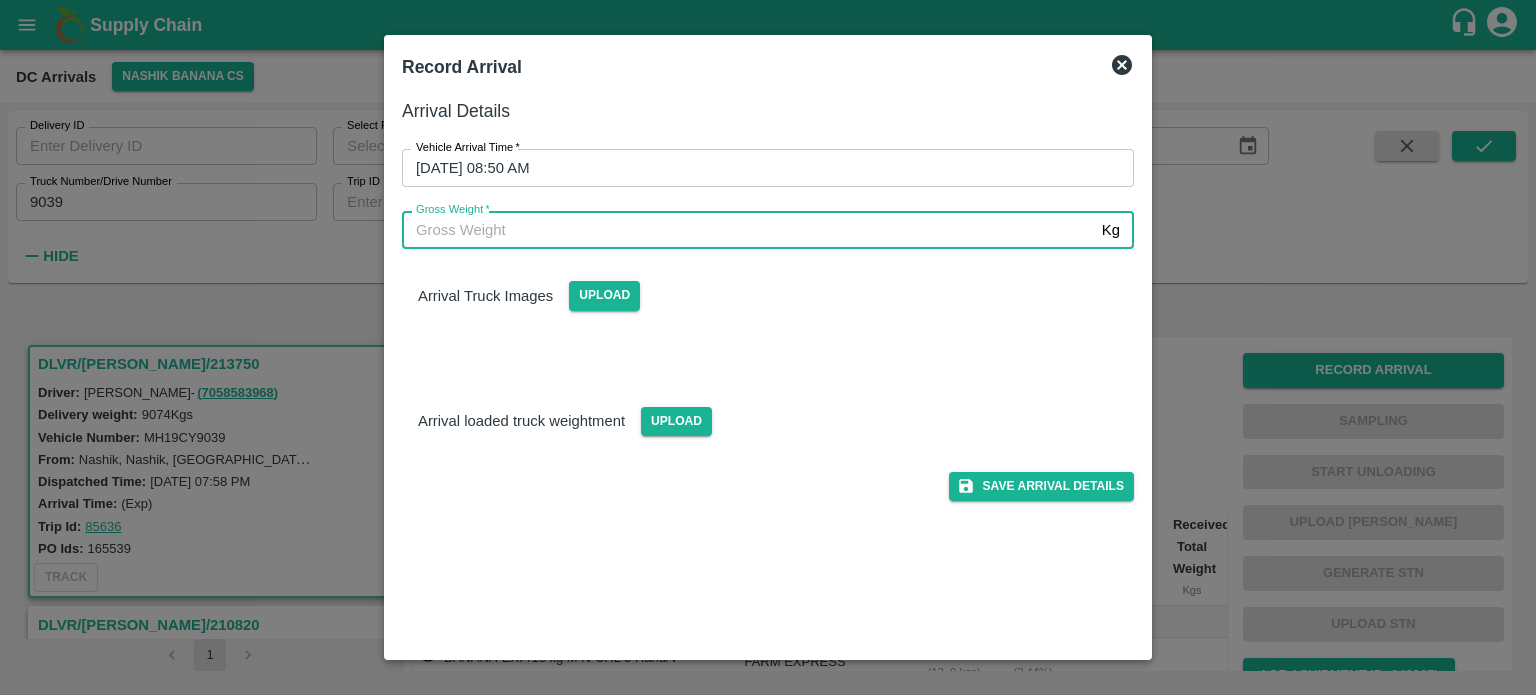 click on "Gross Weight   *" at bounding box center (748, 230) 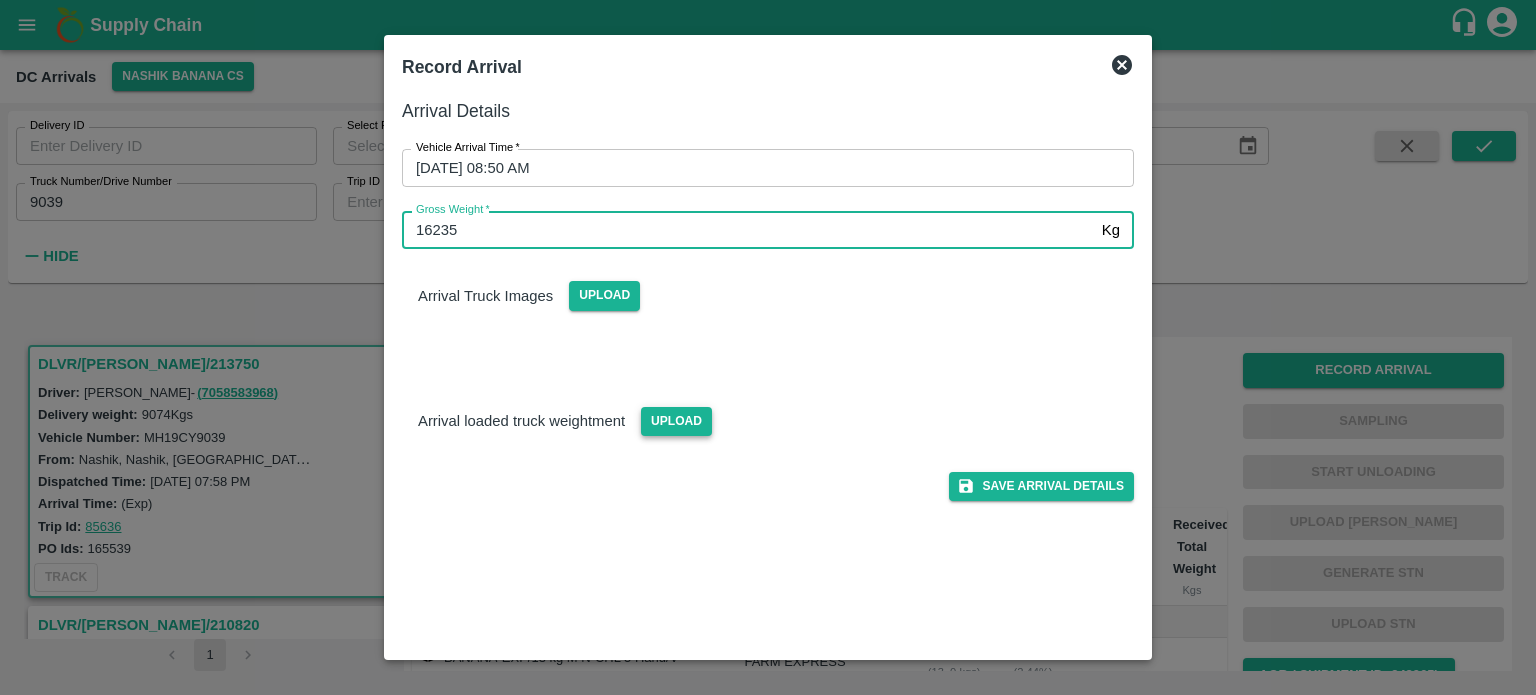 type on "16235" 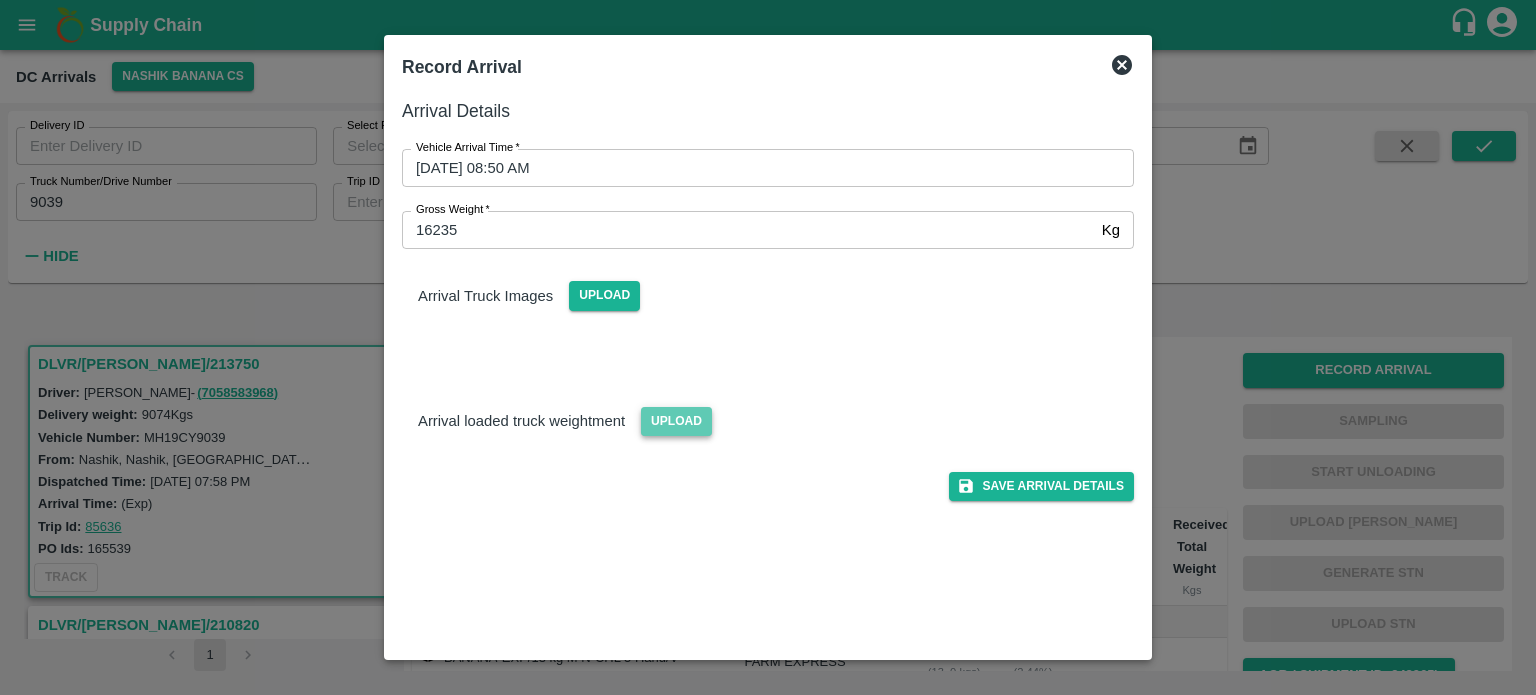 click on "Upload" at bounding box center (676, 421) 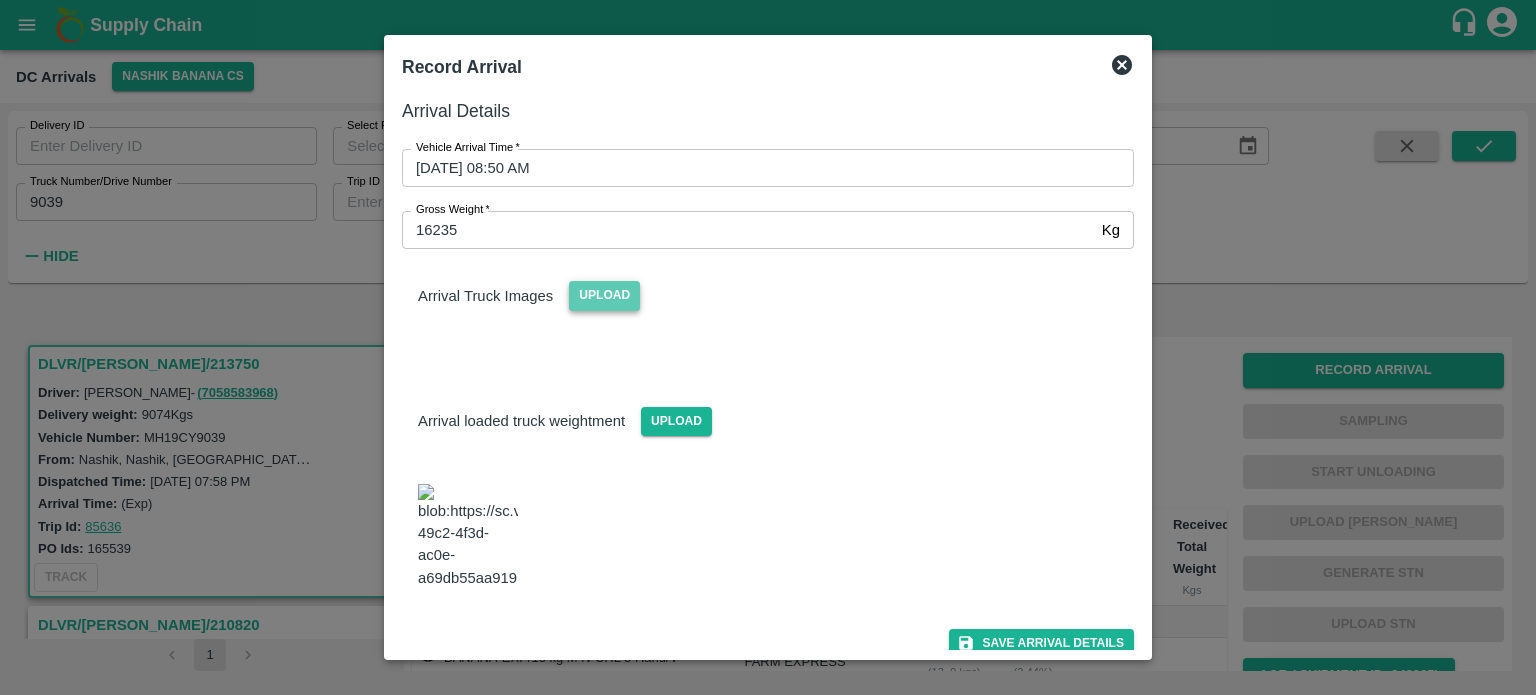 click on "Upload" at bounding box center [604, 295] 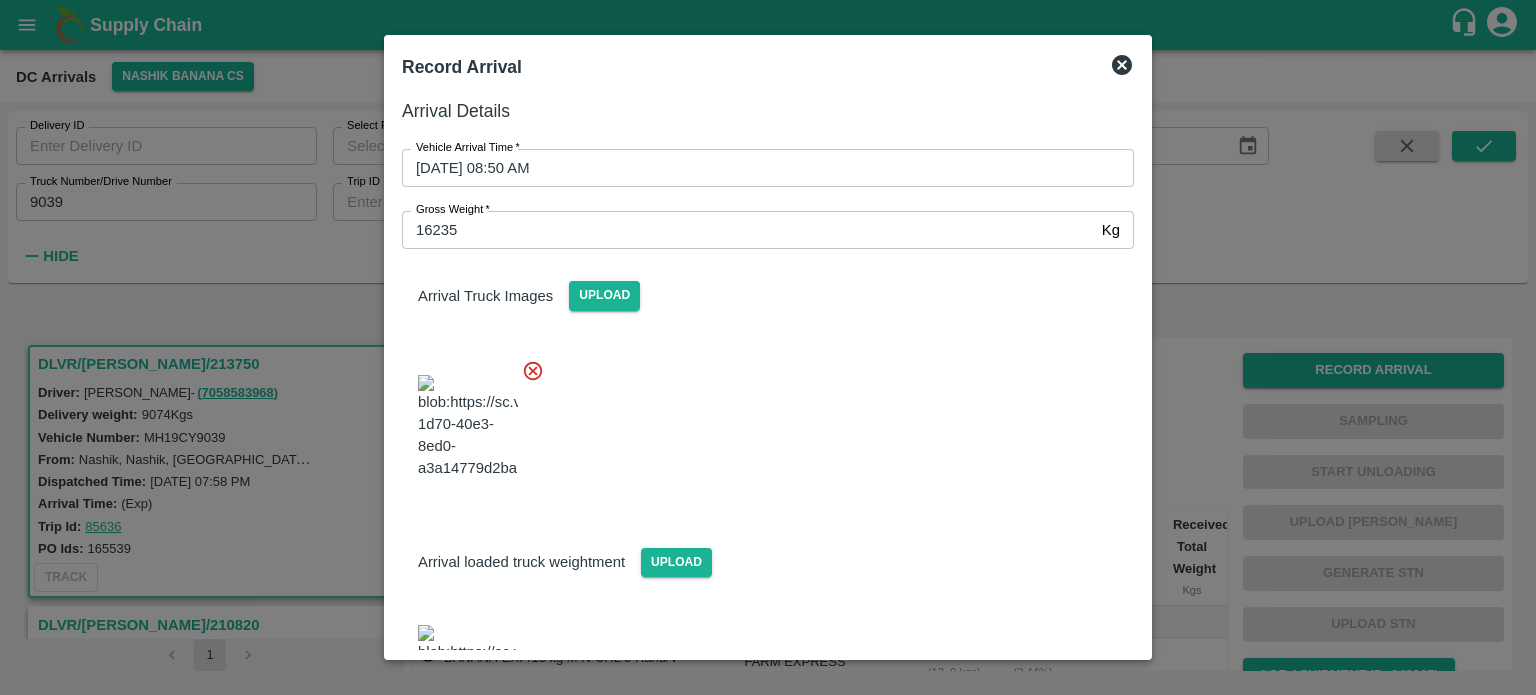 click at bounding box center [760, 421] 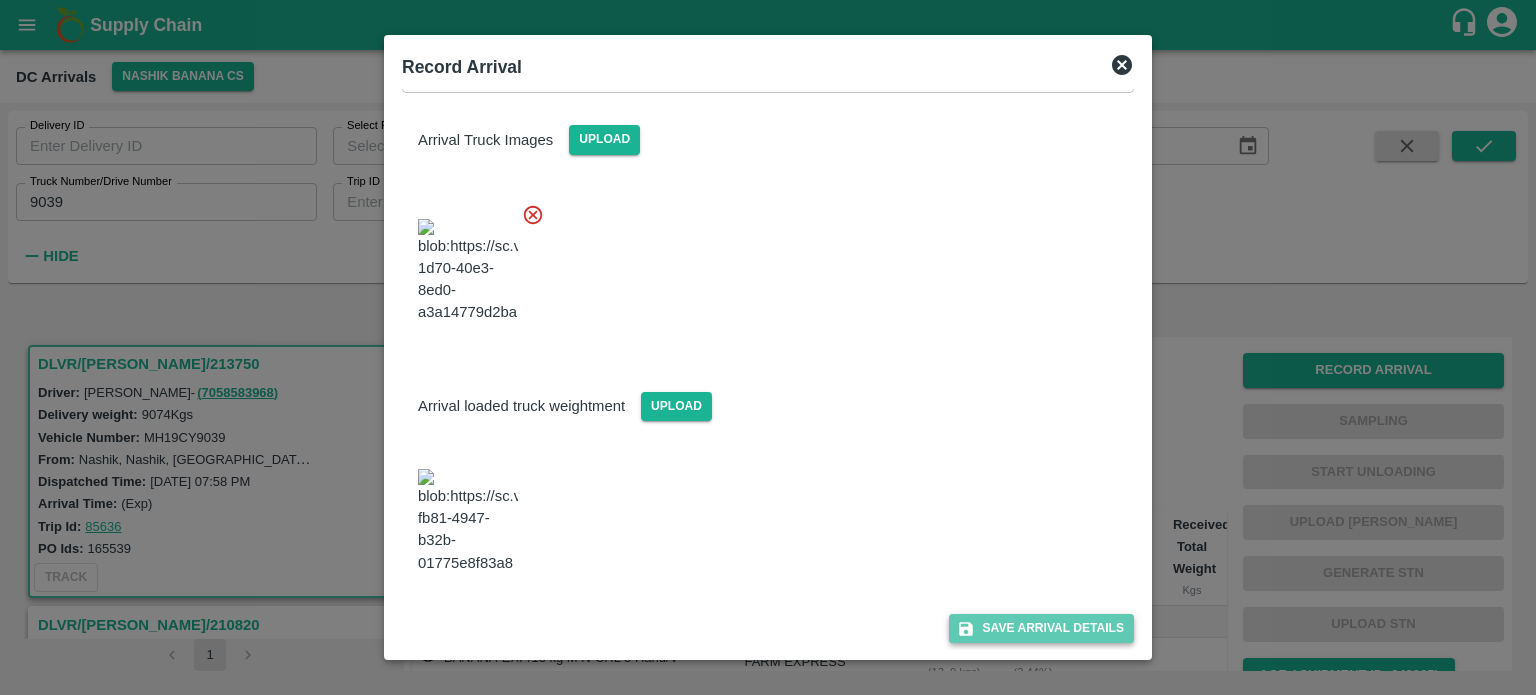 click on "Save Arrival Details" at bounding box center [1041, 628] 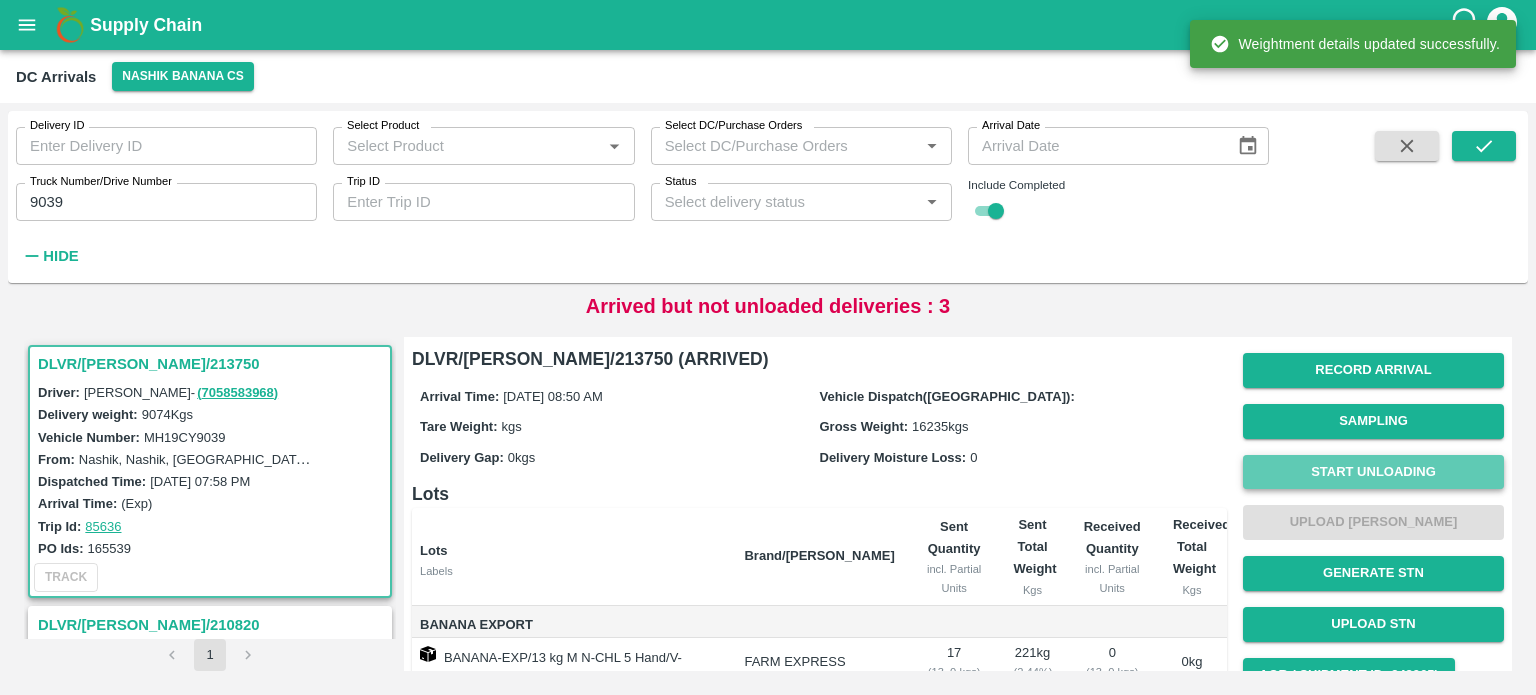 click on "Start Unloading" at bounding box center (1373, 472) 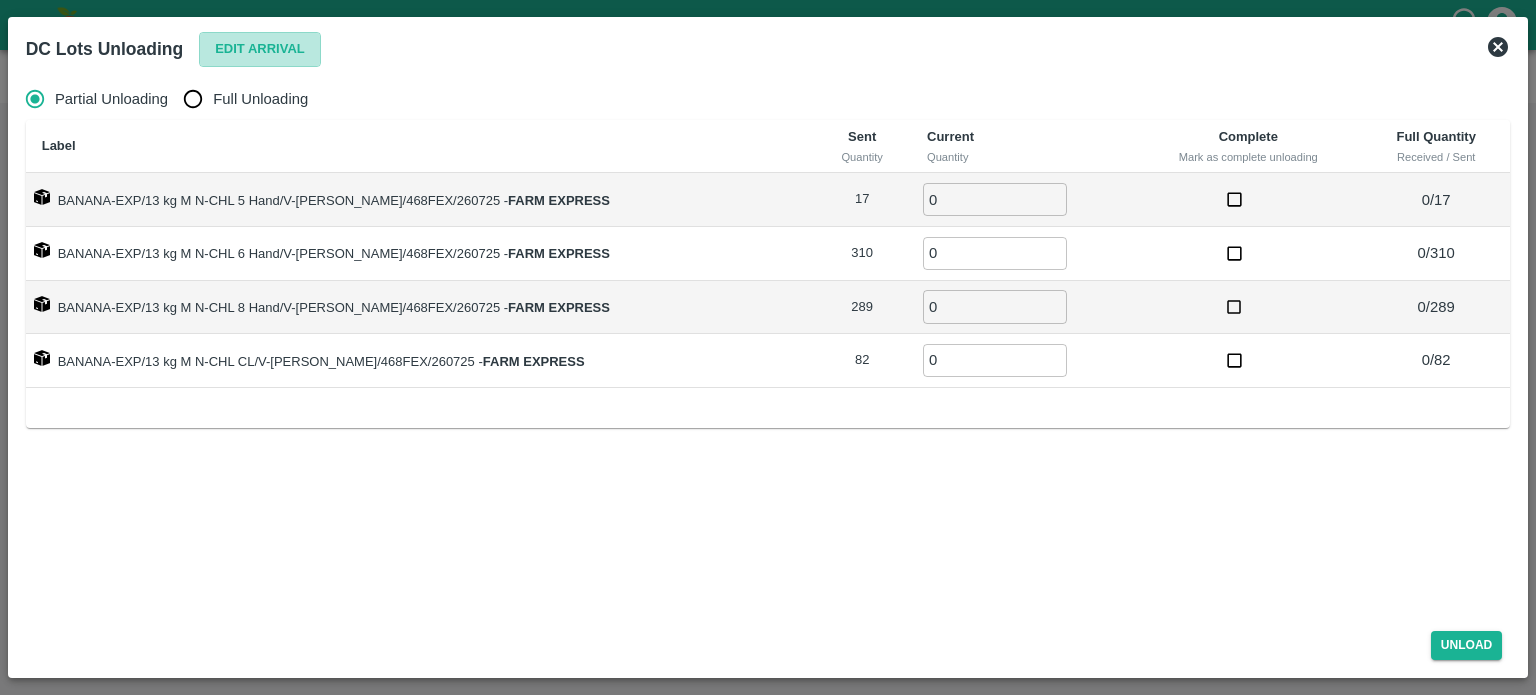 click on "Edit Arrival" at bounding box center (260, 49) 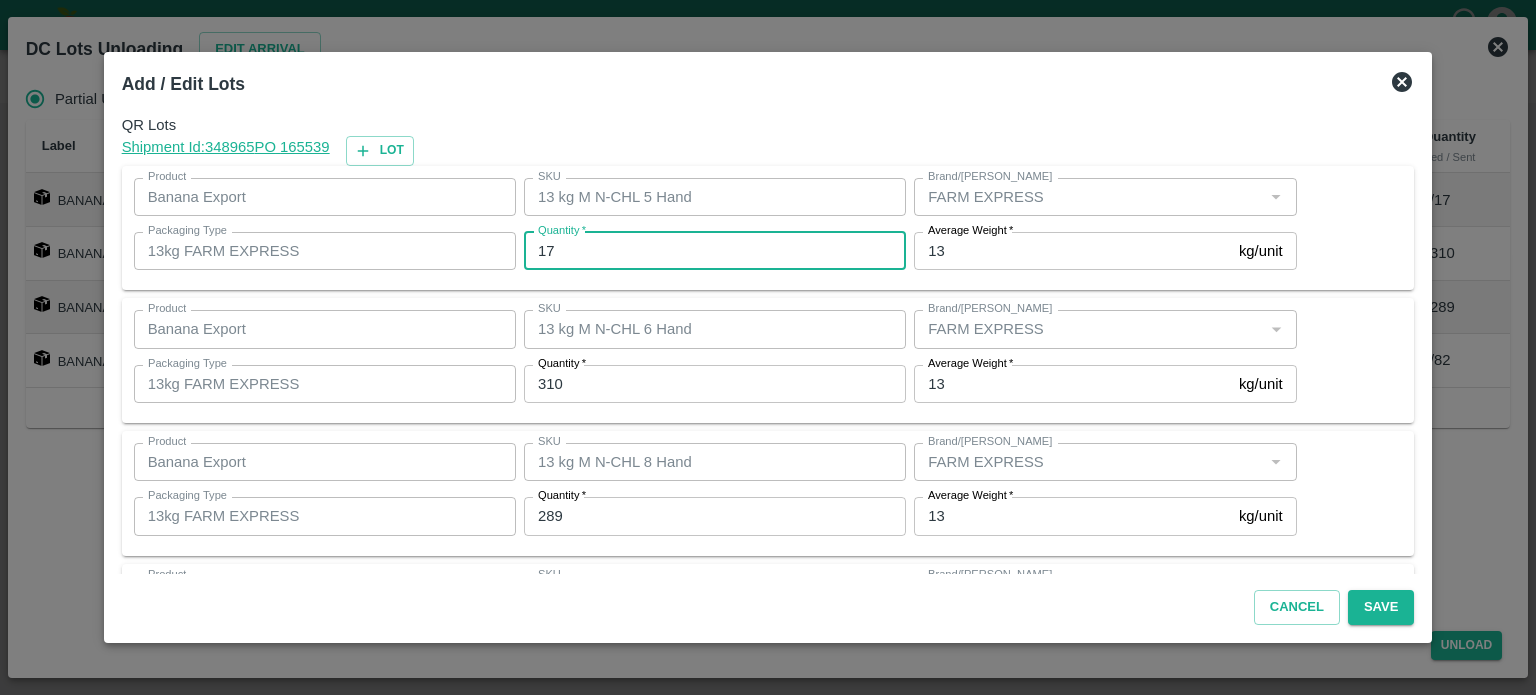 click on "17" at bounding box center [715, 251] 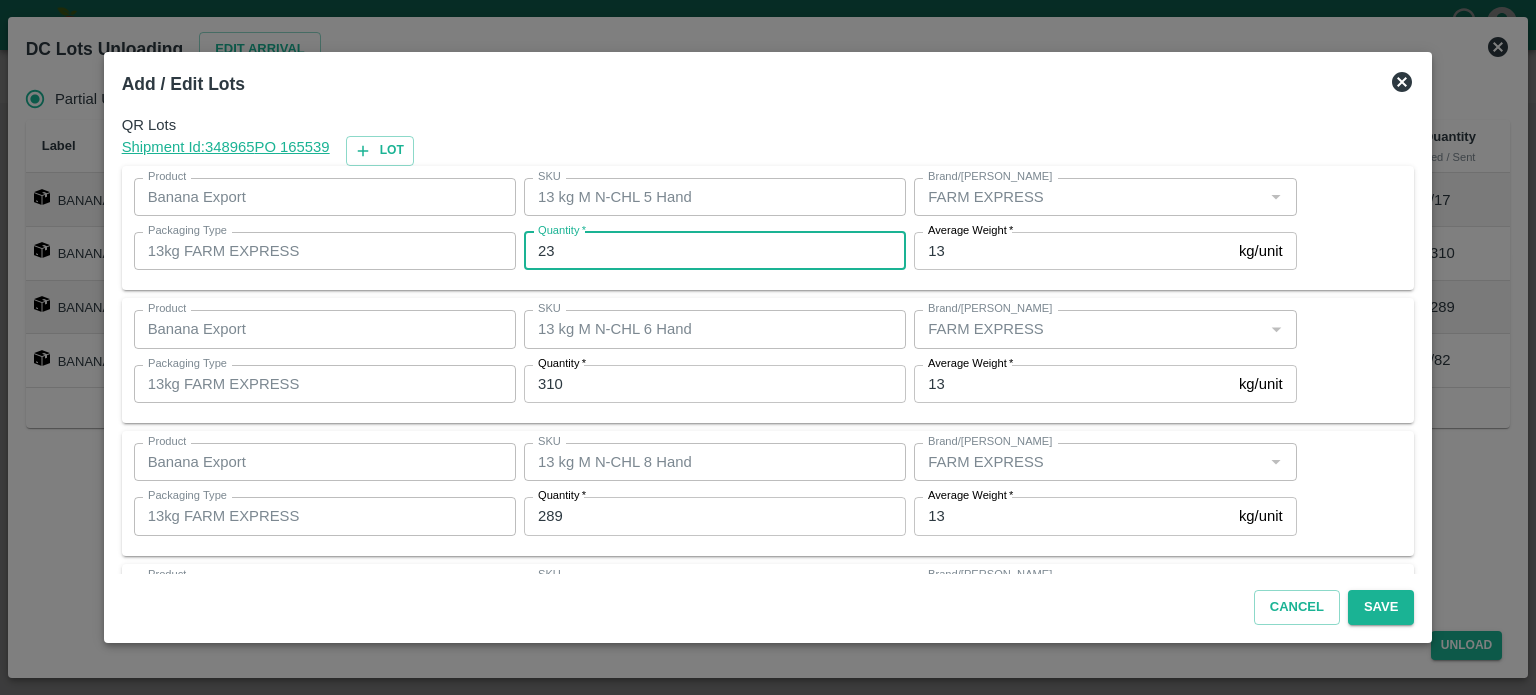 type on "23" 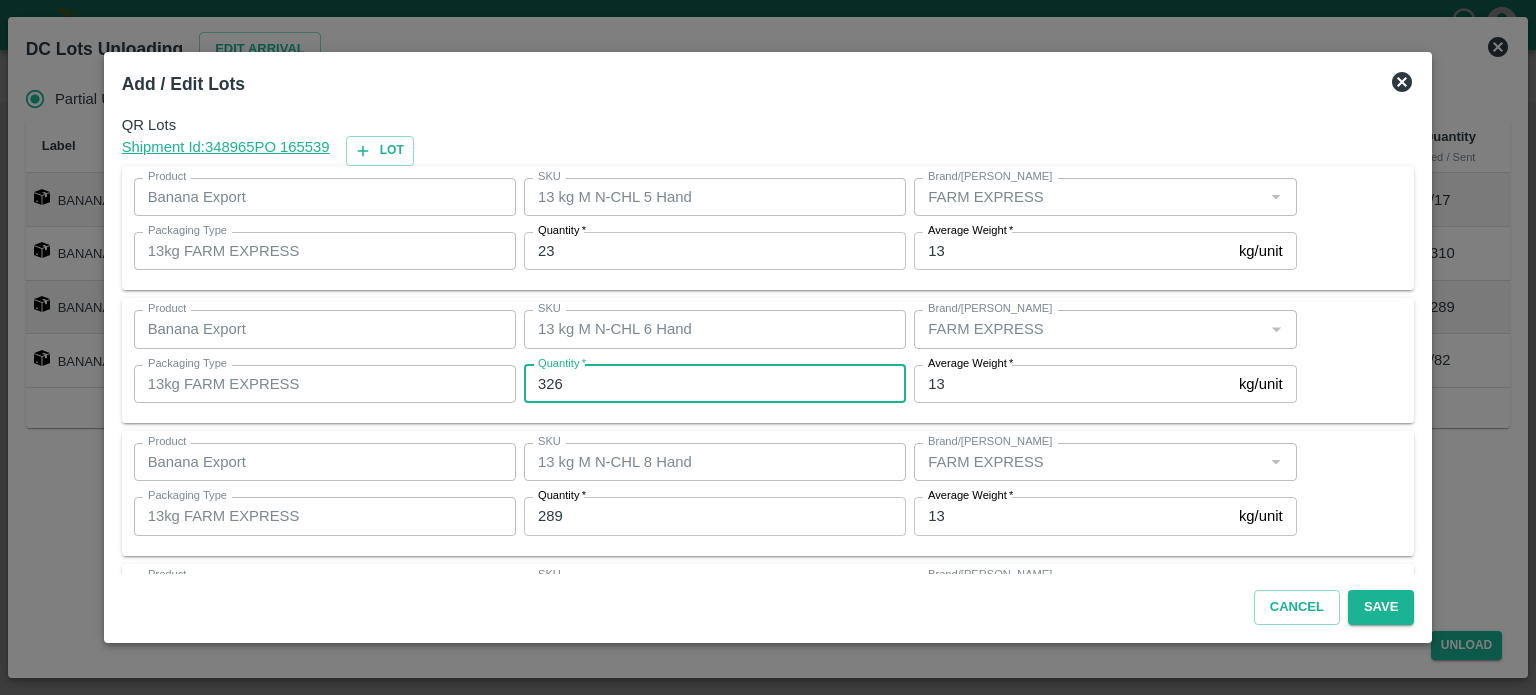 type on "326" 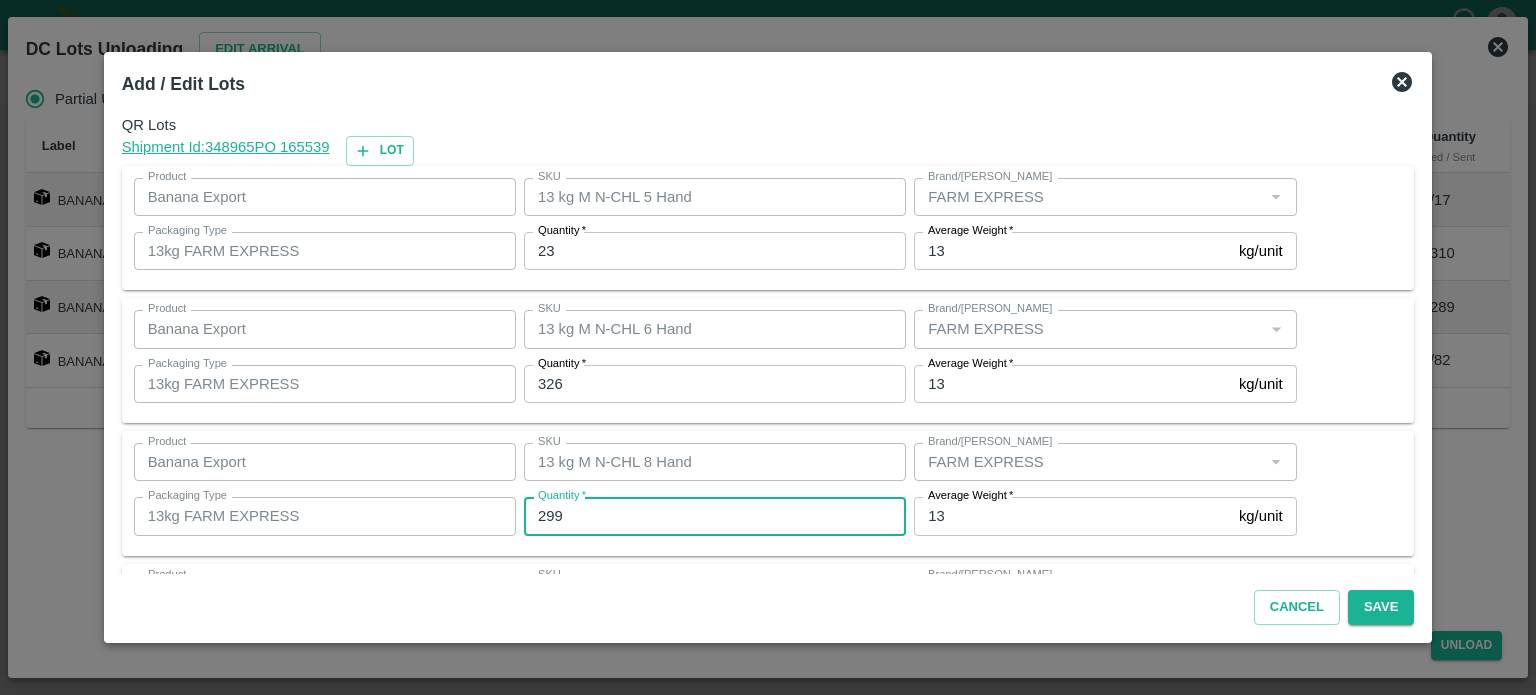 type on "299" 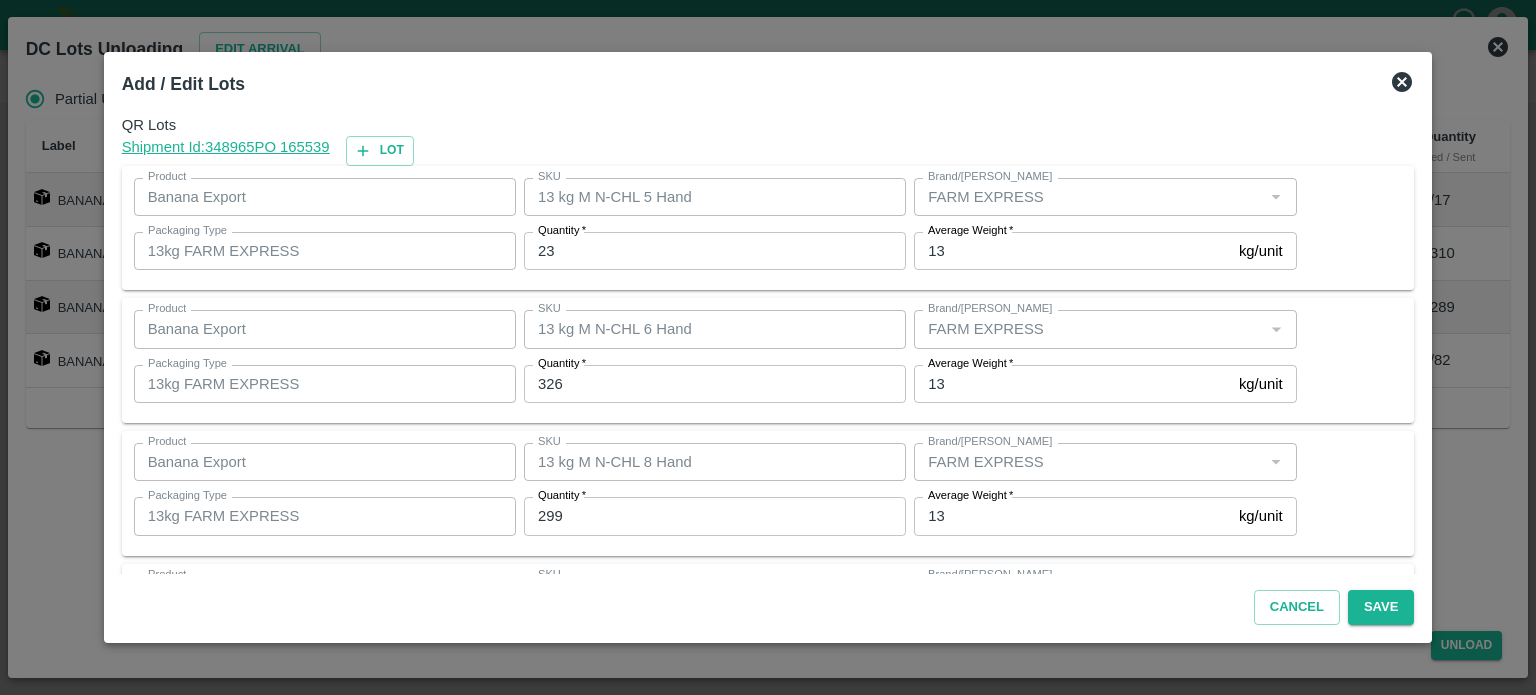scroll, scrollTop: 129, scrollLeft: 0, axis: vertical 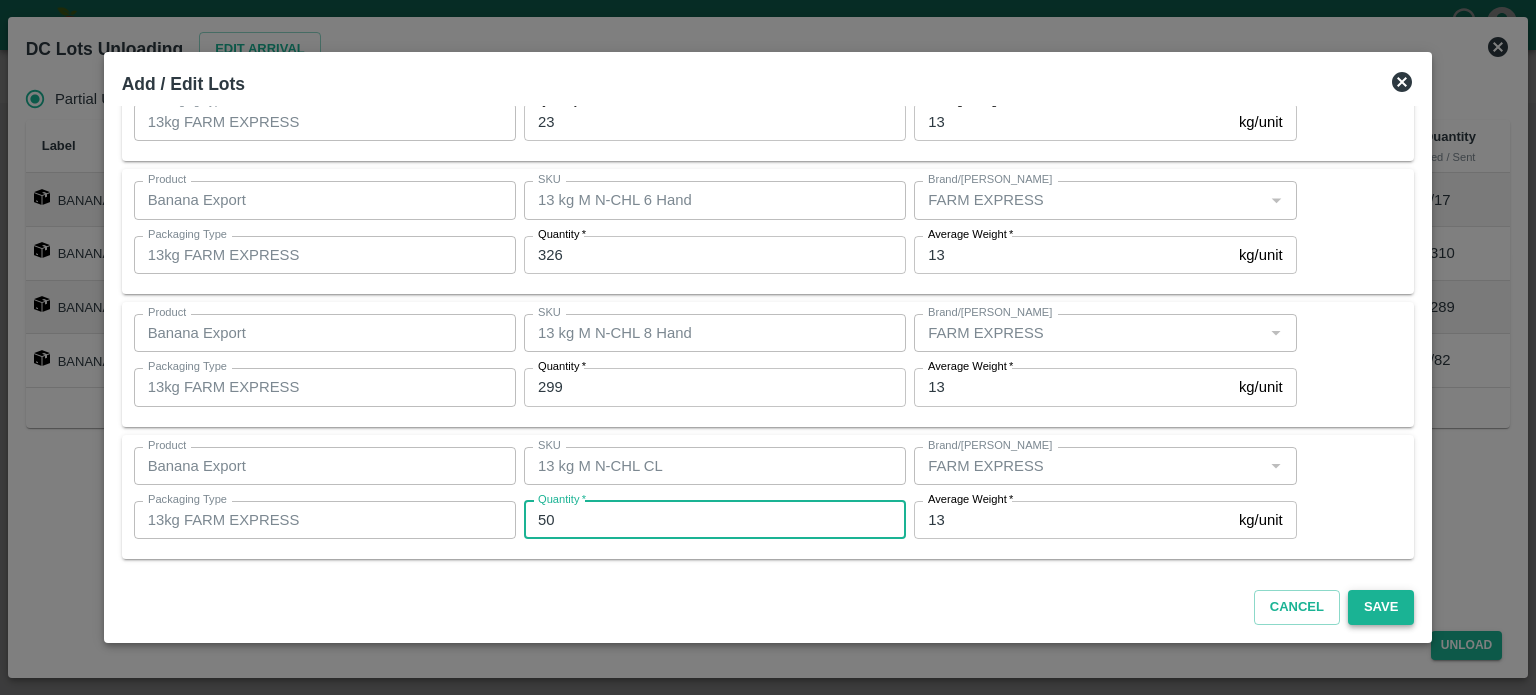 type on "50" 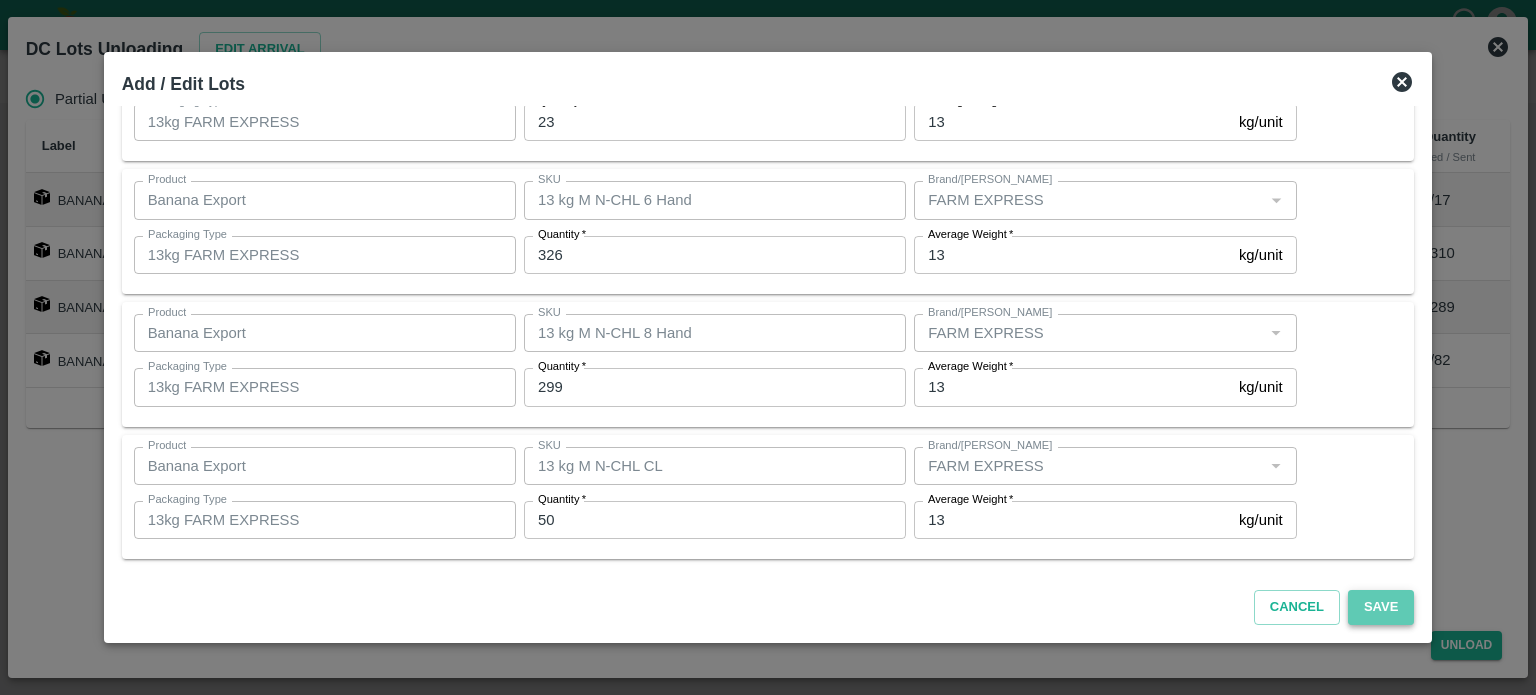 click on "Save" at bounding box center [1381, 607] 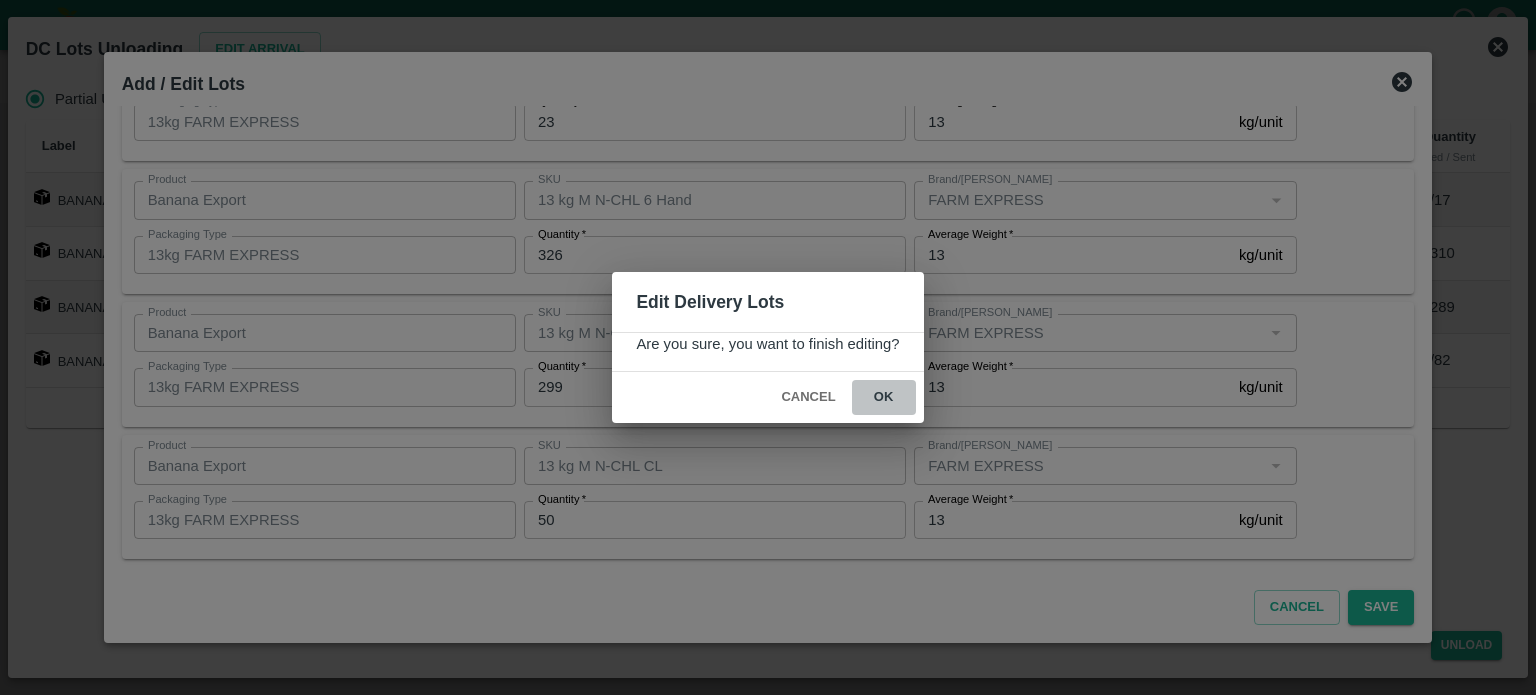 click on "ok" at bounding box center (884, 397) 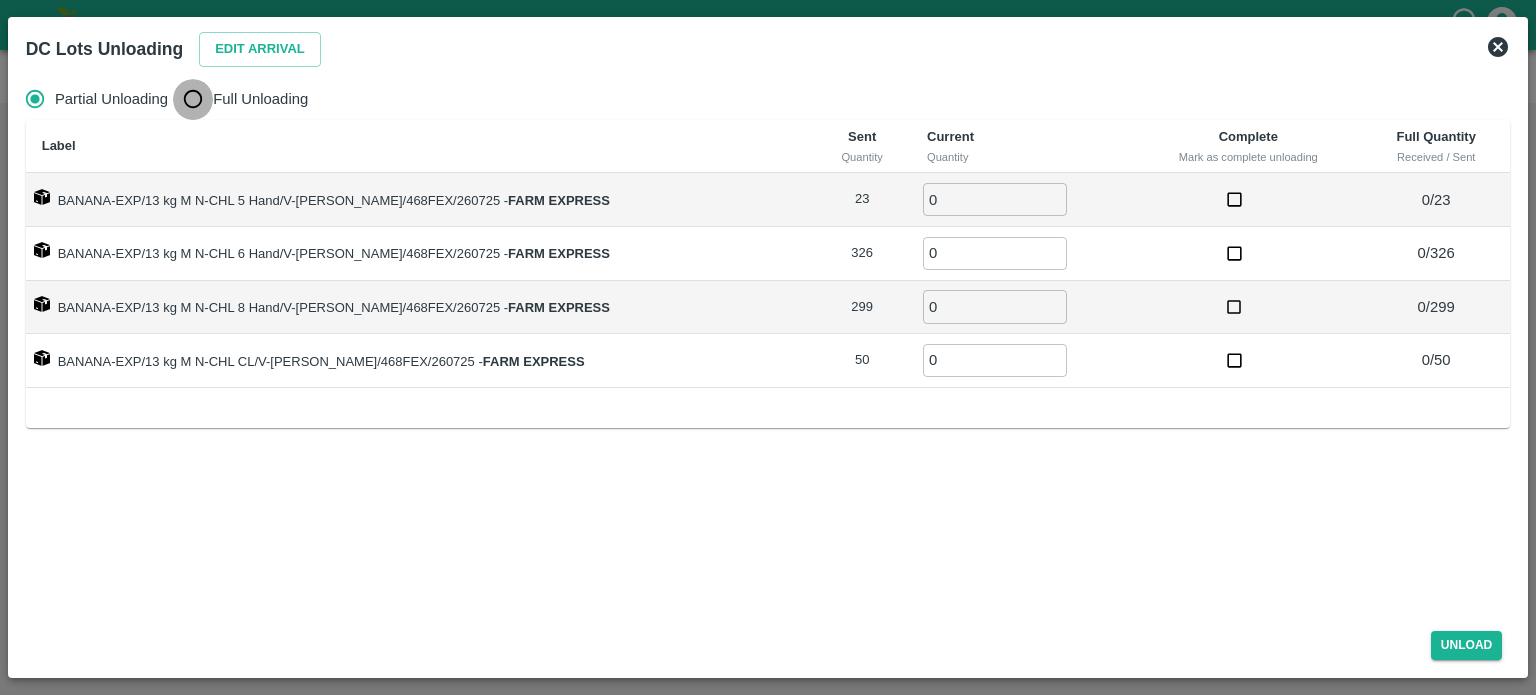 click on "Full Unloading" at bounding box center (193, 99) 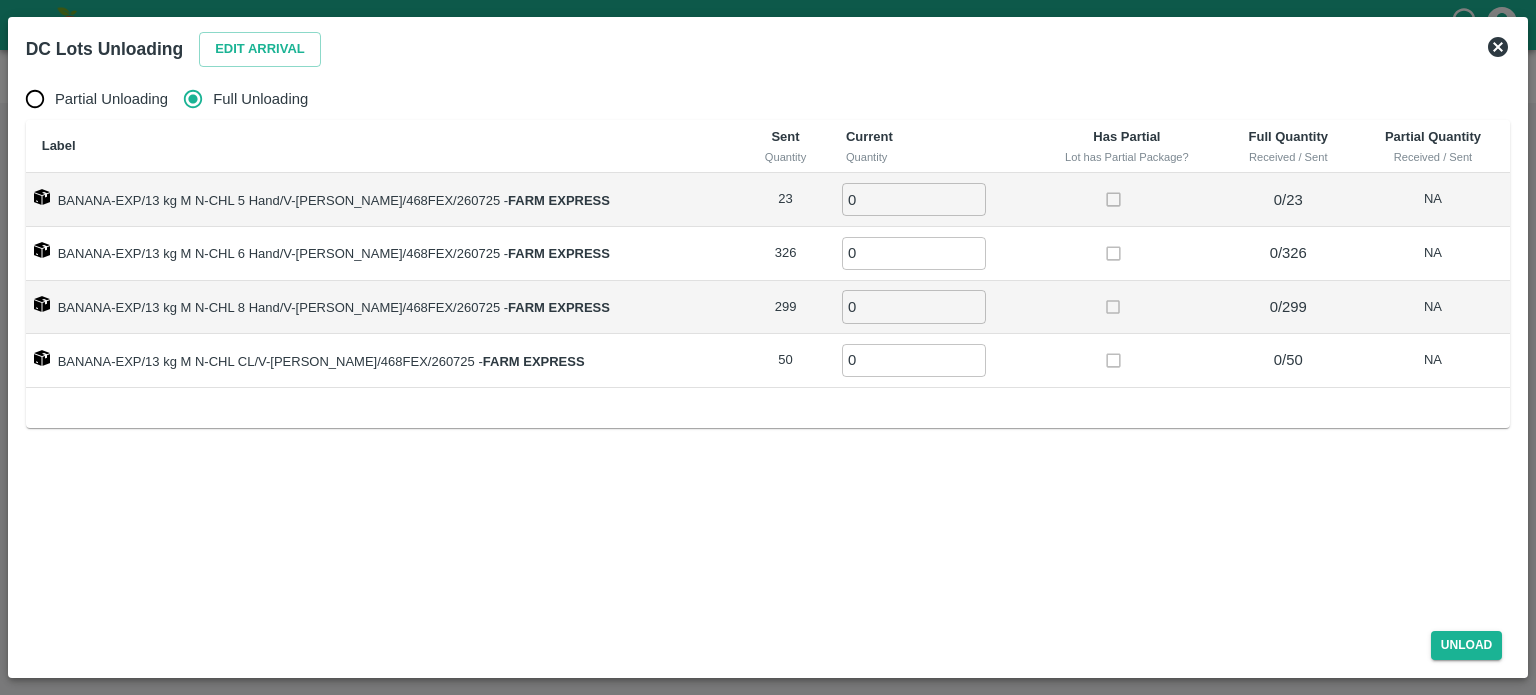 click on "0" at bounding box center [914, 199] 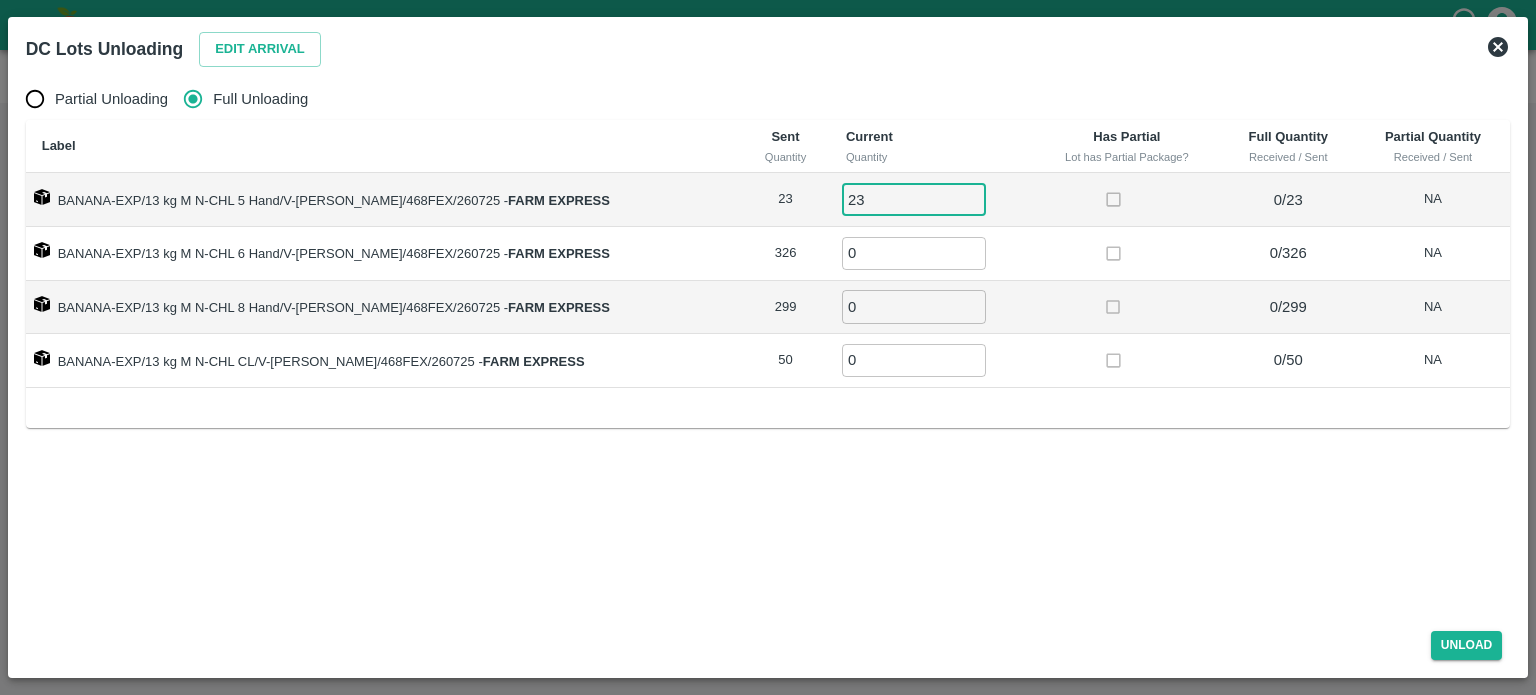 type on "23" 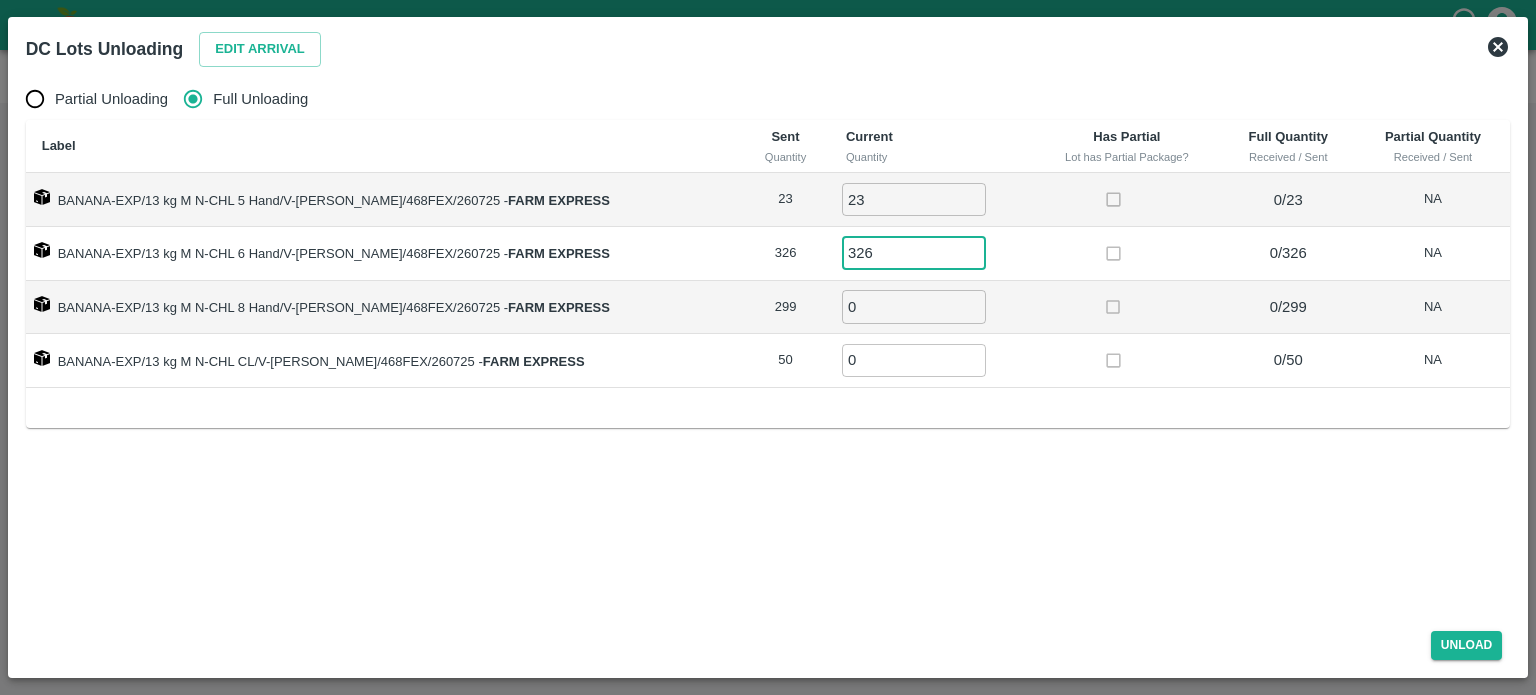 type on "326" 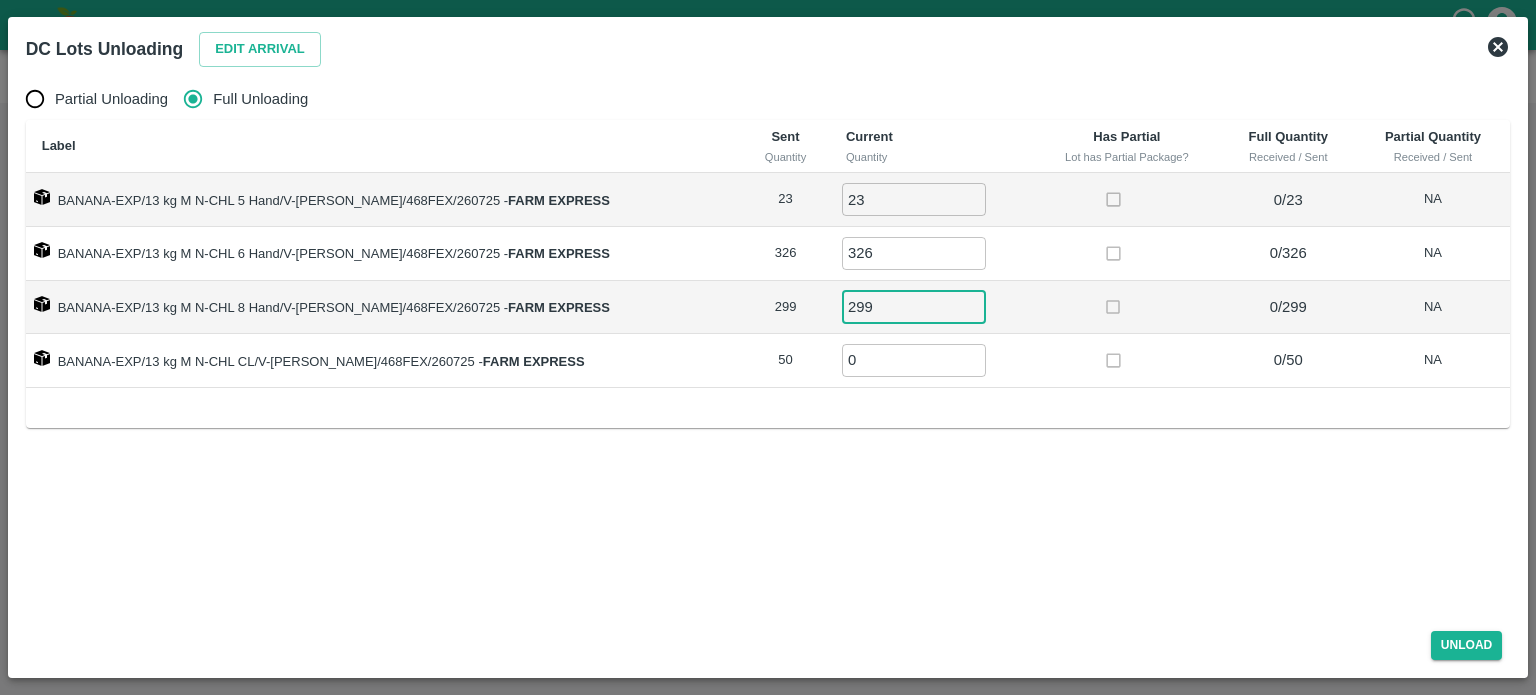 type on "299" 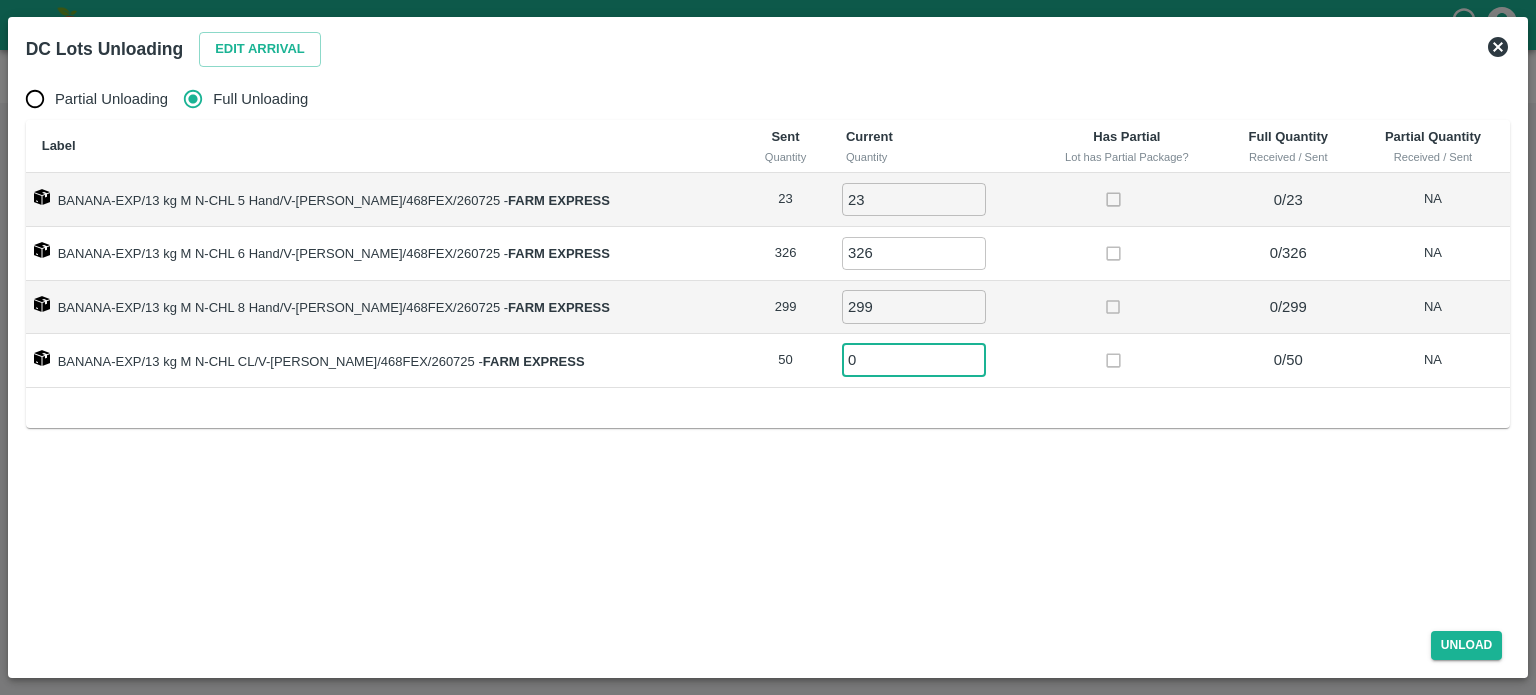 type on "2" 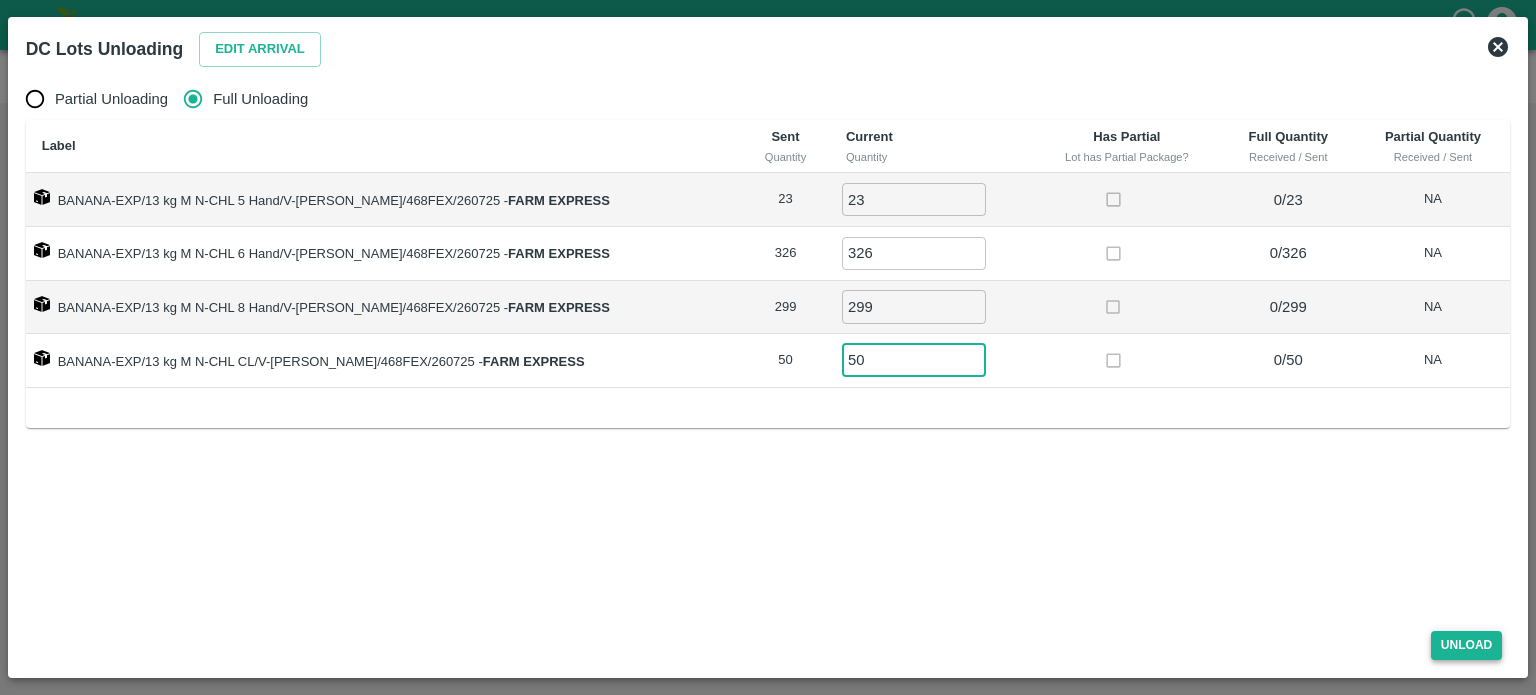 type on "50" 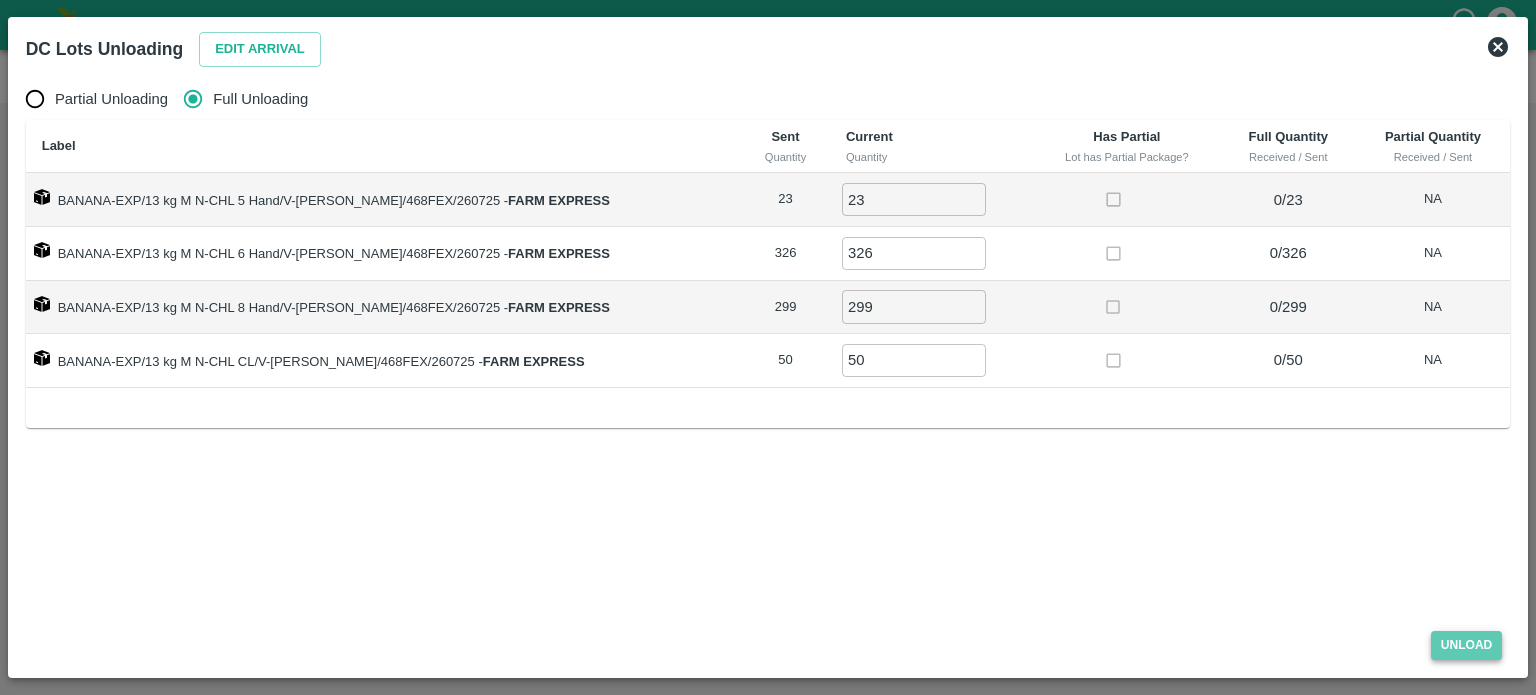 click on "Unload" at bounding box center [1467, 645] 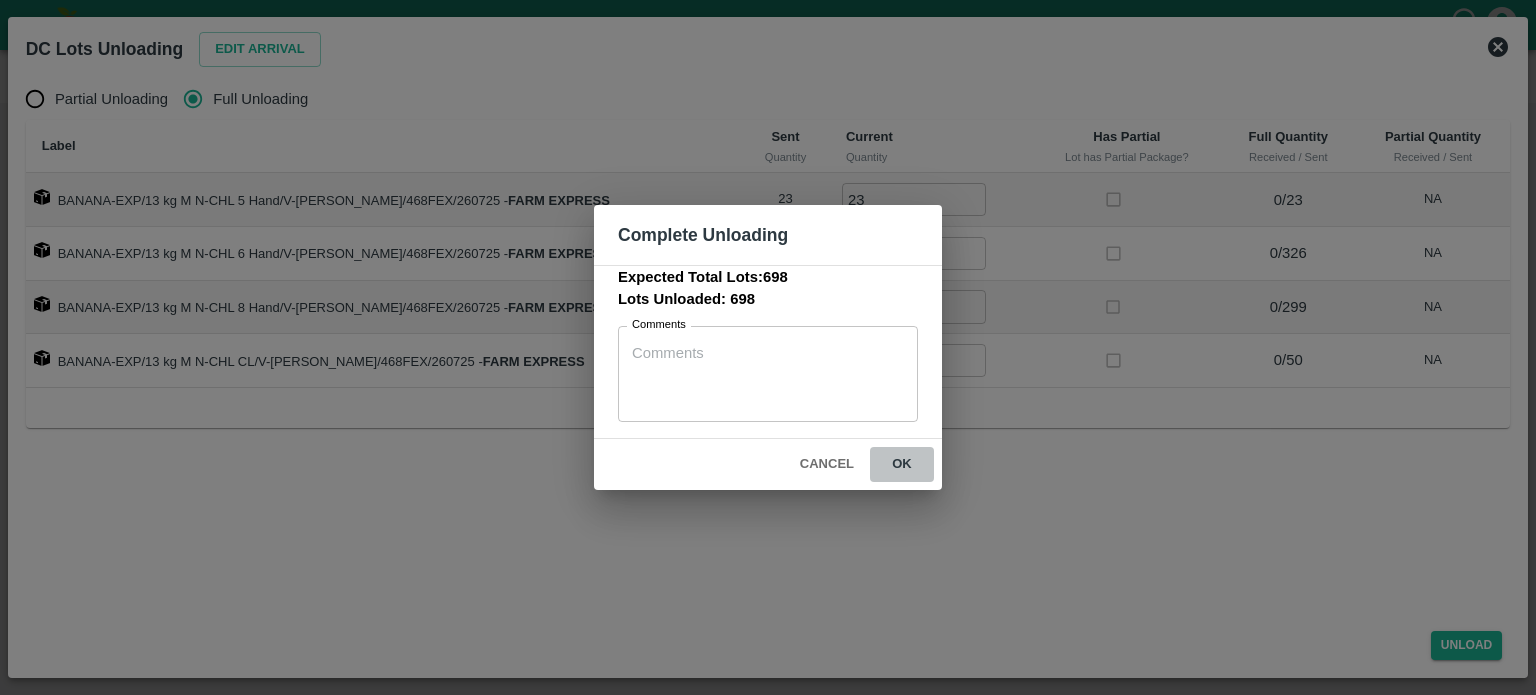 click on "ok" at bounding box center [902, 464] 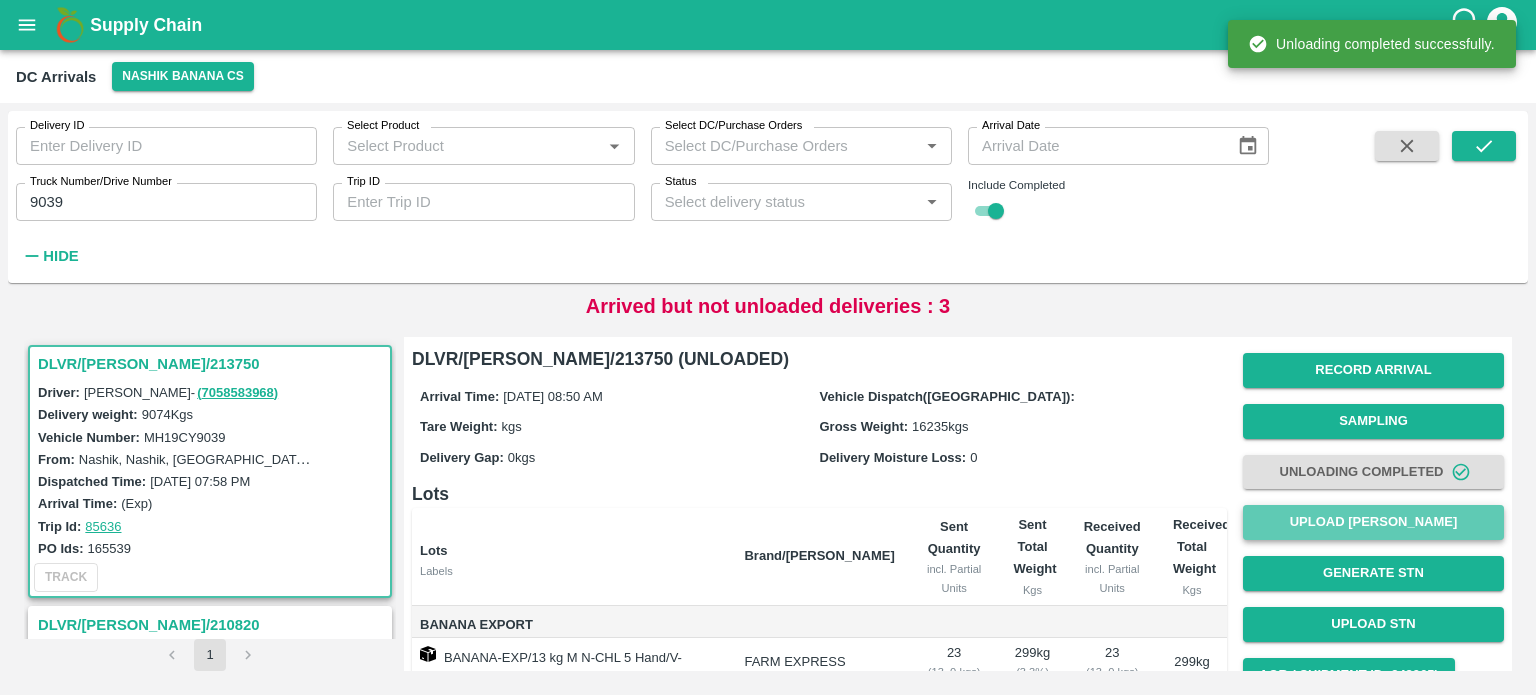 click on "Upload [PERSON_NAME]" at bounding box center [1373, 522] 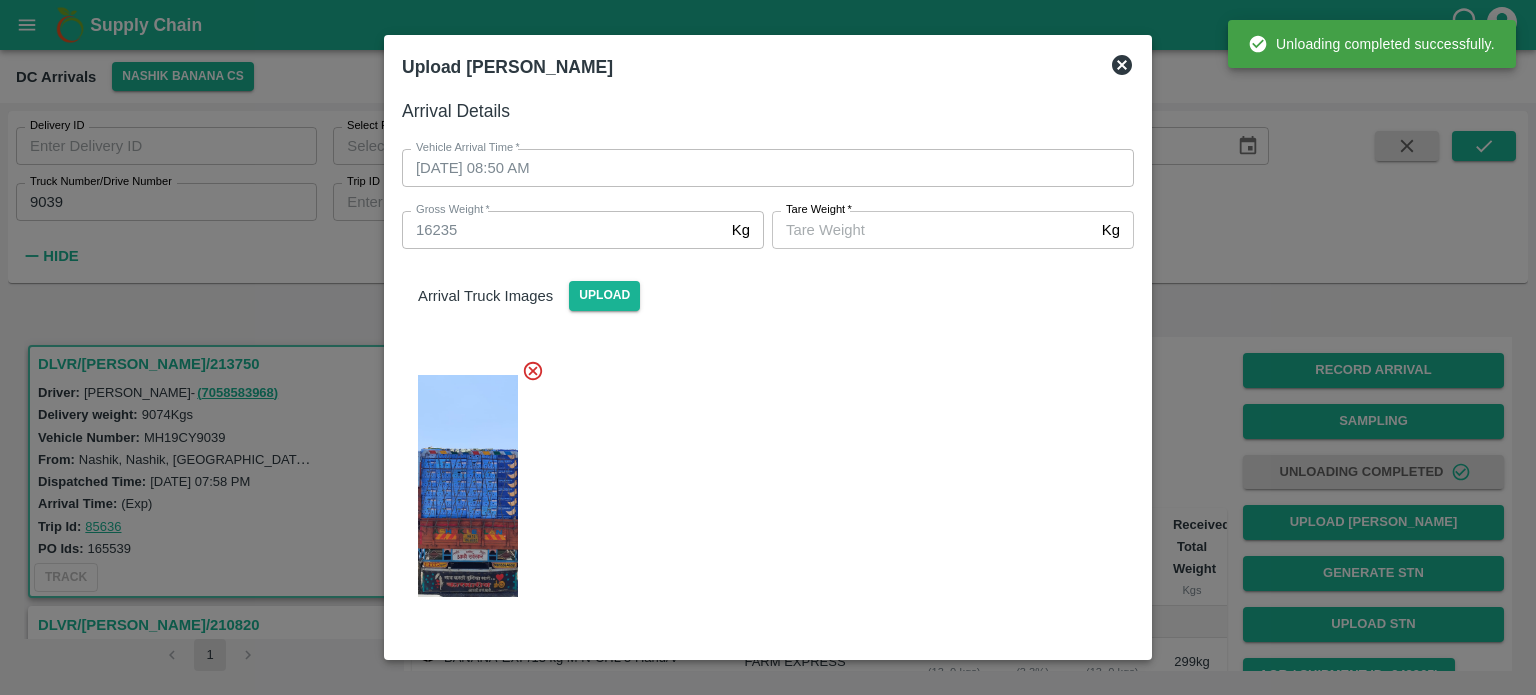 click on "[PERSON_NAME]   *" at bounding box center [933, 230] 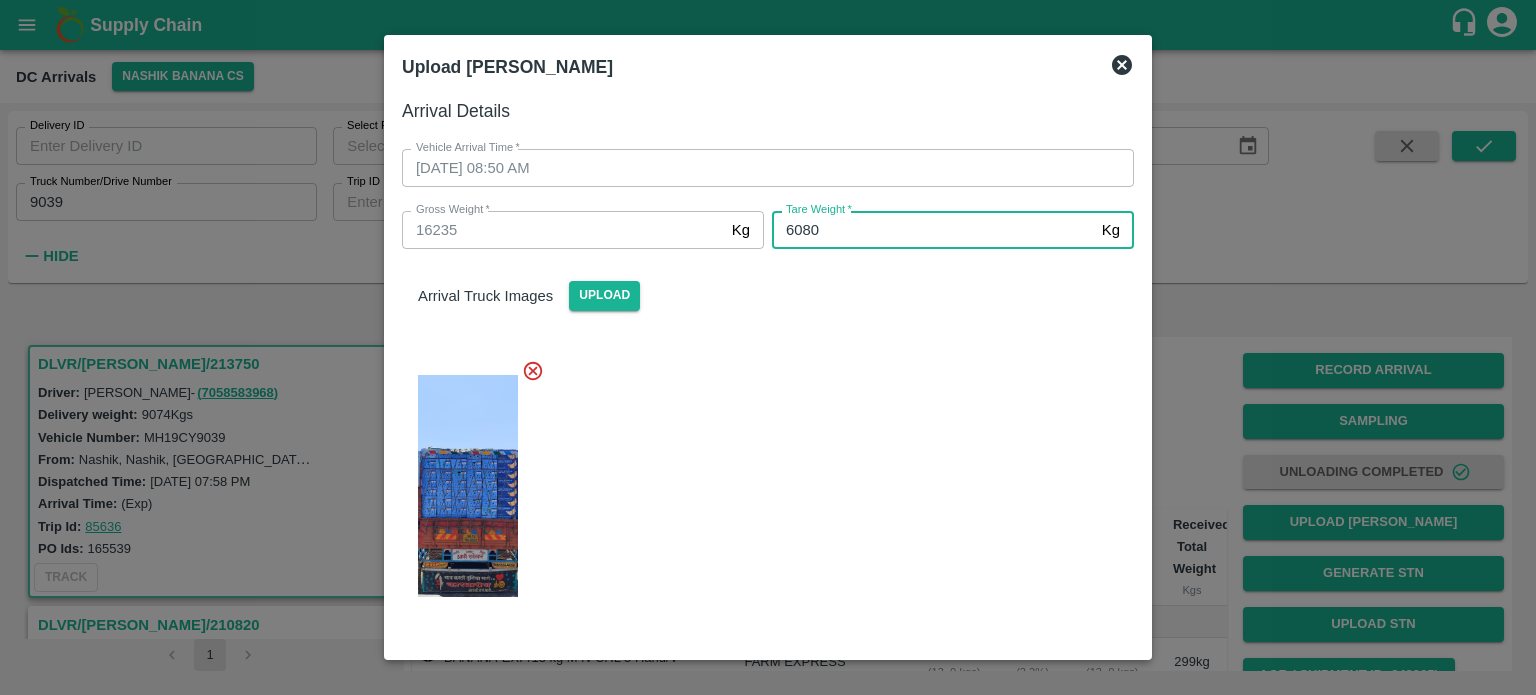 type on "6080" 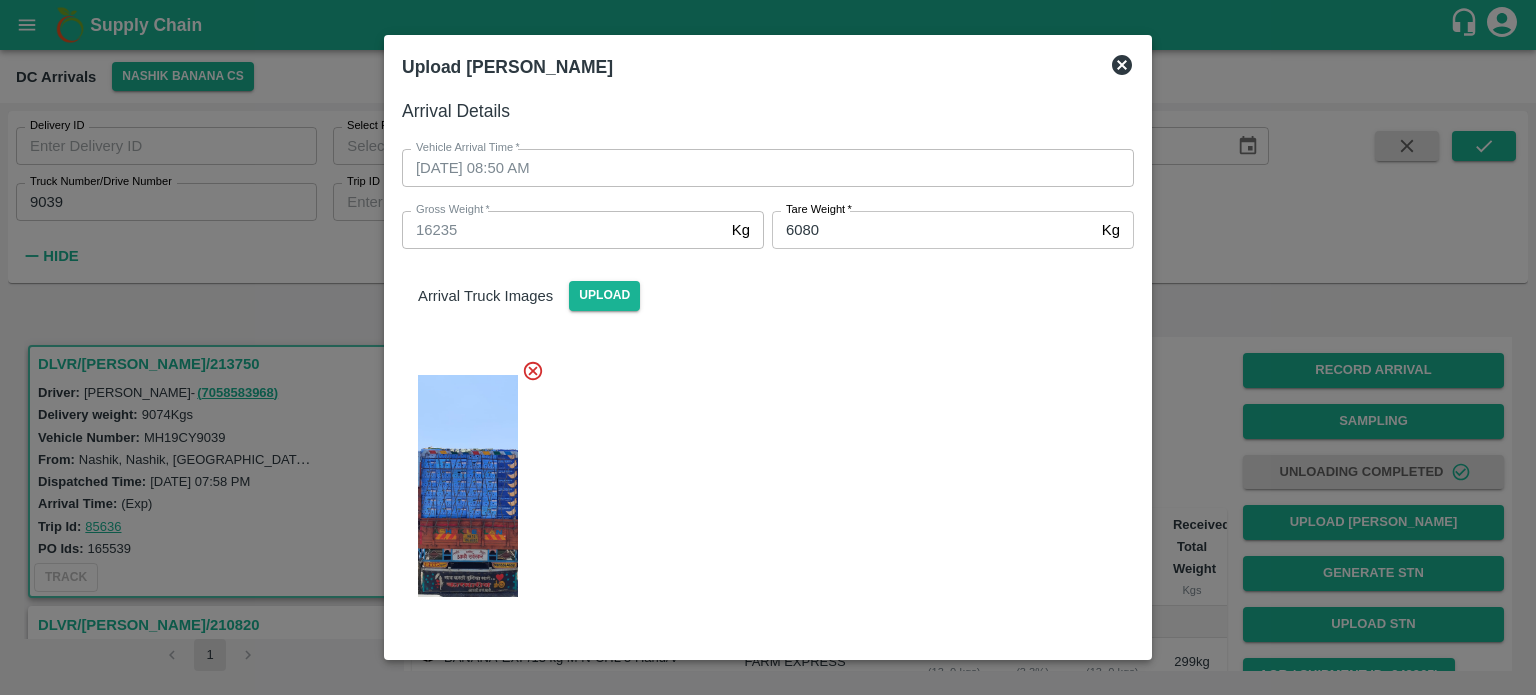click at bounding box center [760, 480] 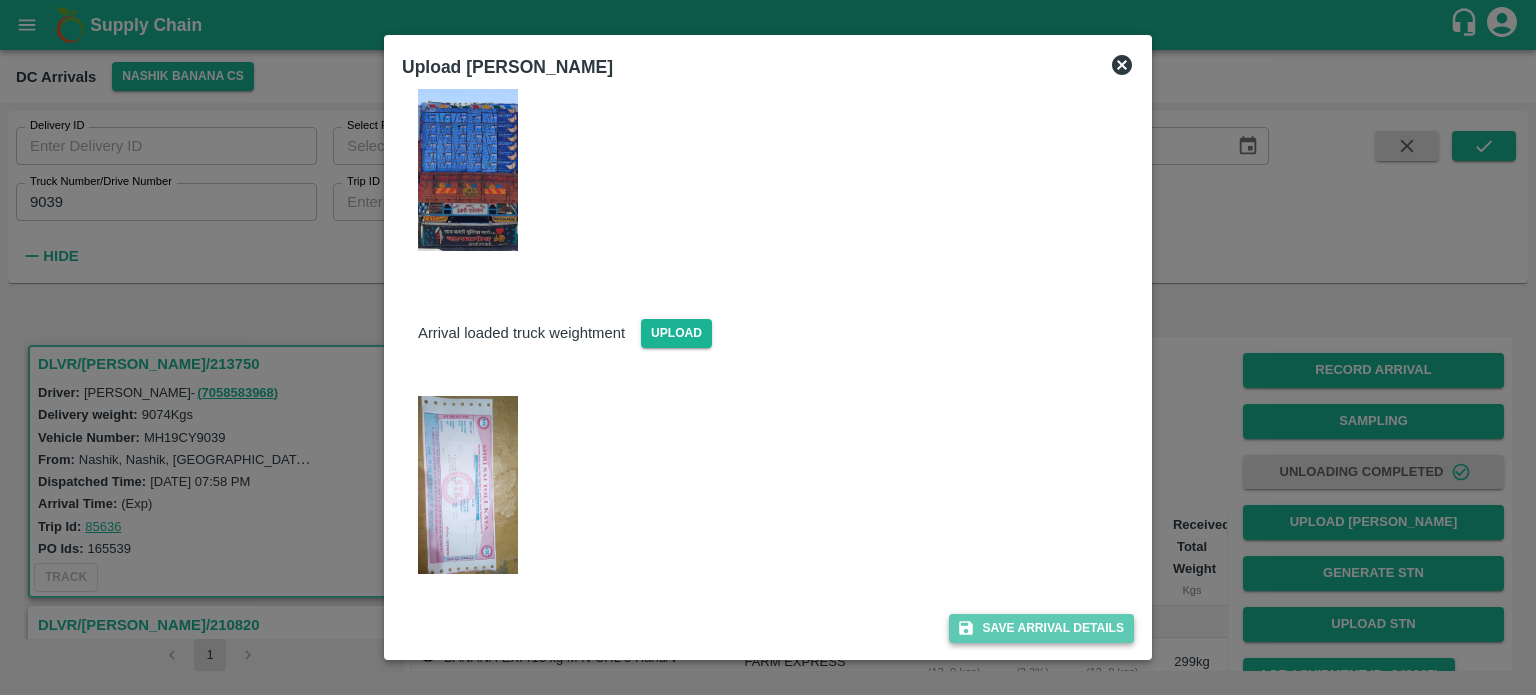 click on "Save Arrival Details" at bounding box center (1041, 628) 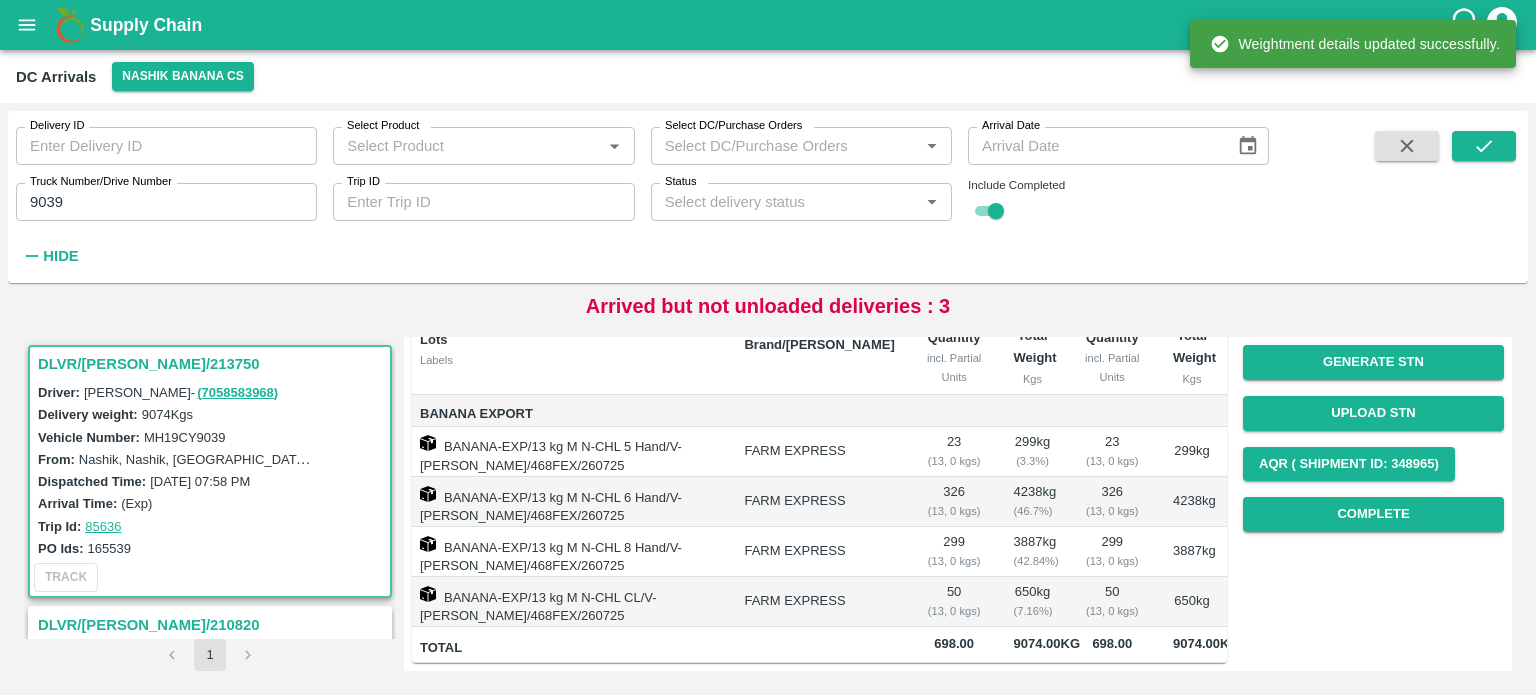 scroll, scrollTop: 240, scrollLeft: 0, axis: vertical 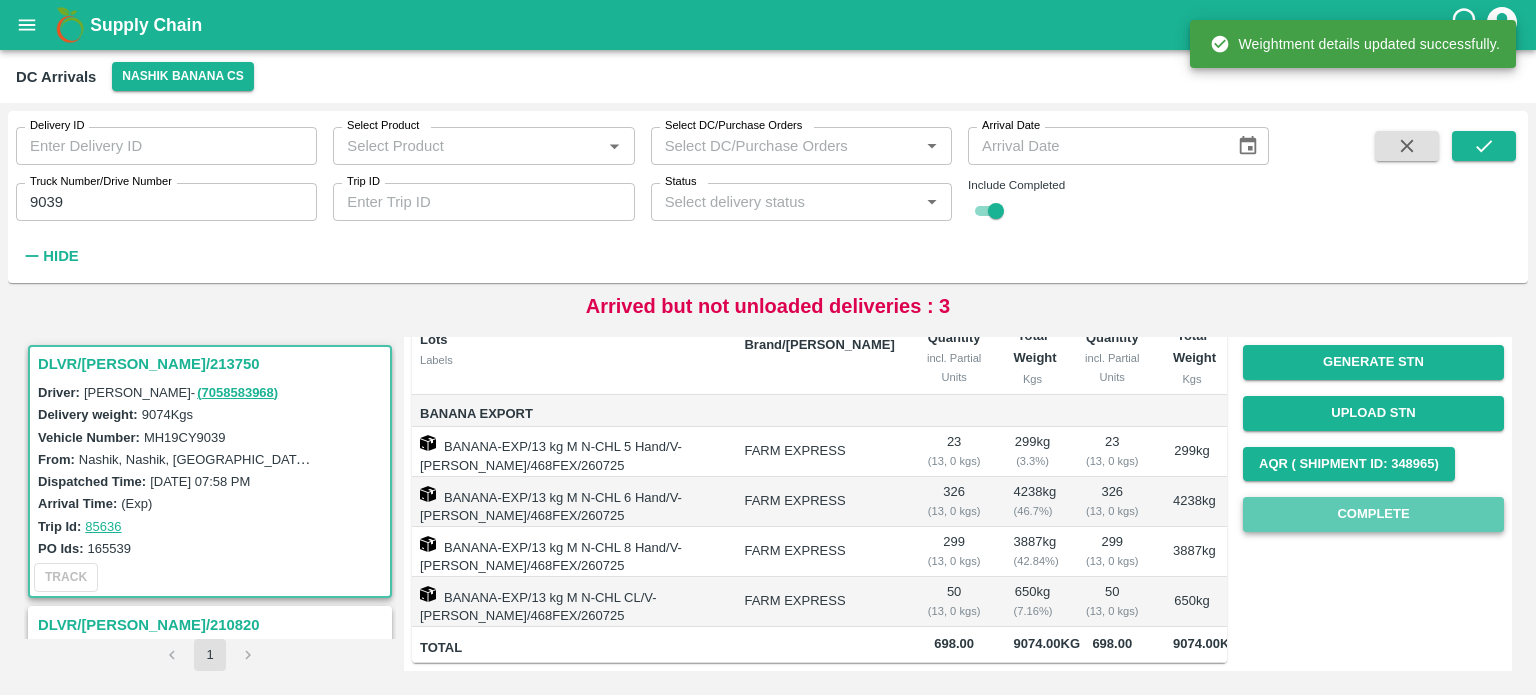click on "Complete" at bounding box center [1373, 514] 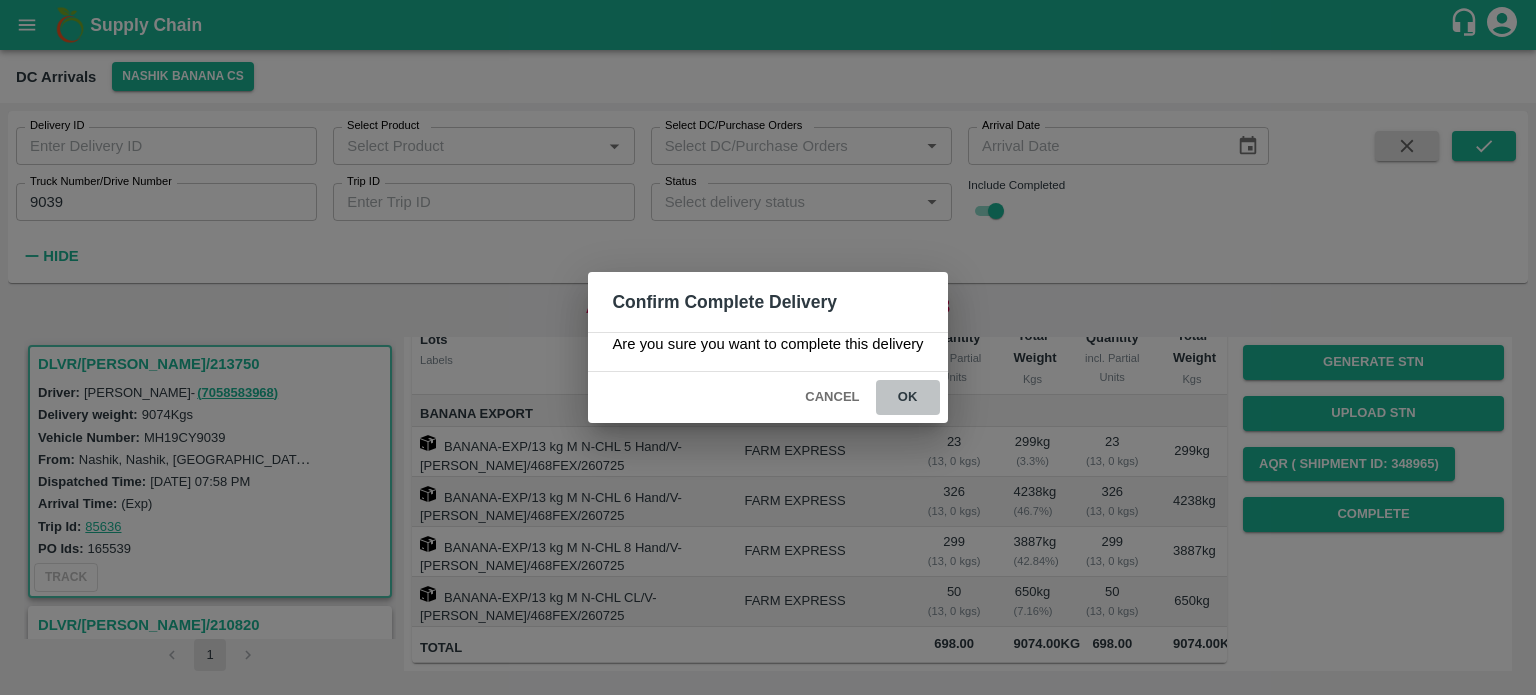click on "ok" at bounding box center [908, 397] 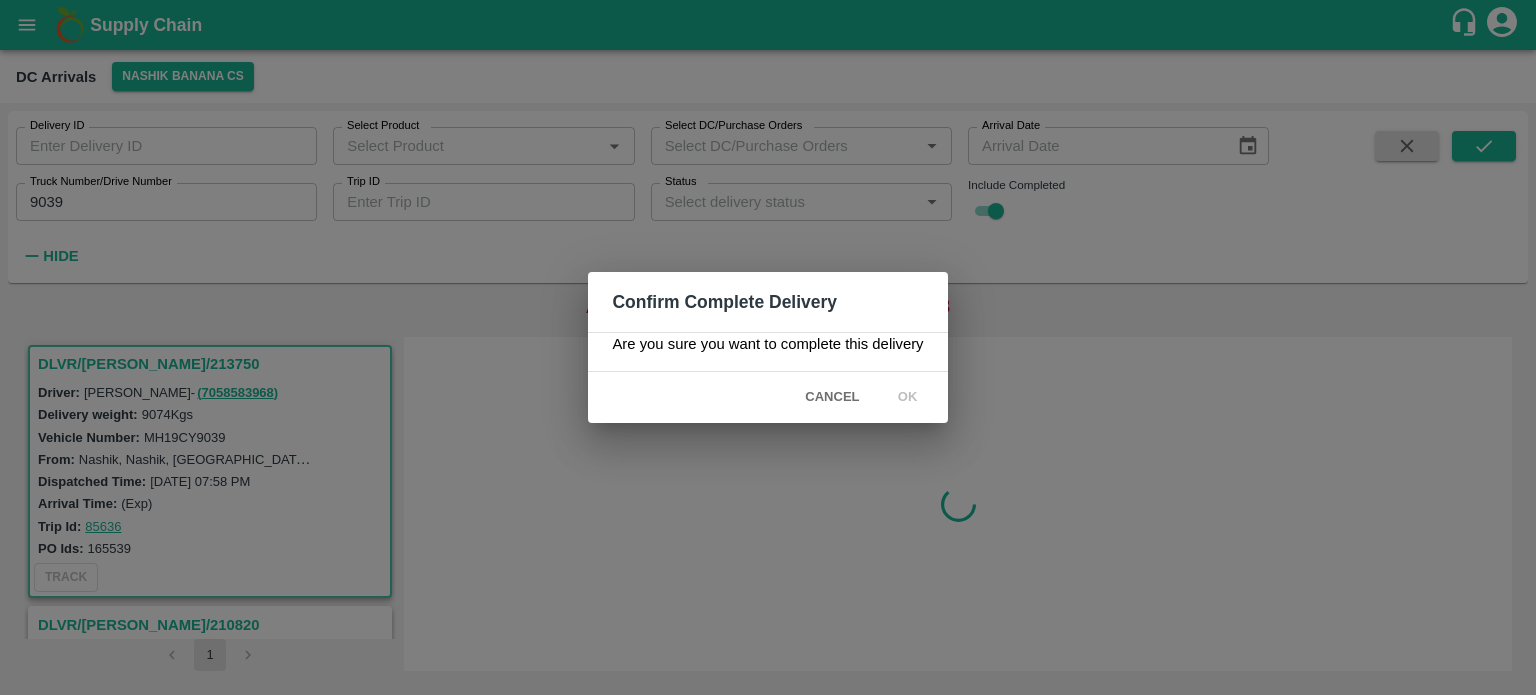 scroll, scrollTop: 0, scrollLeft: 0, axis: both 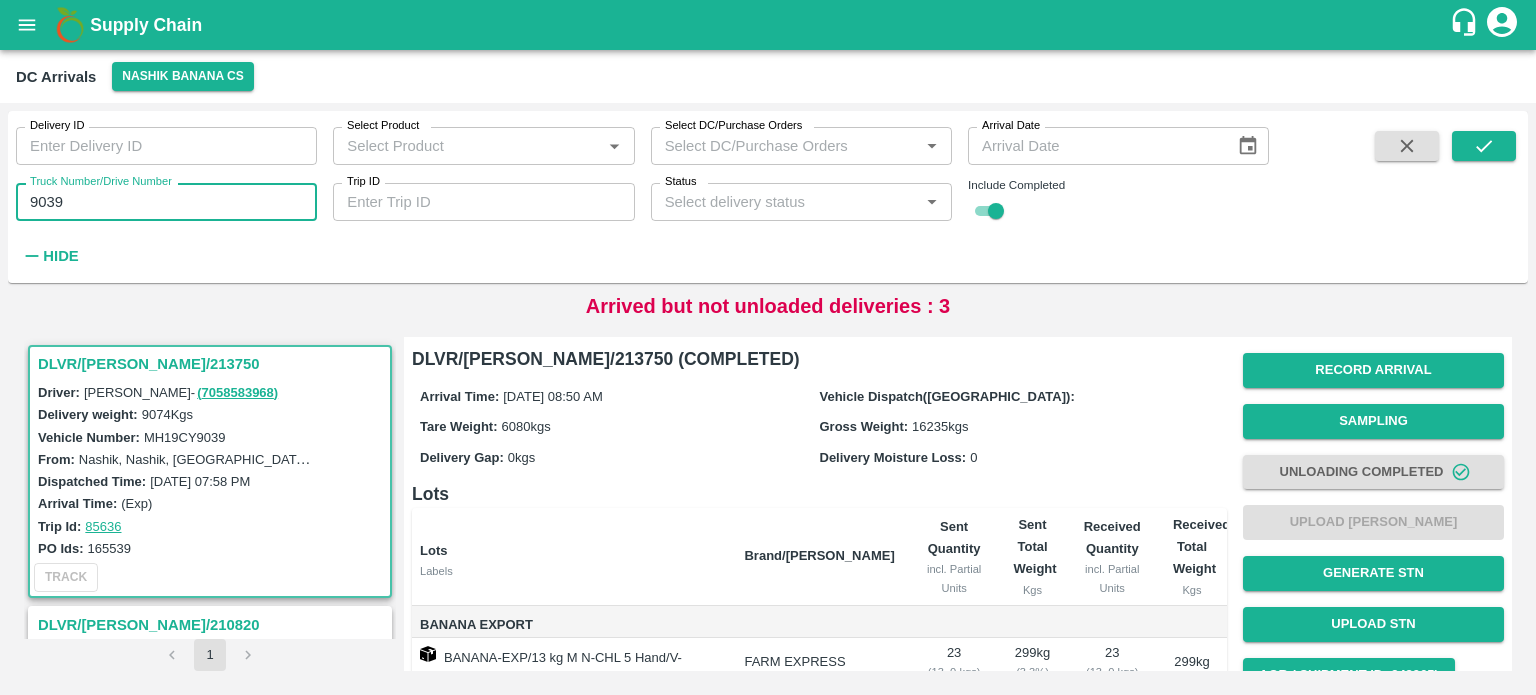 click on "9039" at bounding box center (166, 202) 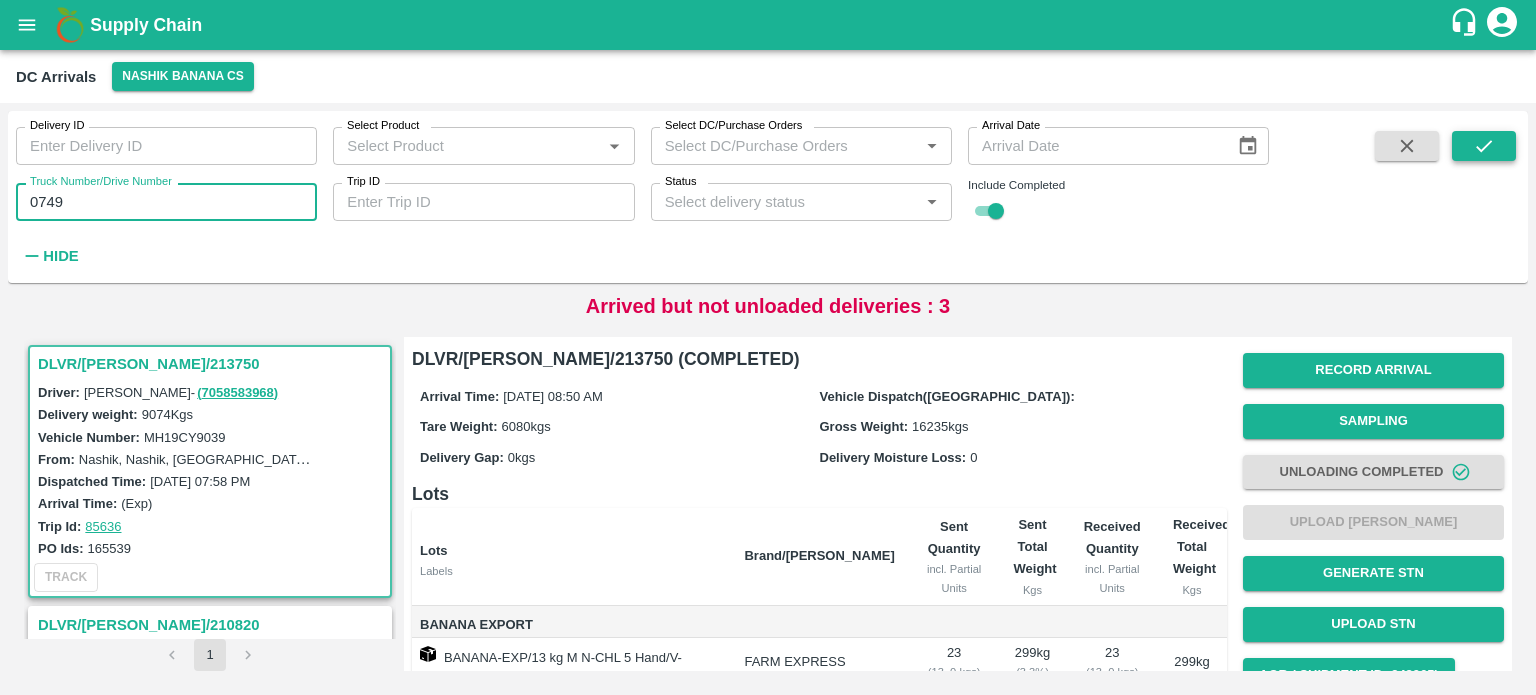 type on "0749" 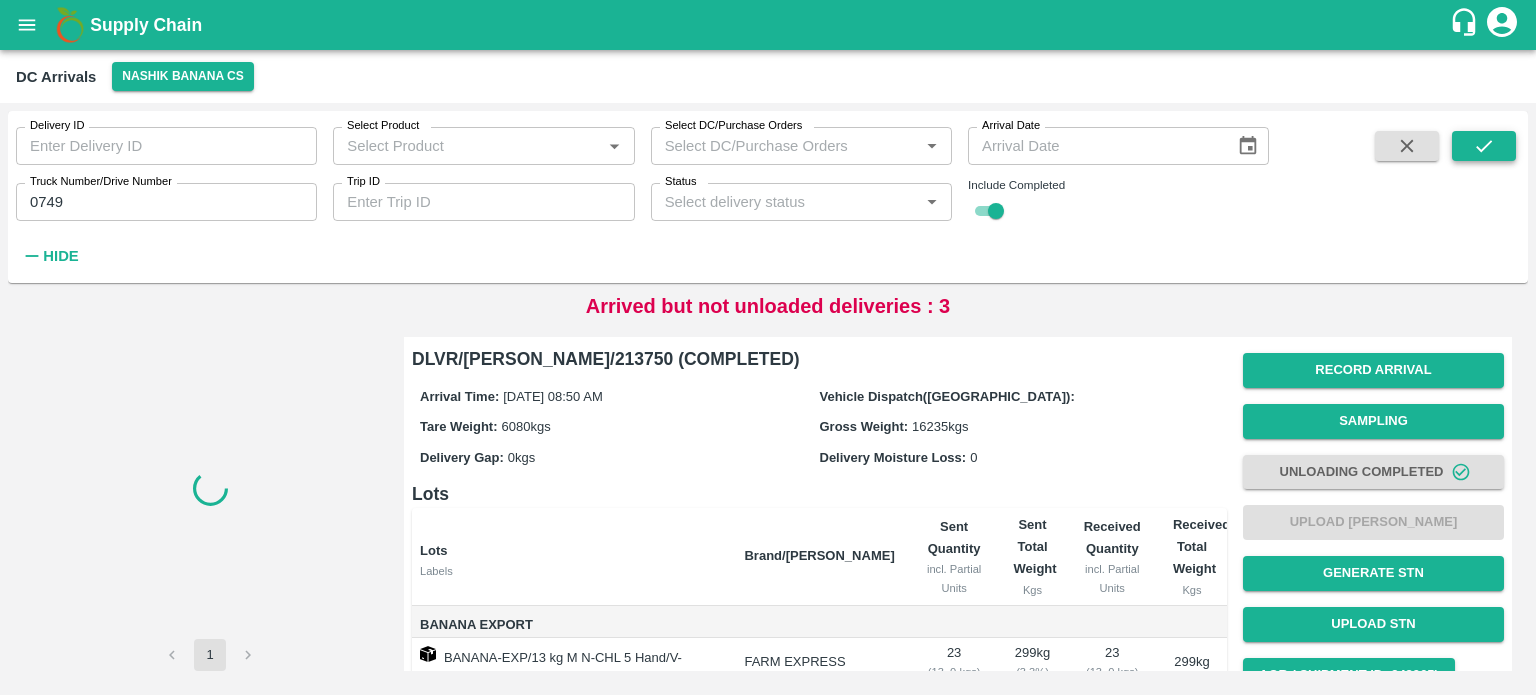 scroll, scrollTop: 0, scrollLeft: 0, axis: both 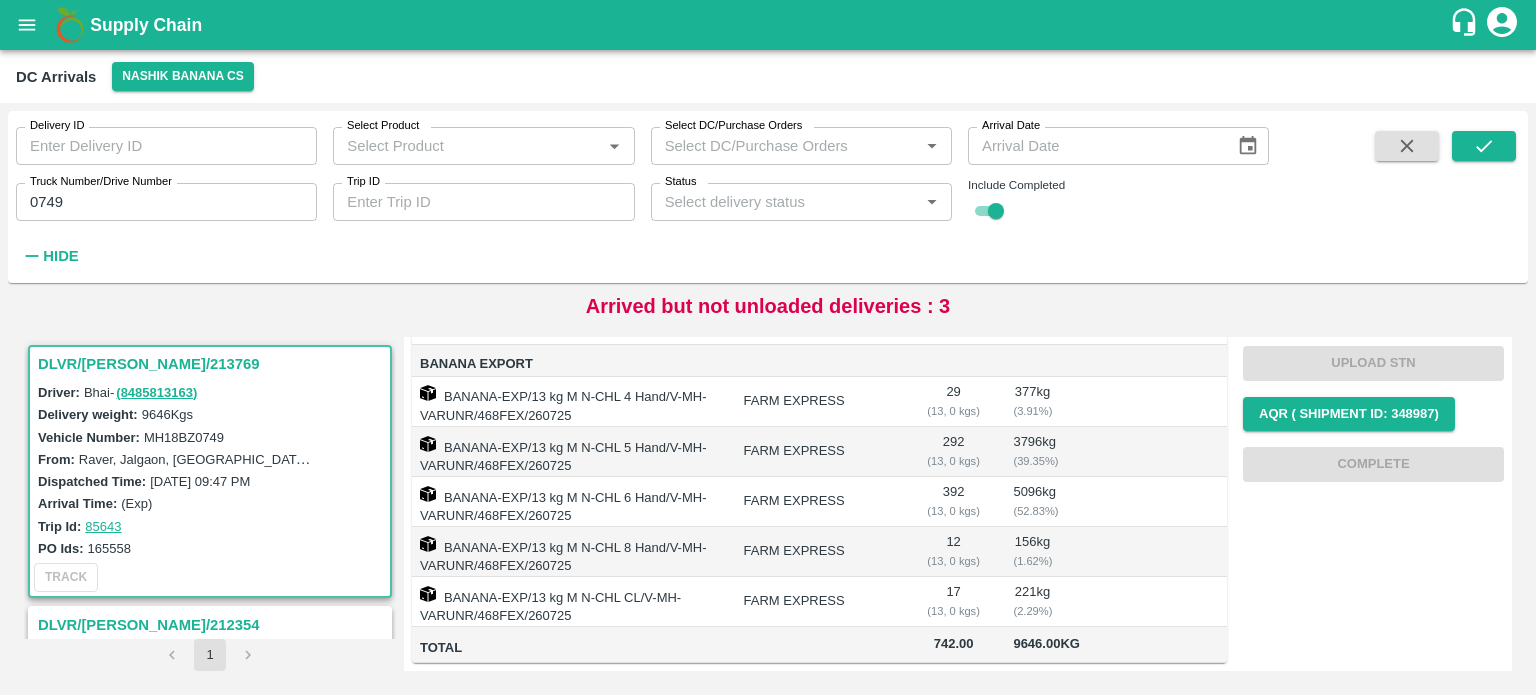 click on "0749" at bounding box center (166, 202) 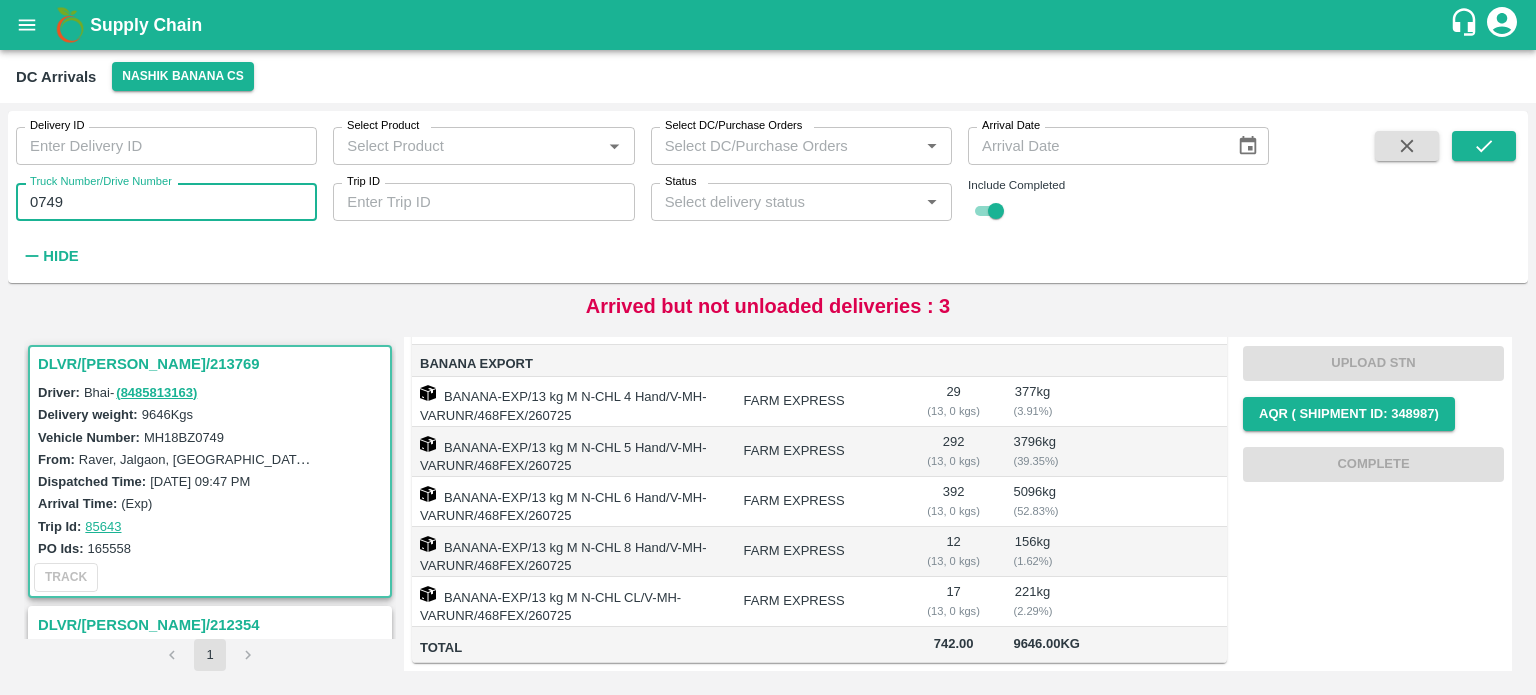 click on "0749" at bounding box center (166, 202) 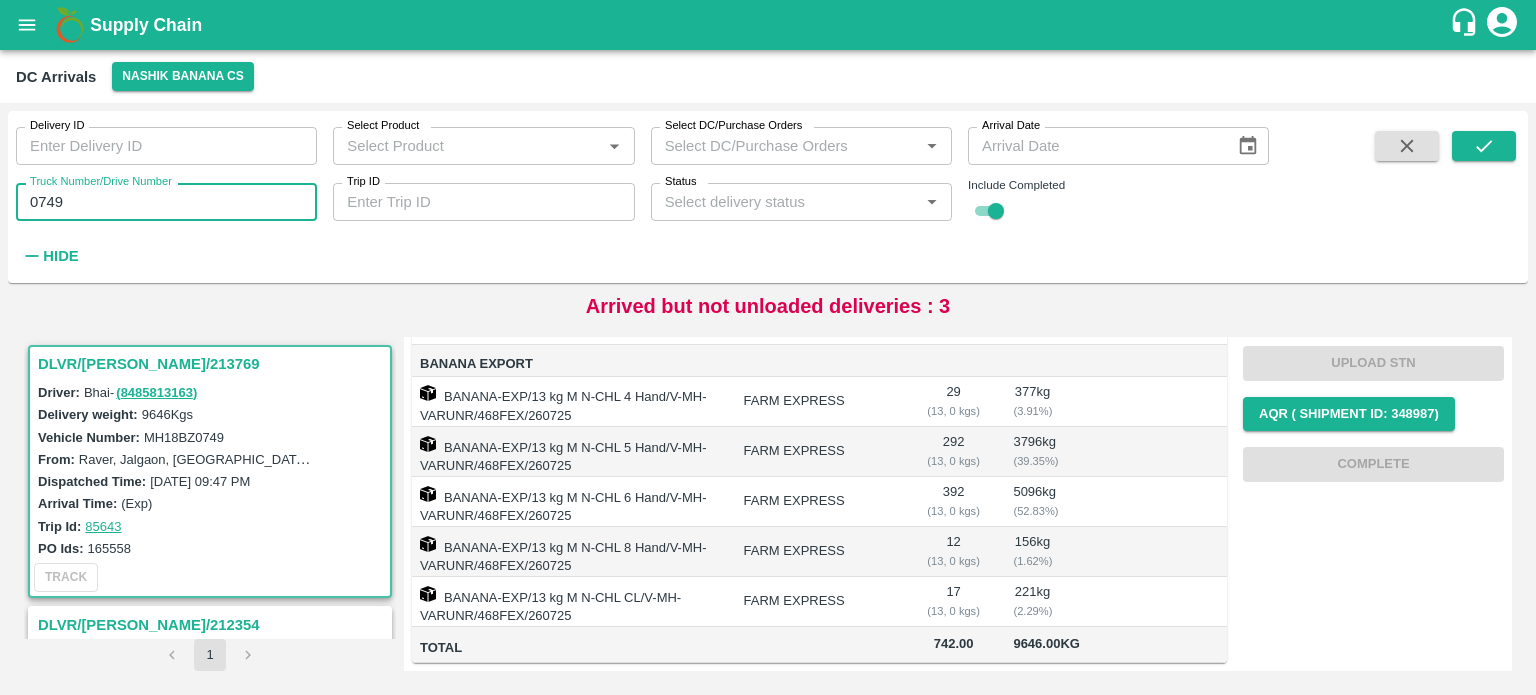 scroll, scrollTop: 0, scrollLeft: 0, axis: both 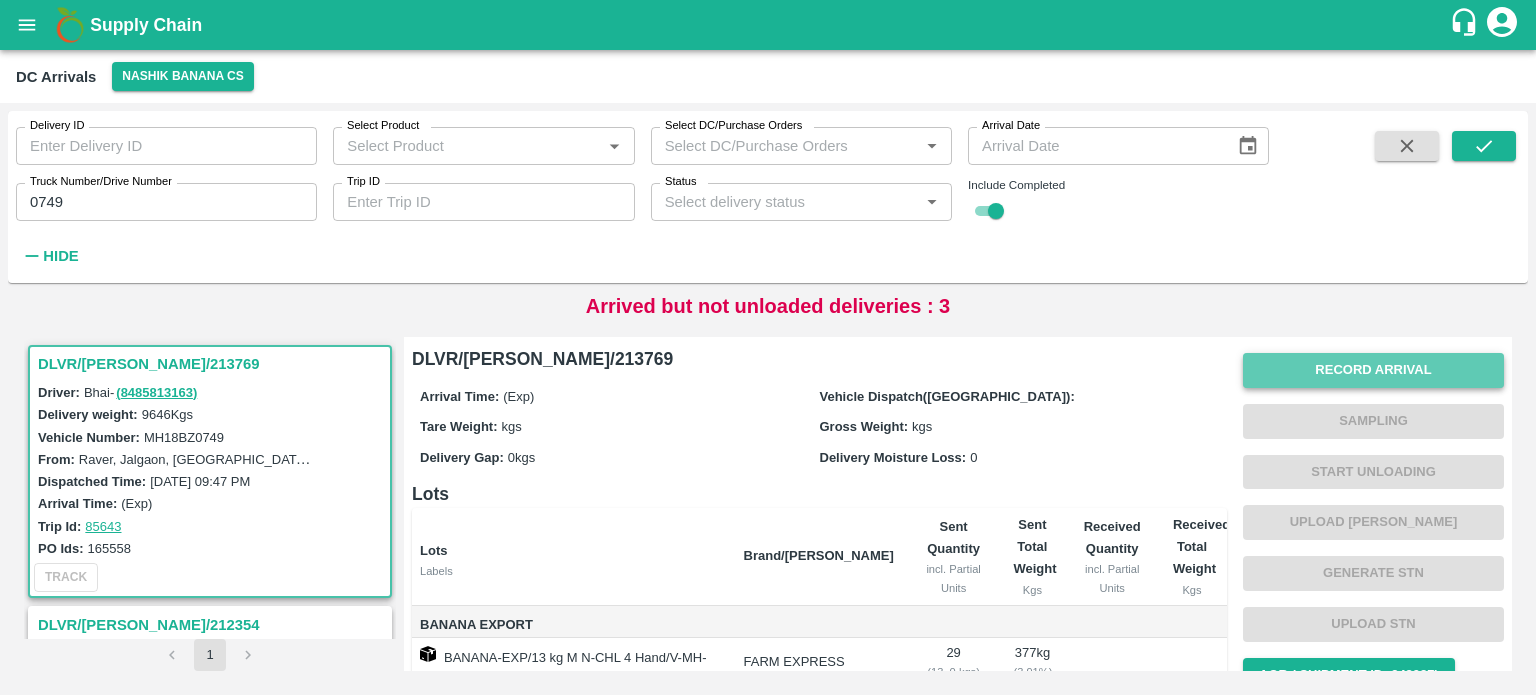 click on "Record Arrival" at bounding box center [1373, 370] 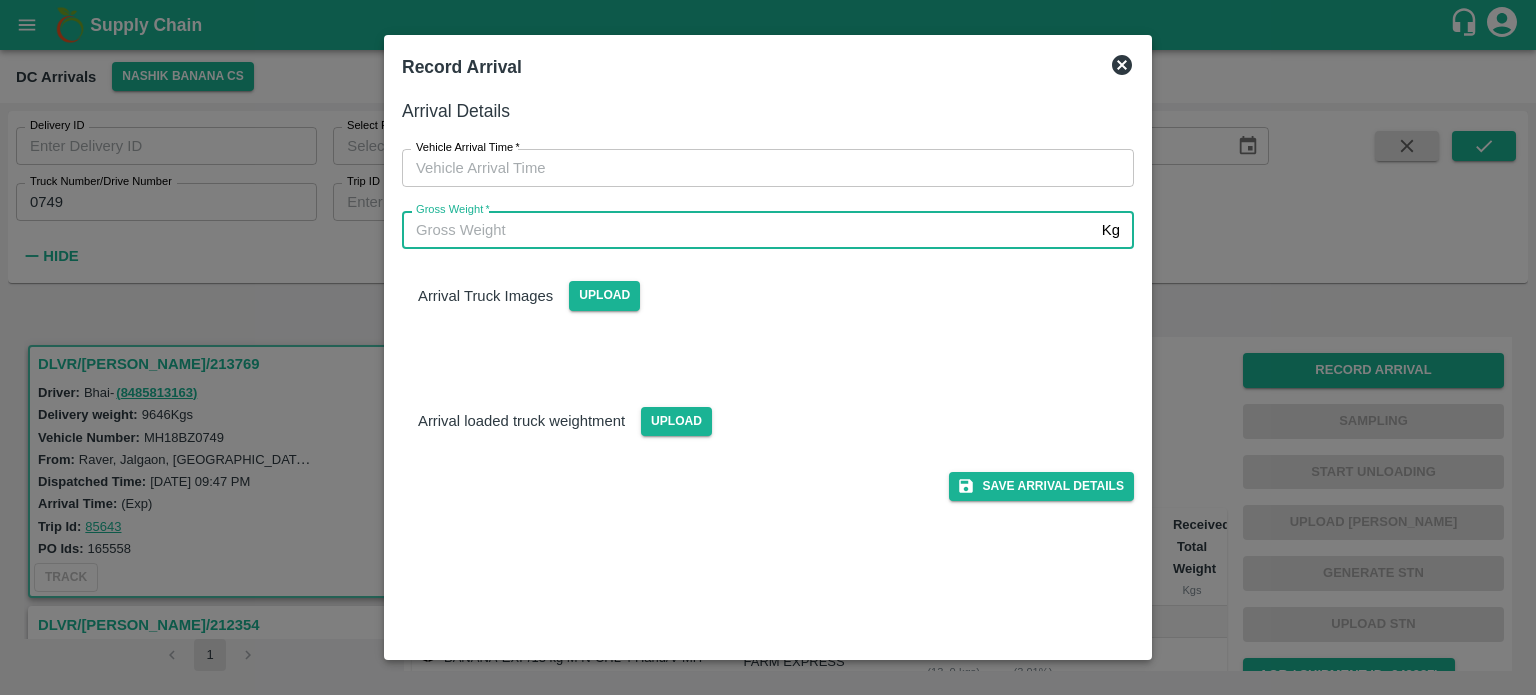 click on "Gross Weight   *" at bounding box center (748, 230) 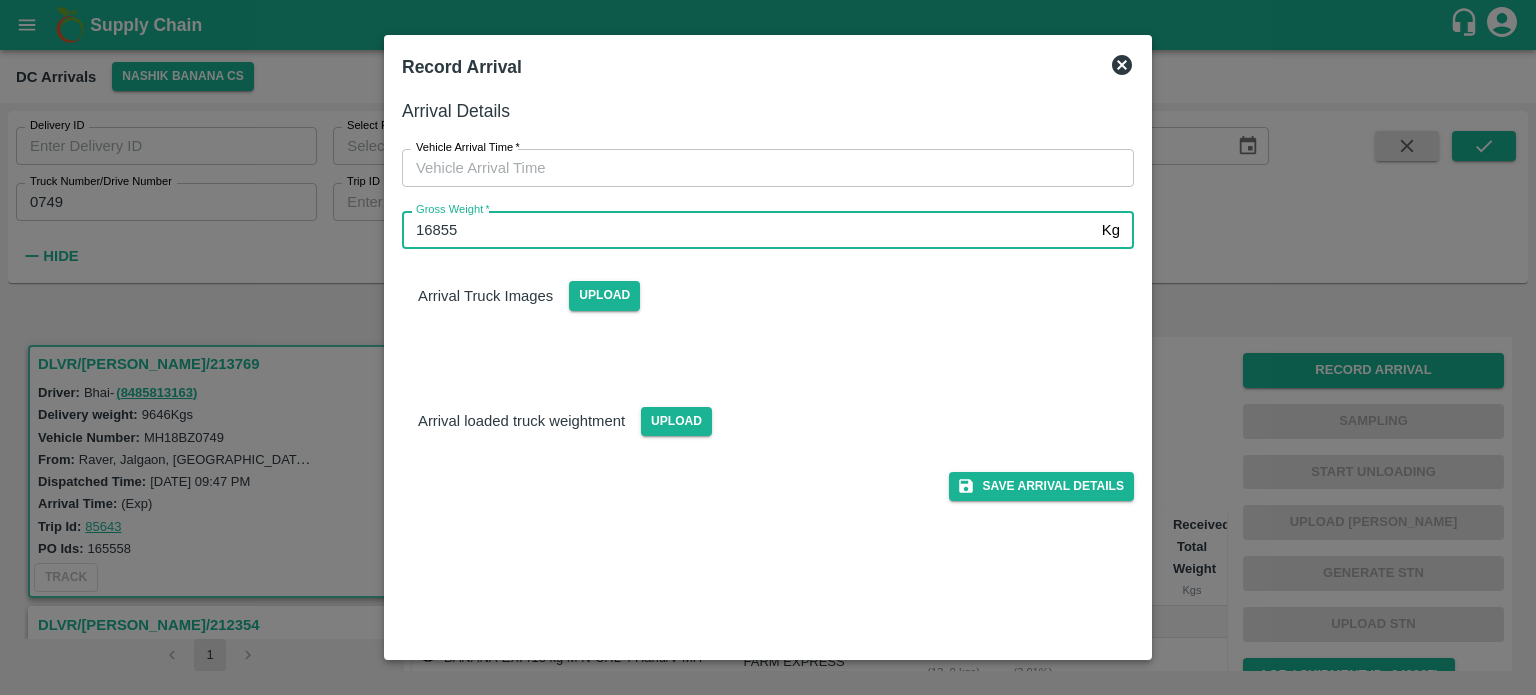 type on "16855" 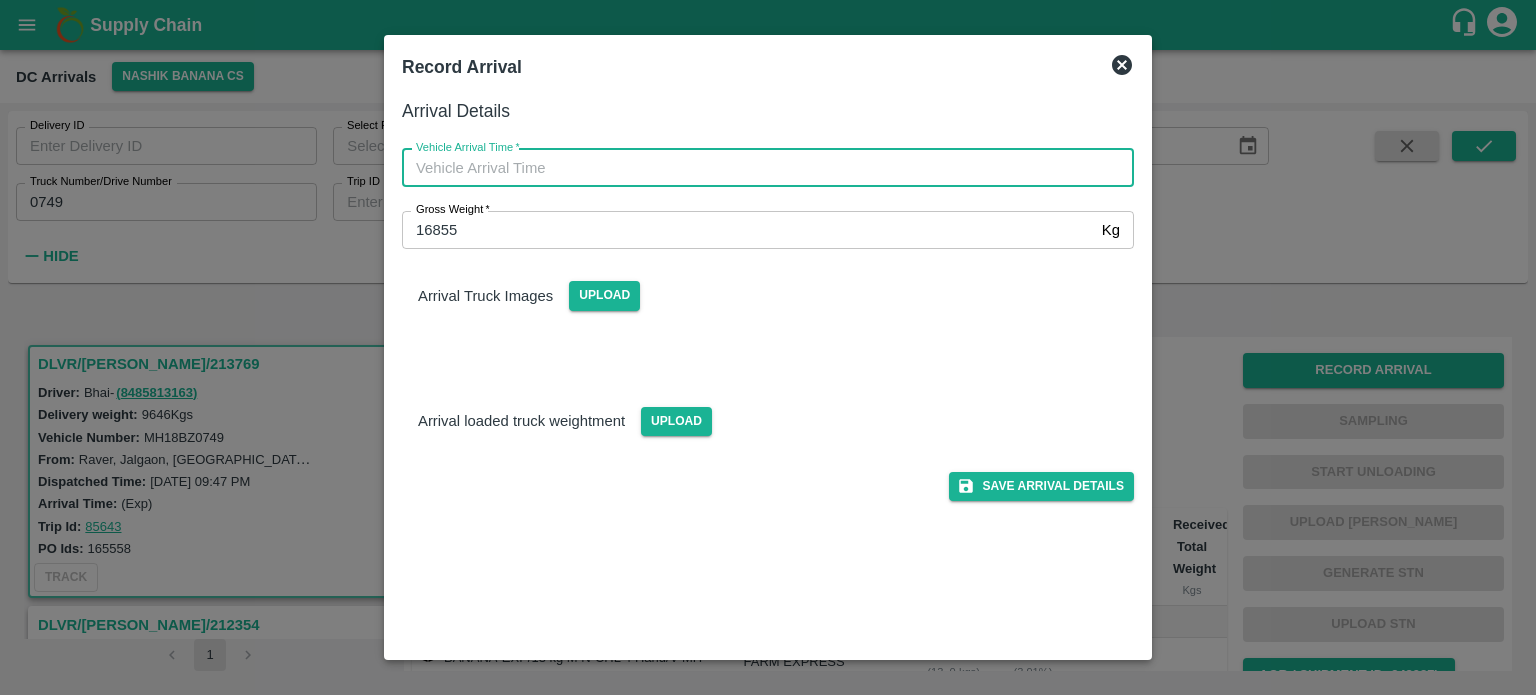 type on "DD/MM/YYYY hh:mm aa" 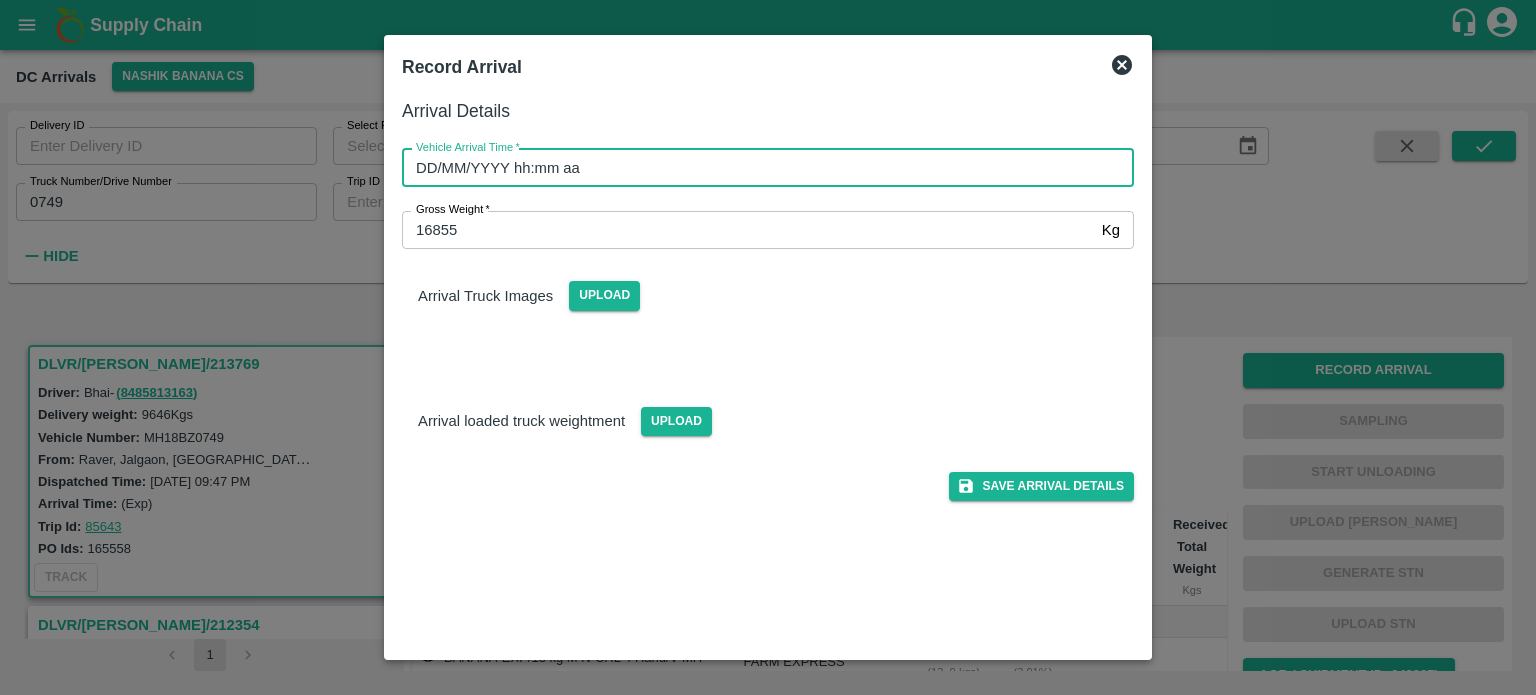 click on "DD/MM/YYYY hh:mm aa" at bounding box center [761, 168] 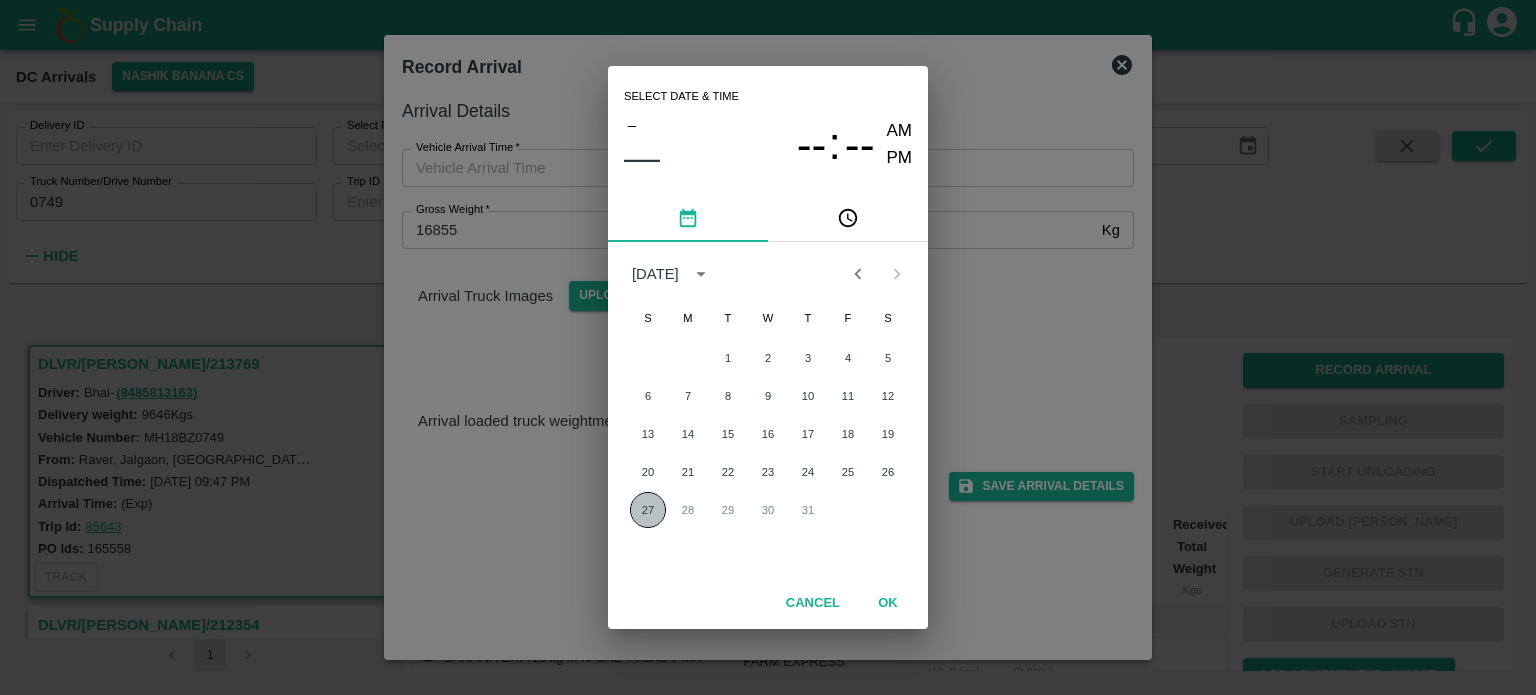 click on "27" at bounding box center (648, 510) 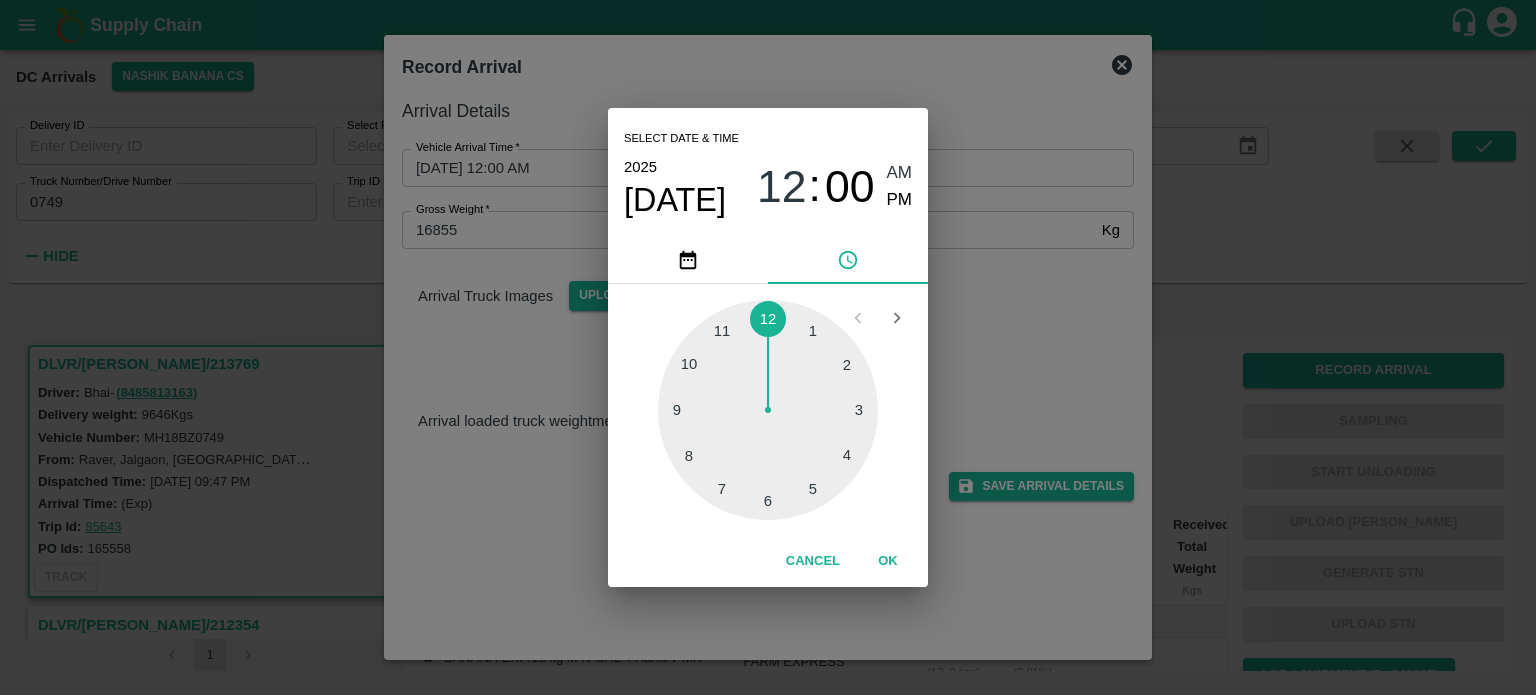 click at bounding box center [768, 410] 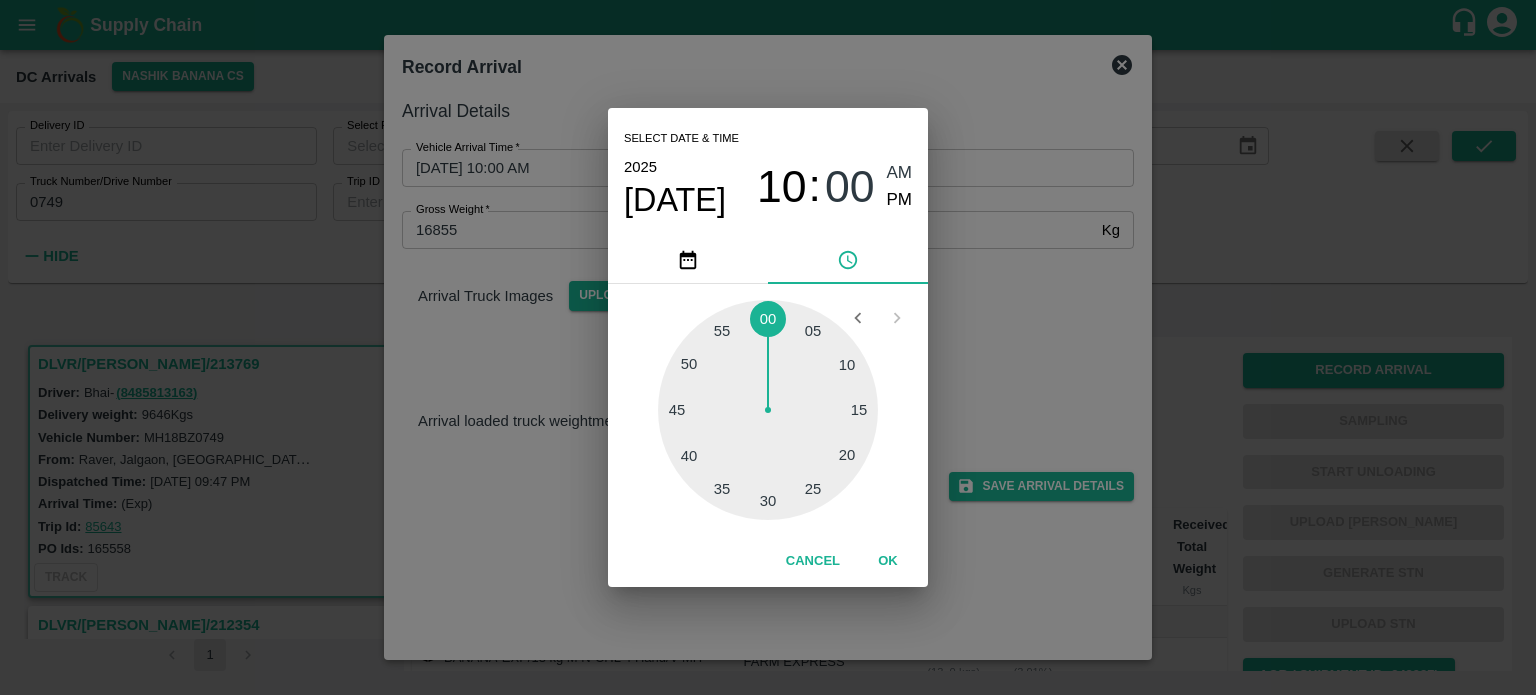 click on "Select date & time 2025 Jul 27 10 : 00 AM PM 05 10 15 20 25 30 35 40 45 50 55 00 Cancel OK" at bounding box center (768, 347) 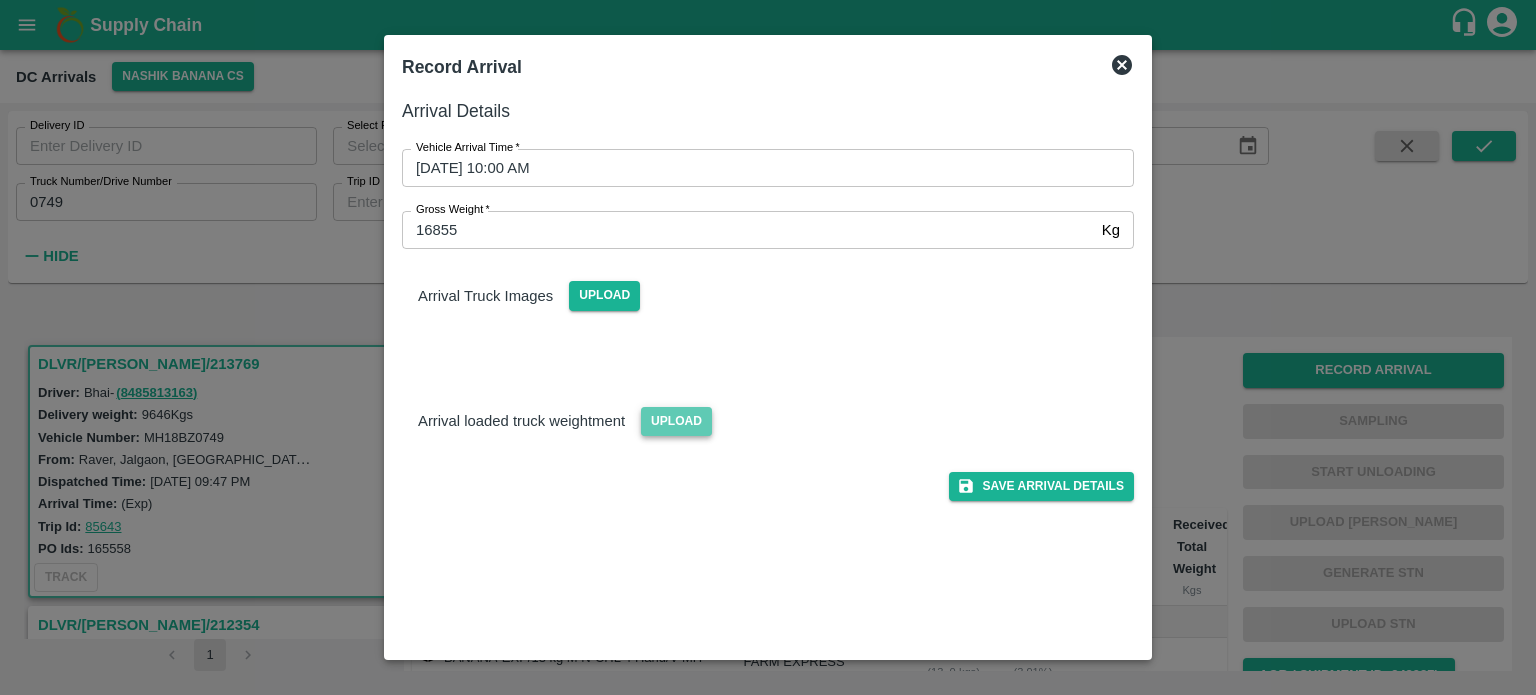 click on "Upload" at bounding box center (676, 421) 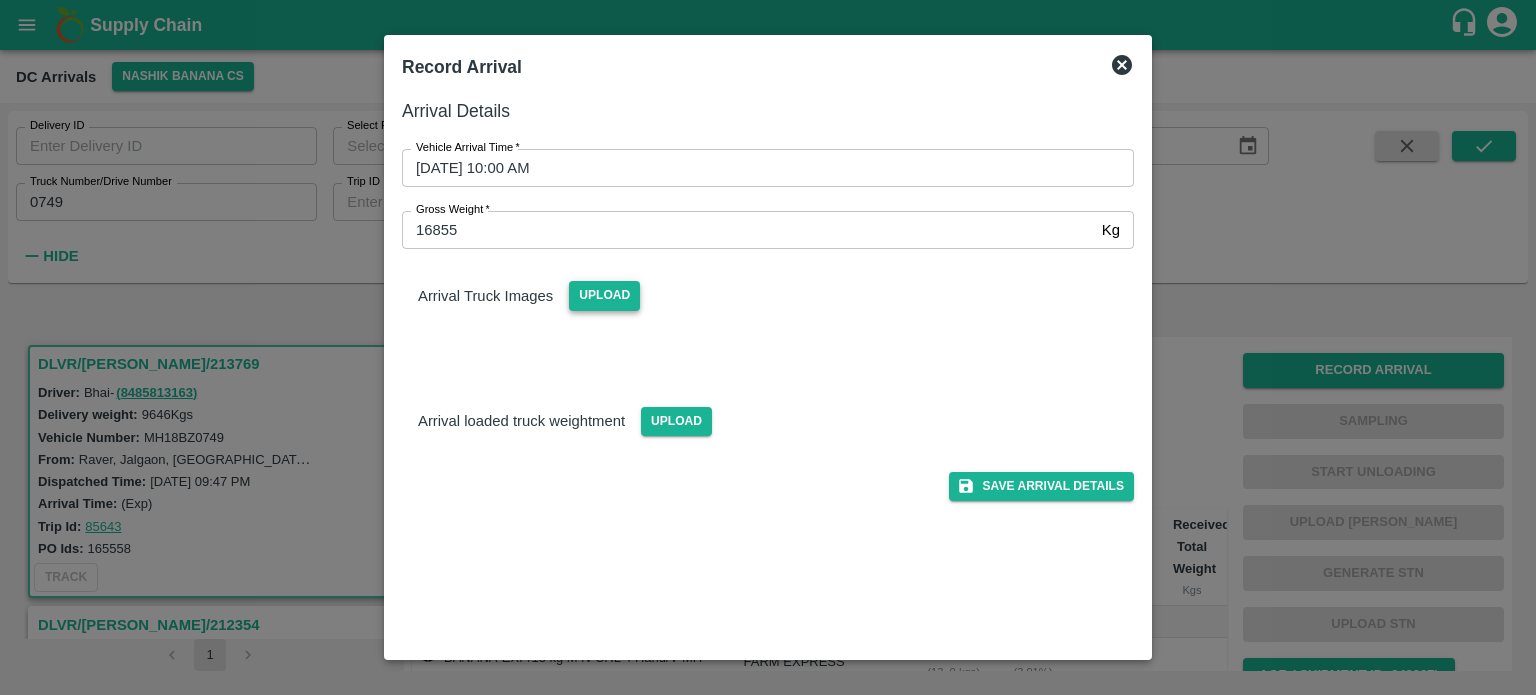 click on "Upload" at bounding box center [604, 295] 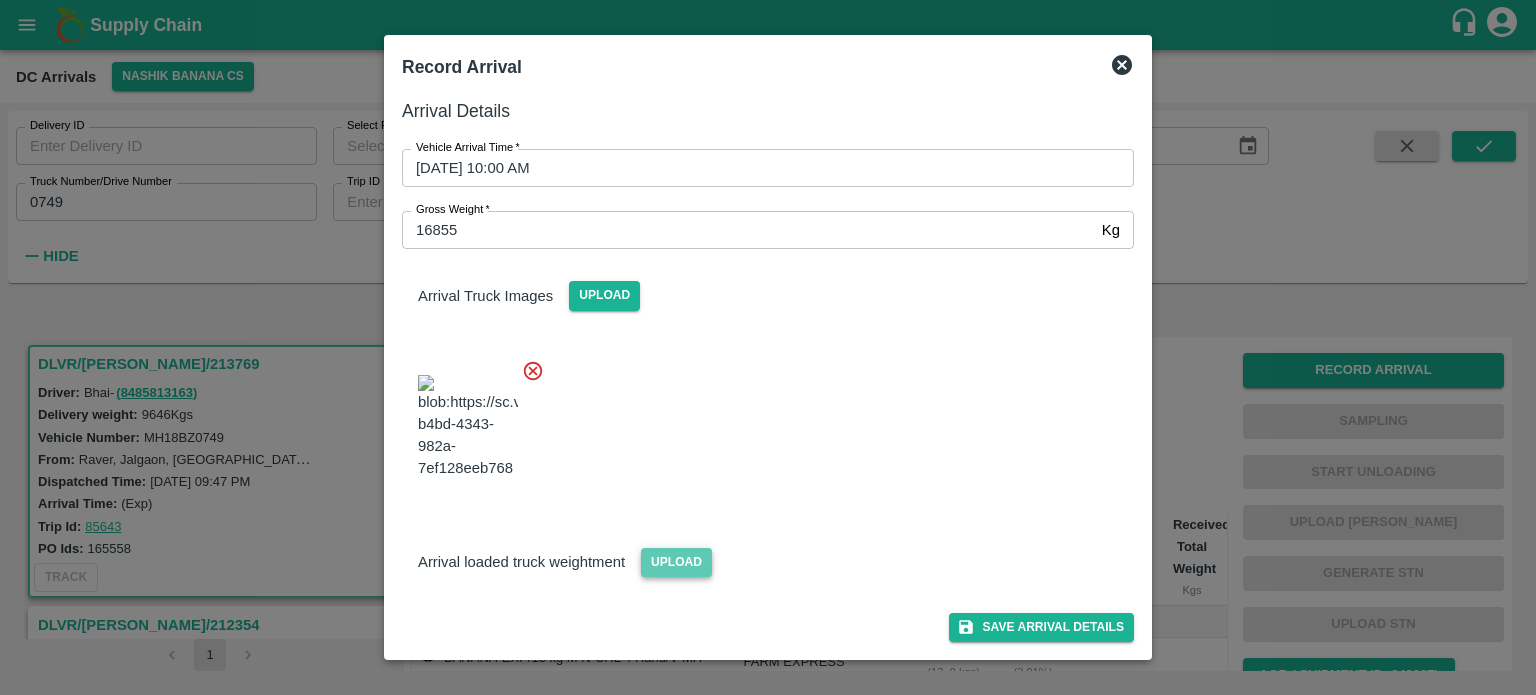 click on "Upload" at bounding box center [676, 562] 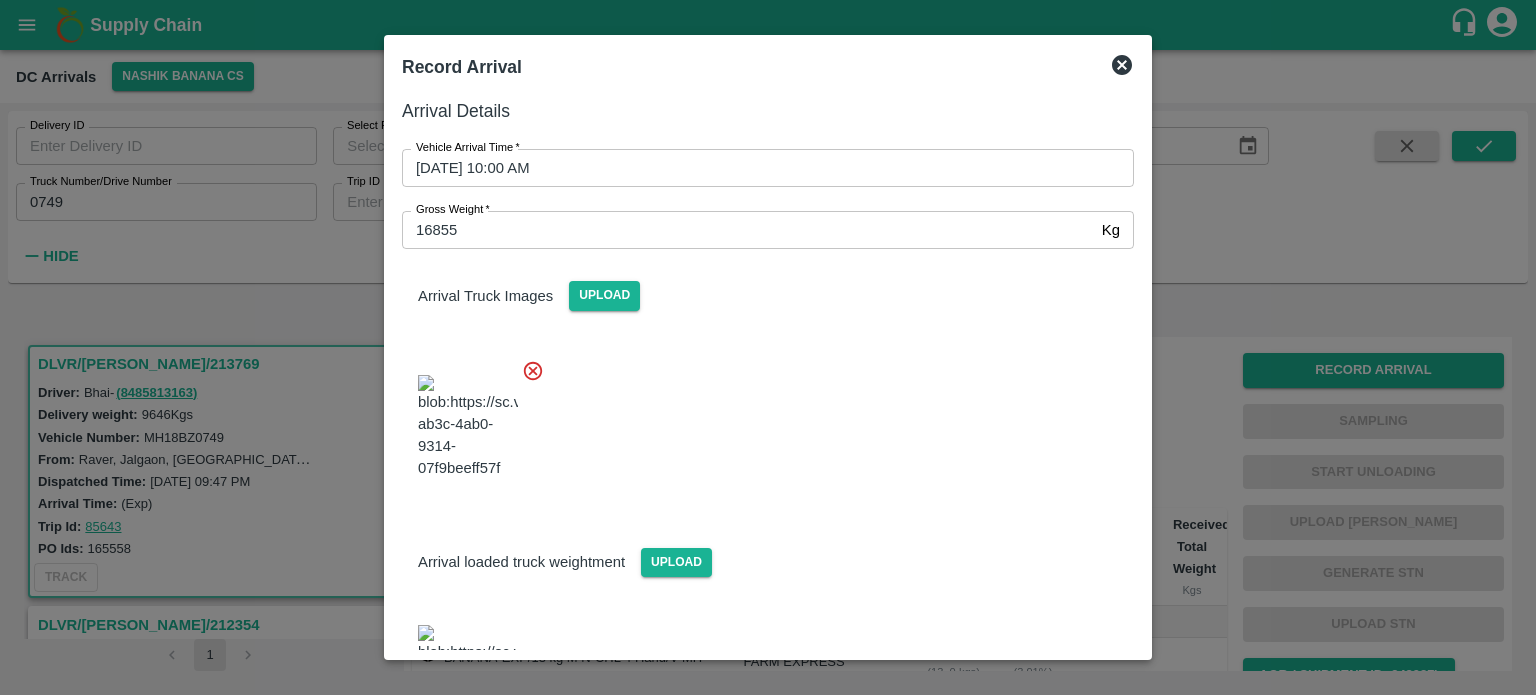 click at bounding box center [760, 421] 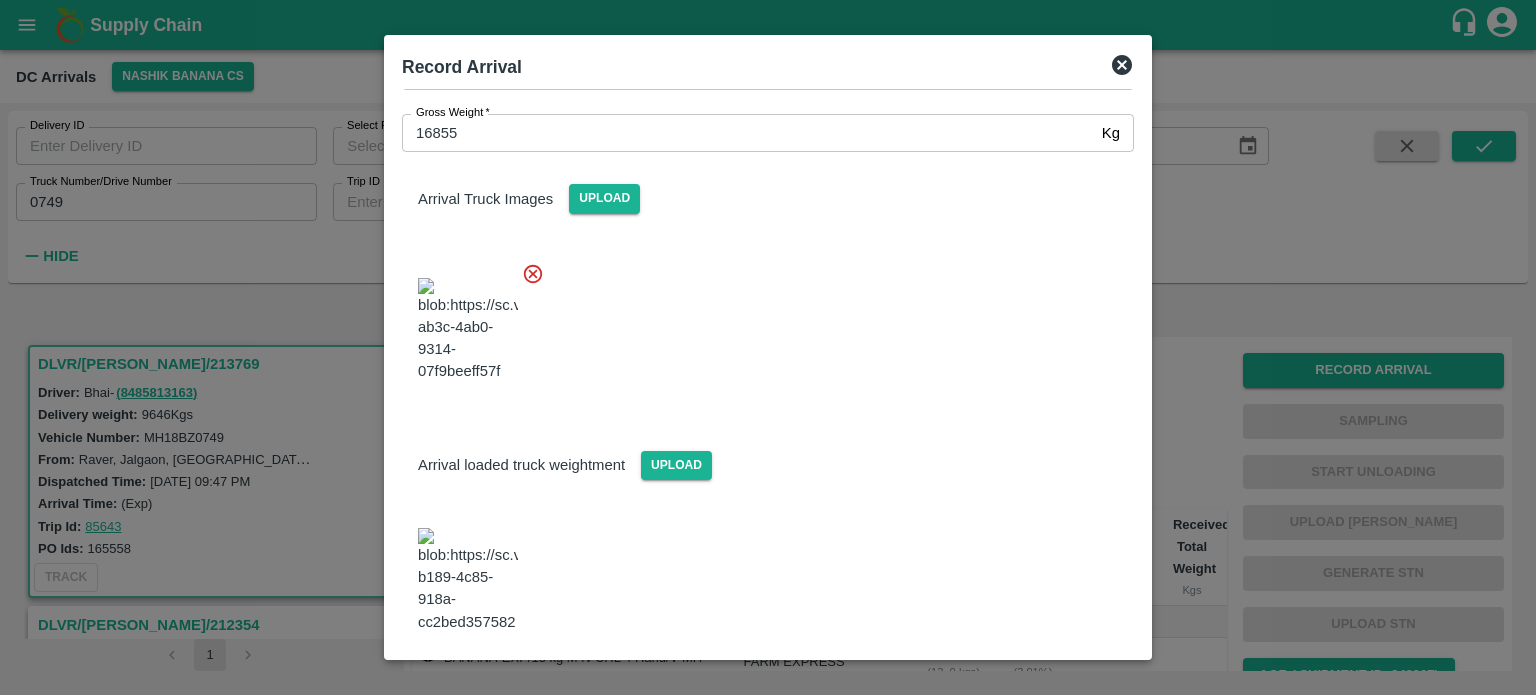 click on "Save Arrival Details" at bounding box center (1041, 687) 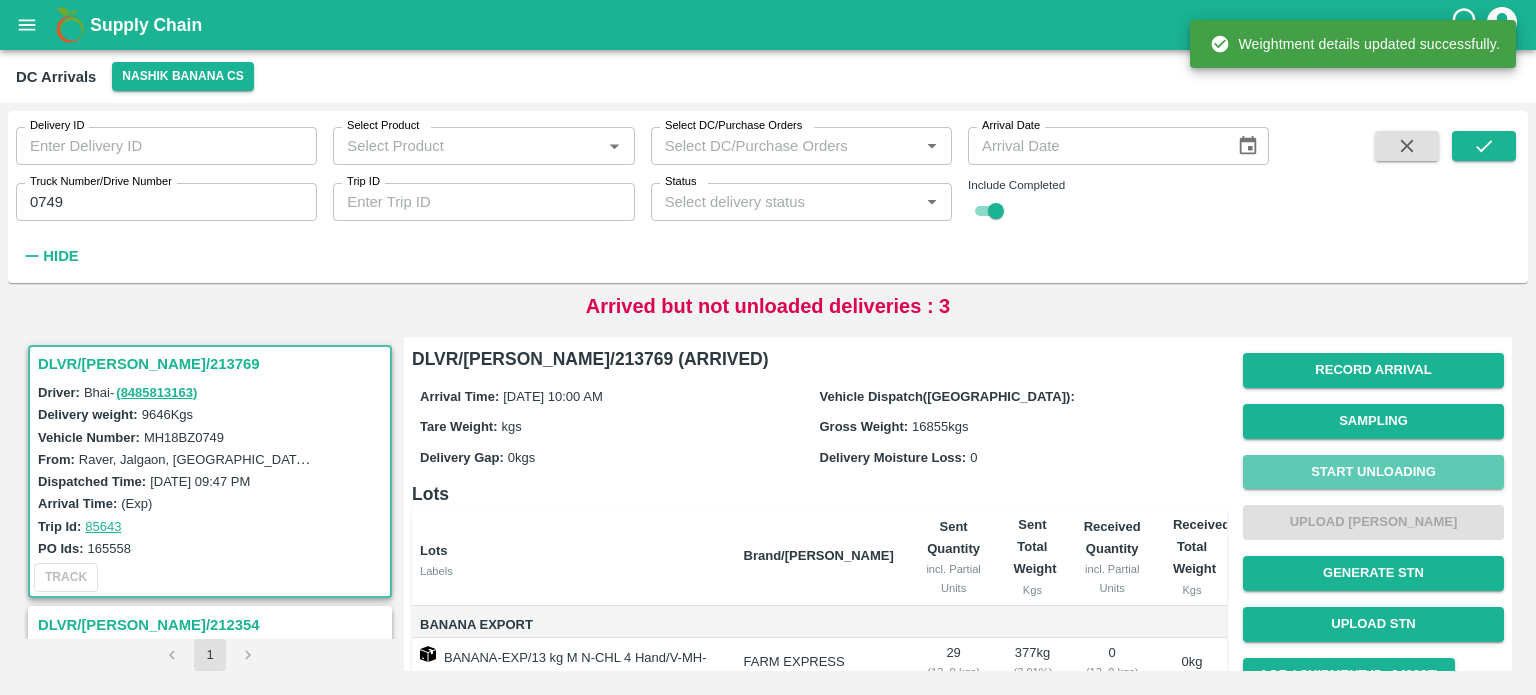 click on "Start Unloading" at bounding box center [1373, 472] 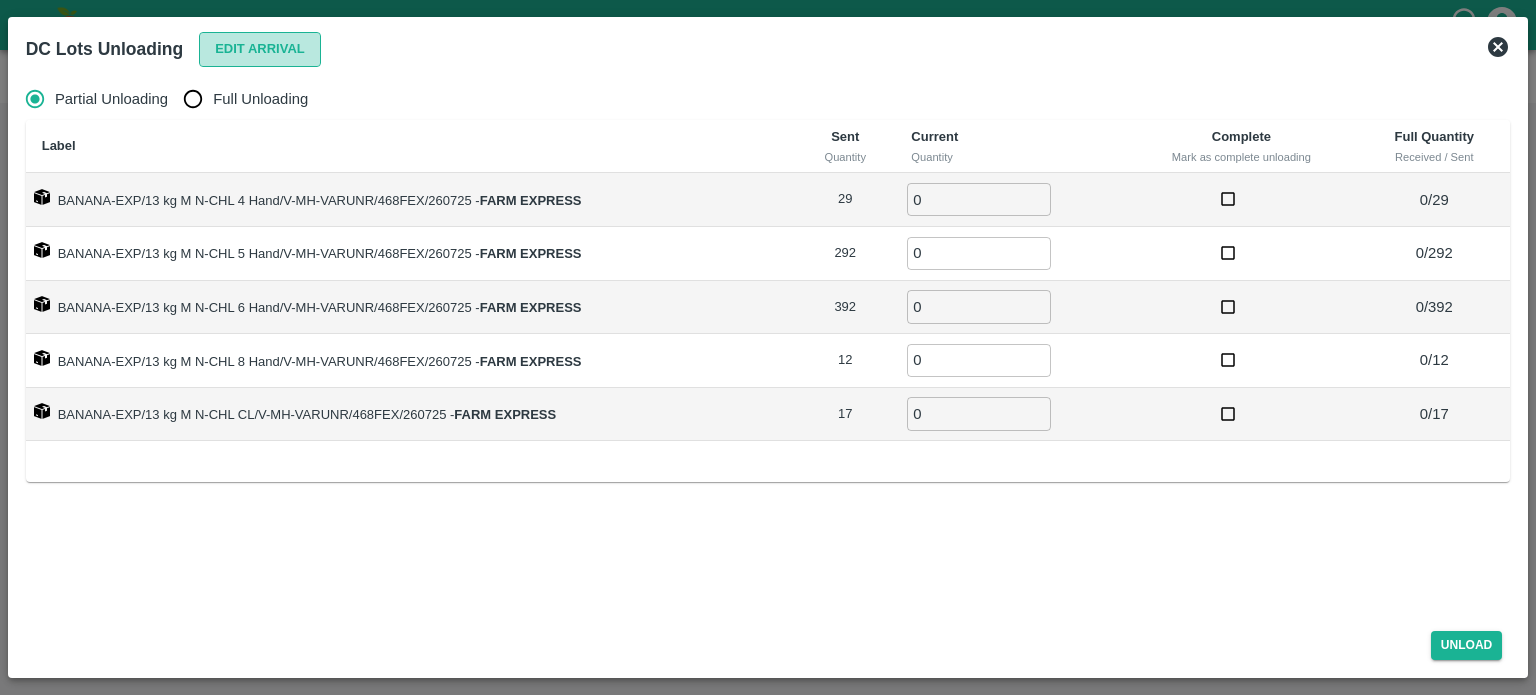 click on "Edit Arrival" at bounding box center (260, 49) 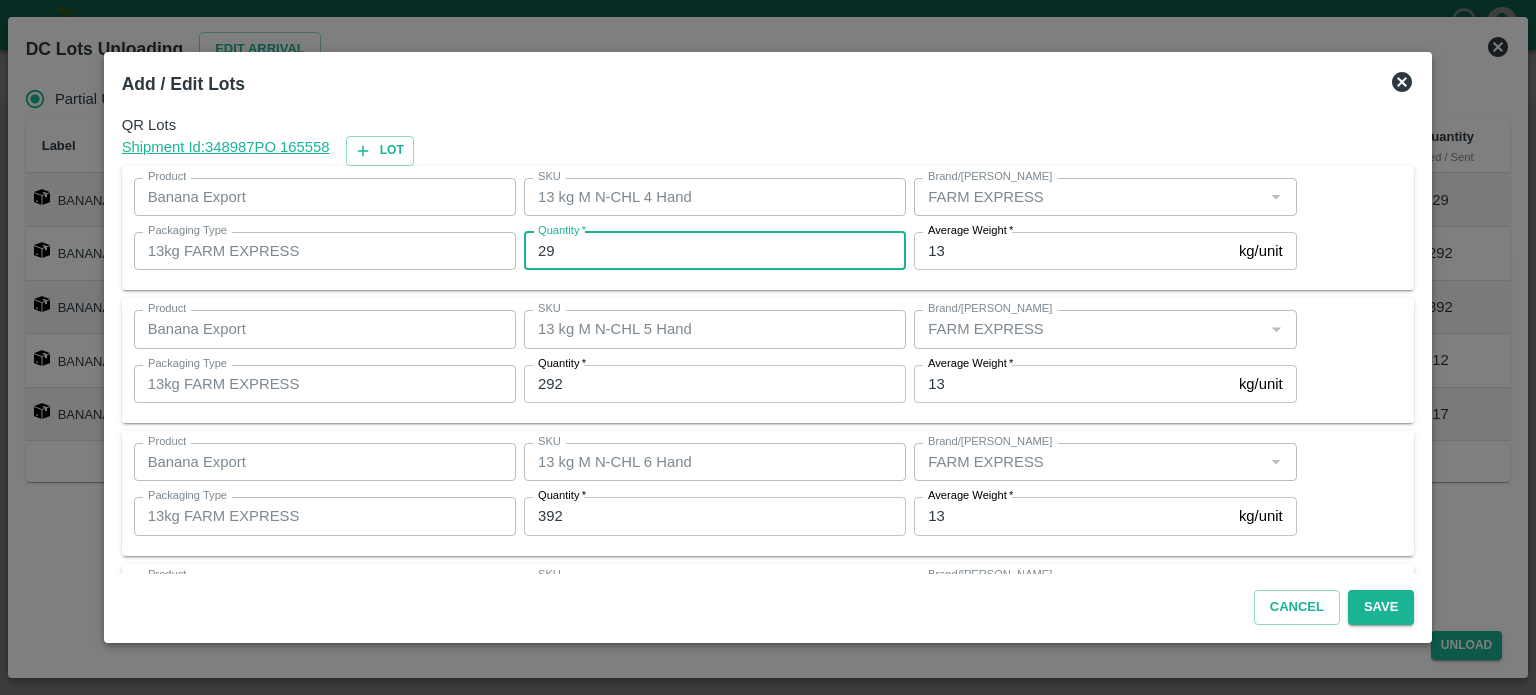 click on "29" at bounding box center [715, 251] 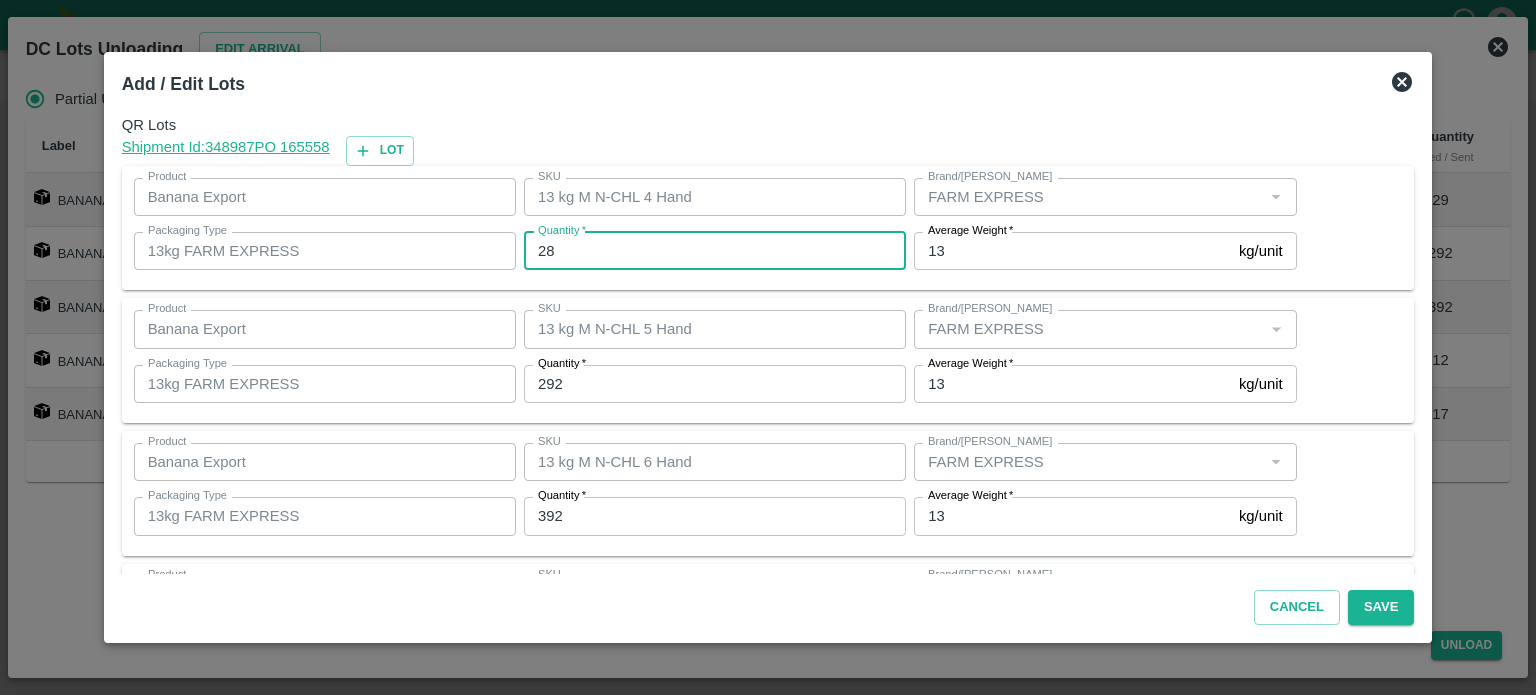 type on "28" 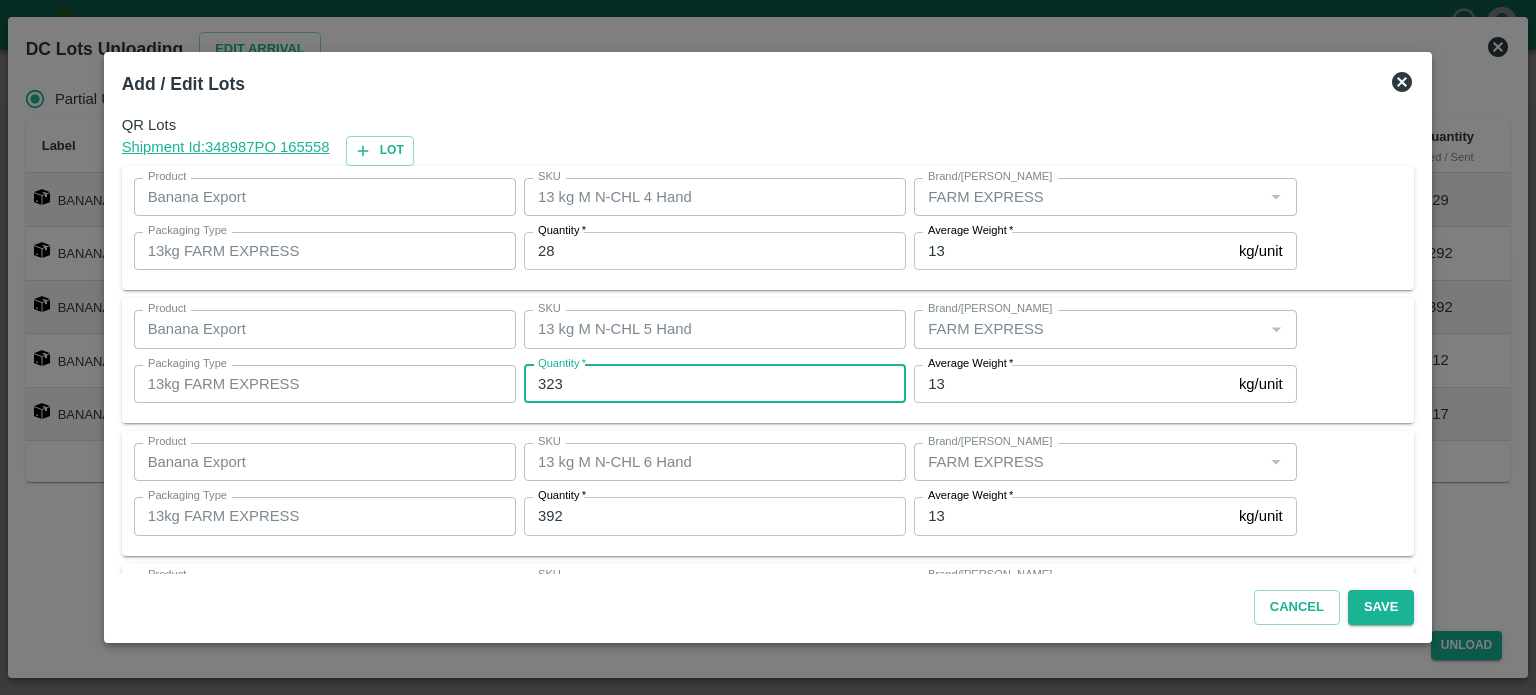 type on "323" 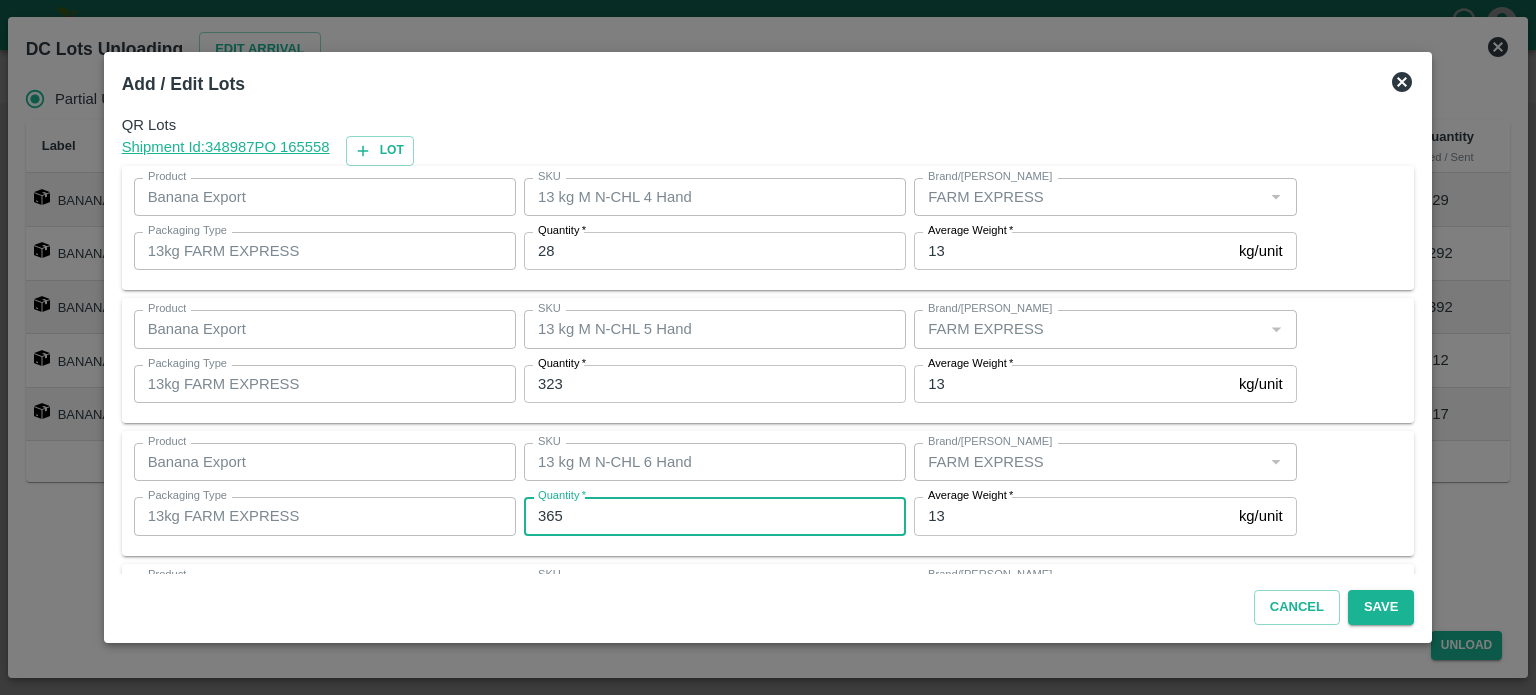 type on "365" 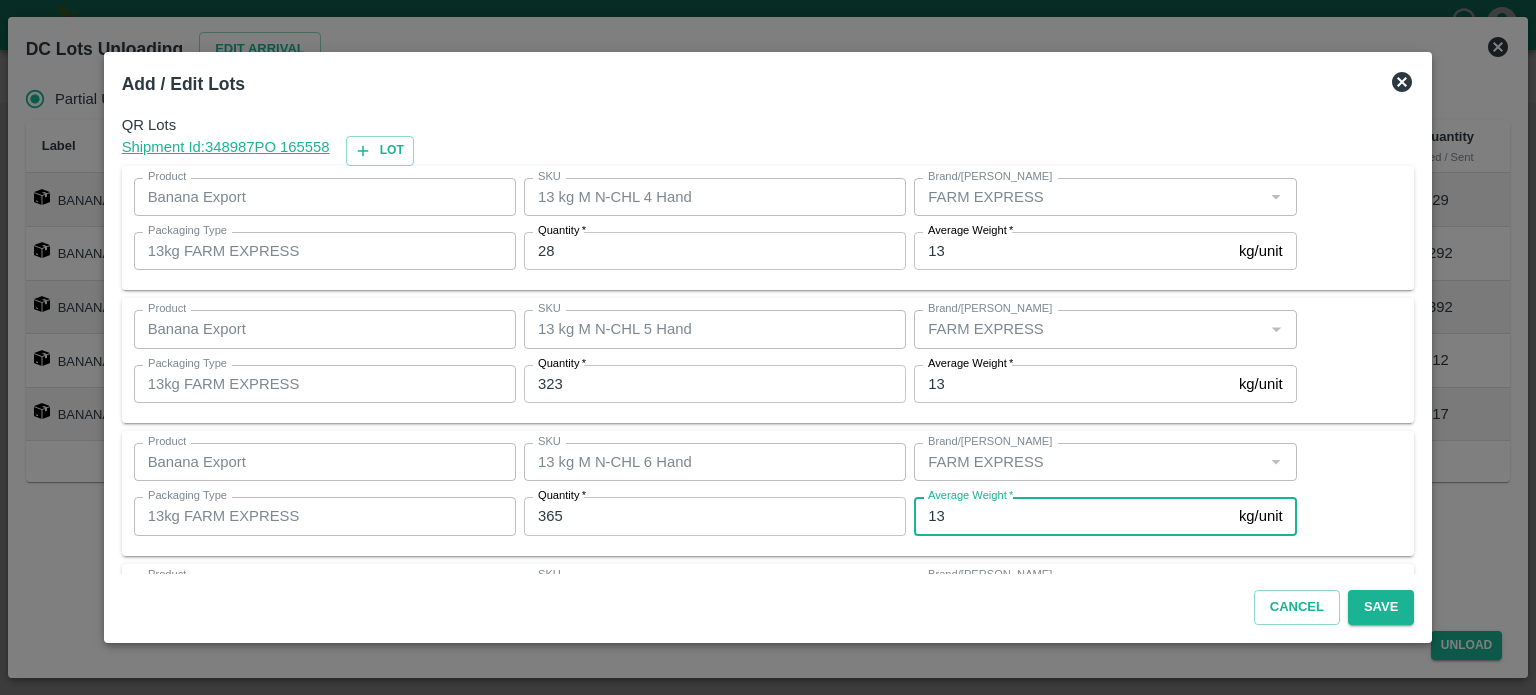scroll, scrollTop: 262, scrollLeft: 0, axis: vertical 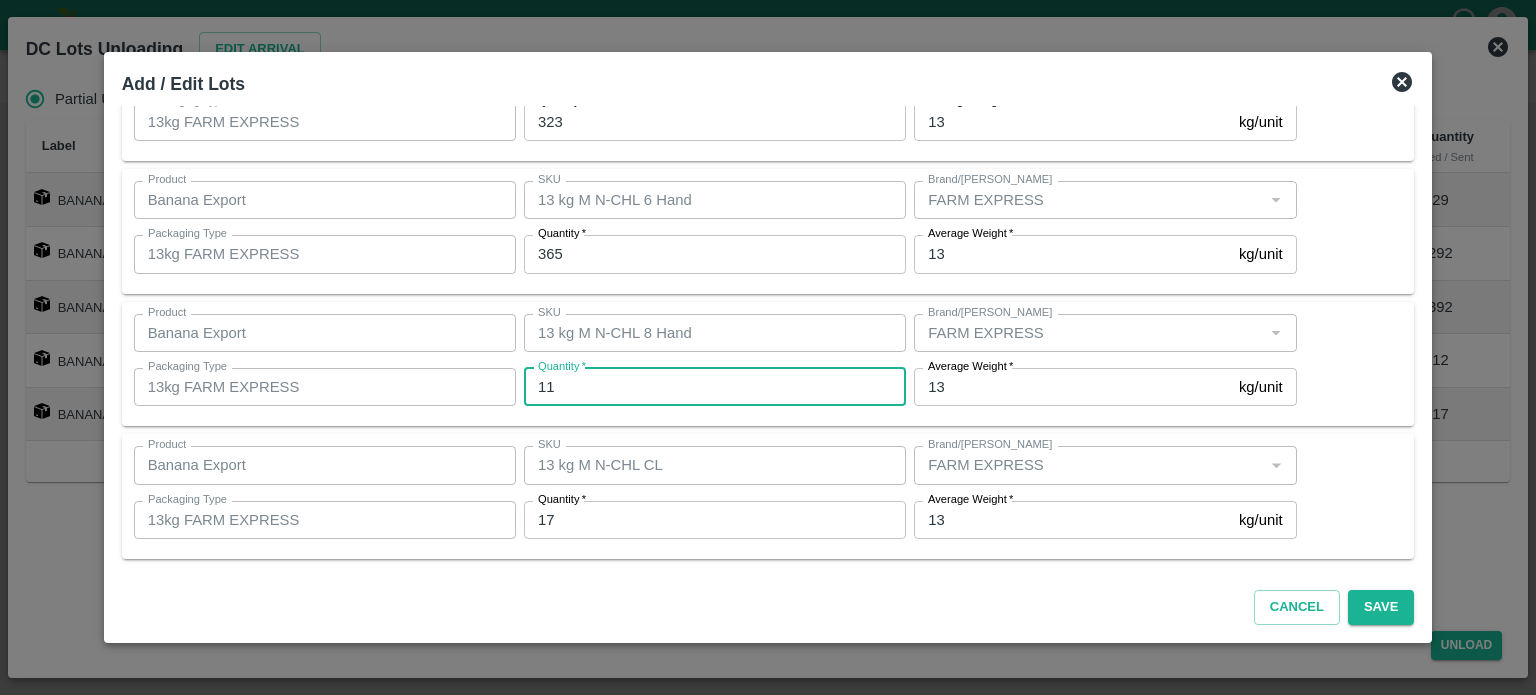 type on "11" 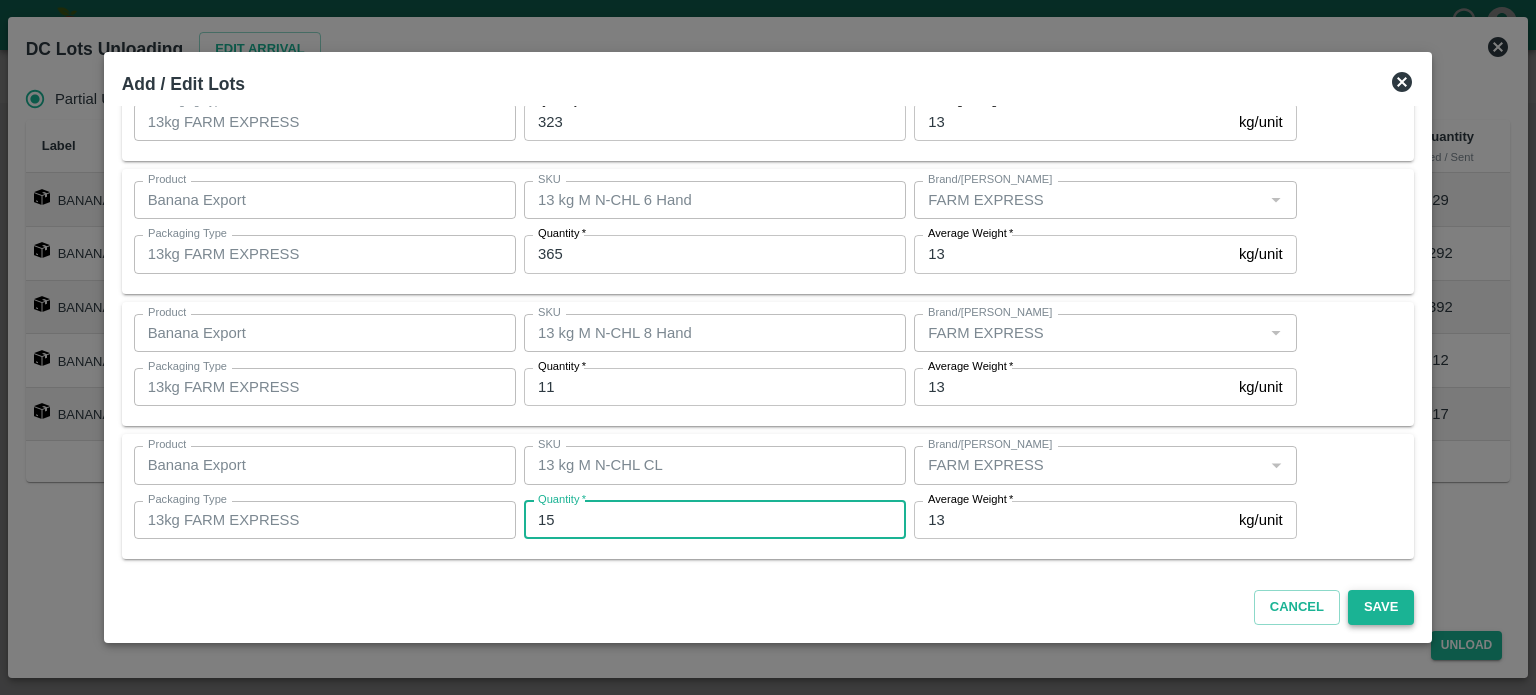 type on "15" 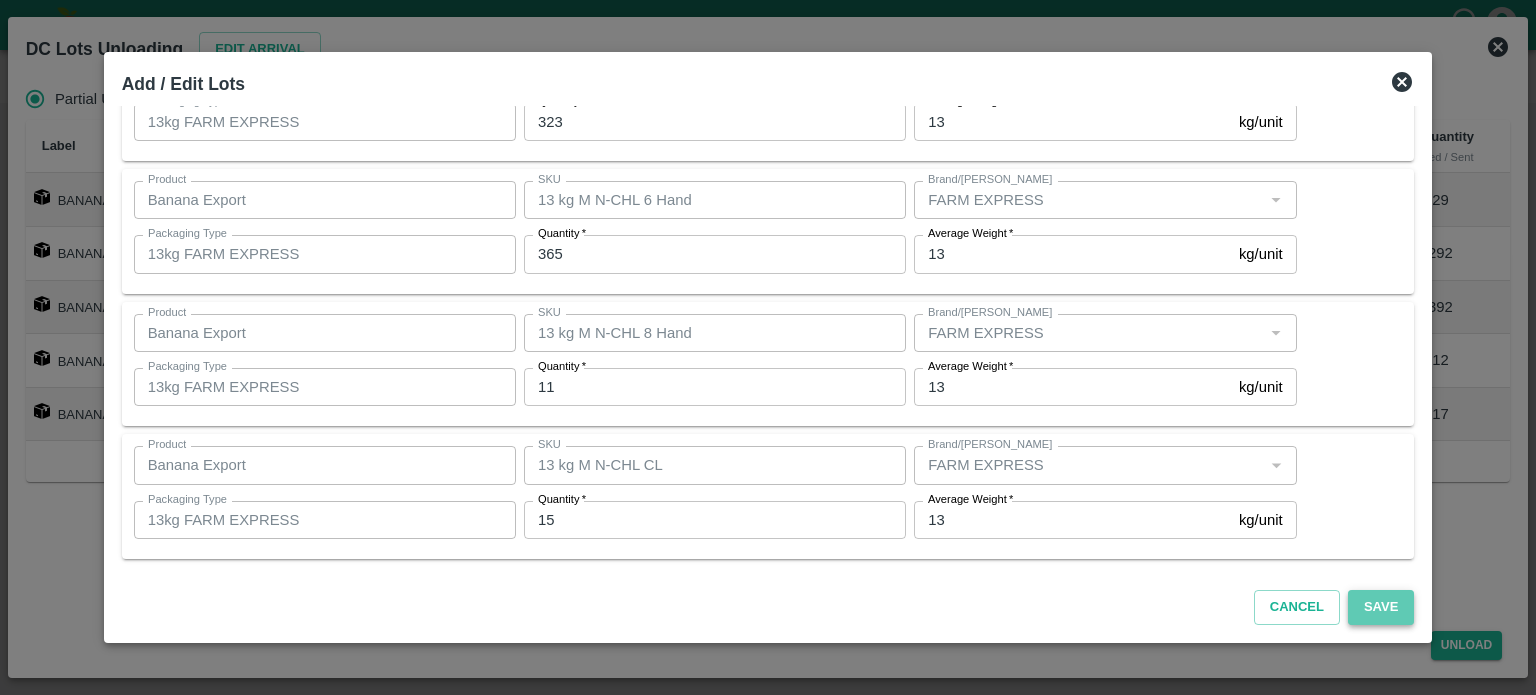 click on "Save" at bounding box center [1381, 607] 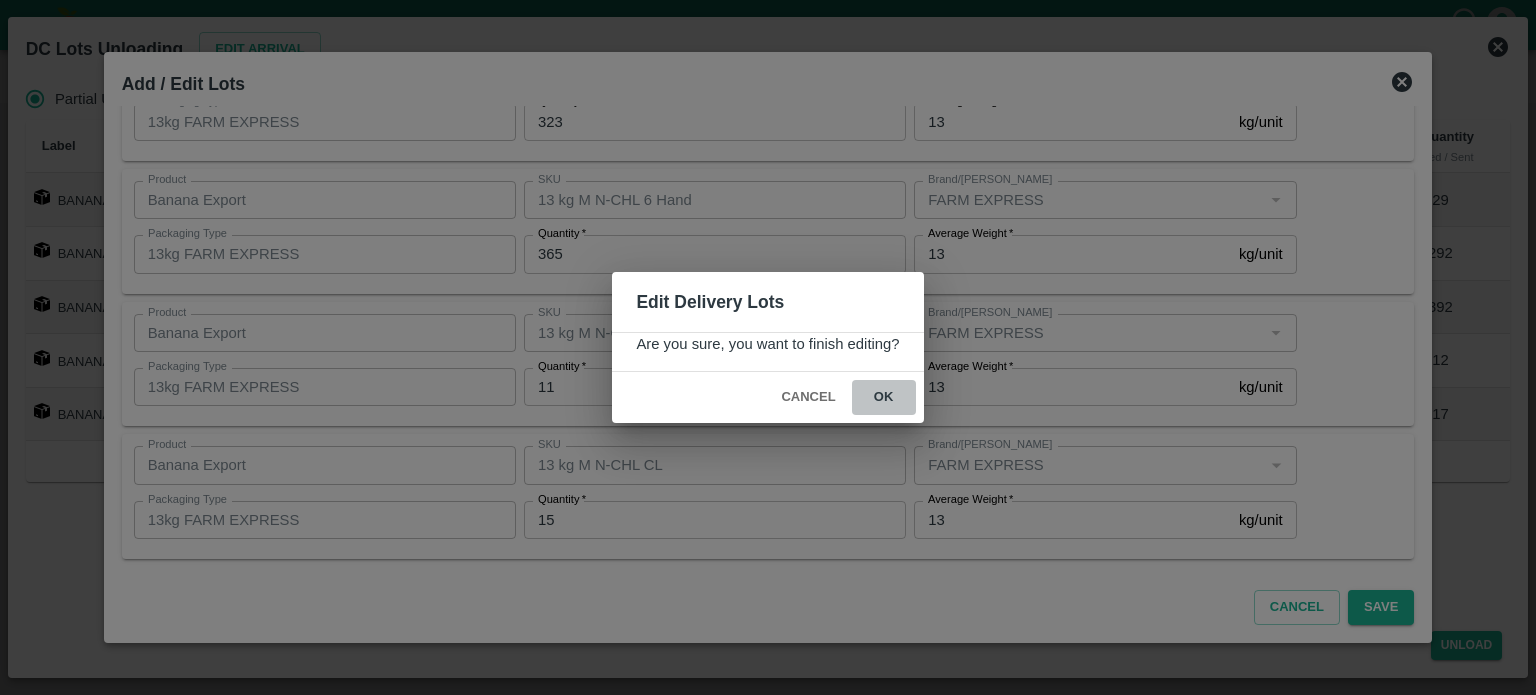 click on "ok" at bounding box center [884, 397] 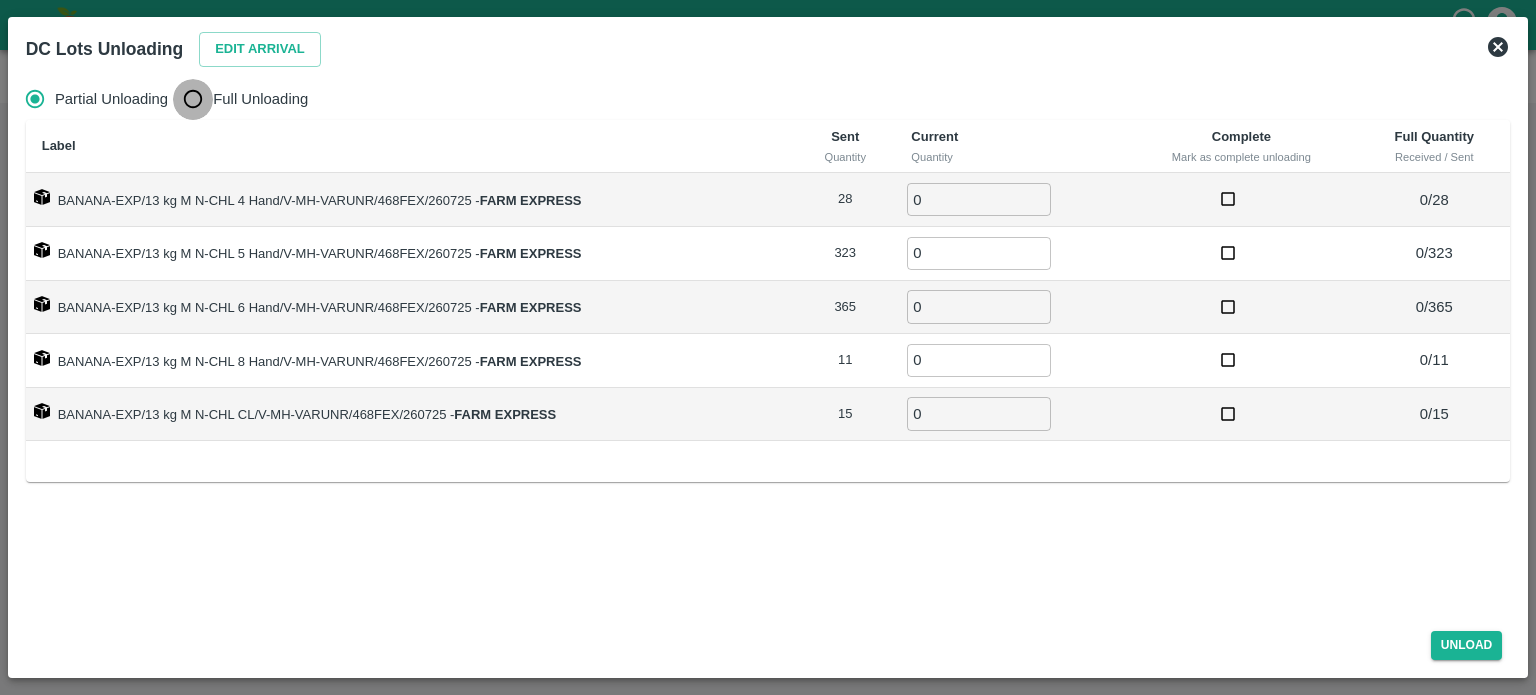 click on "Full Unloading" at bounding box center [193, 99] 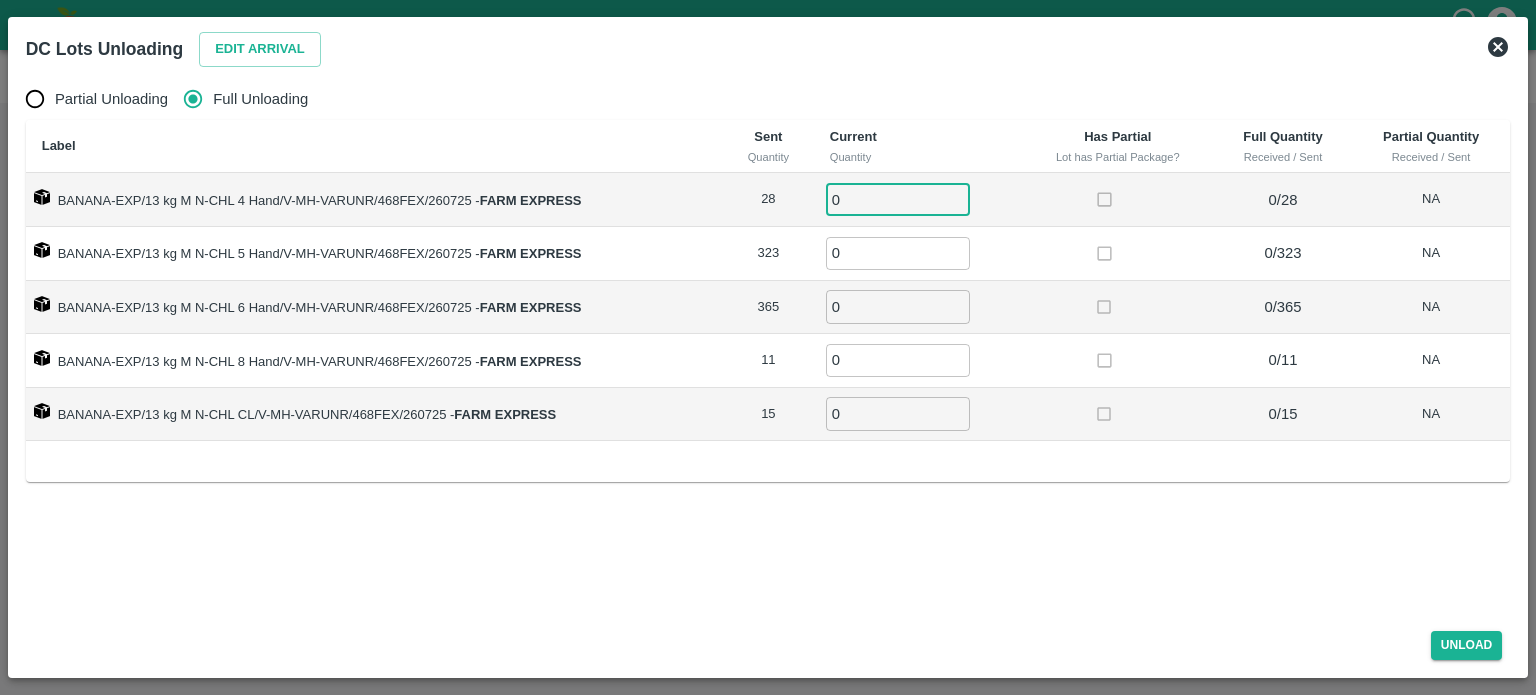 click on "0" at bounding box center [898, 199] 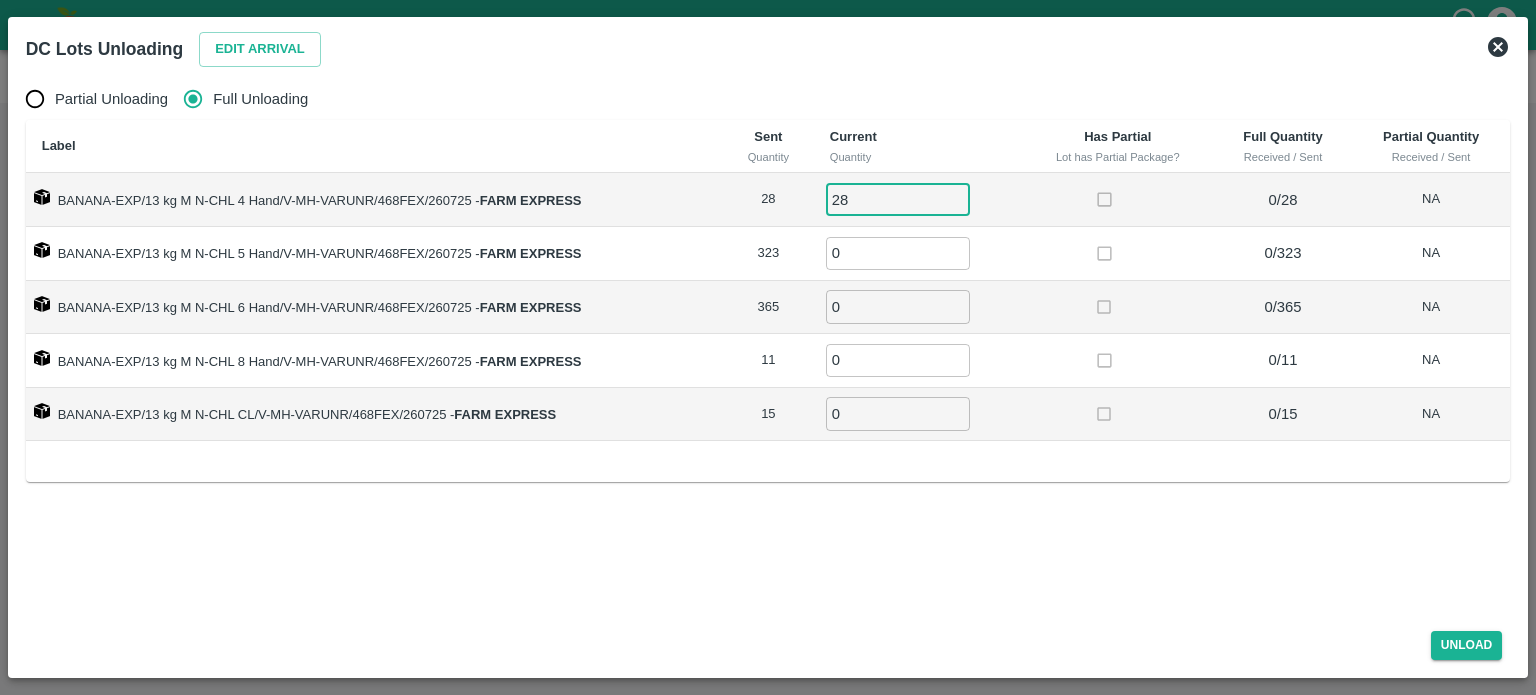 type on "28" 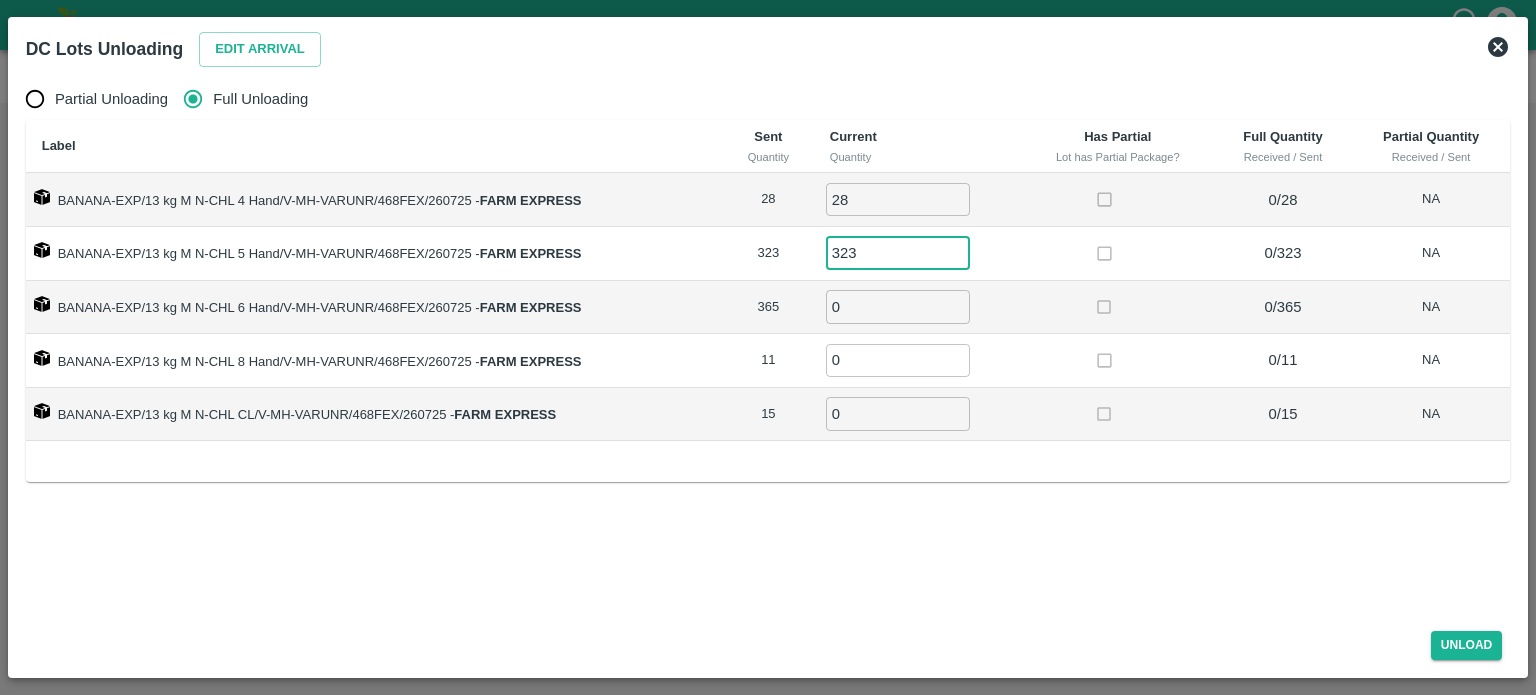type on "323" 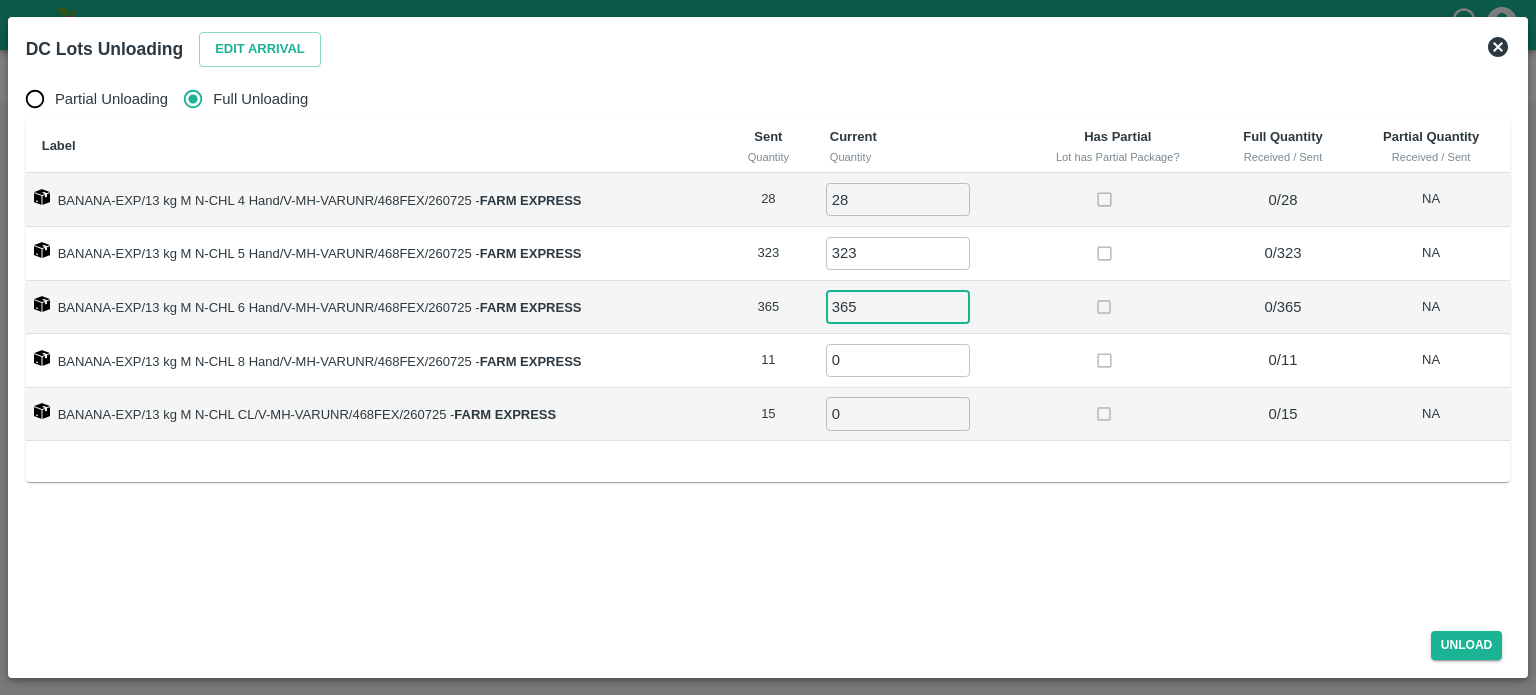 type on "365" 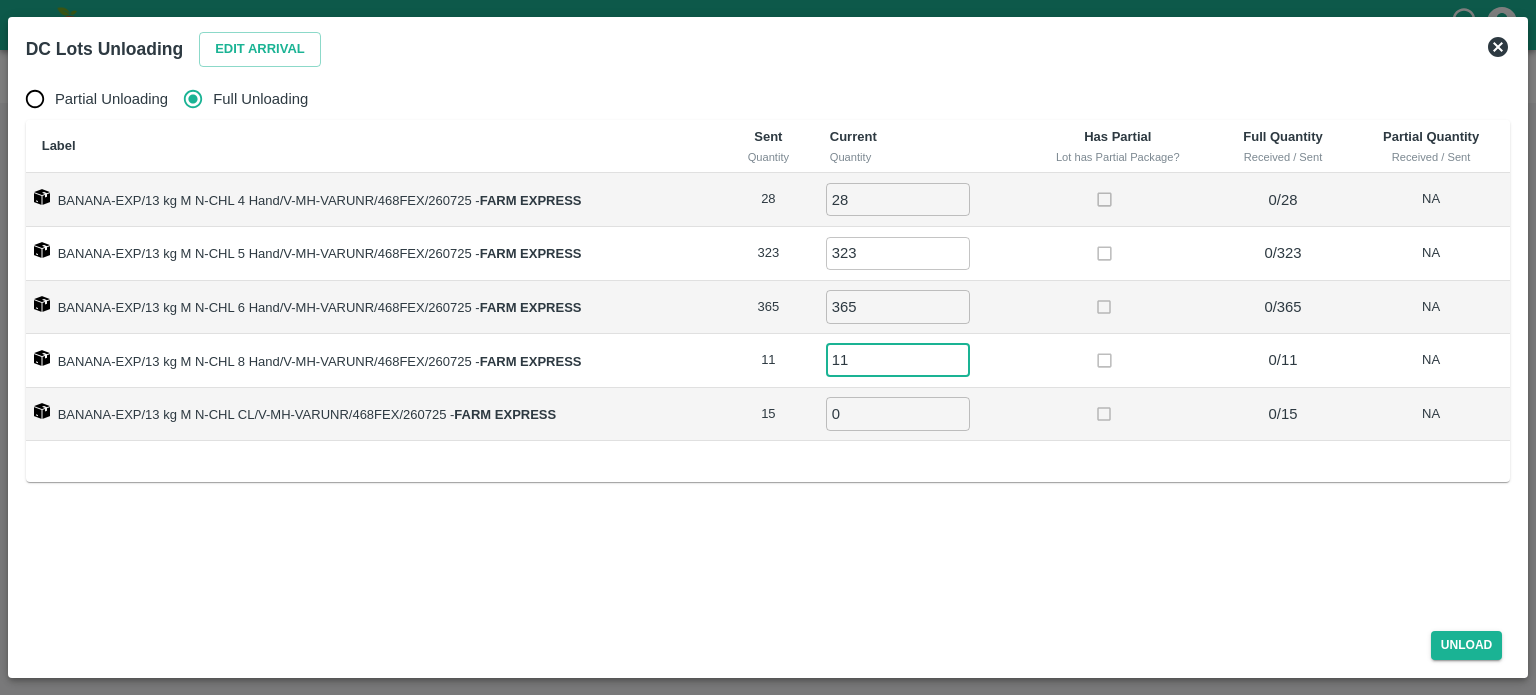 type on "11" 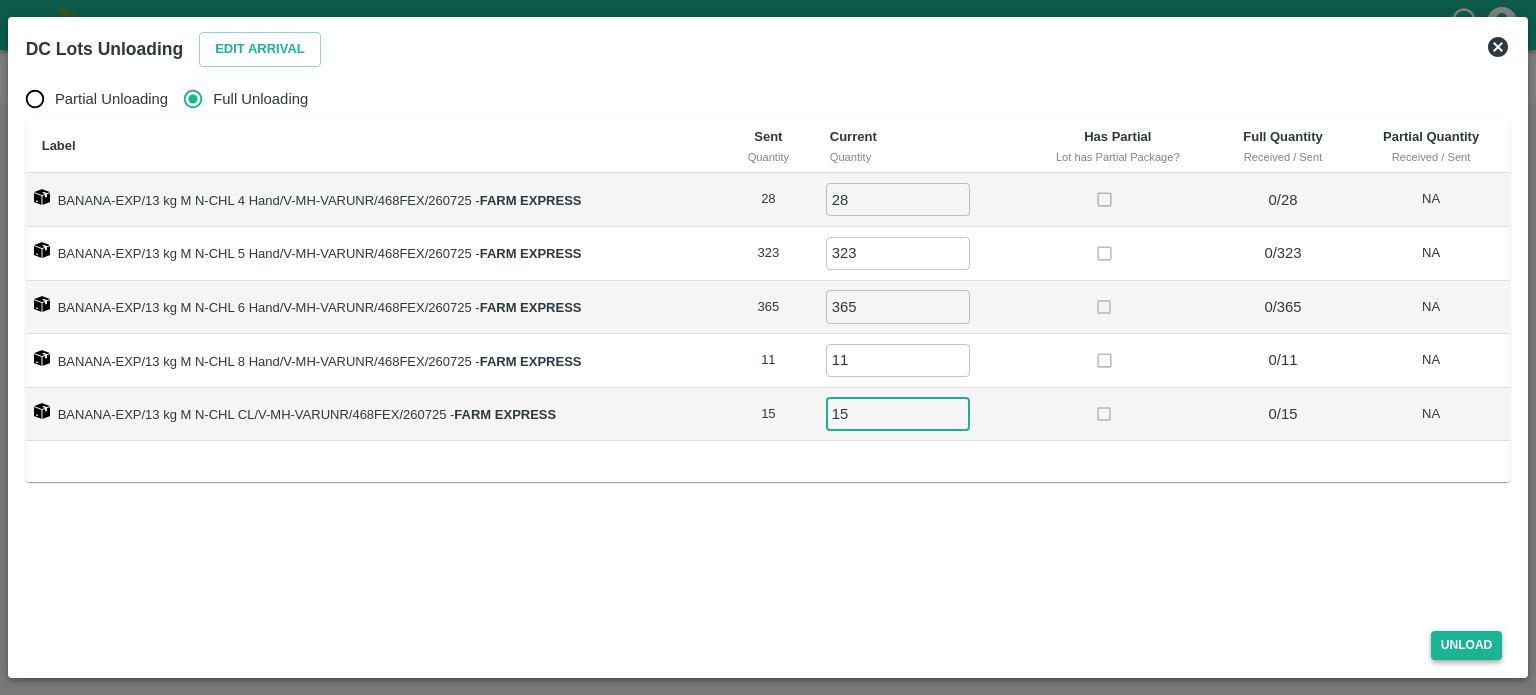 type on "15" 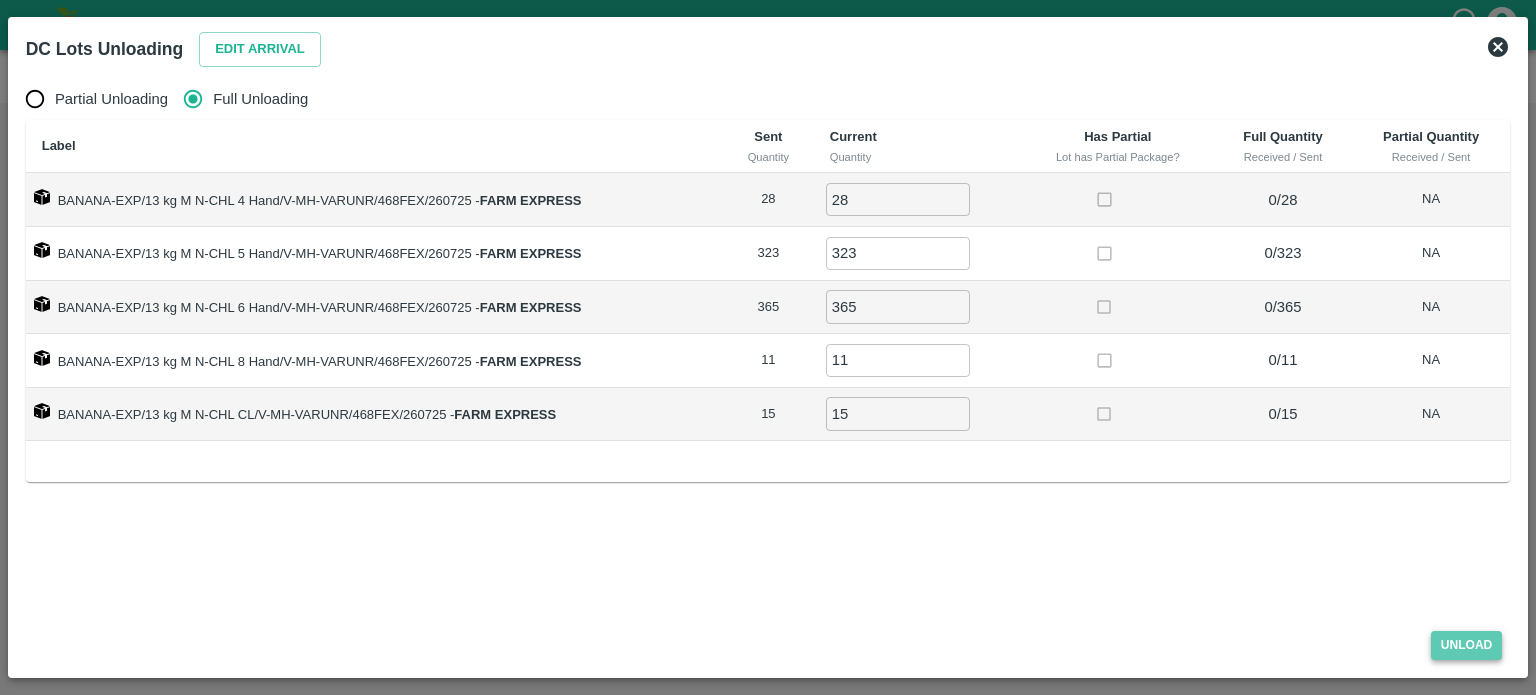 click on "Unload" at bounding box center (1467, 645) 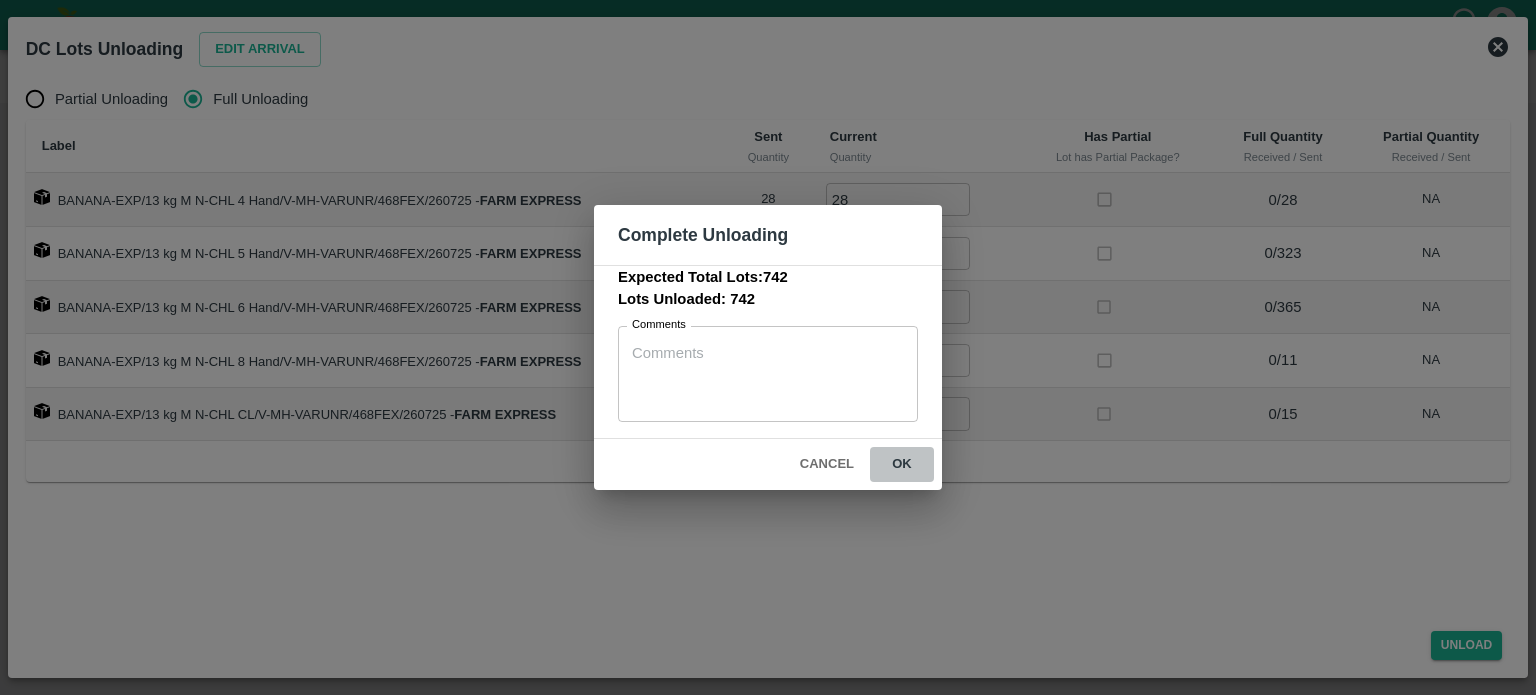 click on "ok" at bounding box center (902, 464) 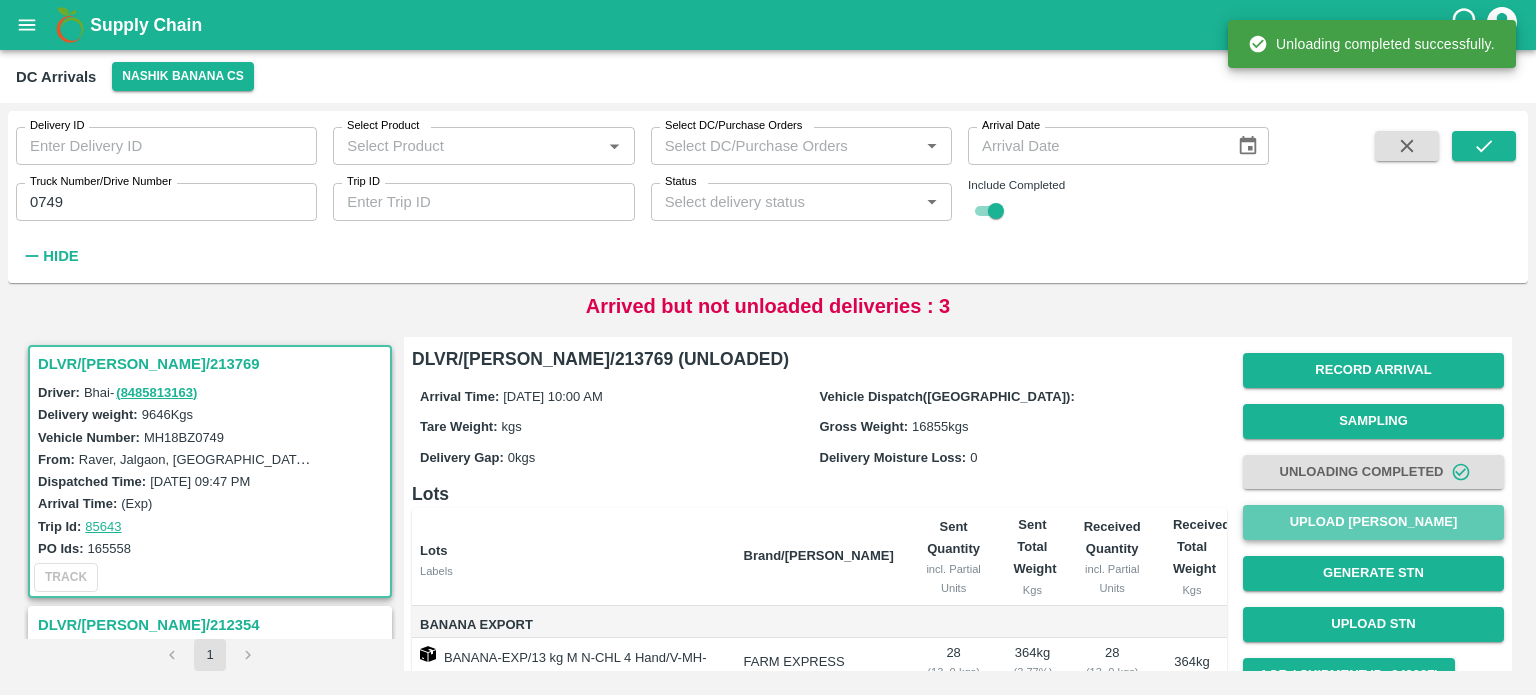 click on "Upload [PERSON_NAME]" at bounding box center [1373, 522] 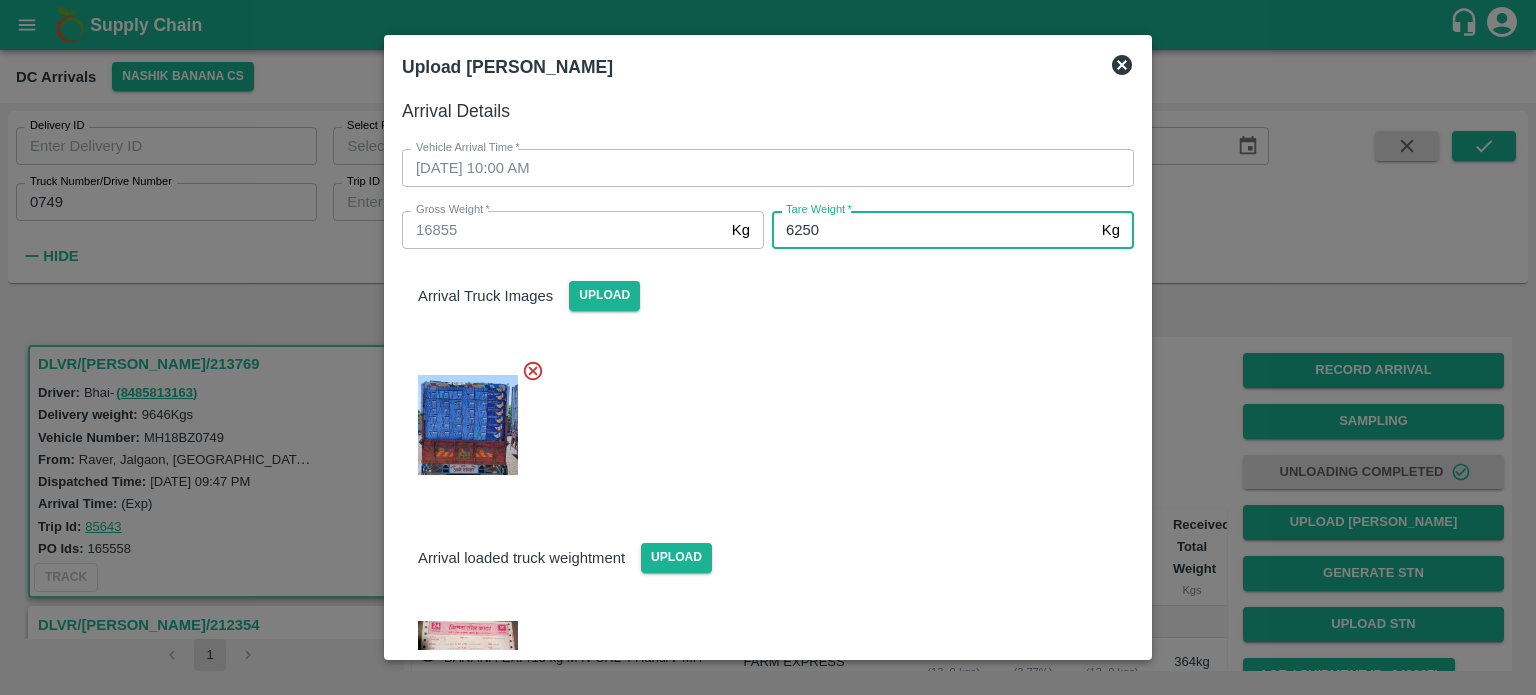 type on "6250" 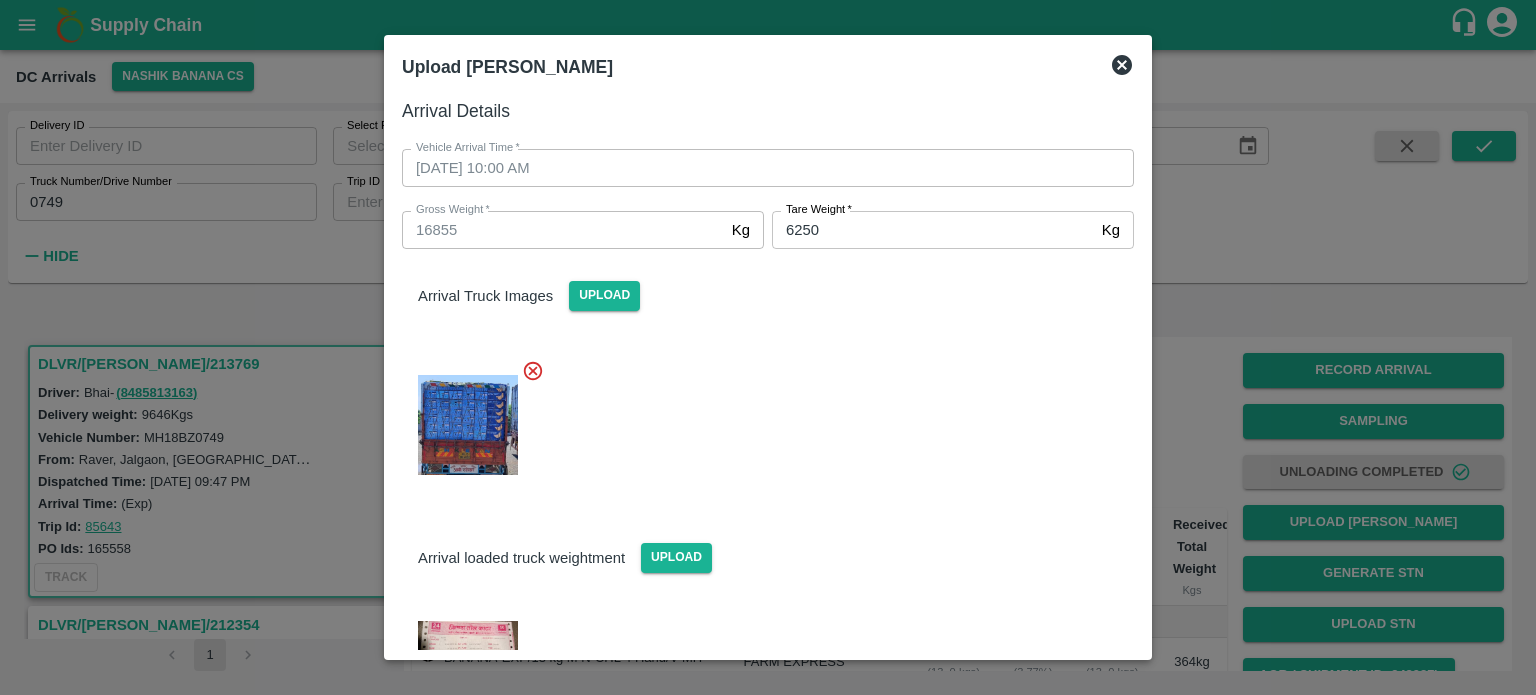 click at bounding box center [760, 419] 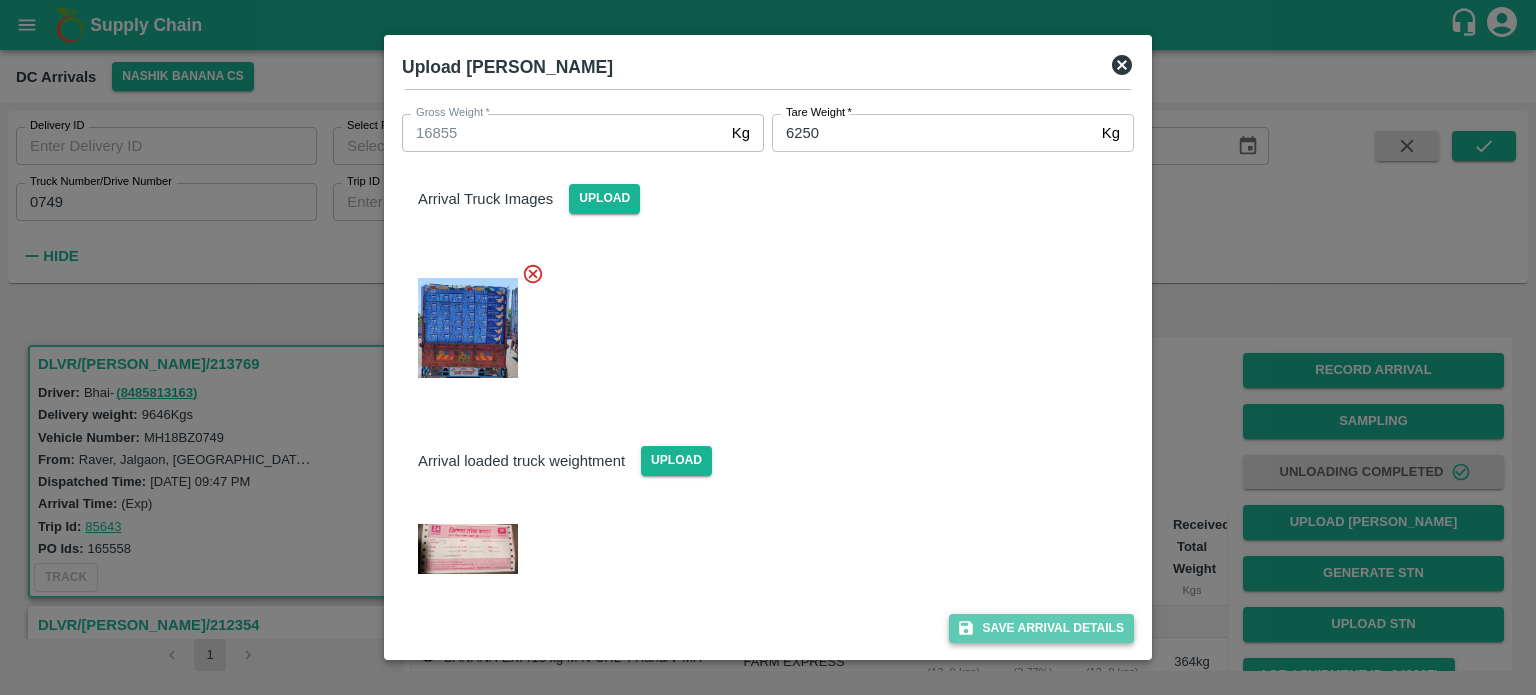 click on "Save Arrival Details" at bounding box center [1041, 628] 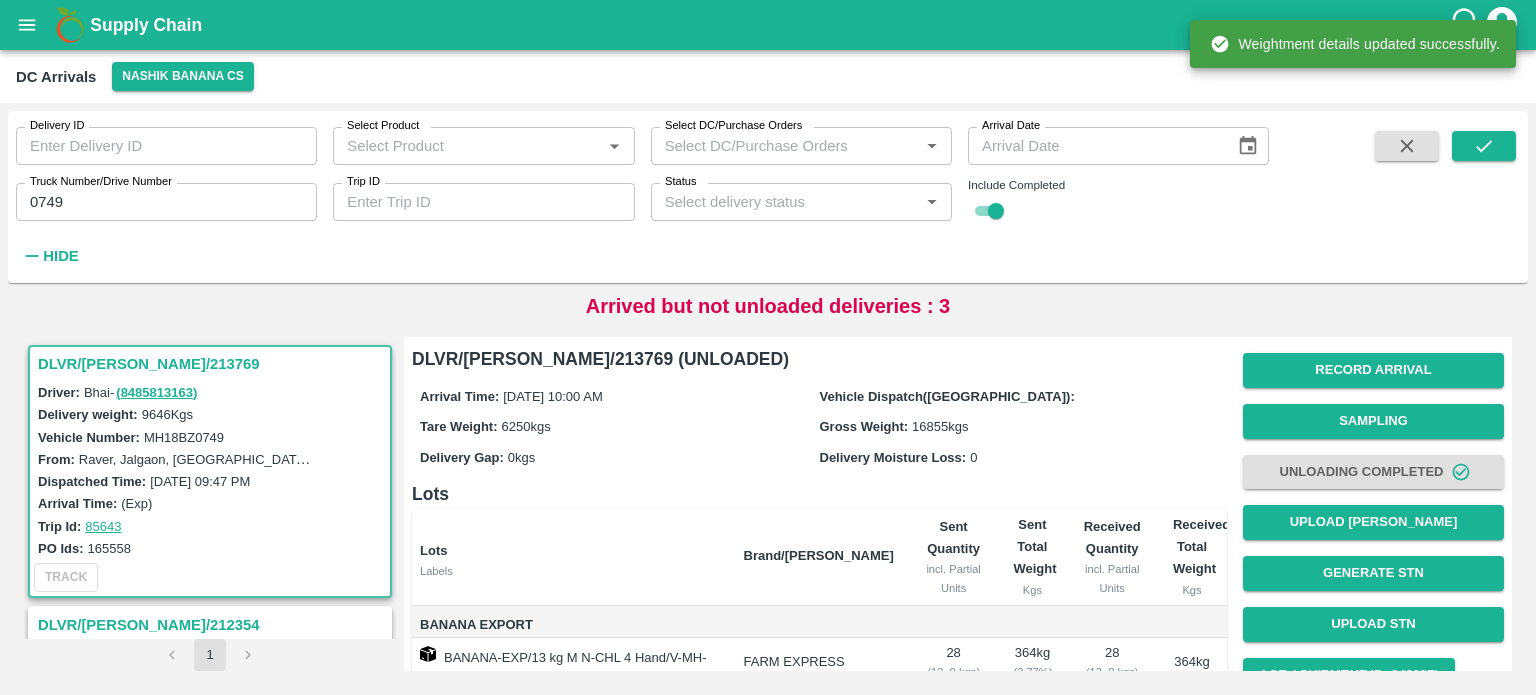 scroll, scrollTop: 207, scrollLeft: 0, axis: vertical 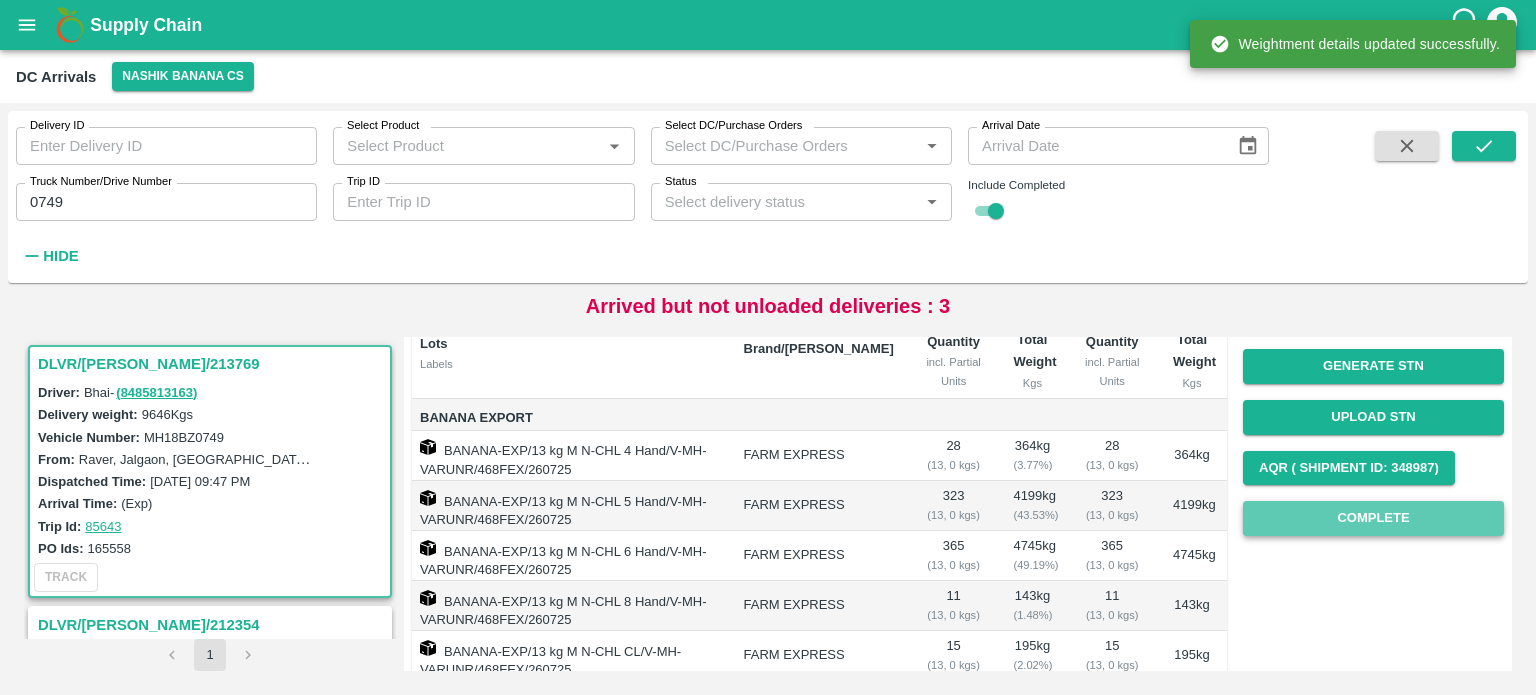 click on "Complete" at bounding box center [1373, 518] 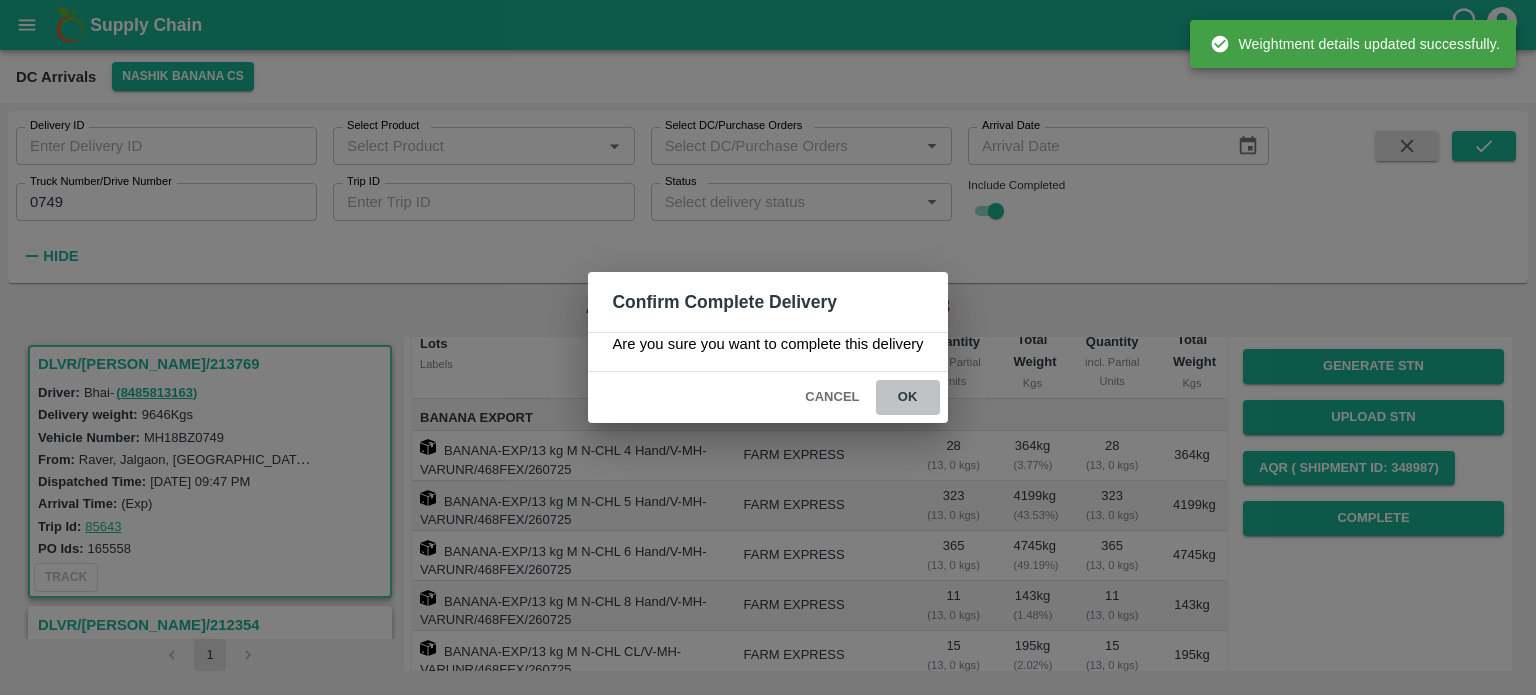 click on "ok" at bounding box center (908, 397) 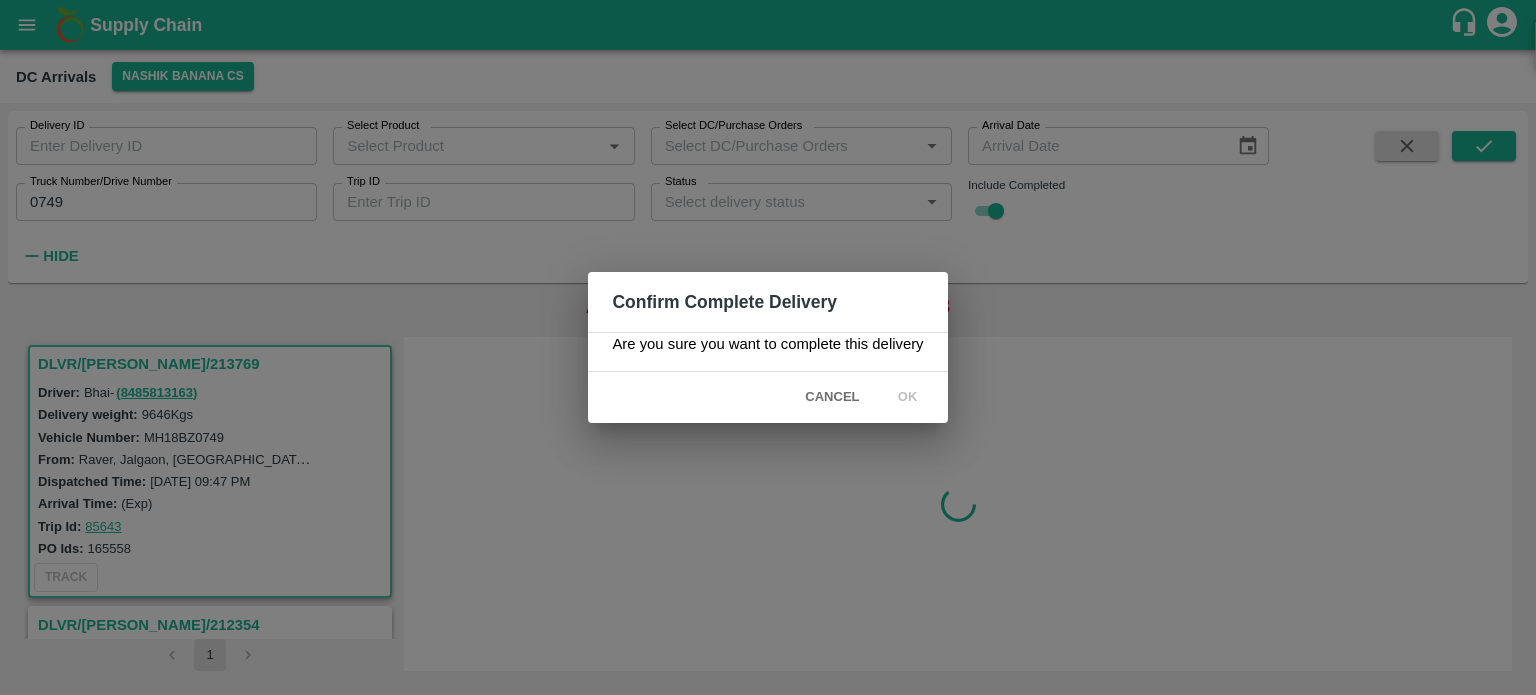 scroll, scrollTop: 0, scrollLeft: 0, axis: both 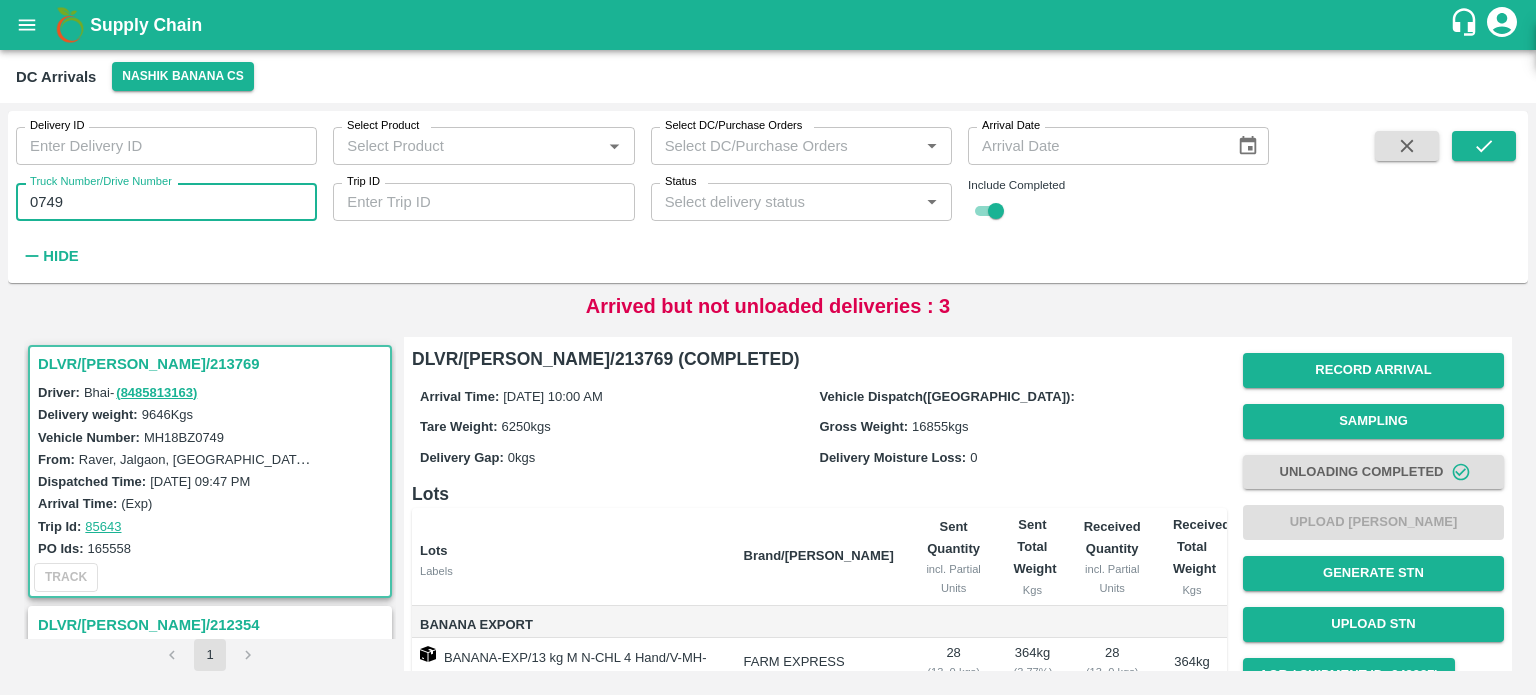 click on "0749" at bounding box center [166, 202] 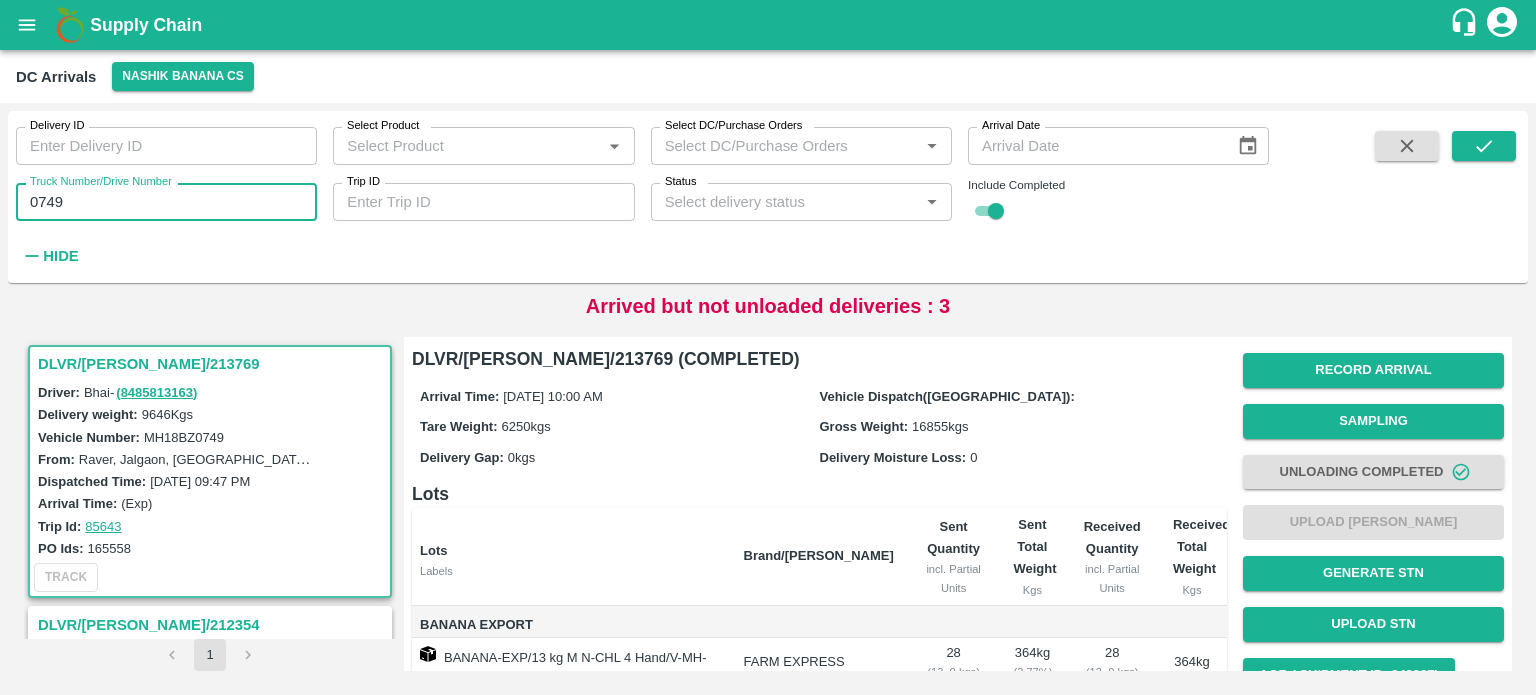 click on "0749" at bounding box center [166, 202] 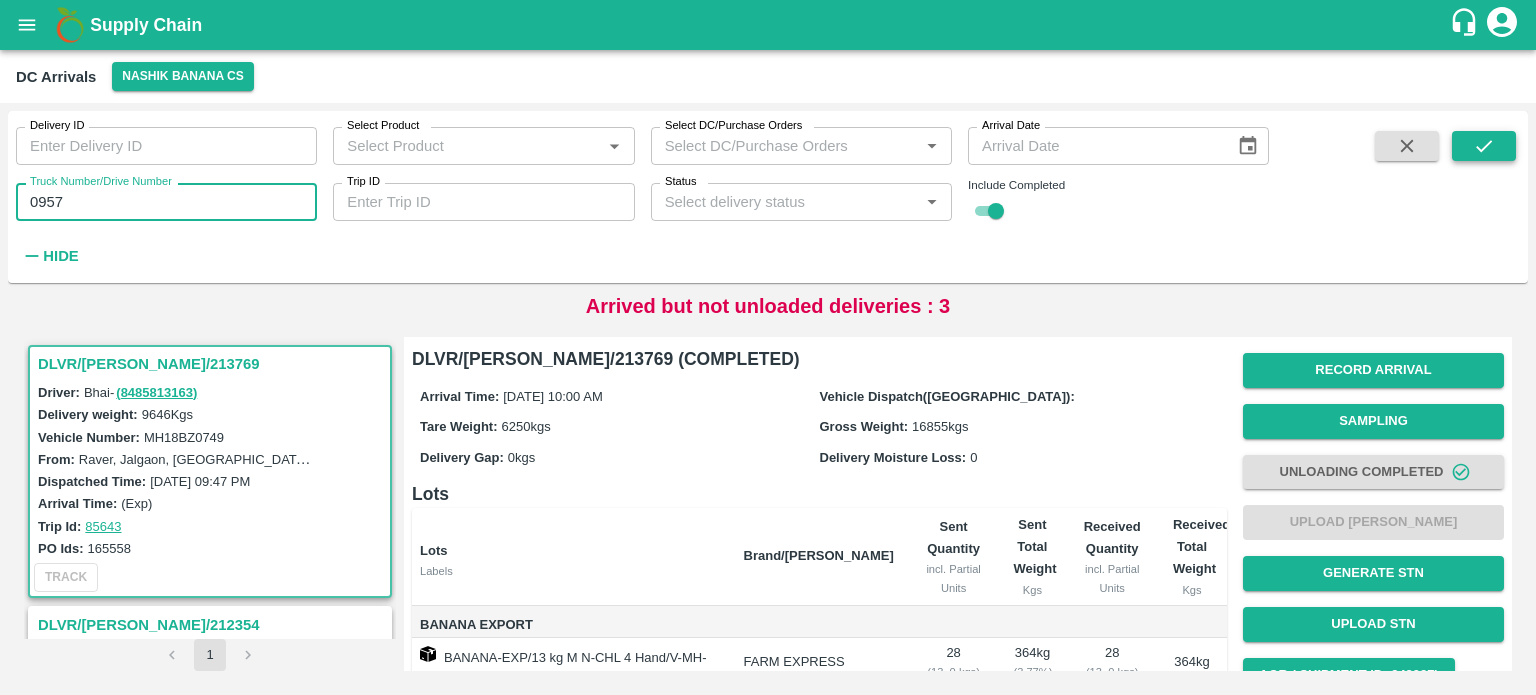 type on "0957" 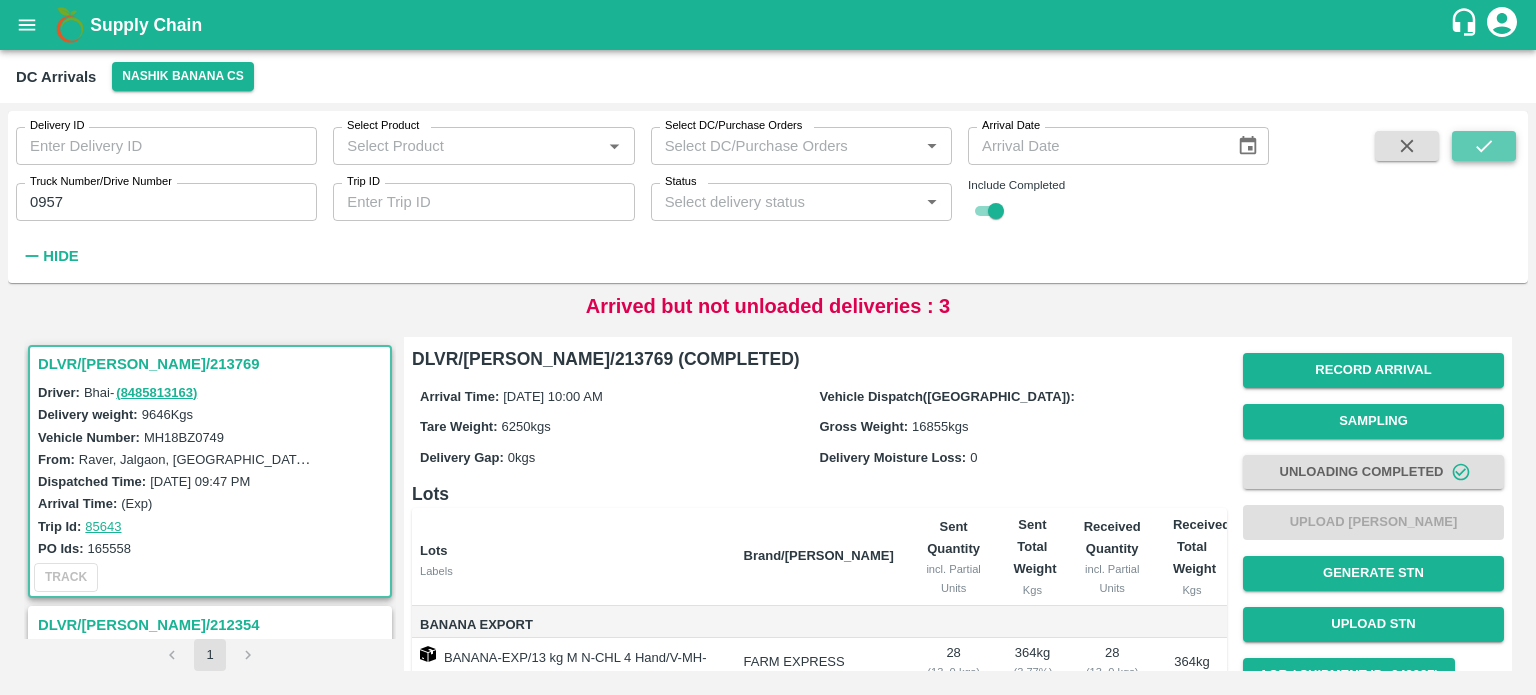 click 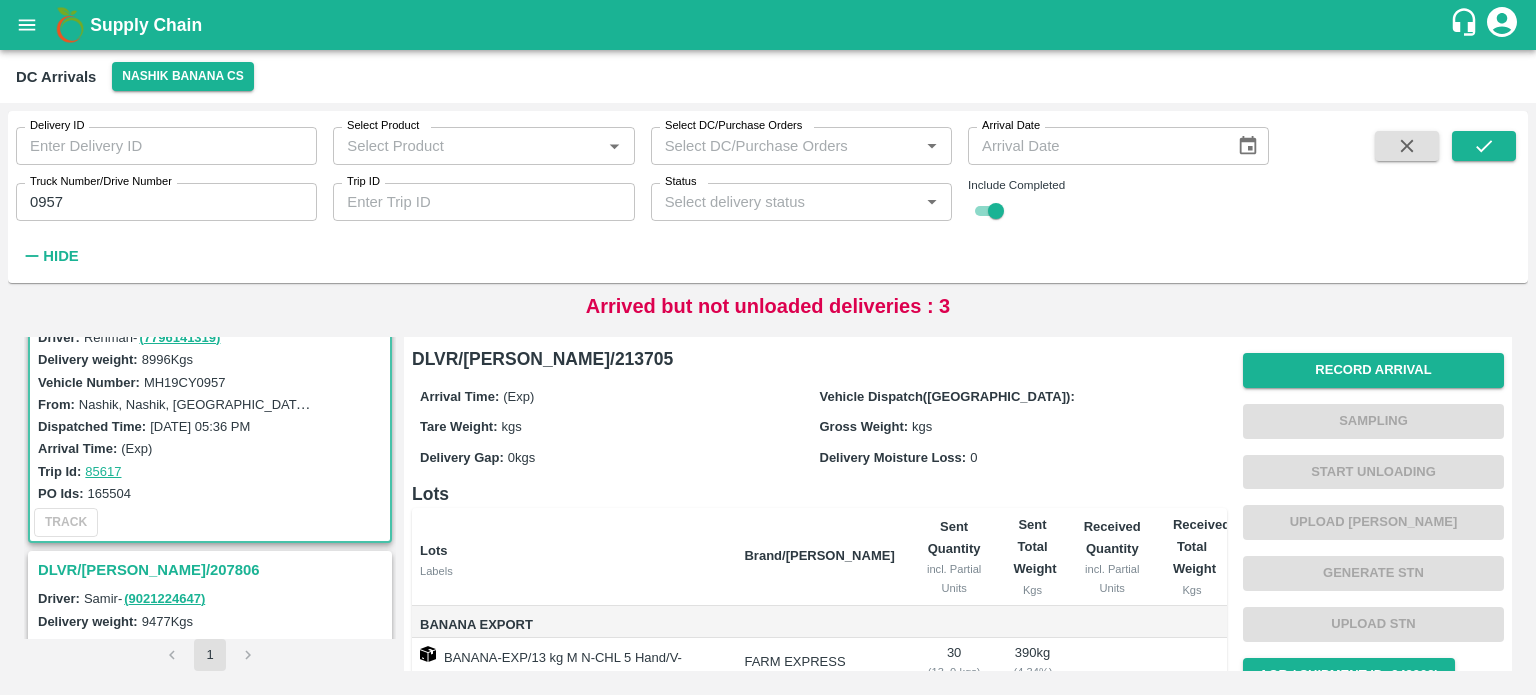 scroll, scrollTop: 0, scrollLeft: 0, axis: both 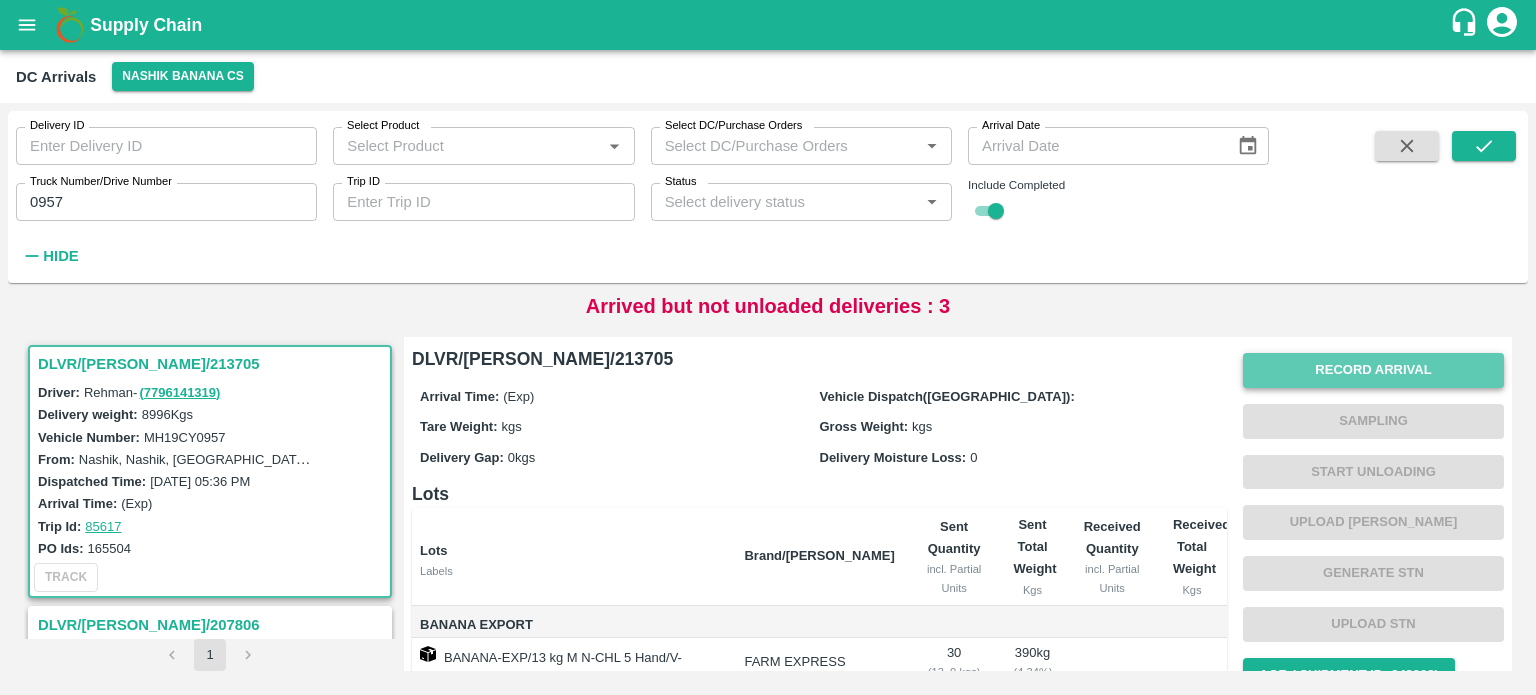 click on "Record Arrival" at bounding box center (1373, 370) 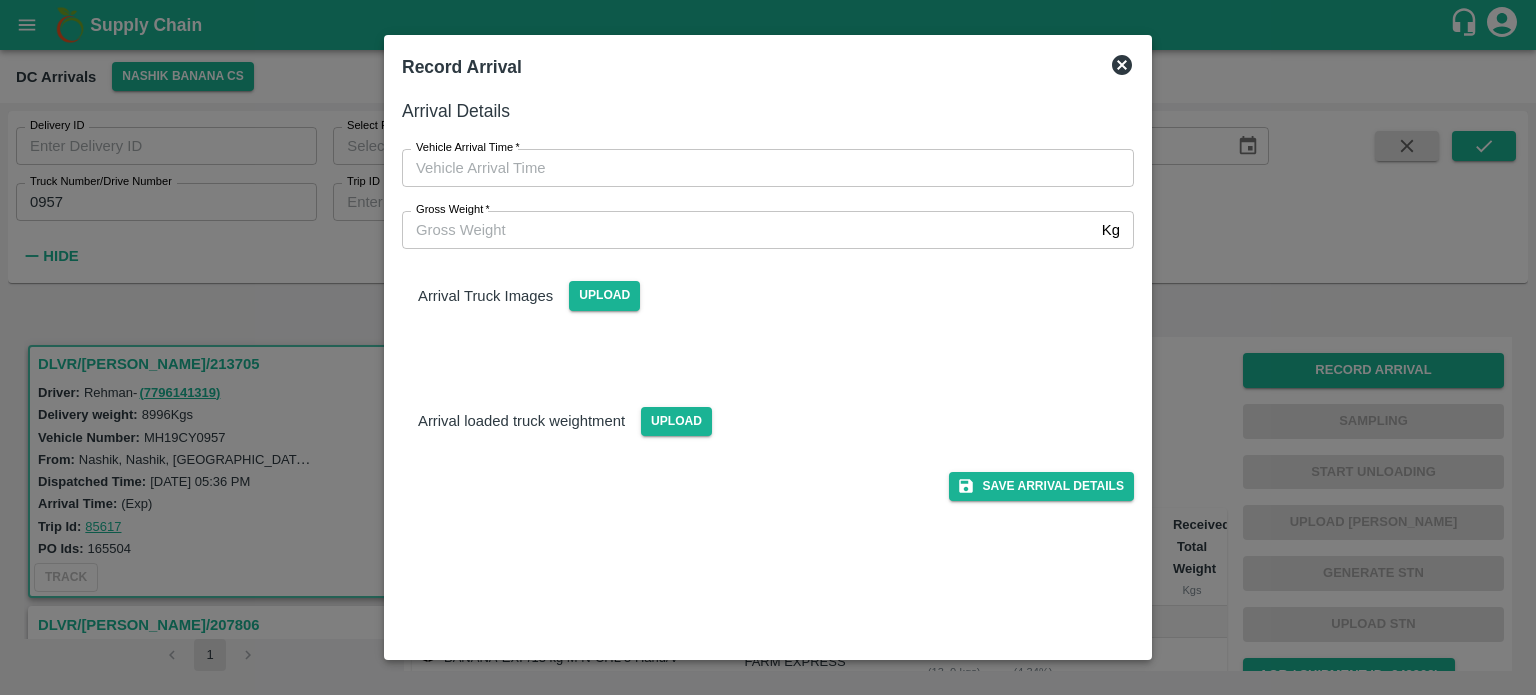 click on "Gross Weight   *" at bounding box center (748, 230) 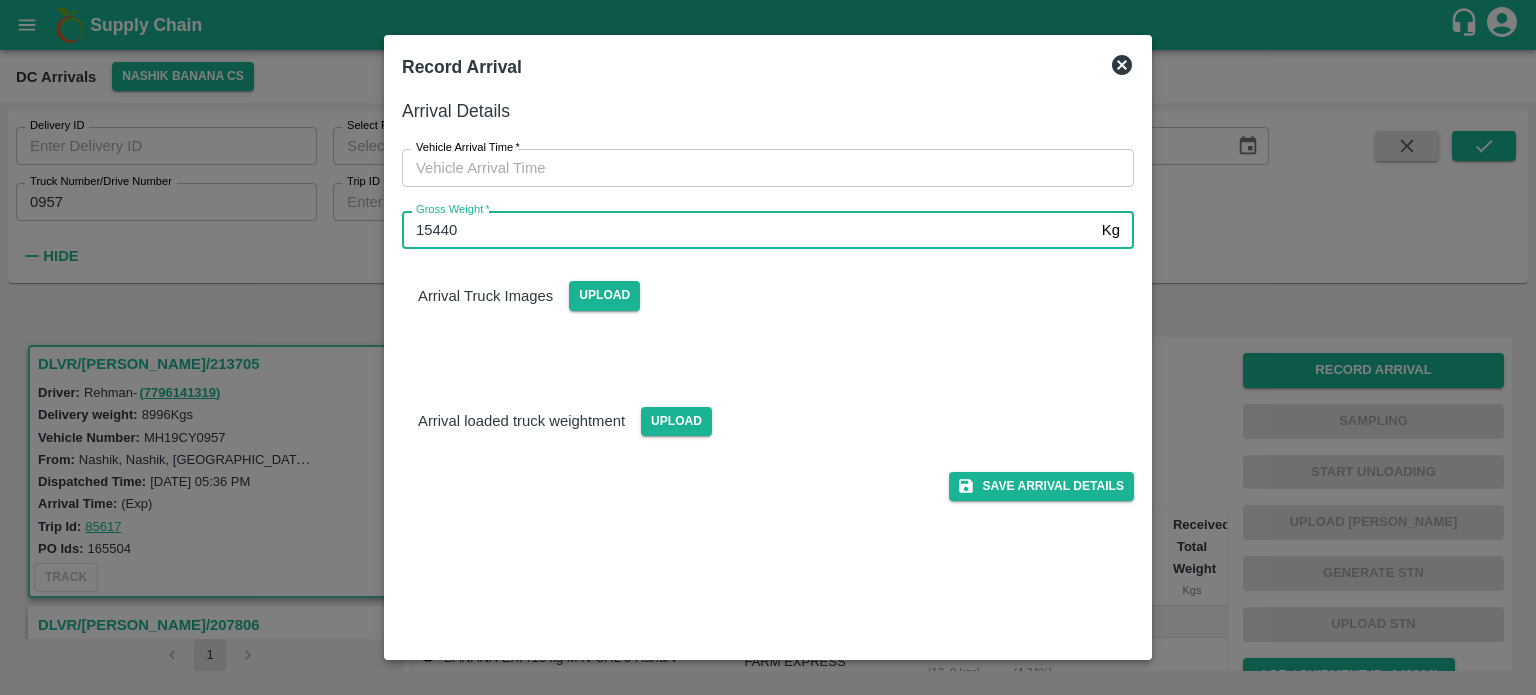 type on "15440" 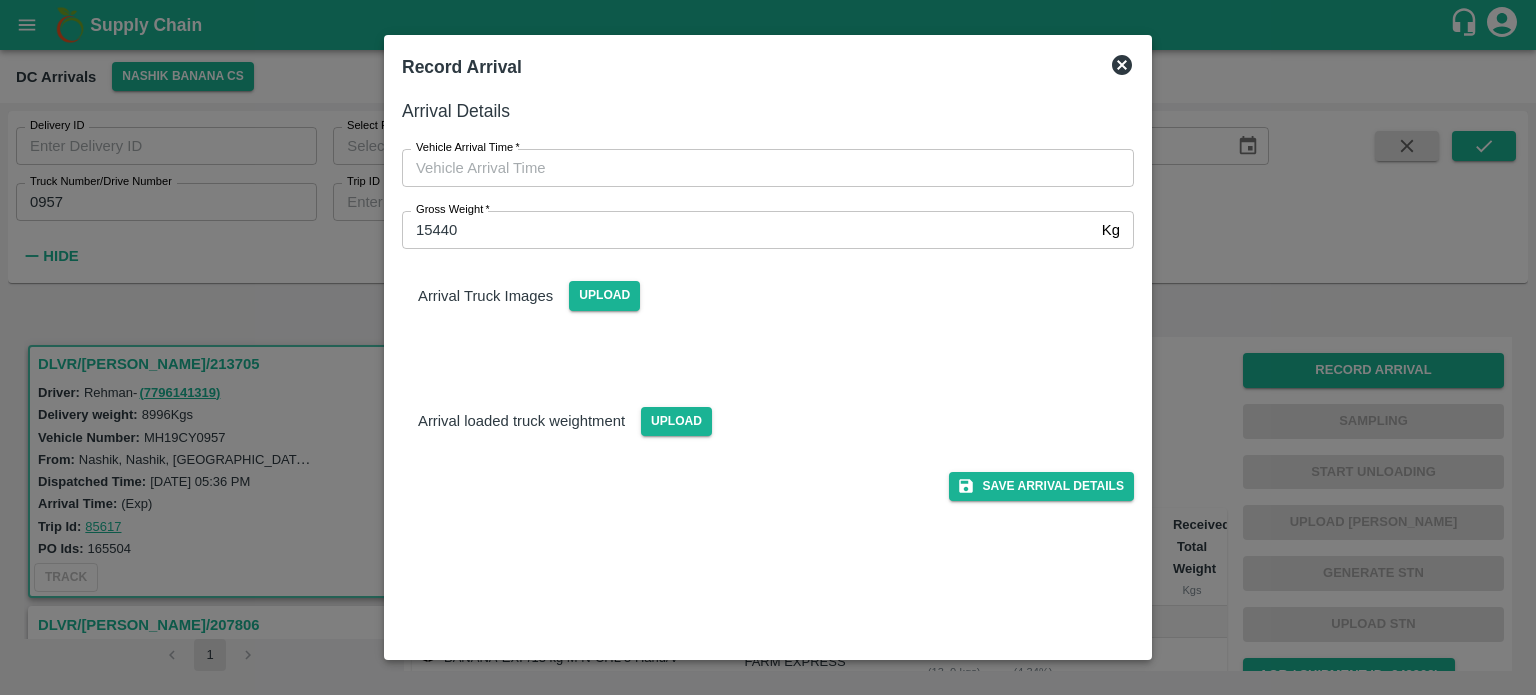 click on "Gross Weight   * 15440 Kg Gross Weight" at bounding box center [756, 218] 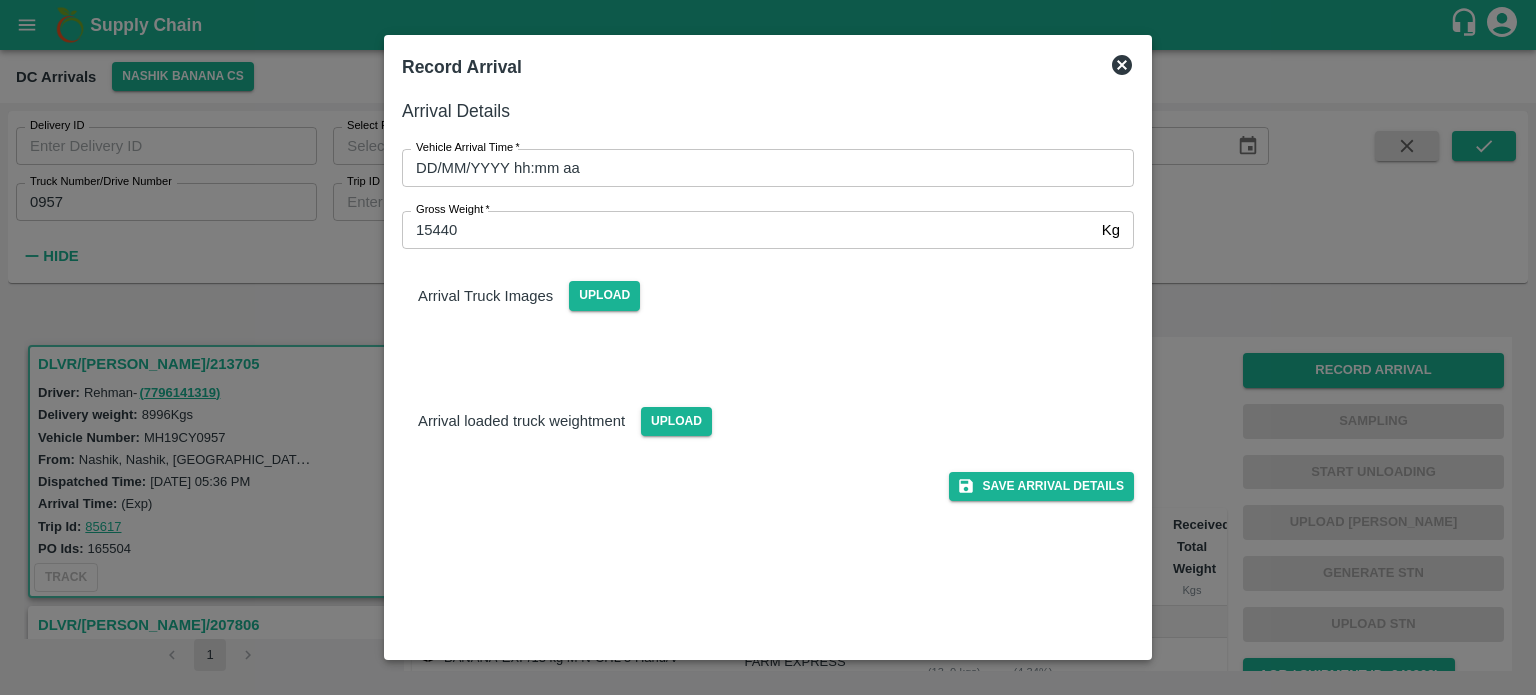 click on "DD/MM/YYYY hh:mm aa" at bounding box center (761, 168) 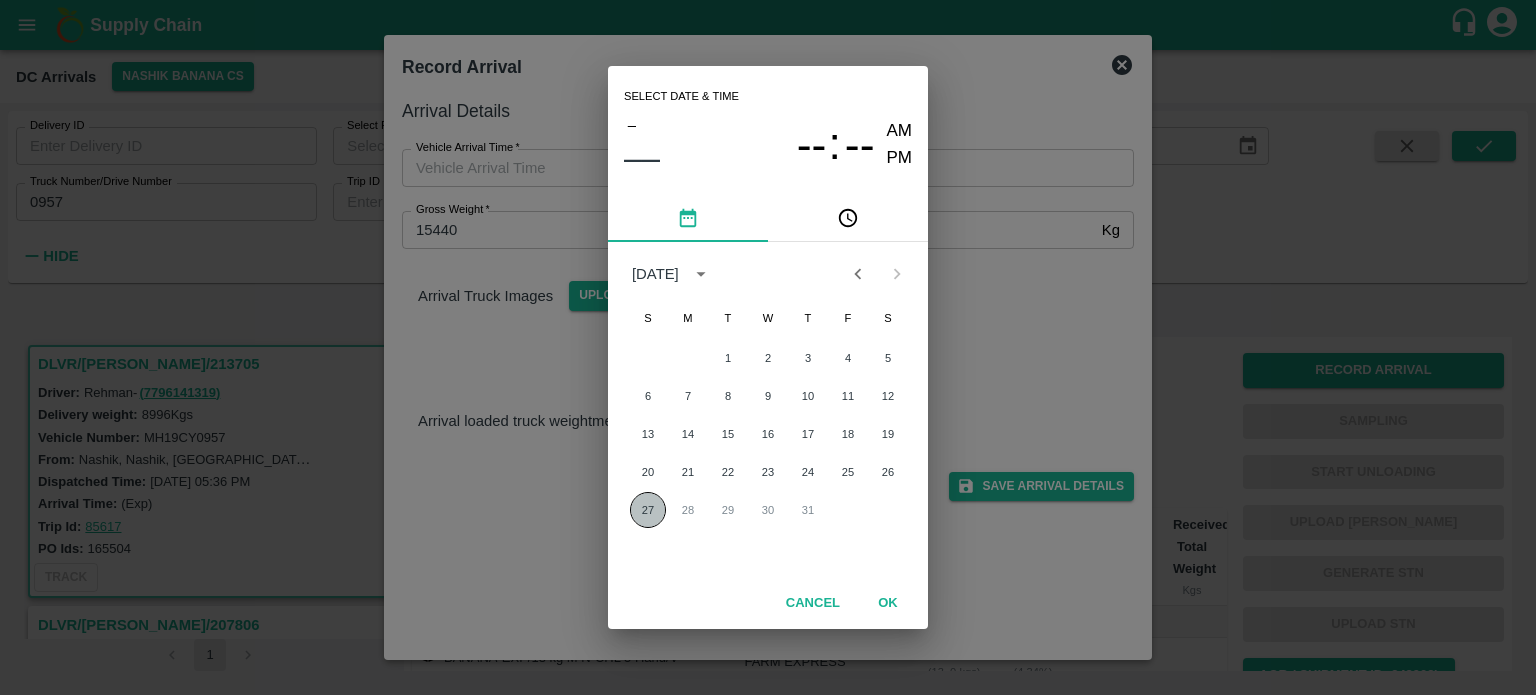 click on "27" at bounding box center (648, 510) 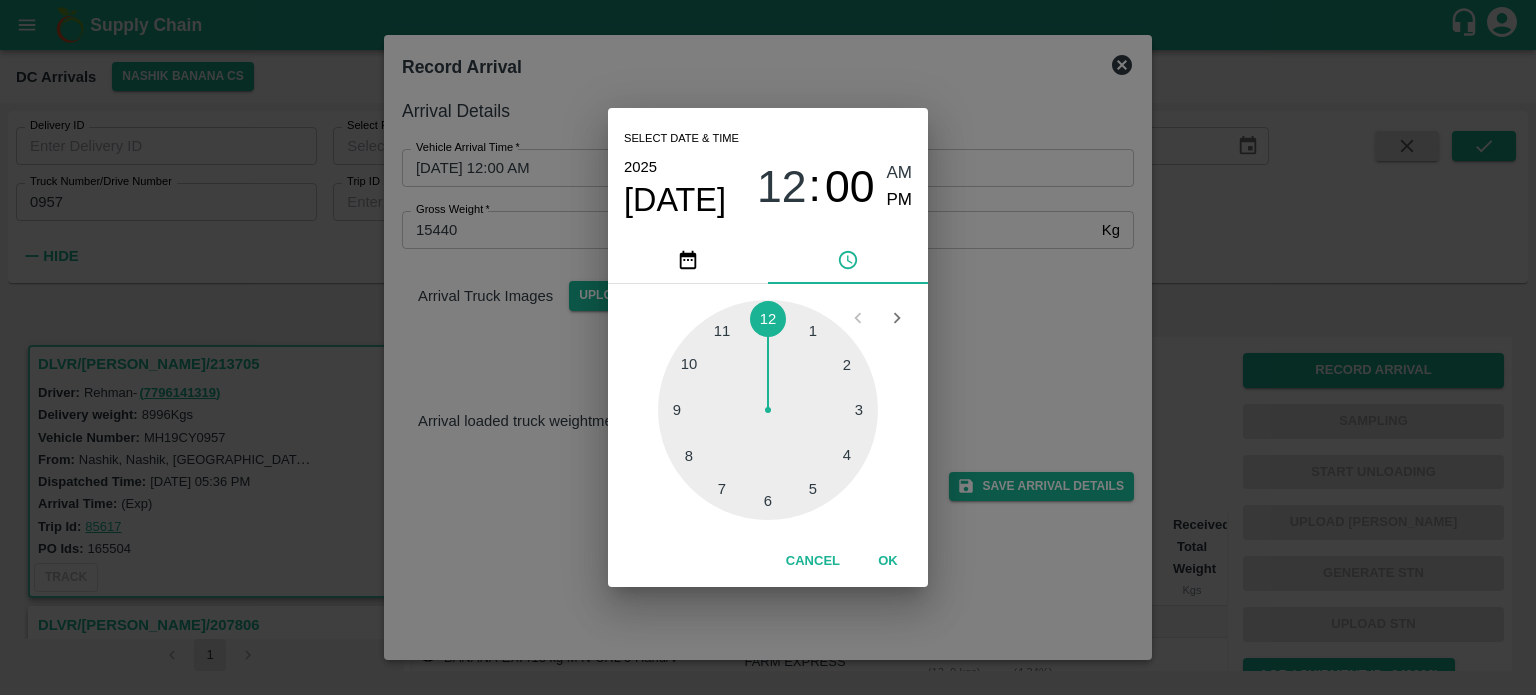 click at bounding box center (768, 410) 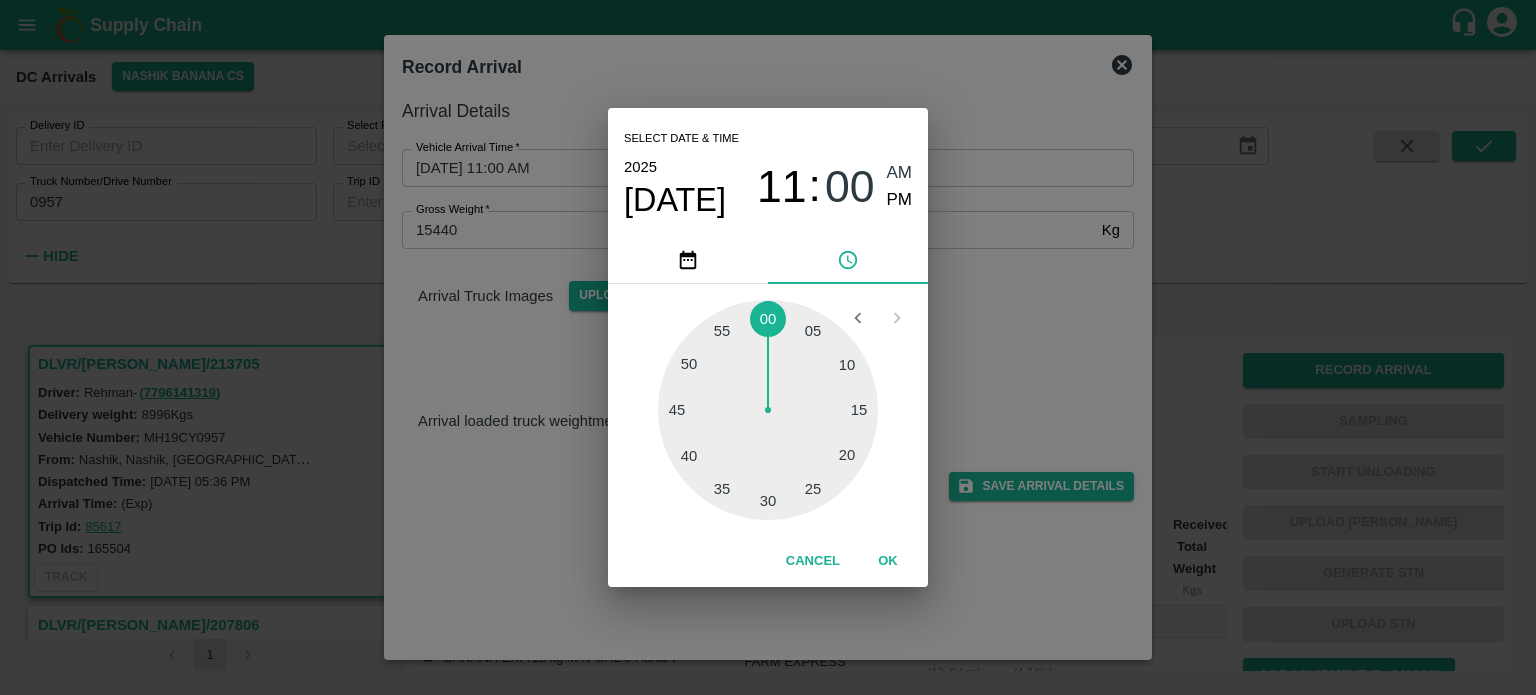 click on "Select date & time 2025 Jul 27 11 : 00 AM PM 05 10 15 20 25 30 35 40 45 50 55 00 Cancel OK" at bounding box center (768, 347) 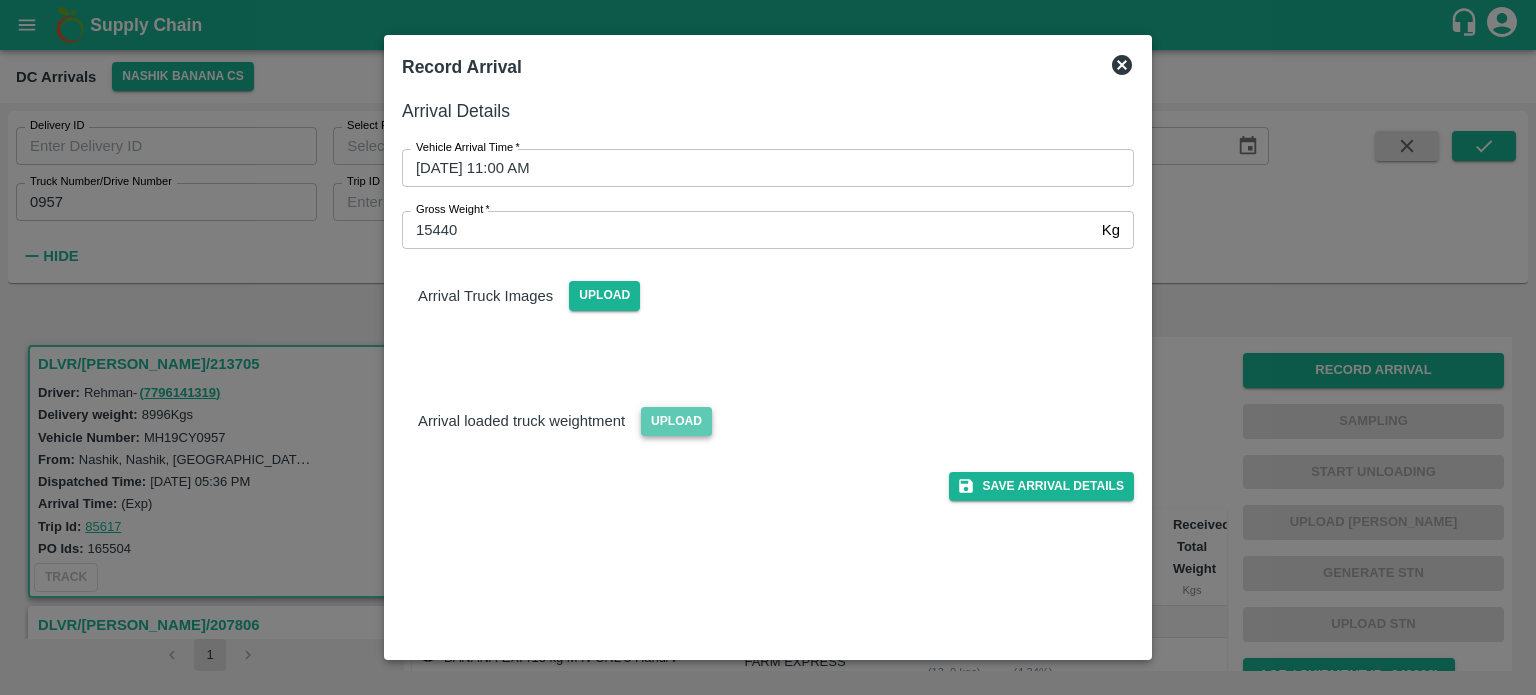 click on "Upload" at bounding box center (676, 421) 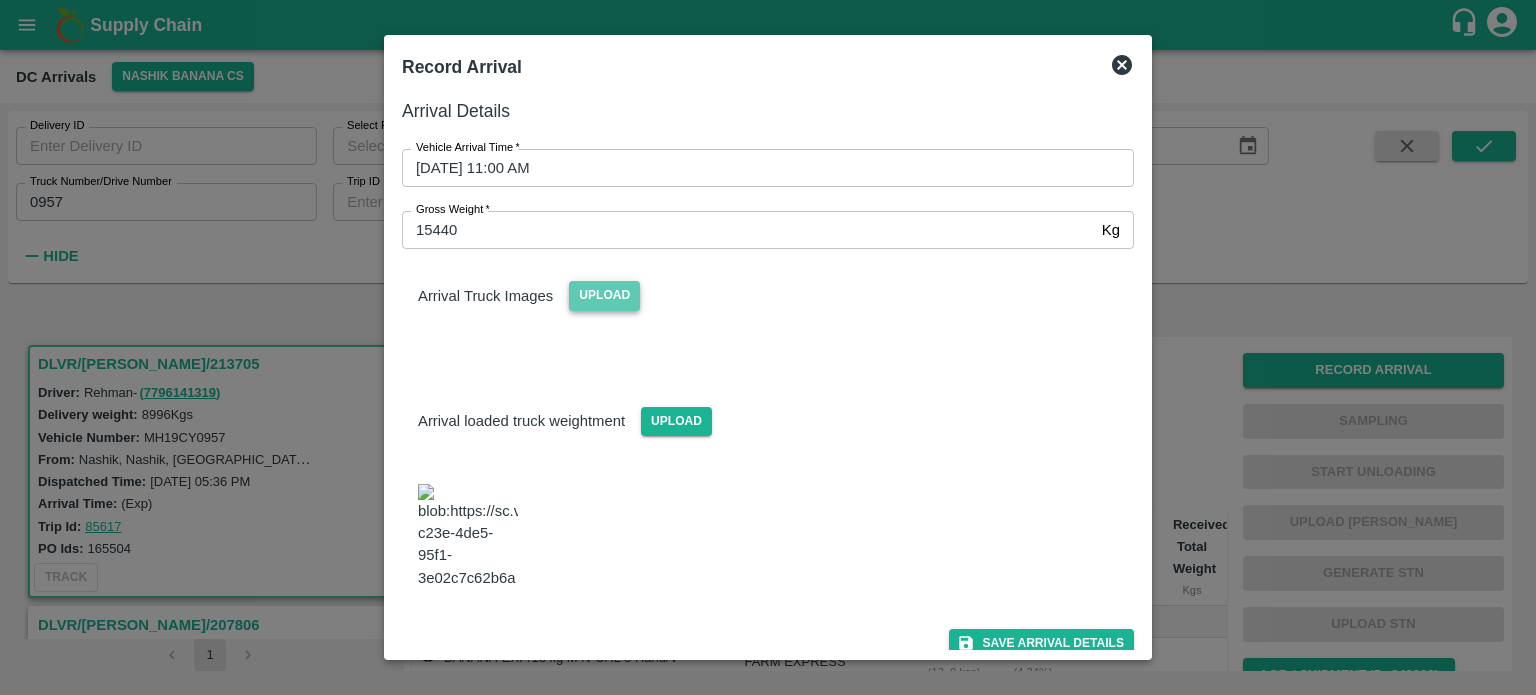 click on "Upload" at bounding box center [604, 295] 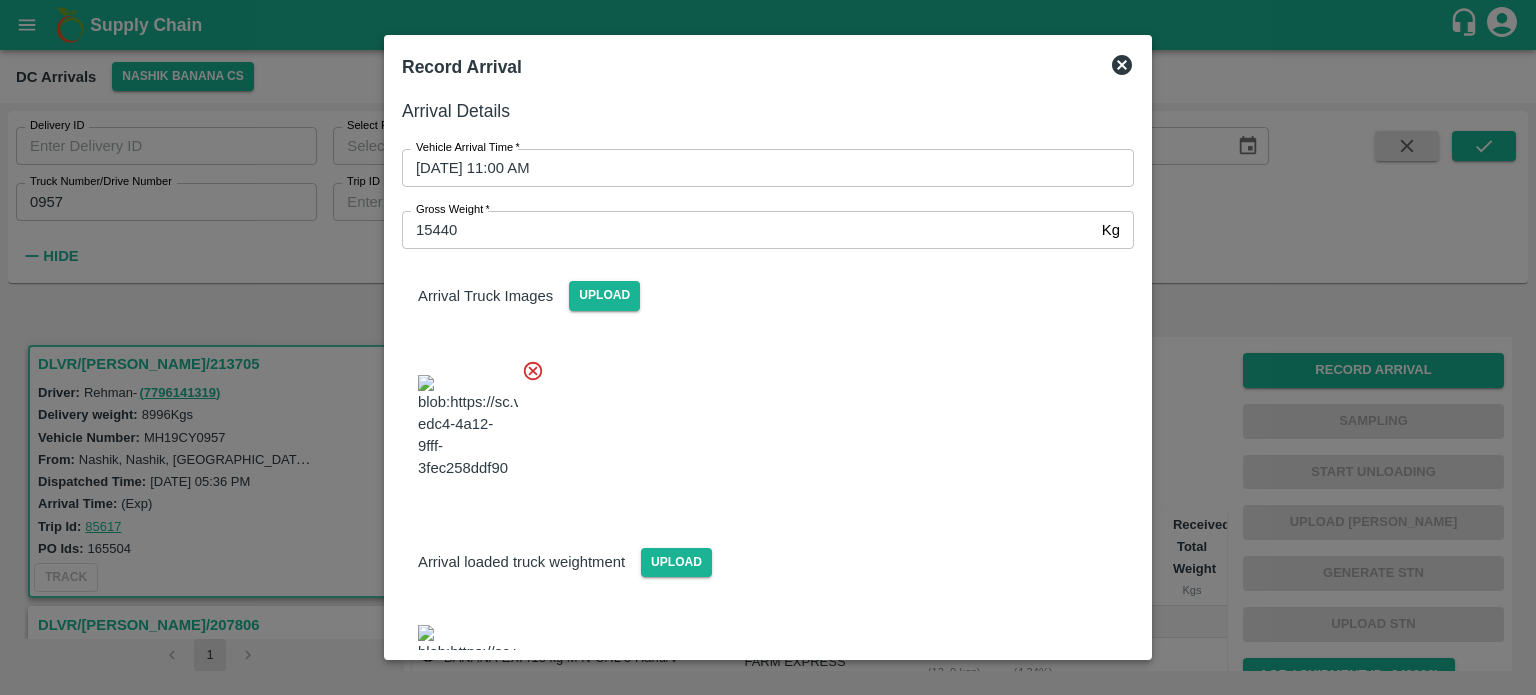 click at bounding box center [760, 421] 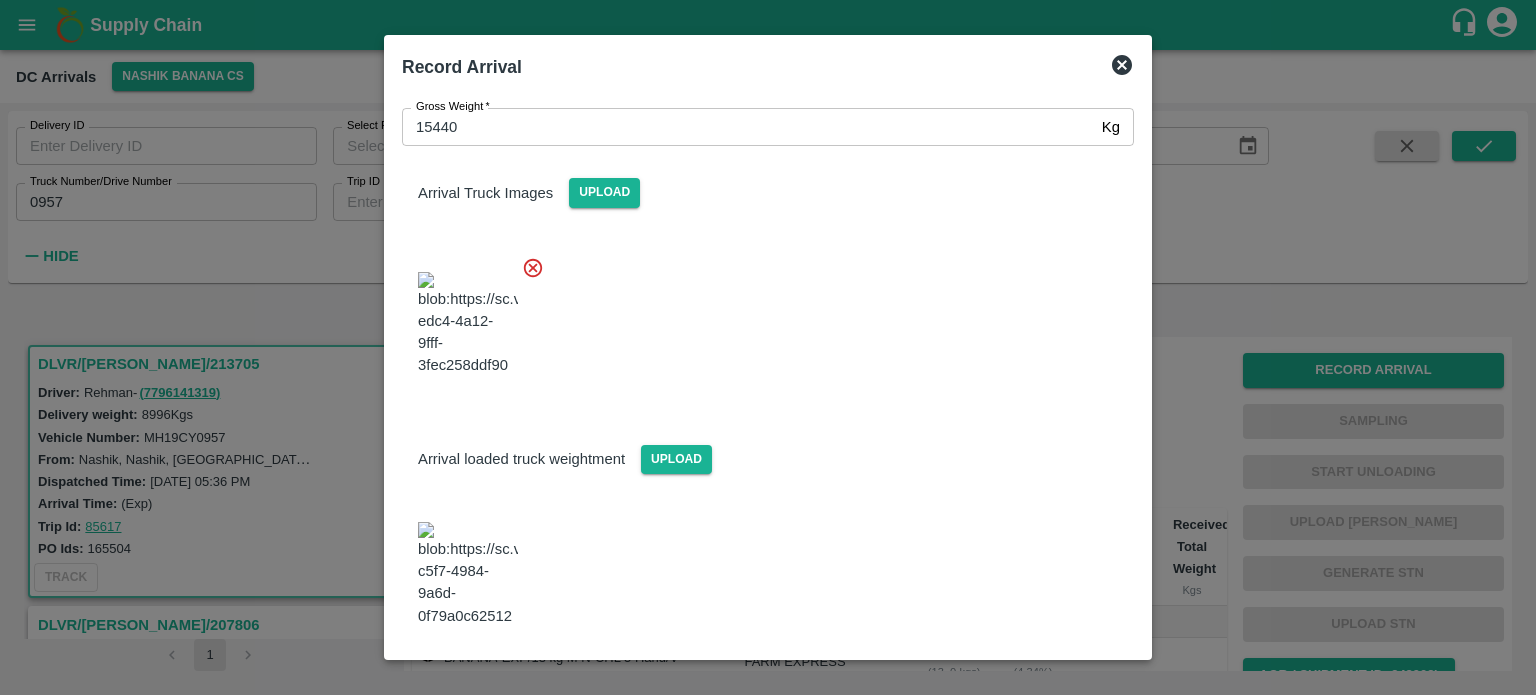click on "Save Arrival Details" at bounding box center [1041, 681] 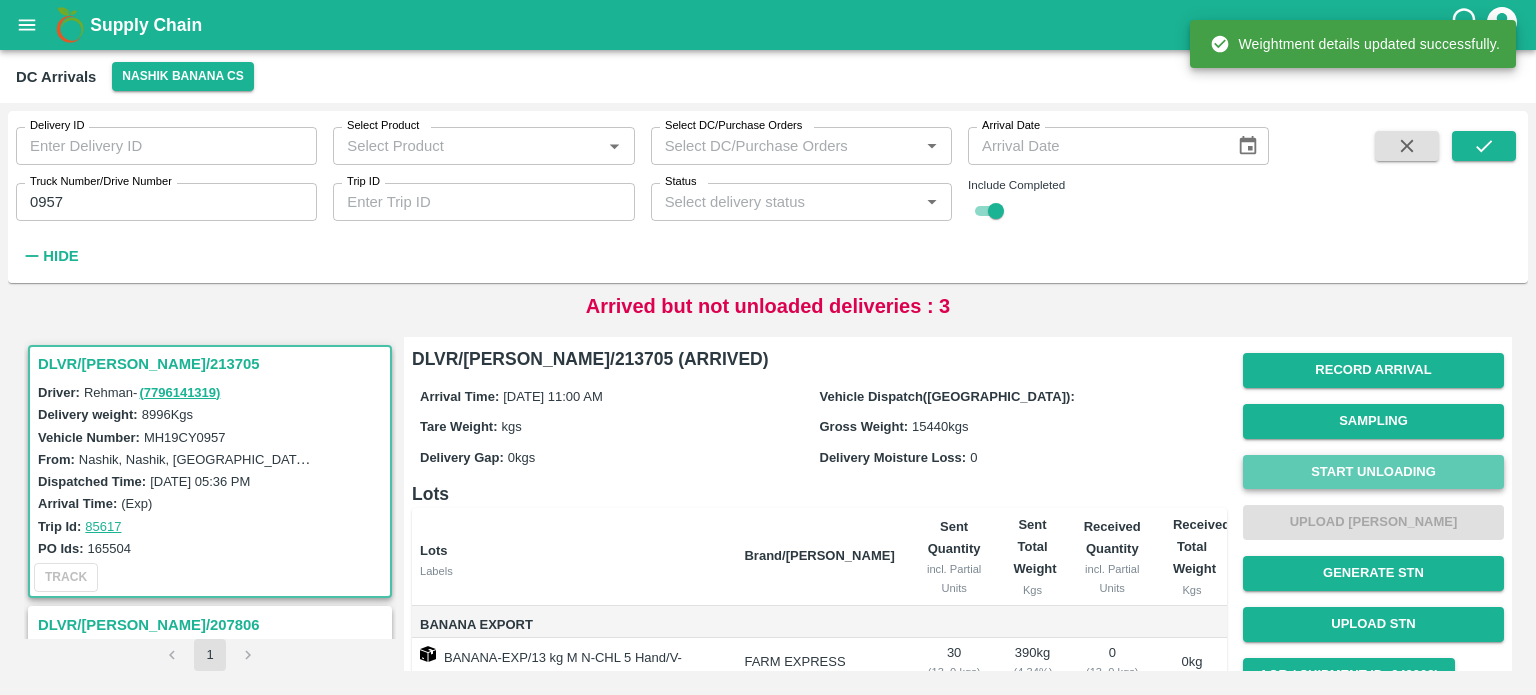 click on "Start Unloading" at bounding box center (1373, 472) 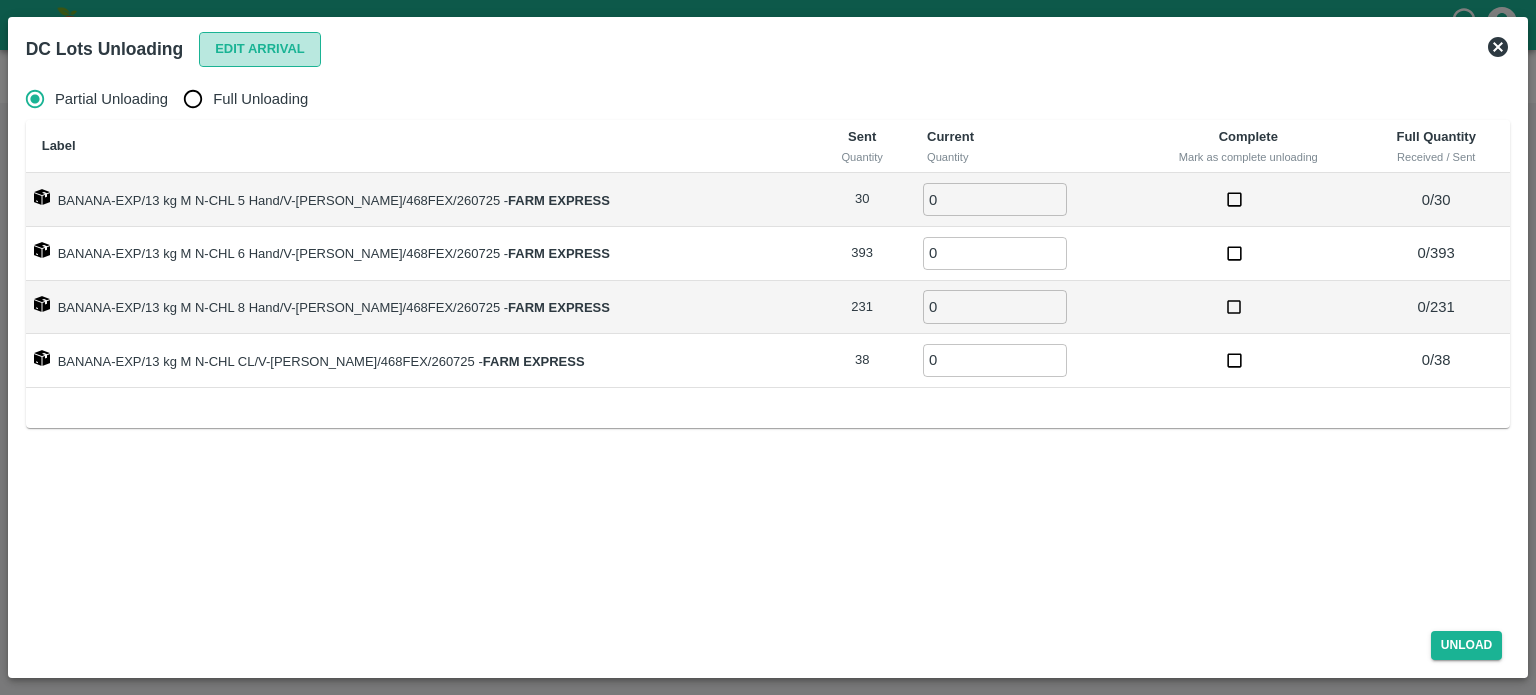 click on "Edit Arrival" at bounding box center [260, 49] 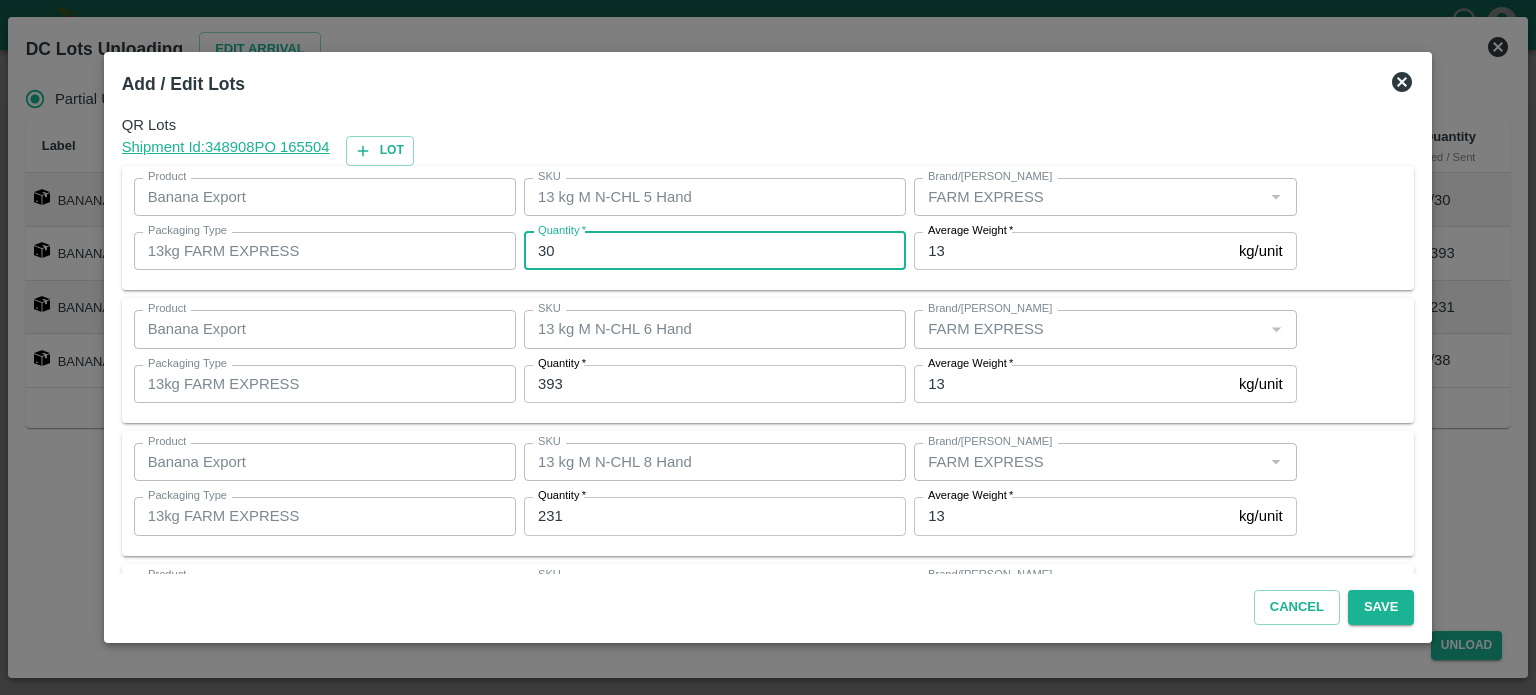 click on "30" at bounding box center (715, 251) 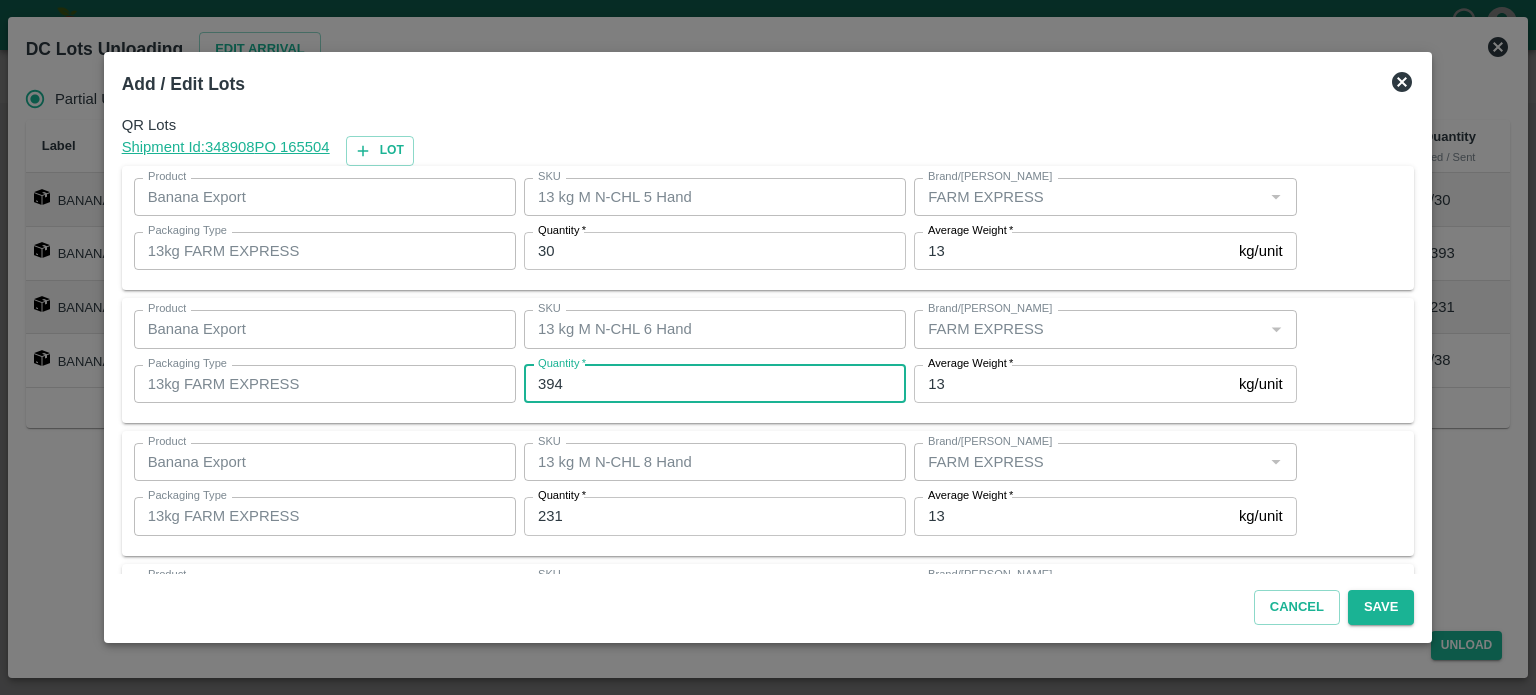 type on "394" 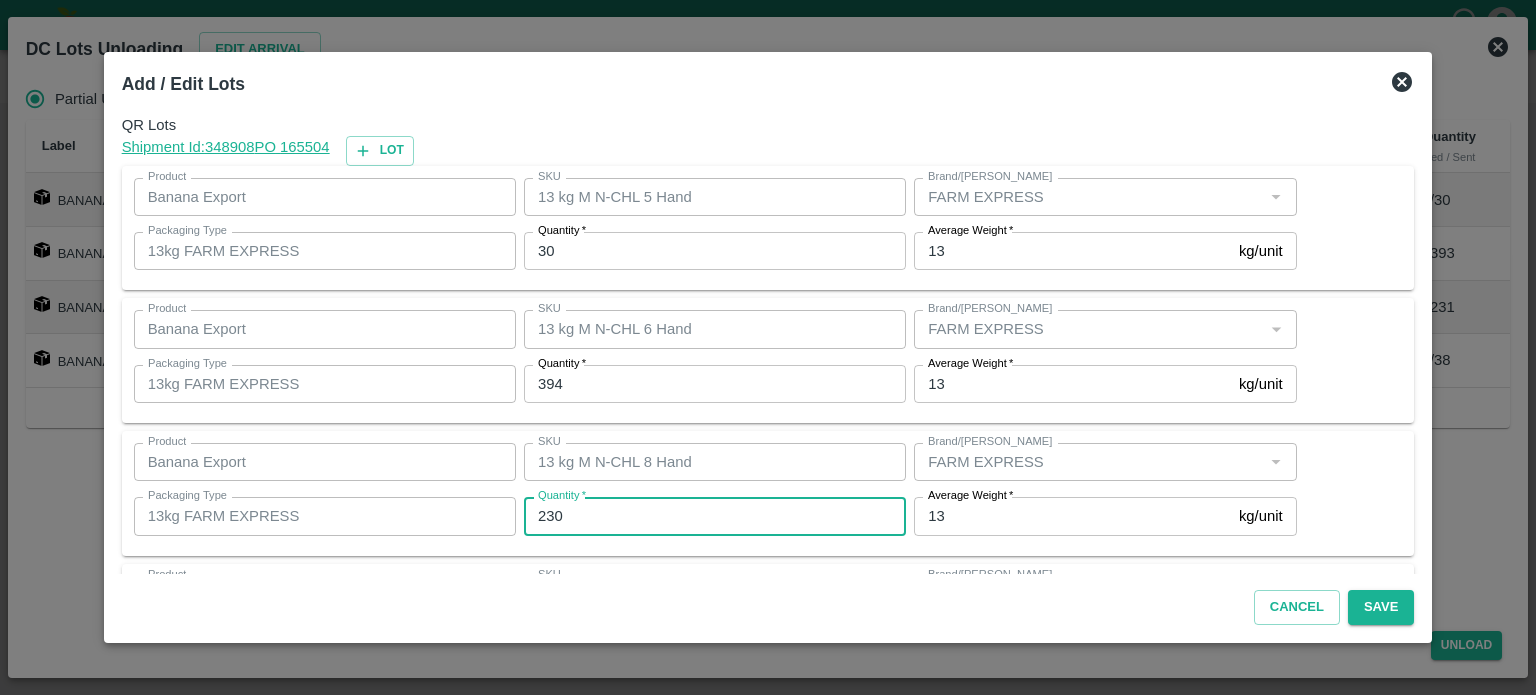type on "230" 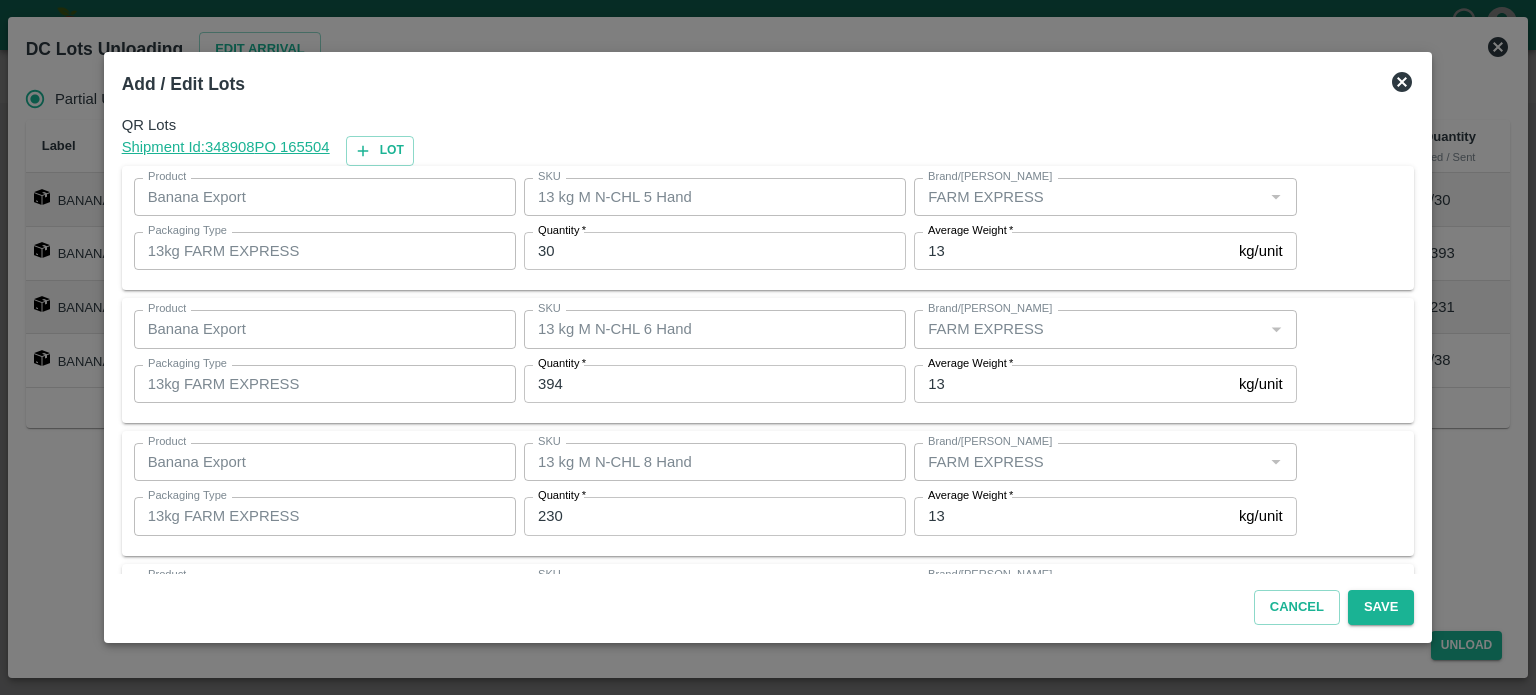 scroll, scrollTop: 129, scrollLeft: 0, axis: vertical 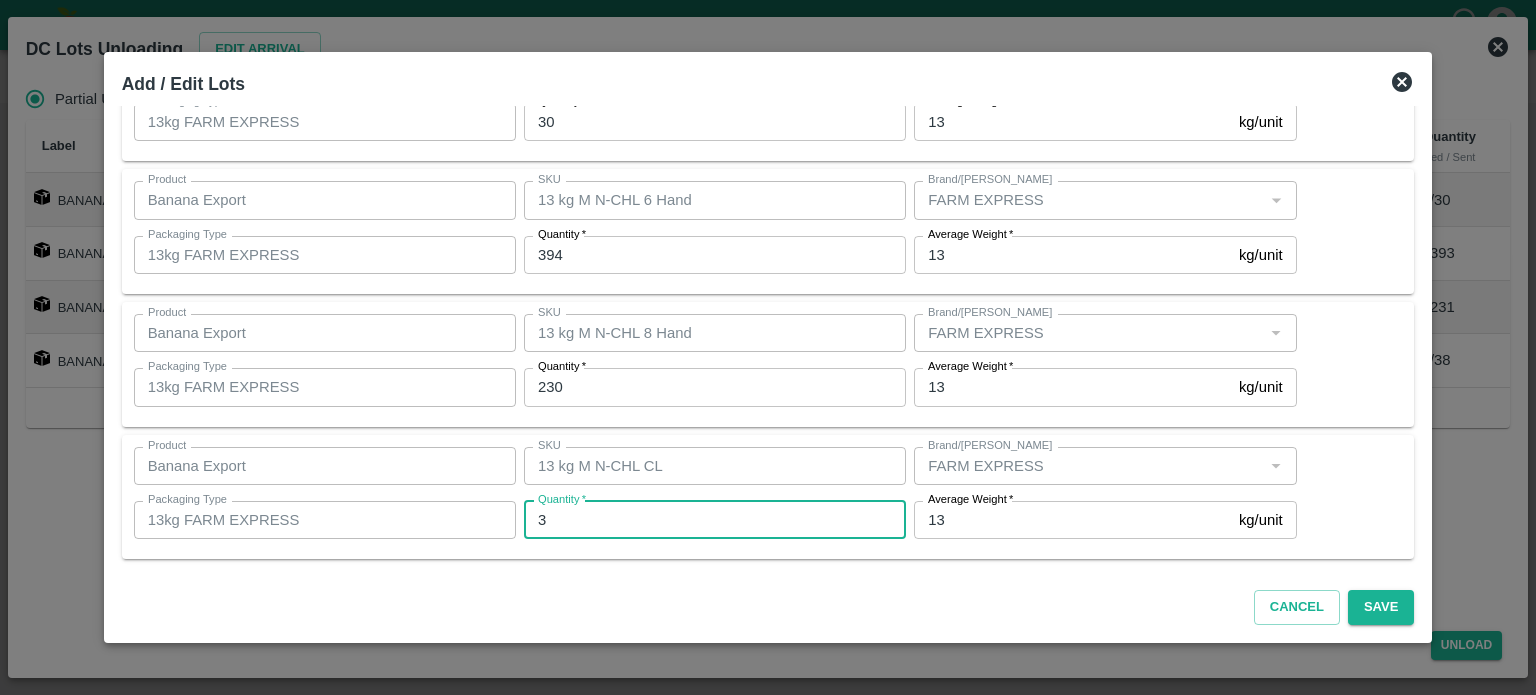 type on "38" 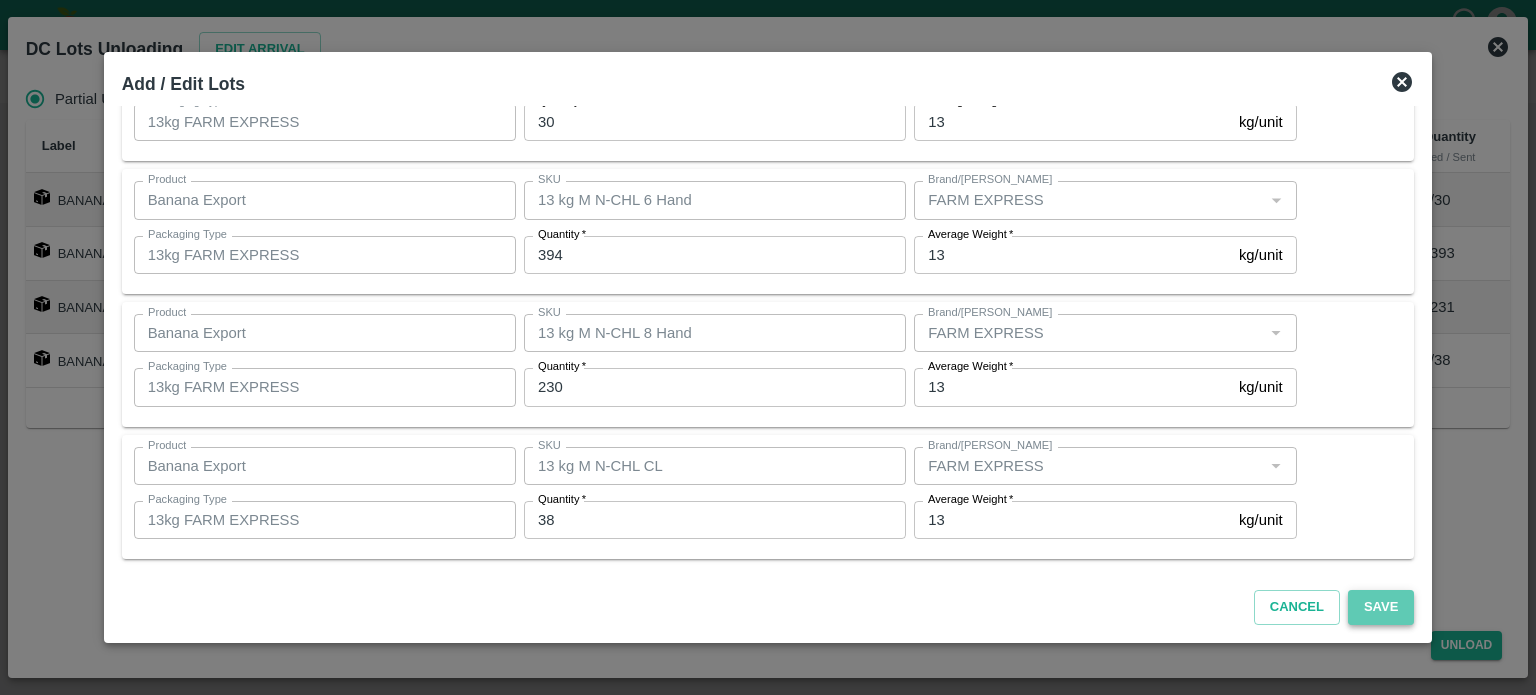 click on "Save" at bounding box center (1381, 607) 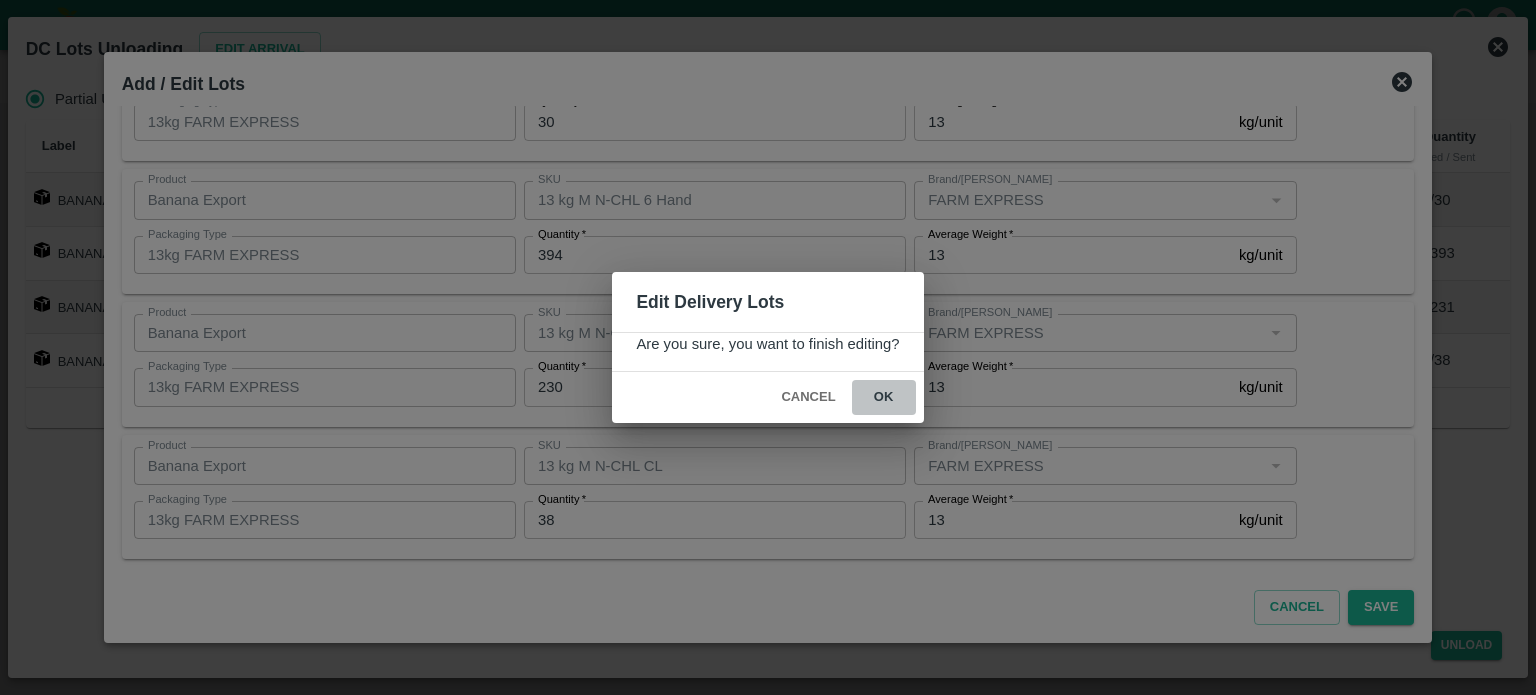 click on "ok" at bounding box center [884, 397] 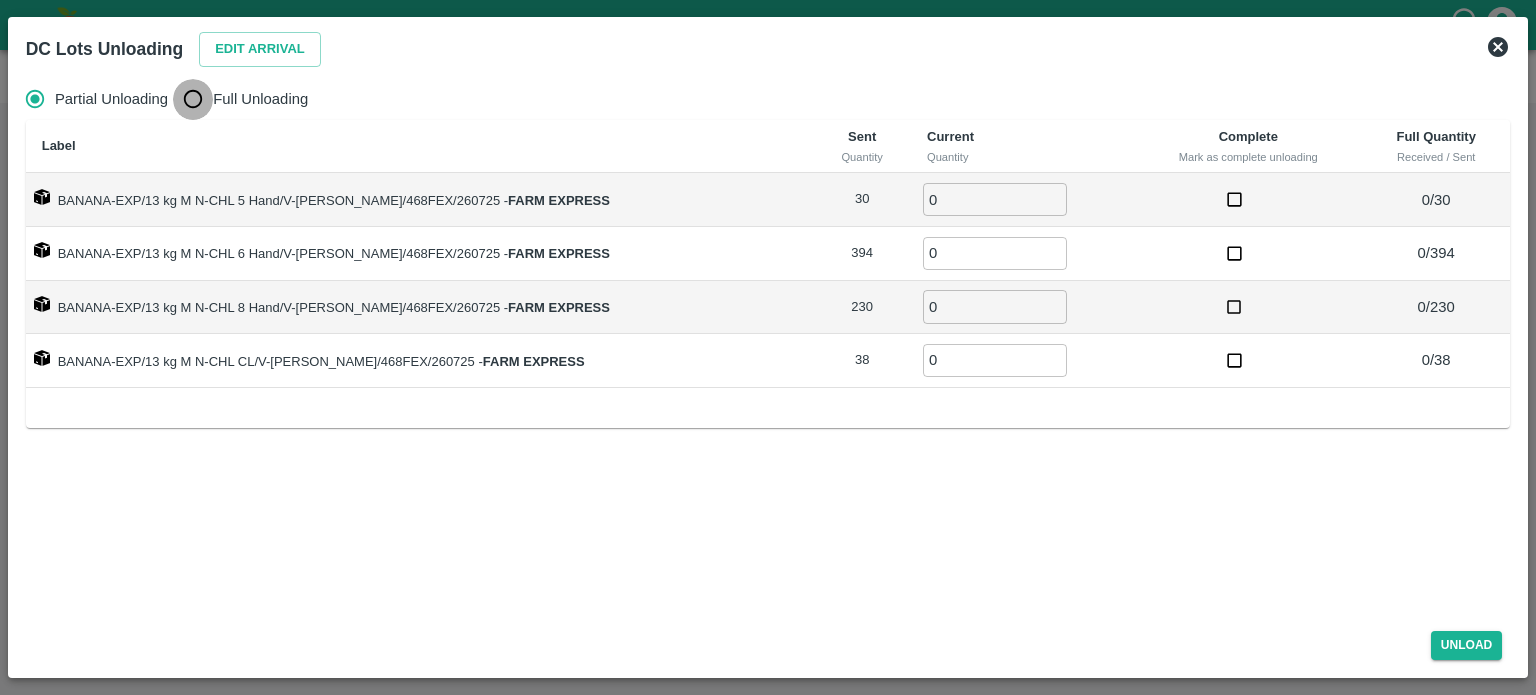 click on "Full Unloading" at bounding box center (193, 99) 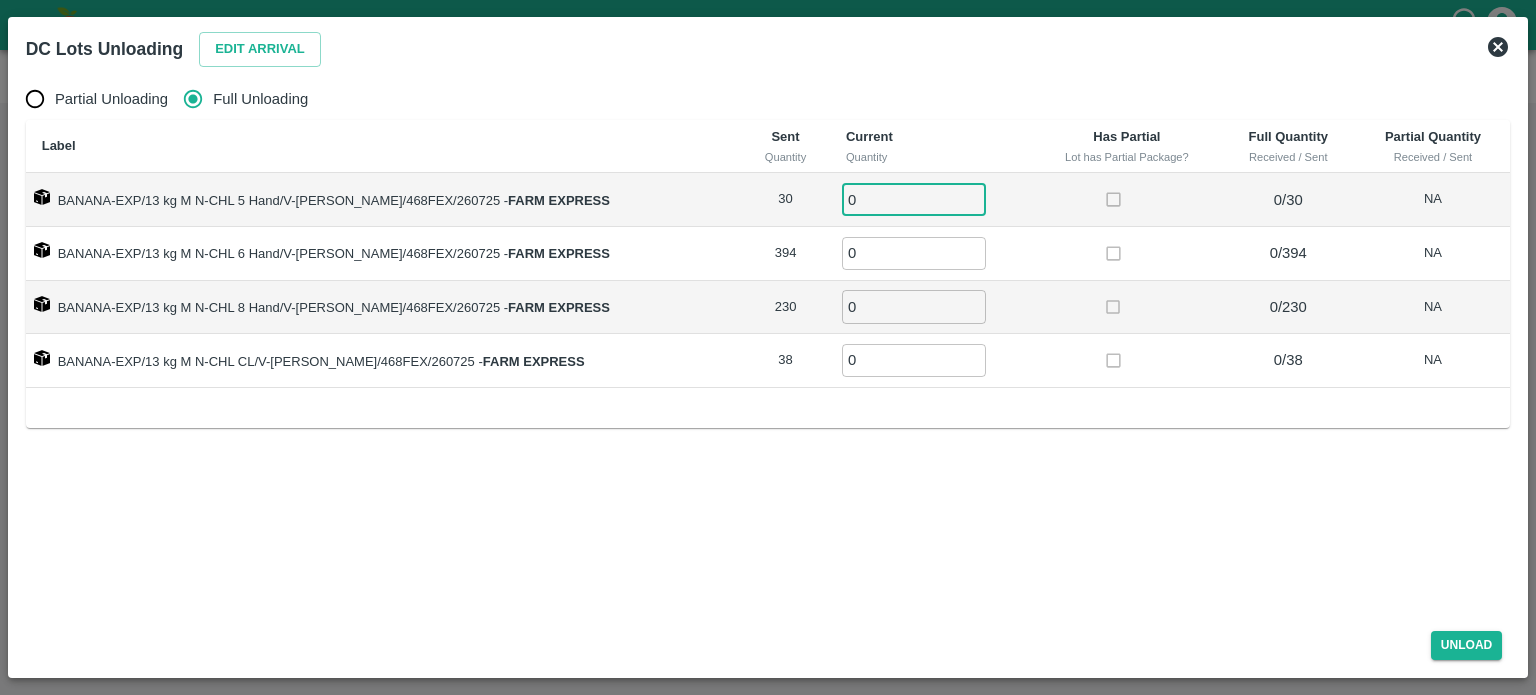click on "0" at bounding box center [914, 199] 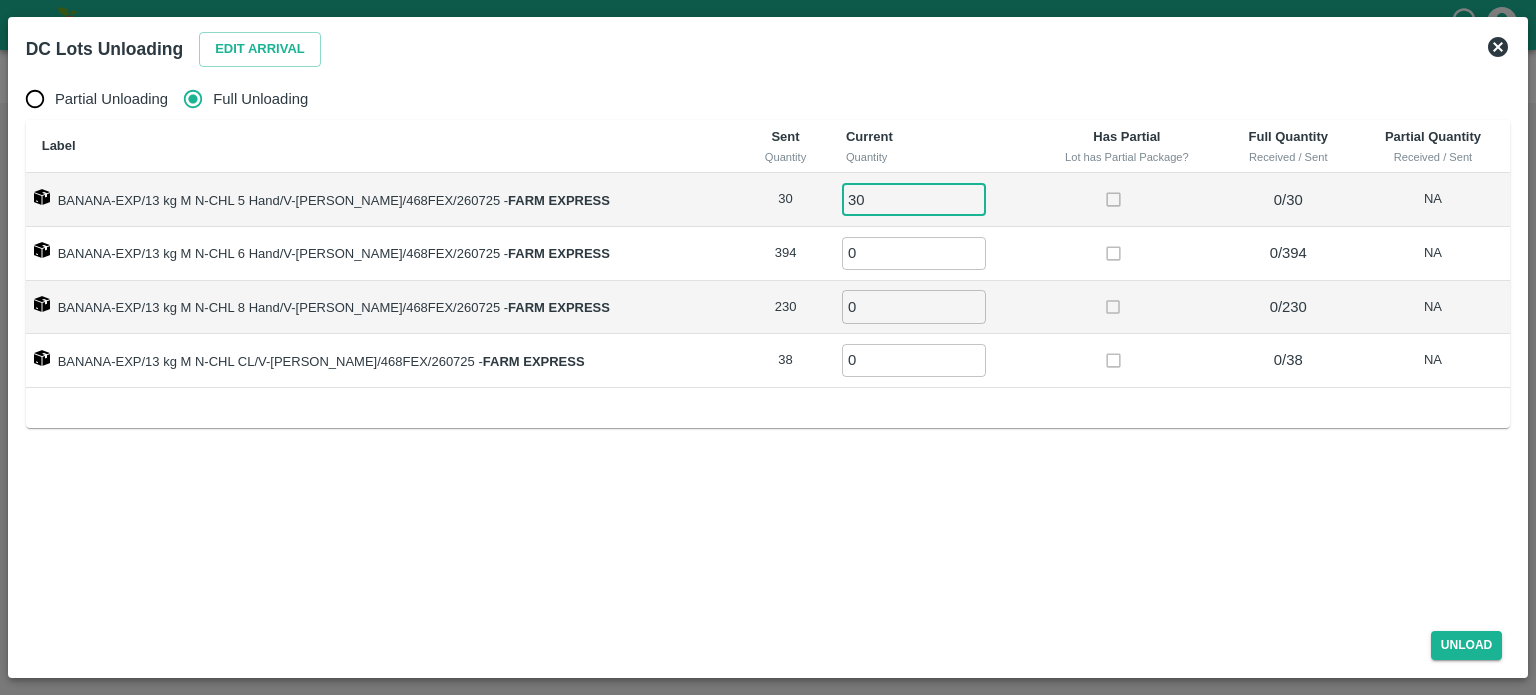 type on "30" 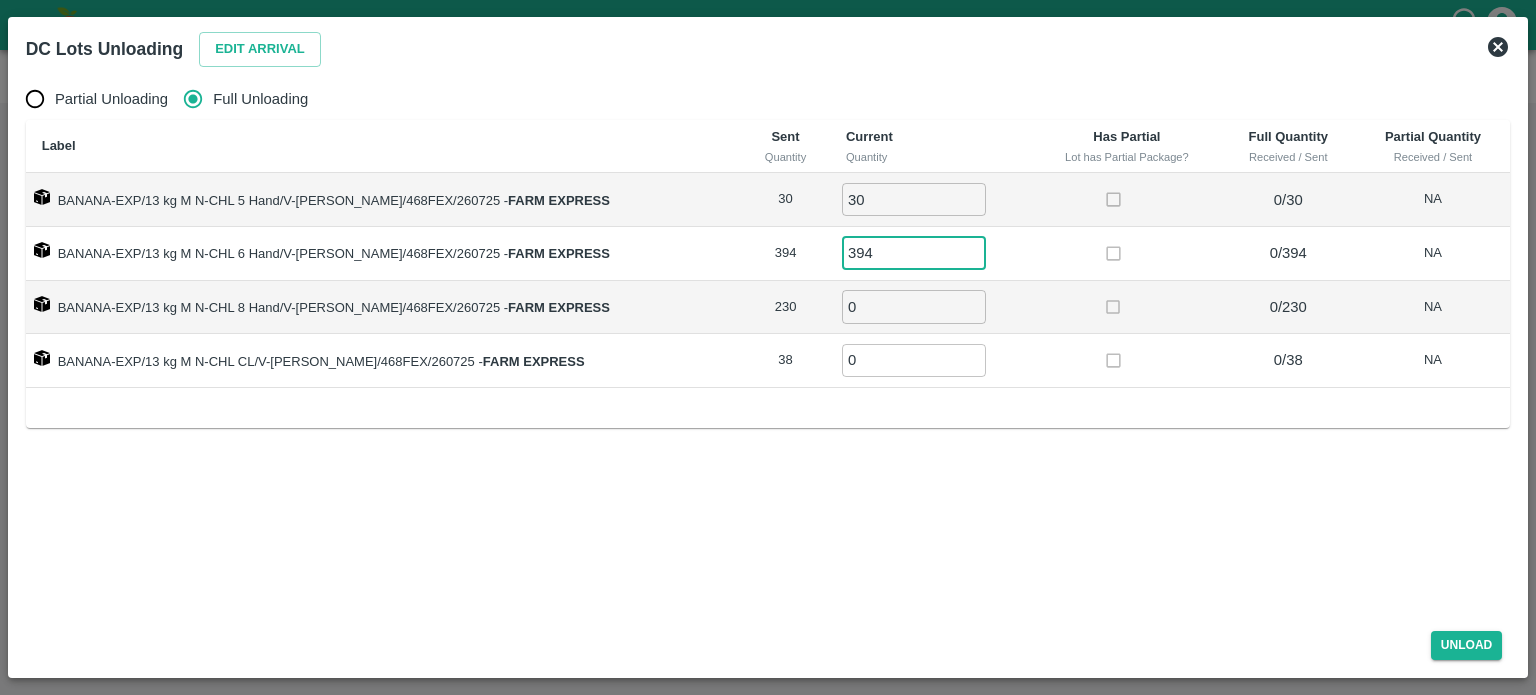 type on "394" 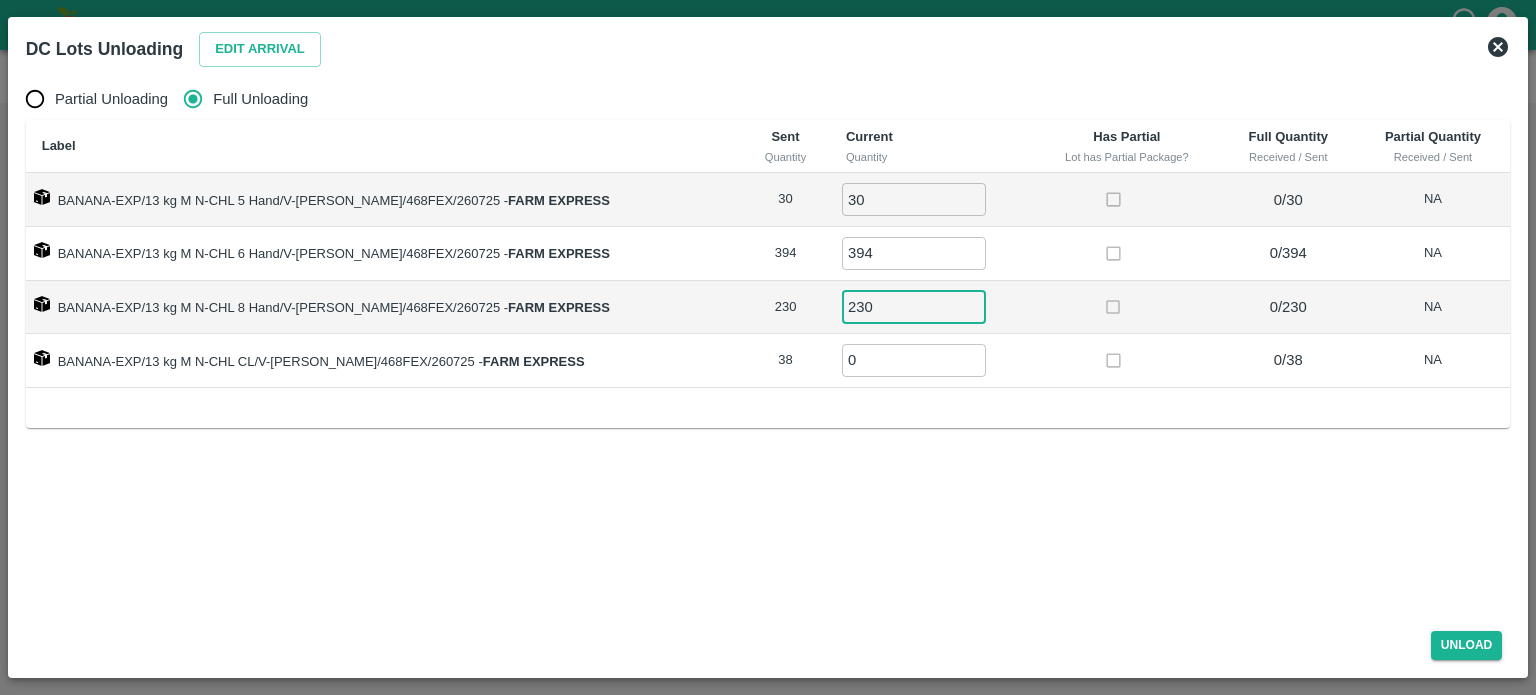 type on "230" 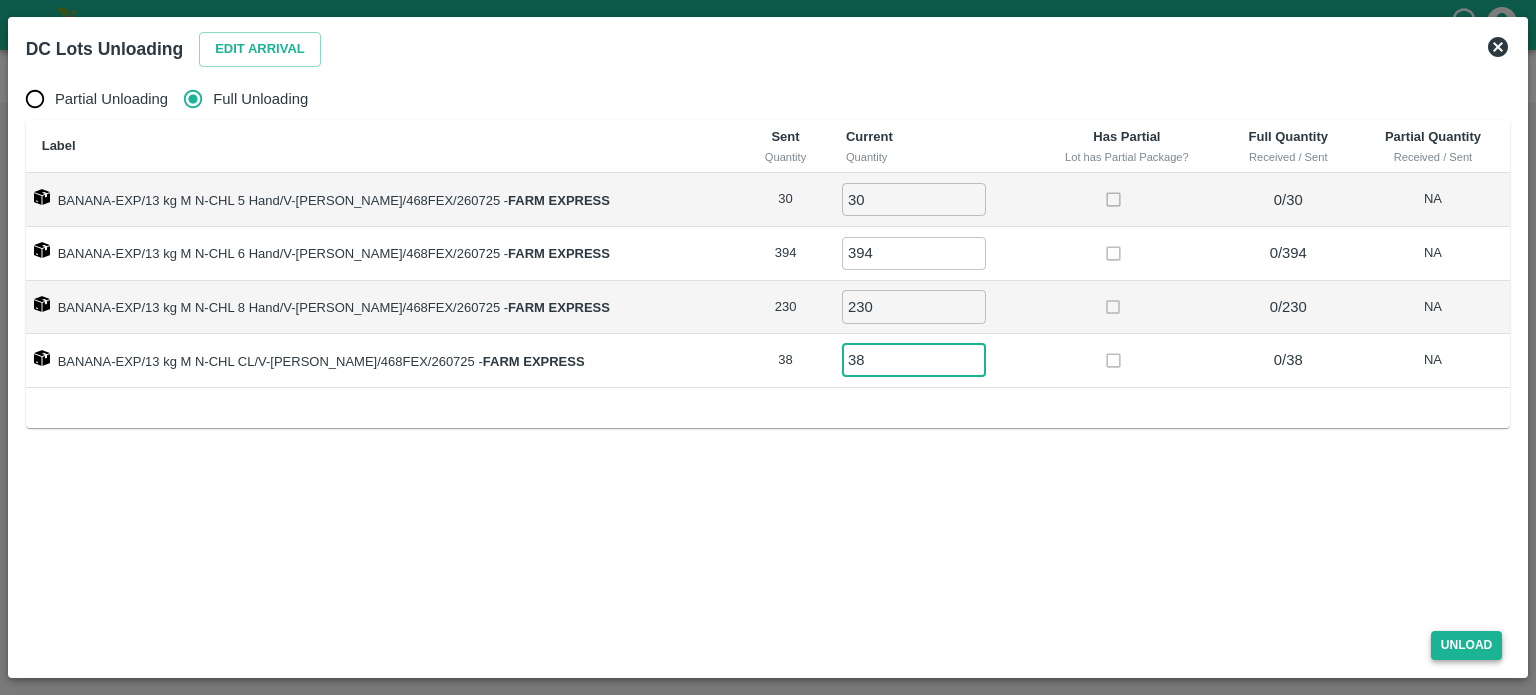 type on "38" 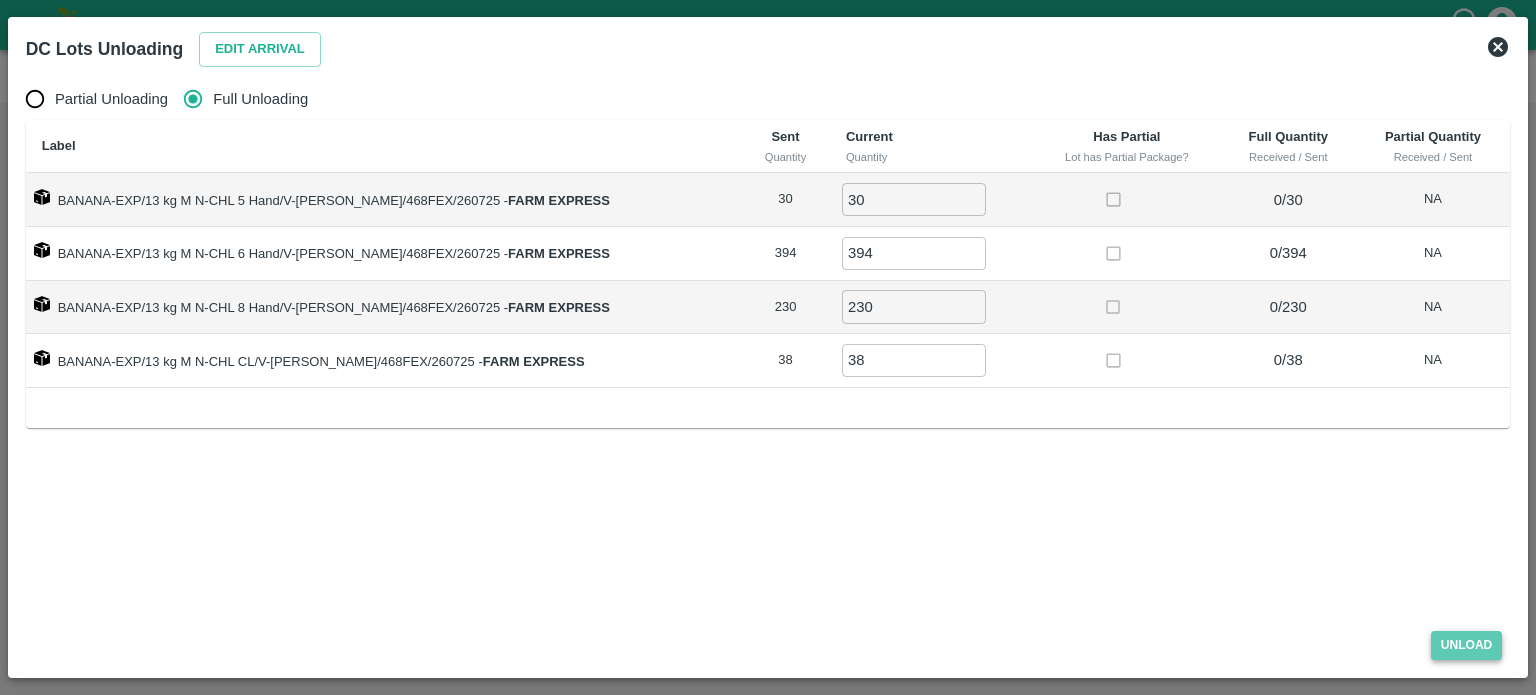 click on "Unload" at bounding box center [1467, 645] 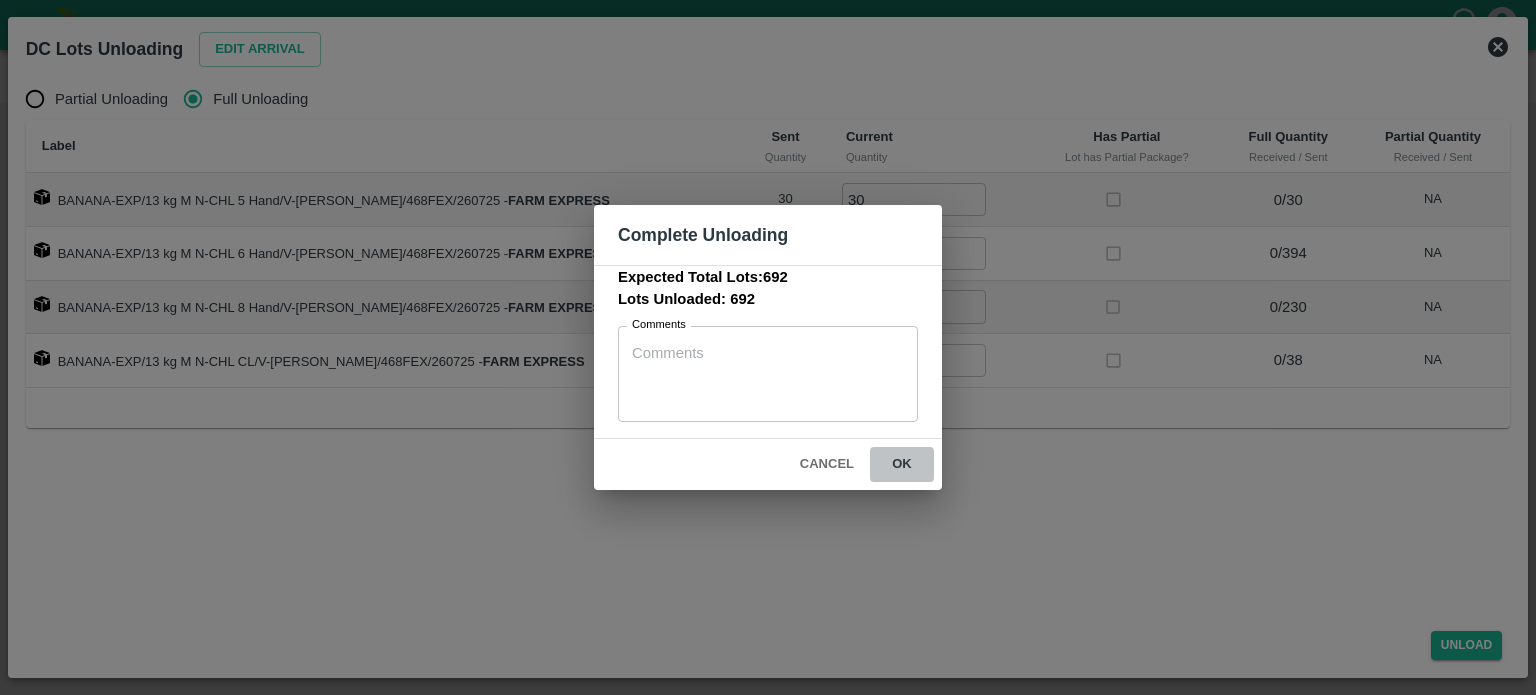 click on "ok" at bounding box center [902, 464] 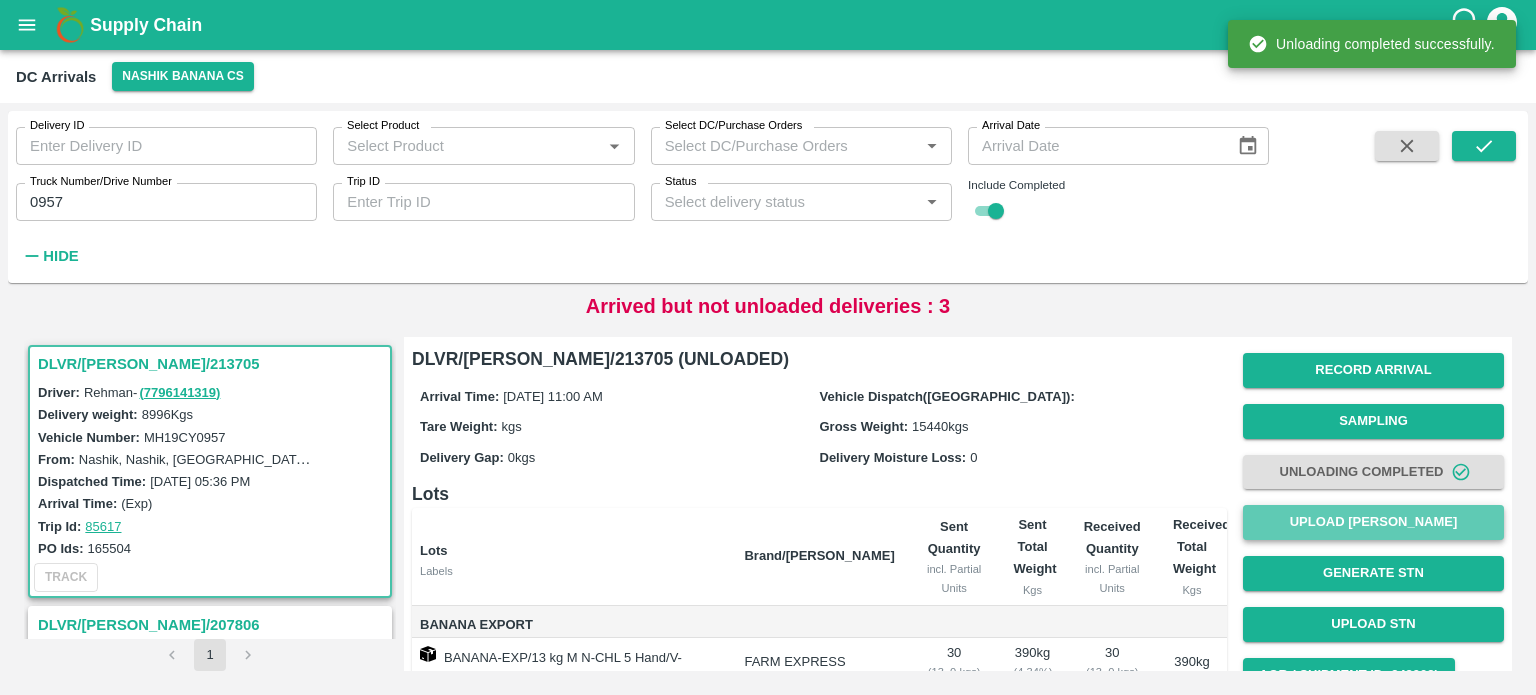 click on "Upload [PERSON_NAME]" at bounding box center (1373, 522) 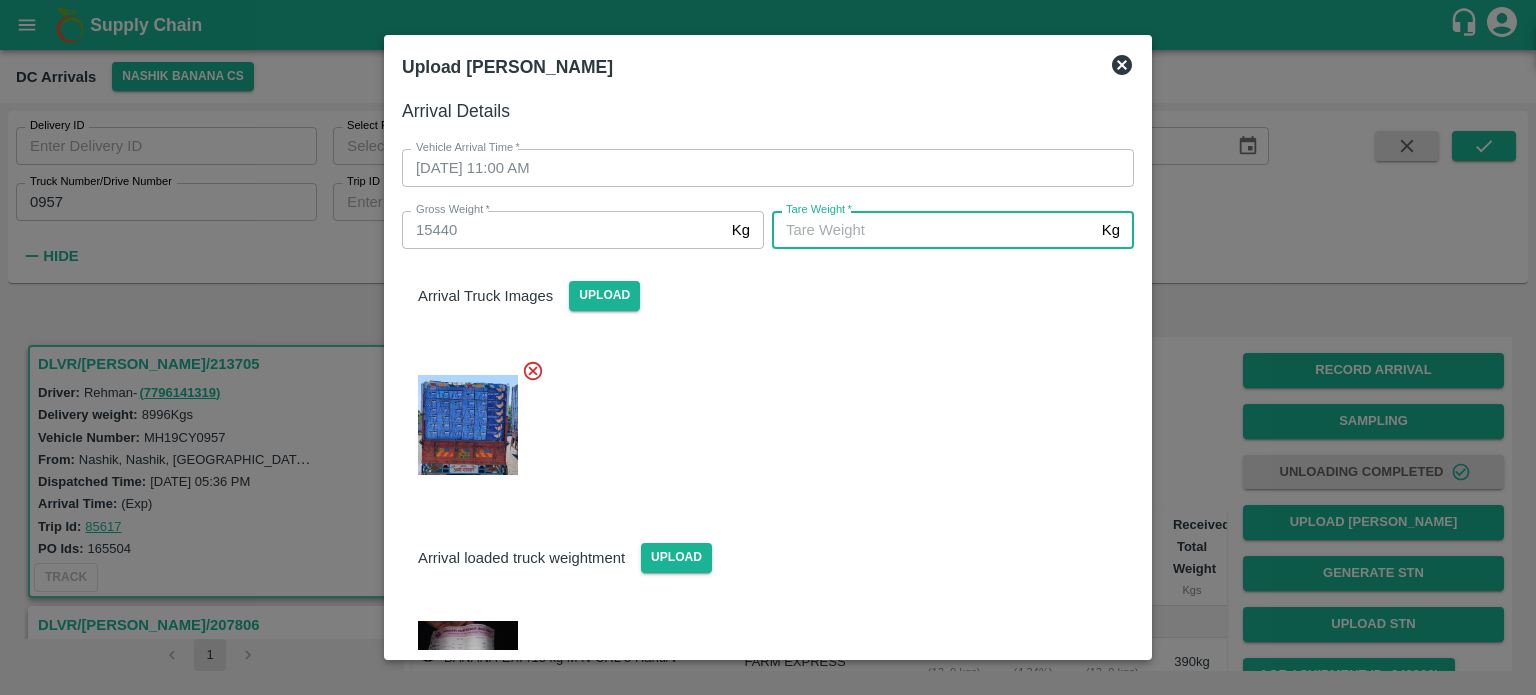 click on "[PERSON_NAME]   *" at bounding box center (933, 230) 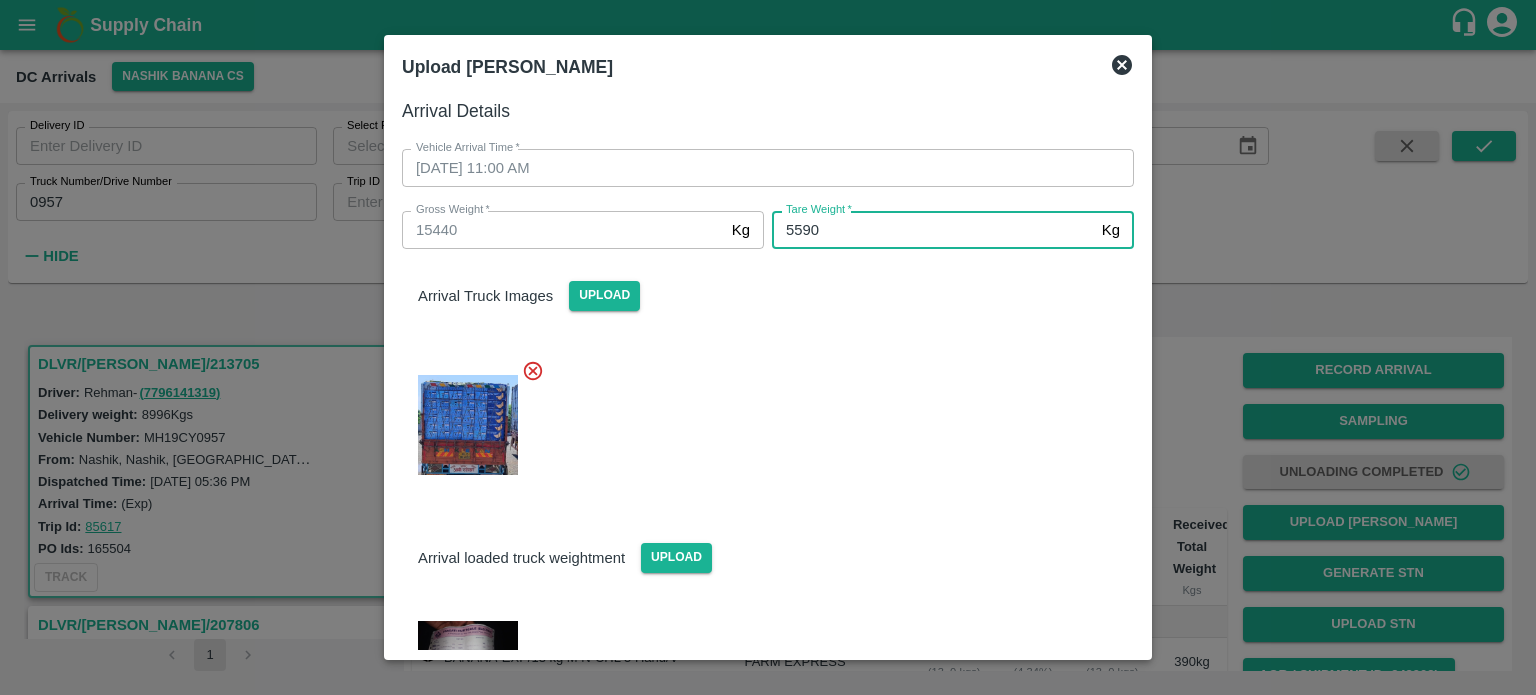type on "5590" 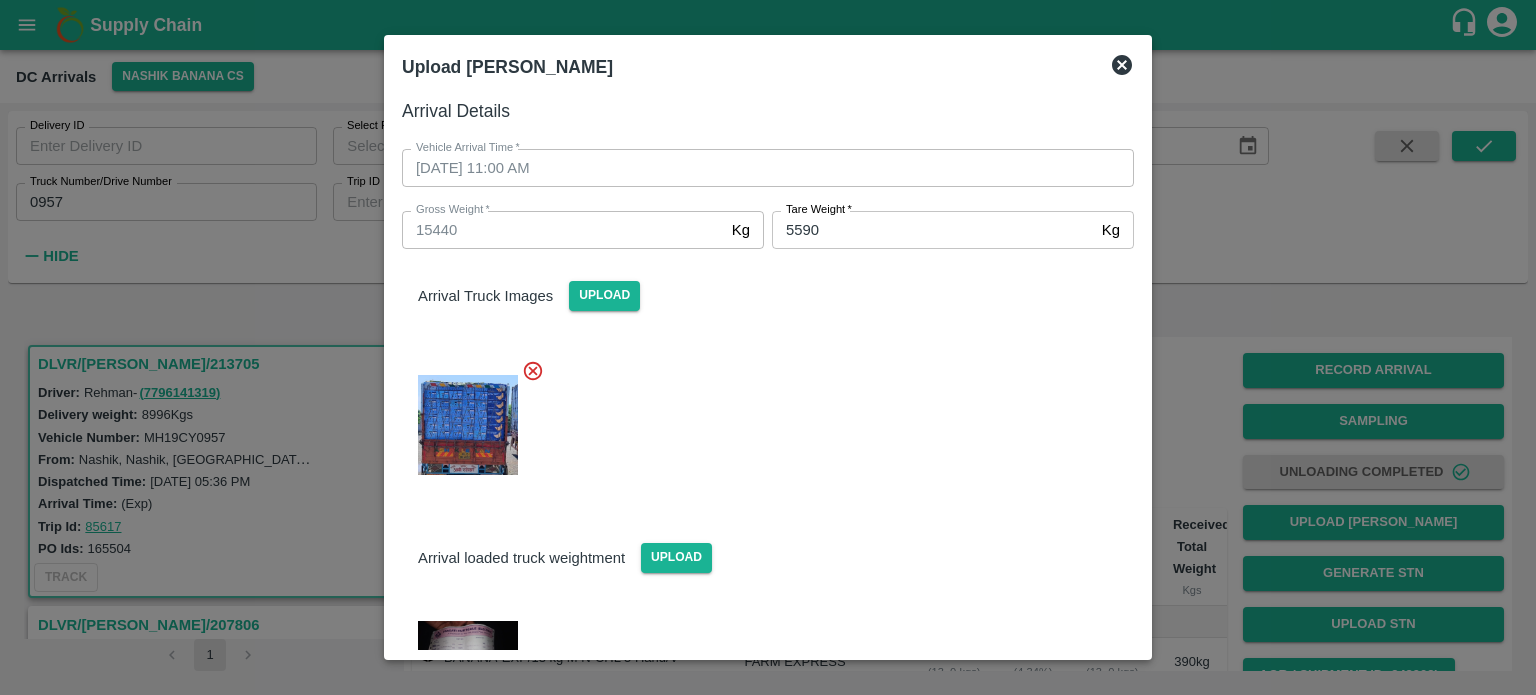 scroll, scrollTop: 103, scrollLeft: 0, axis: vertical 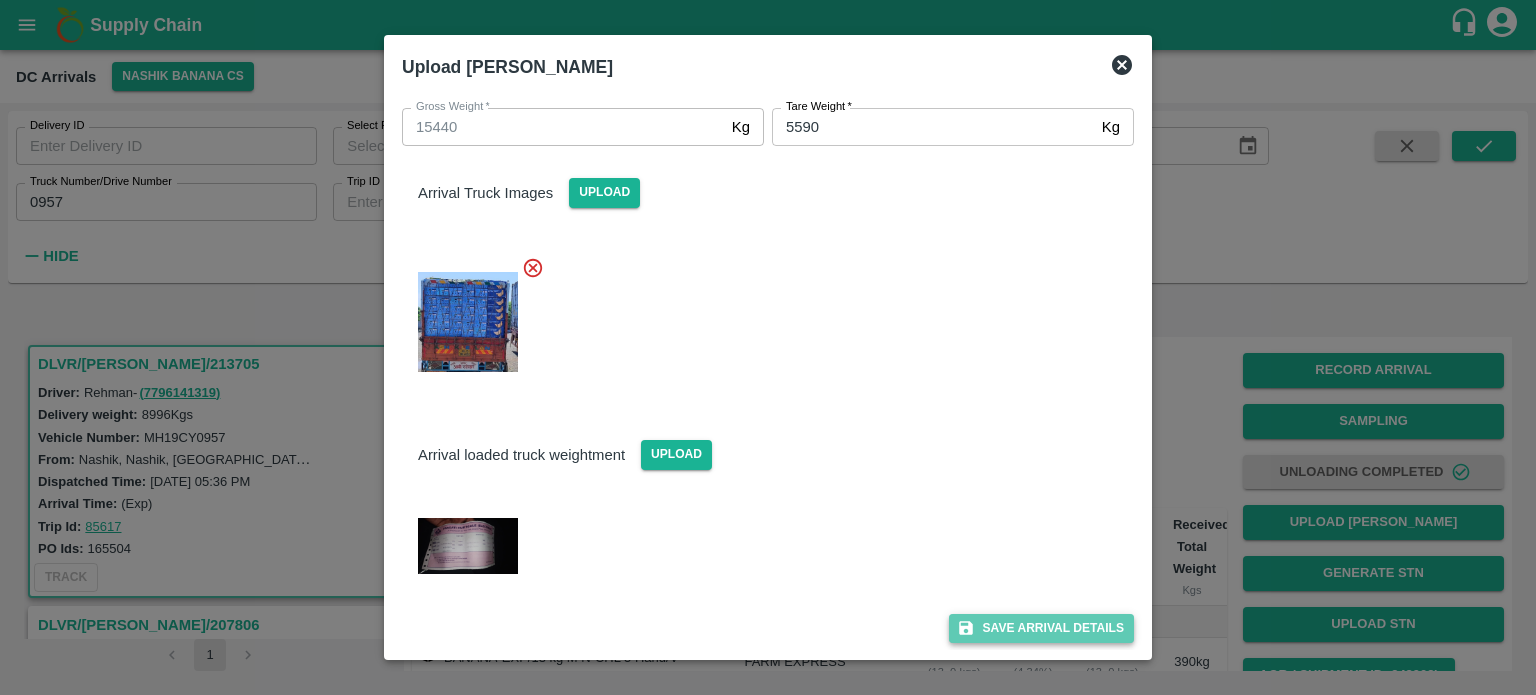 click on "Save Arrival Details" at bounding box center [1041, 628] 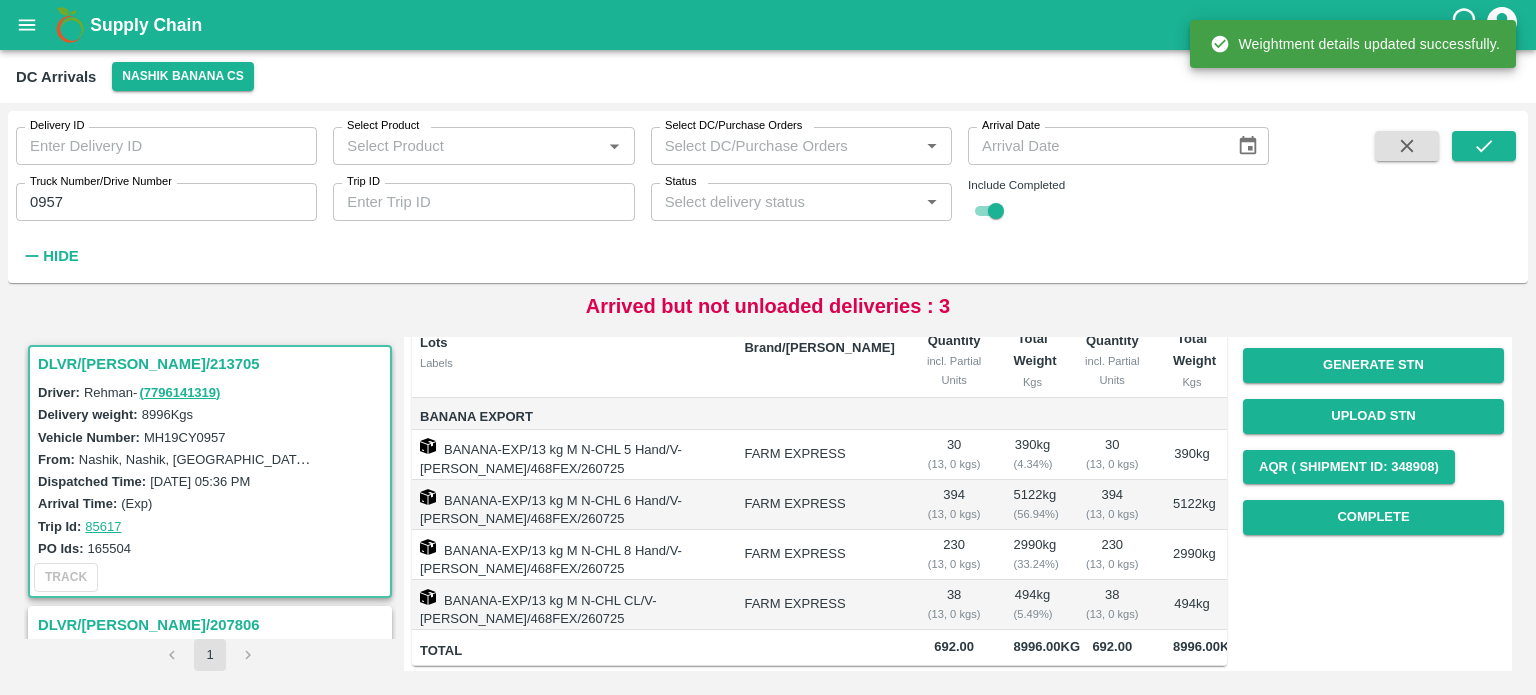scroll, scrollTop: 211, scrollLeft: 0, axis: vertical 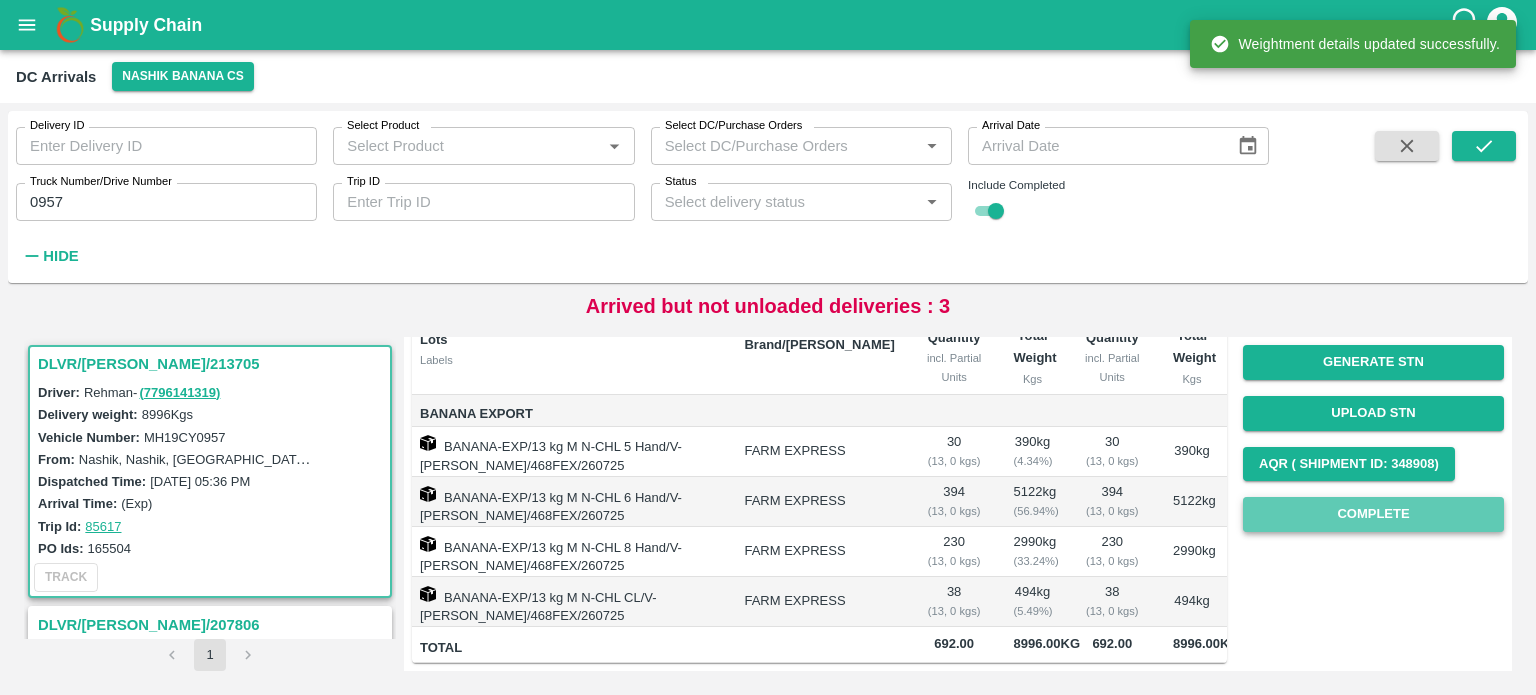 click on "Complete" at bounding box center [1373, 514] 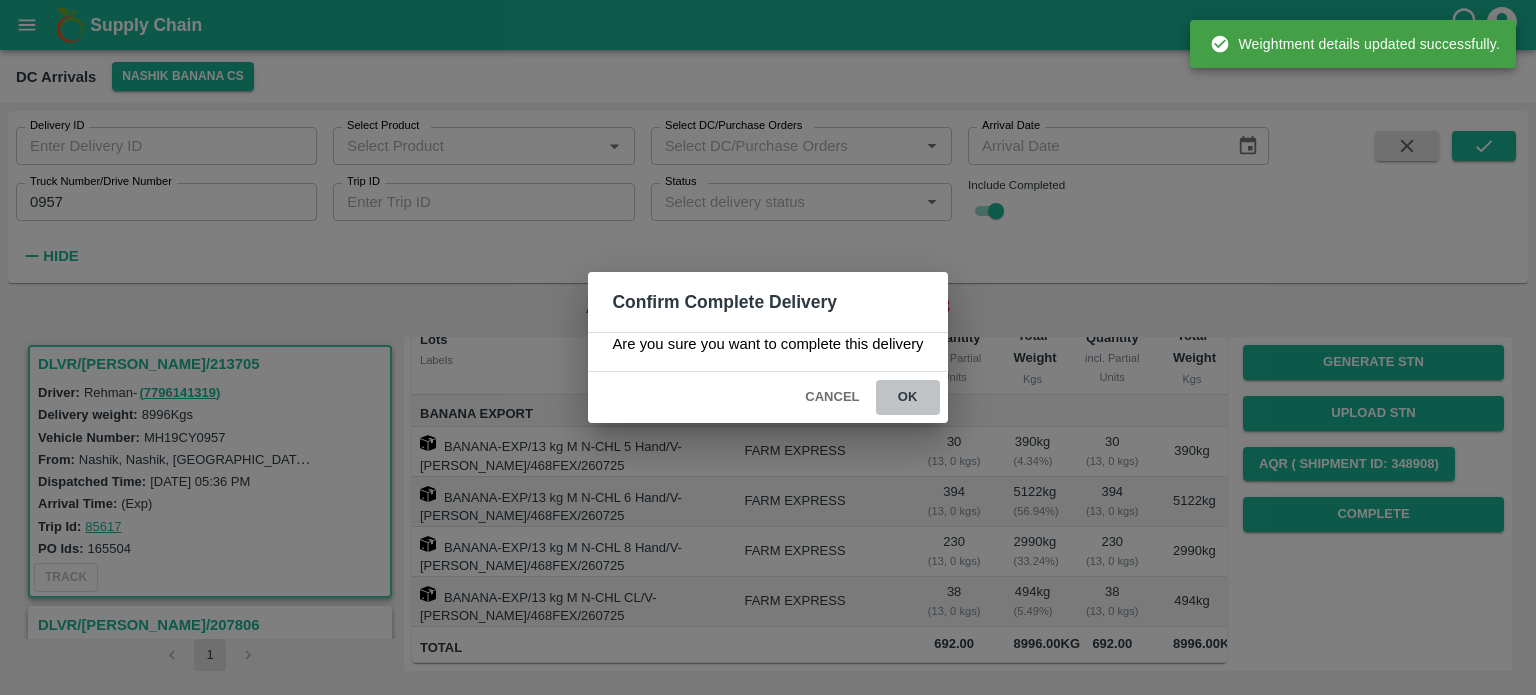 click on "ok" at bounding box center (908, 397) 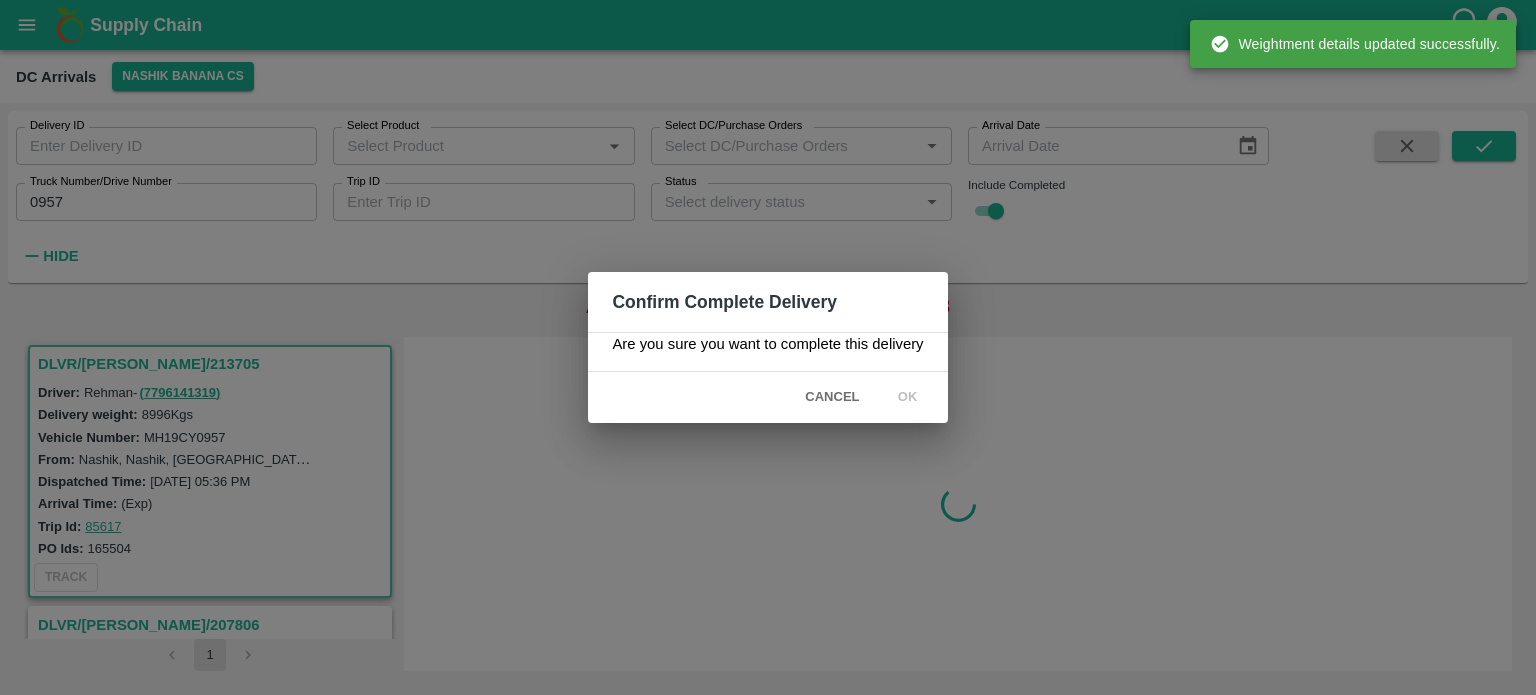 scroll, scrollTop: 0, scrollLeft: 0, axis: both 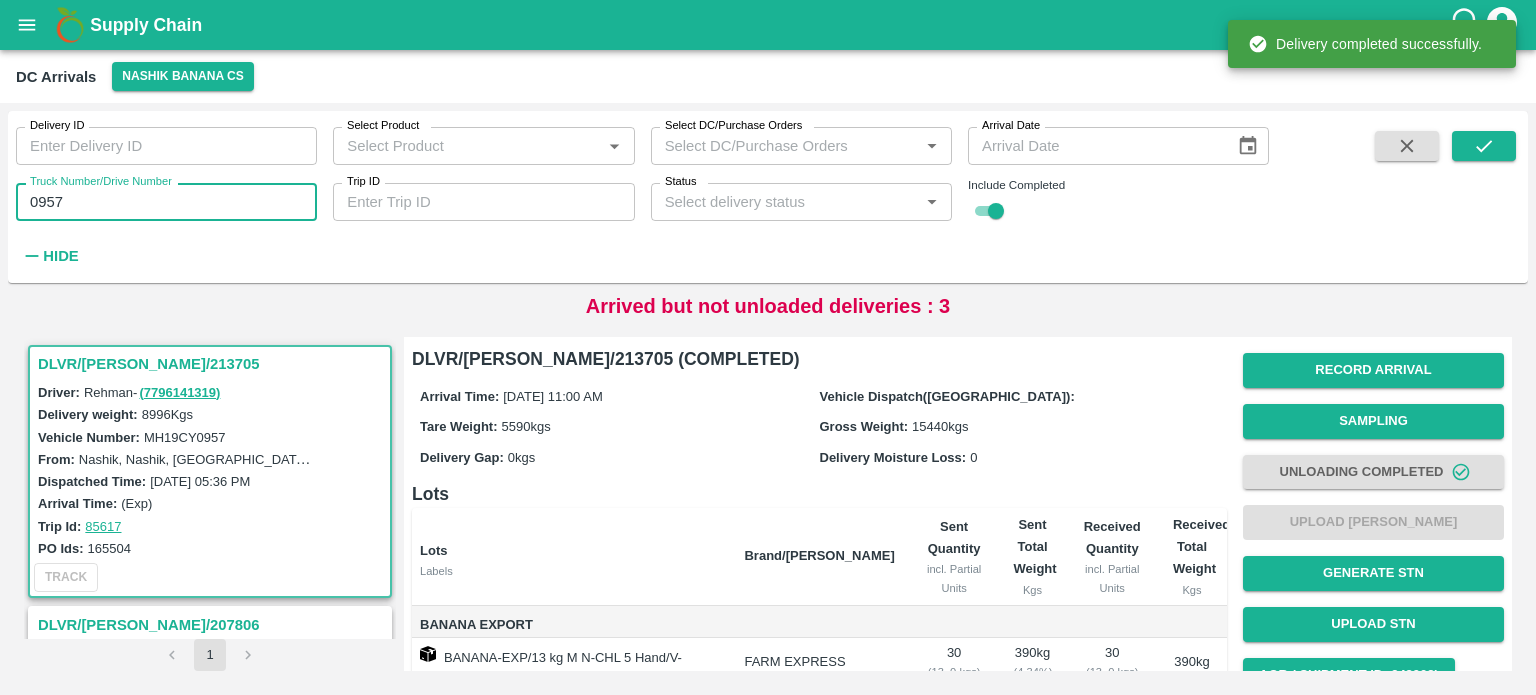 click on "0957" at bounding box center (166, 202) 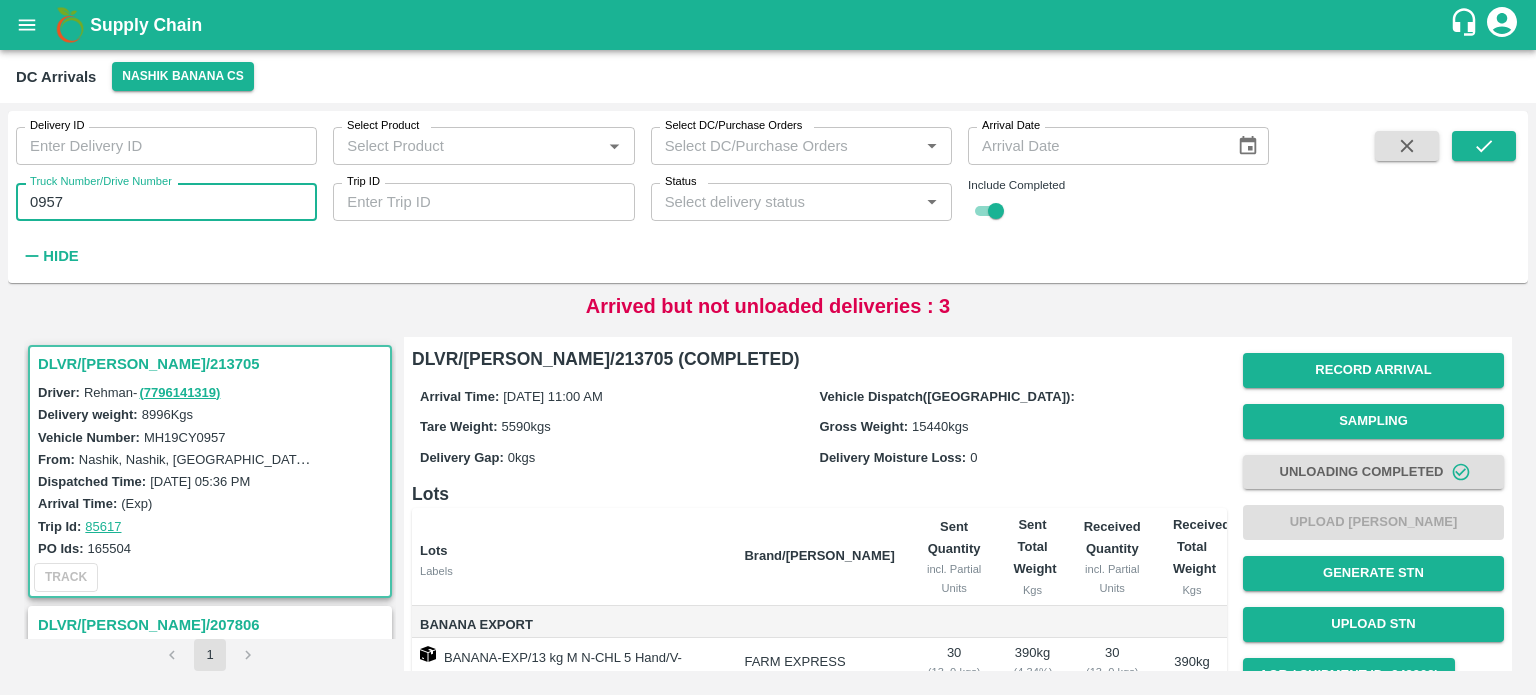 click on "0957" at bounding box center [166, 202] 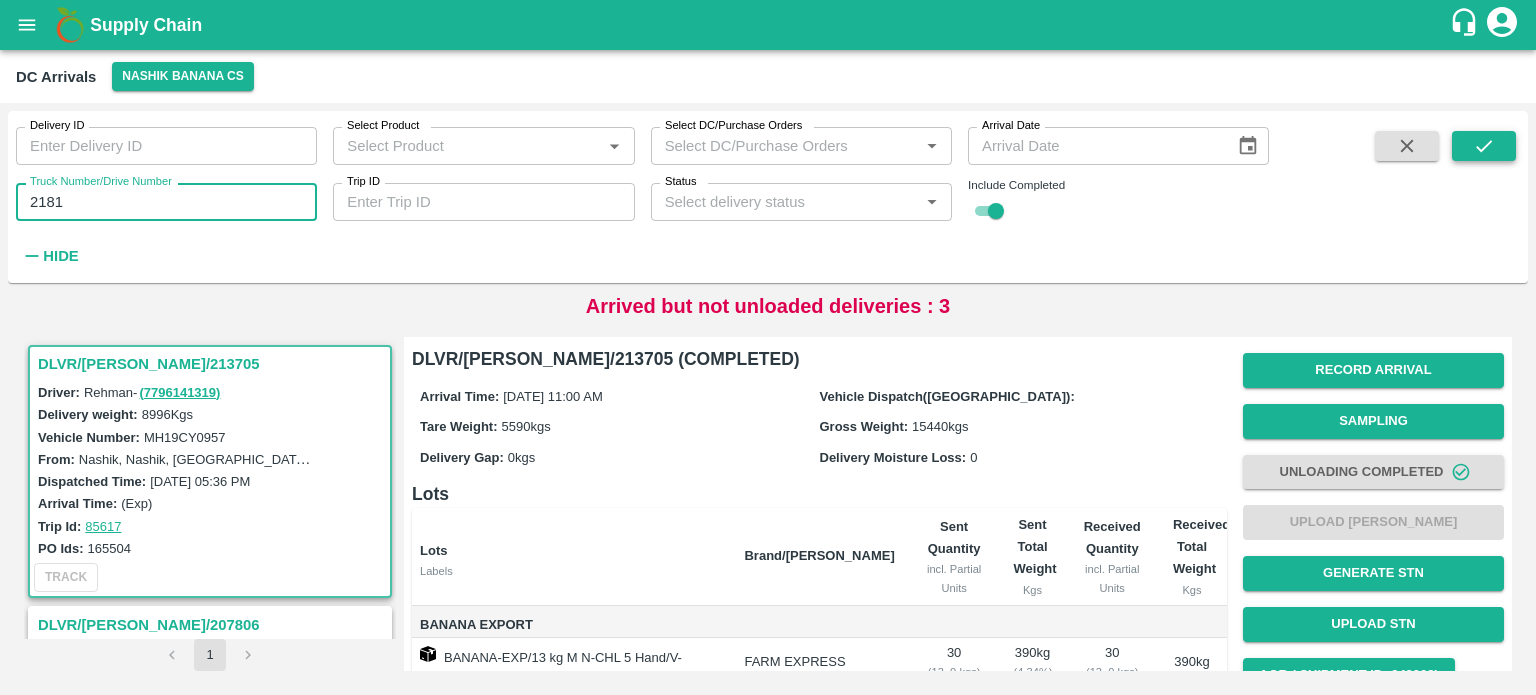 type on "2181" 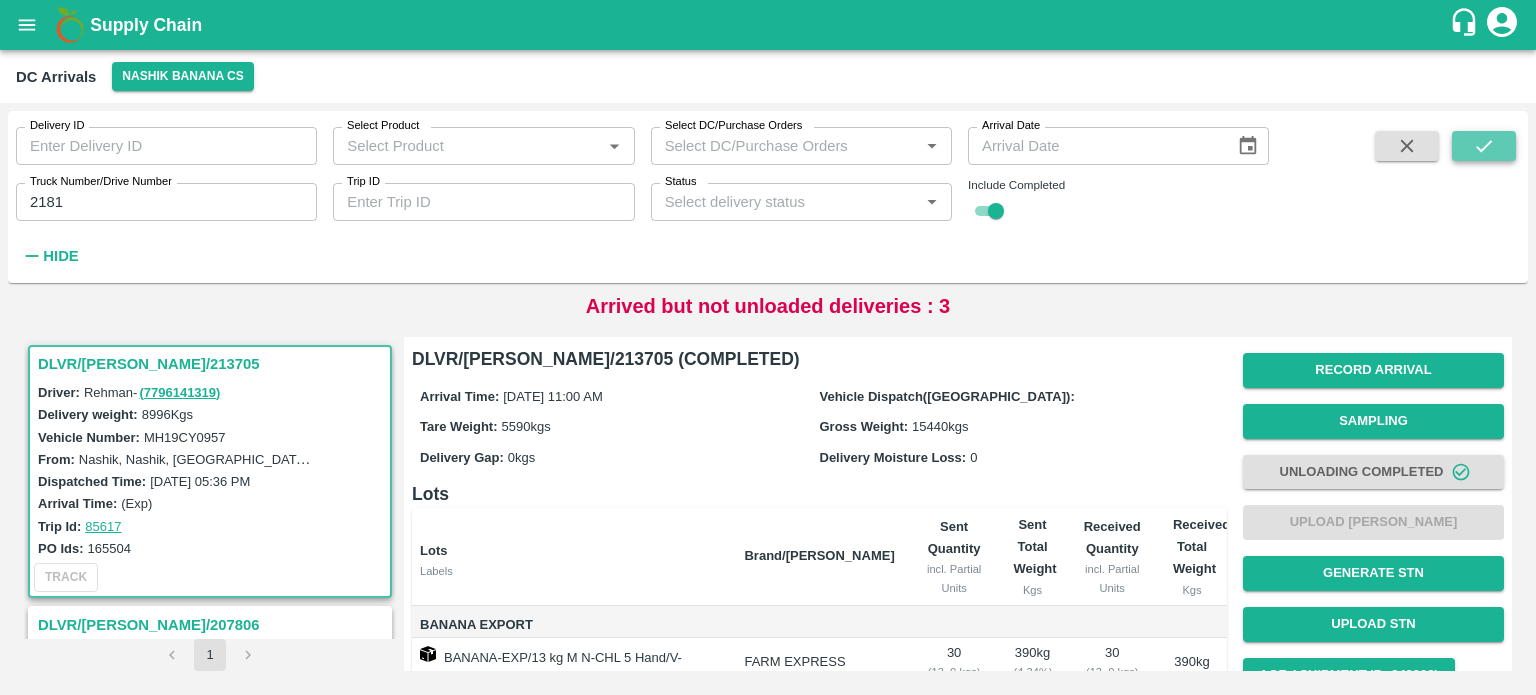 click 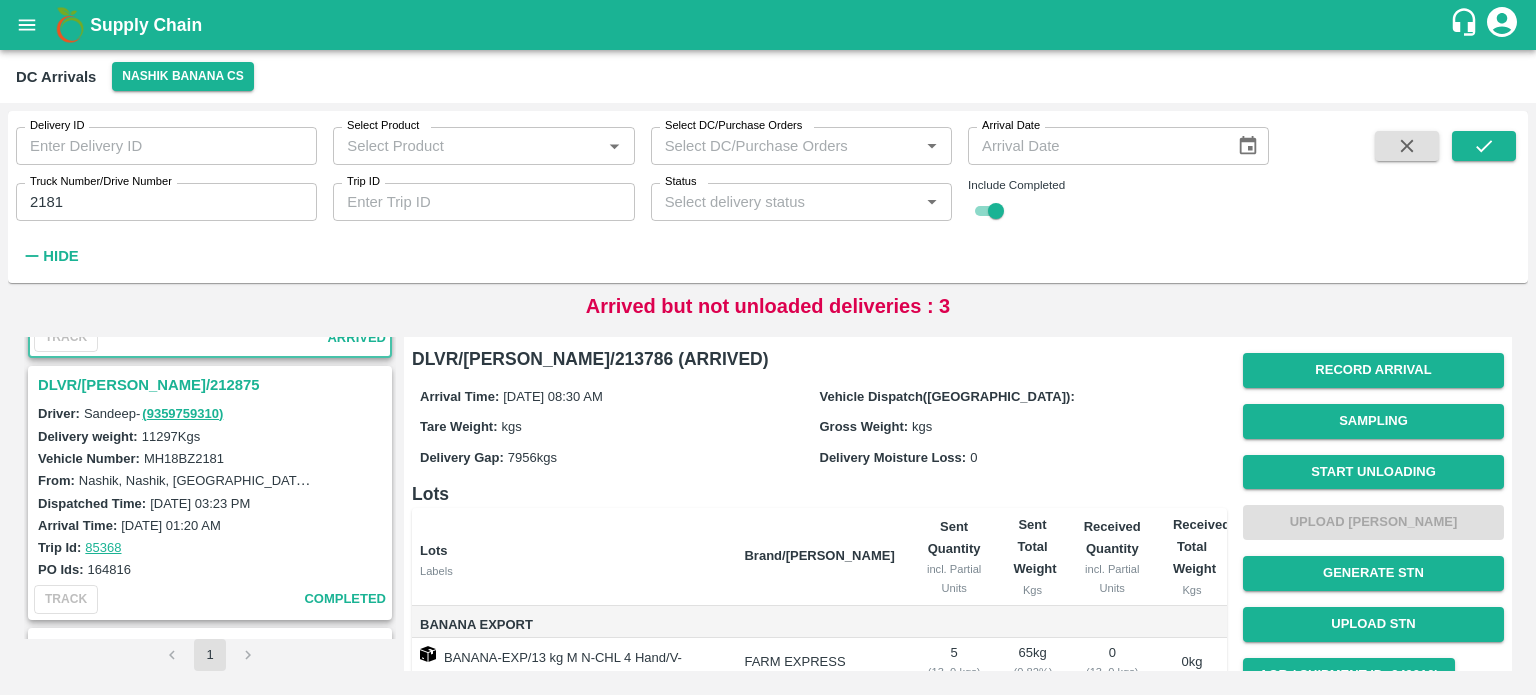 scroll, scrollTop: 0, scrollLeft: 0, axis: both 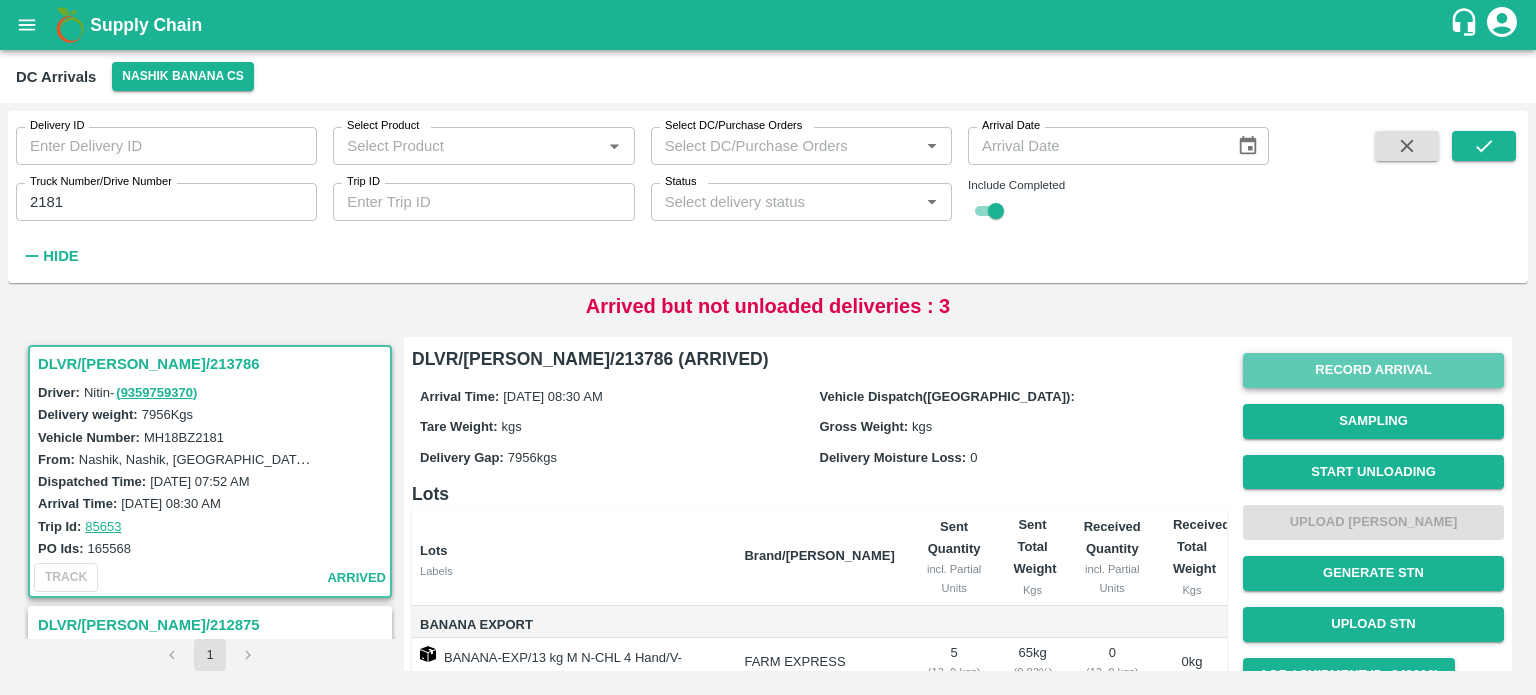 click on "Record Arrival" at bounding box center [1373, 370] 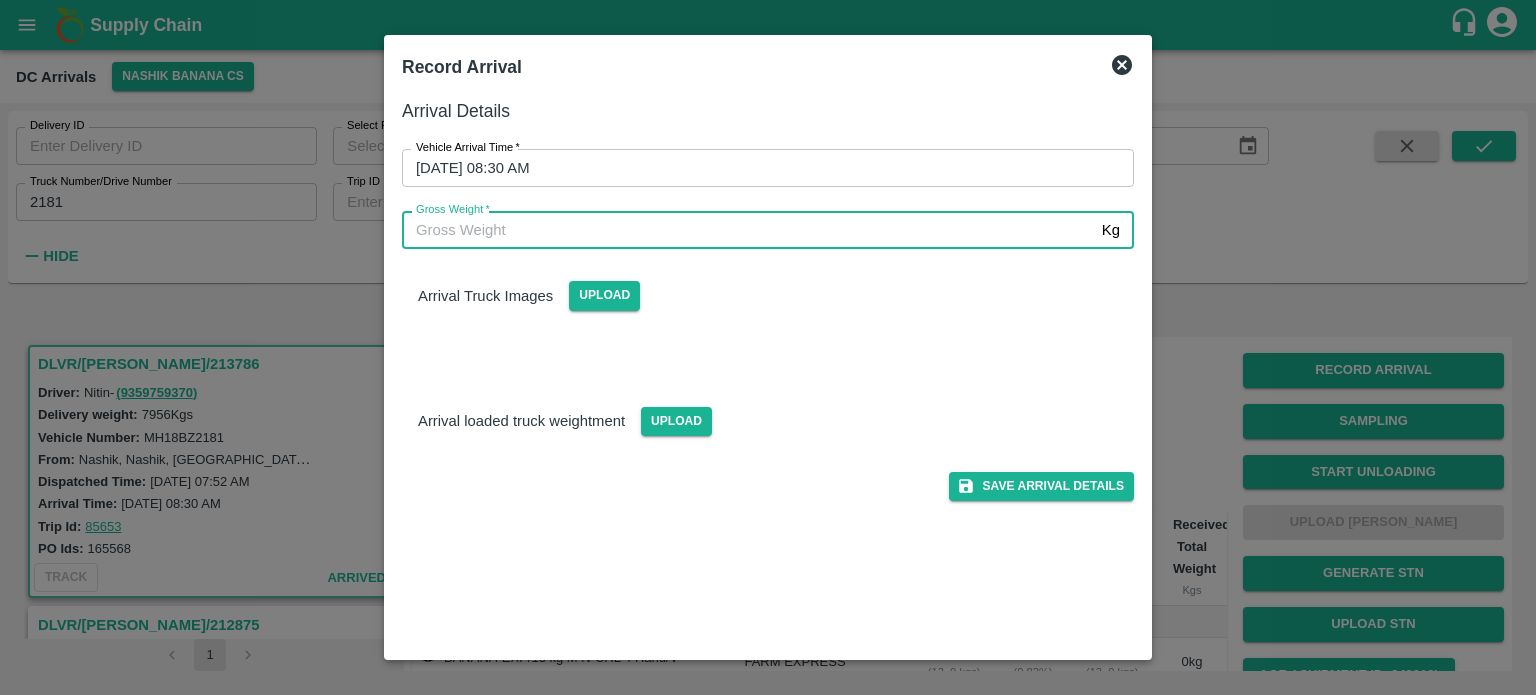 click on "Gross Weight   *" at bounding box center [748, 230] 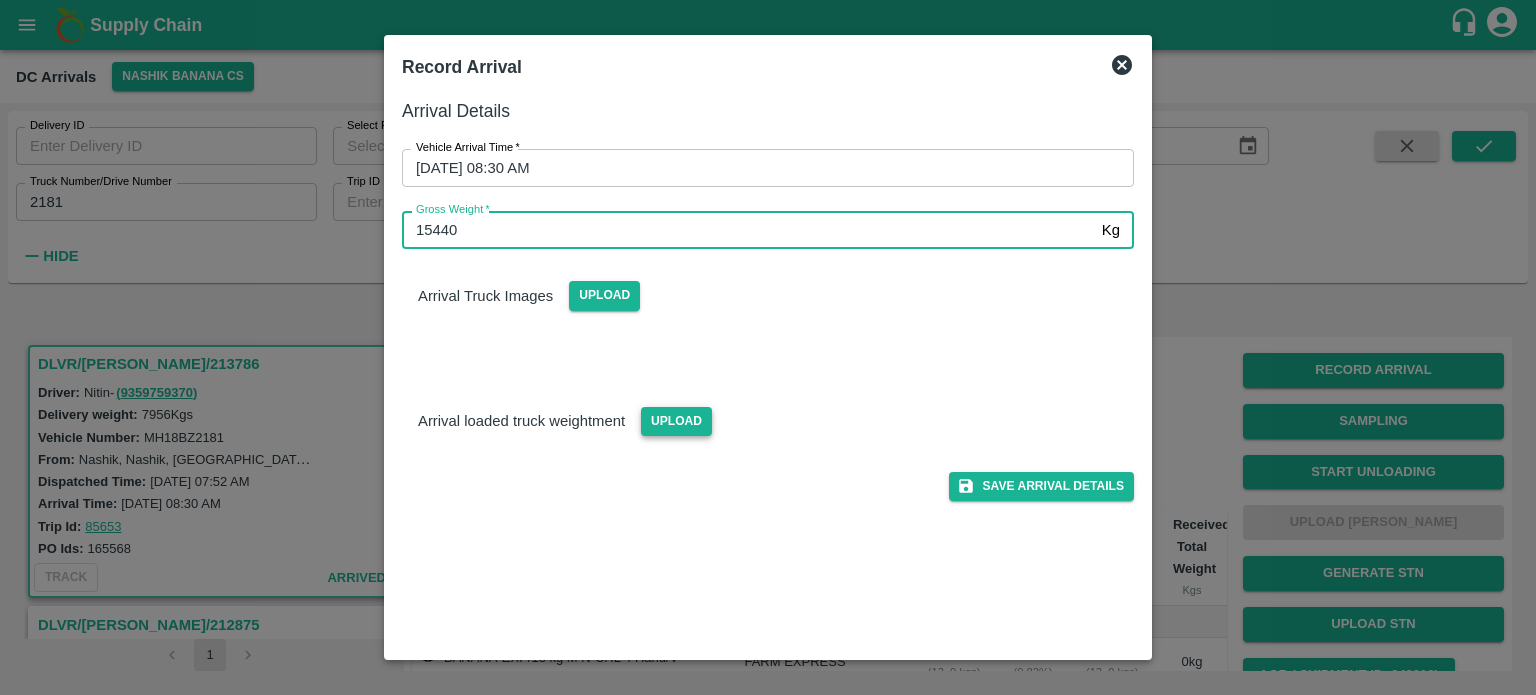 type on "15440" 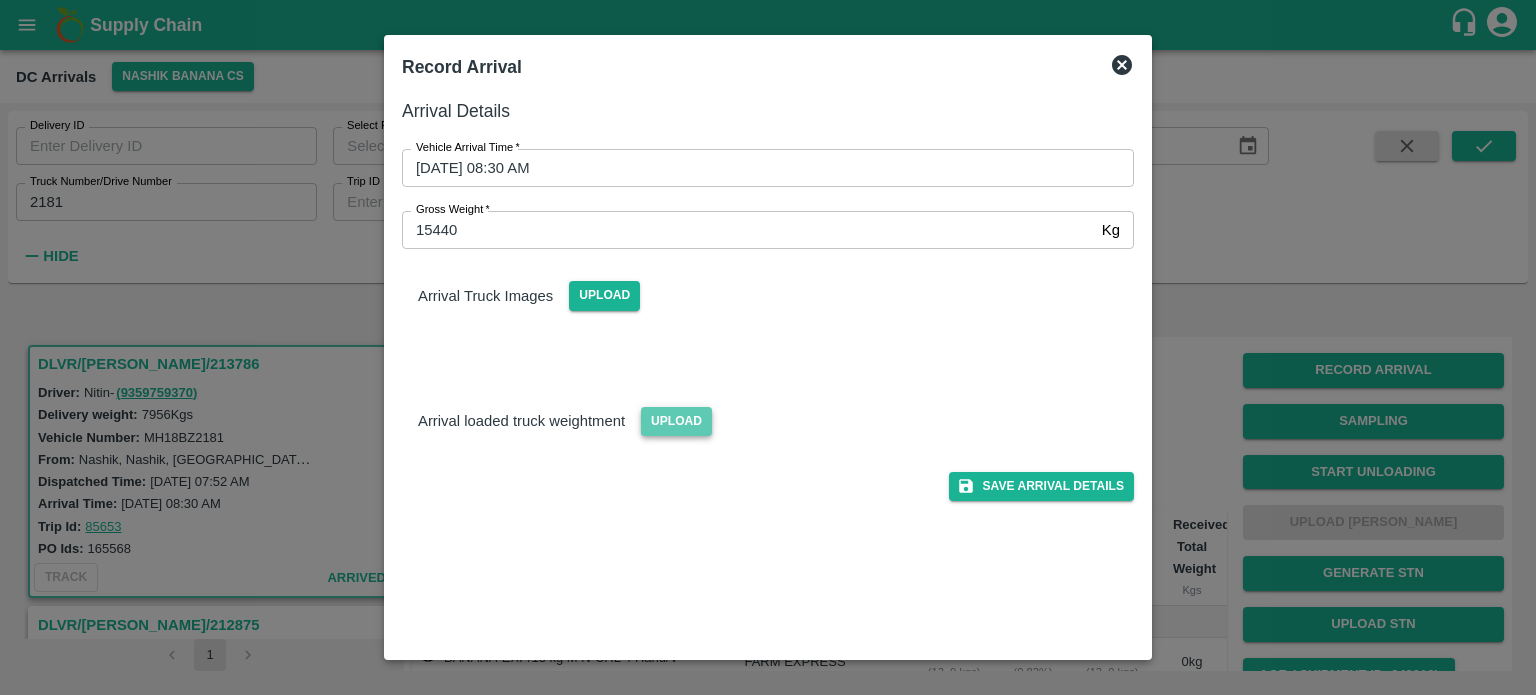 click on "Upload" at bounding box center (676, 421) 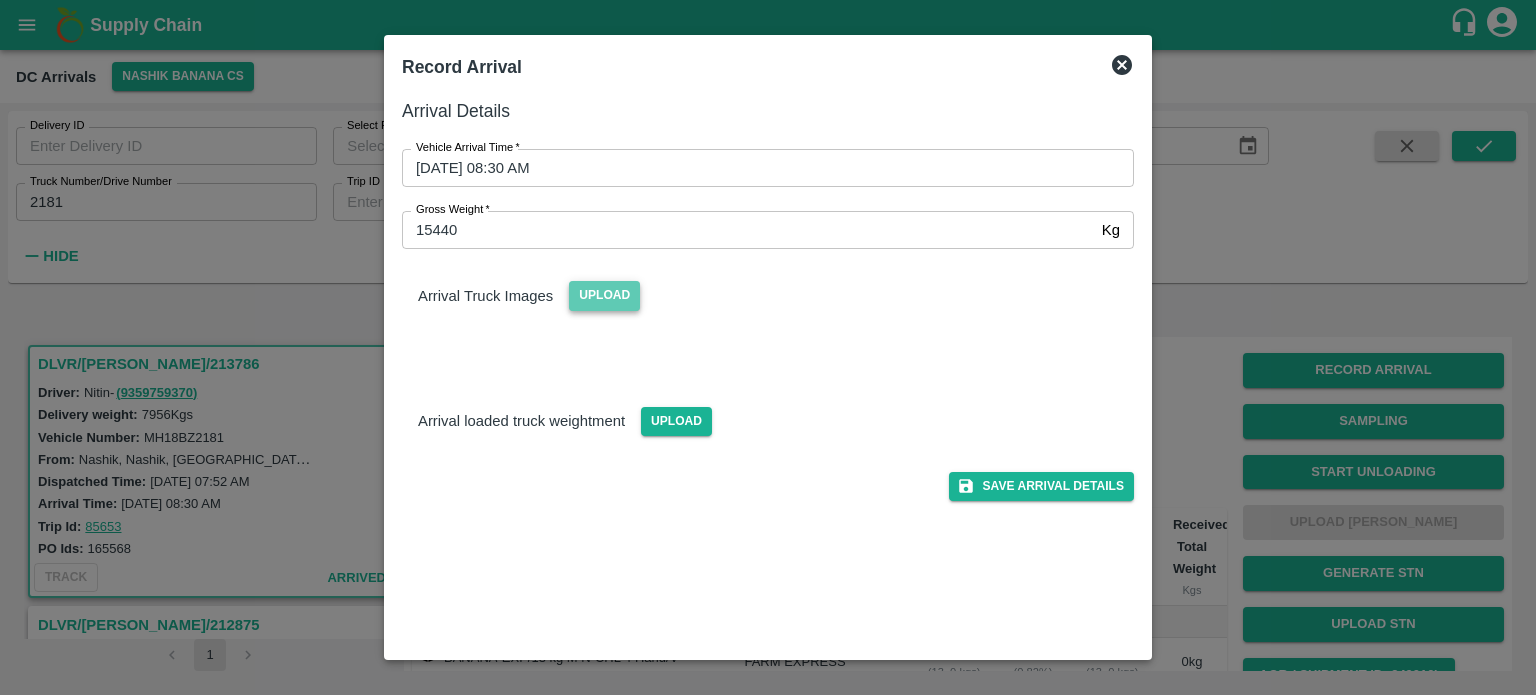 click on "Upload" at bounding box center [604, 295] 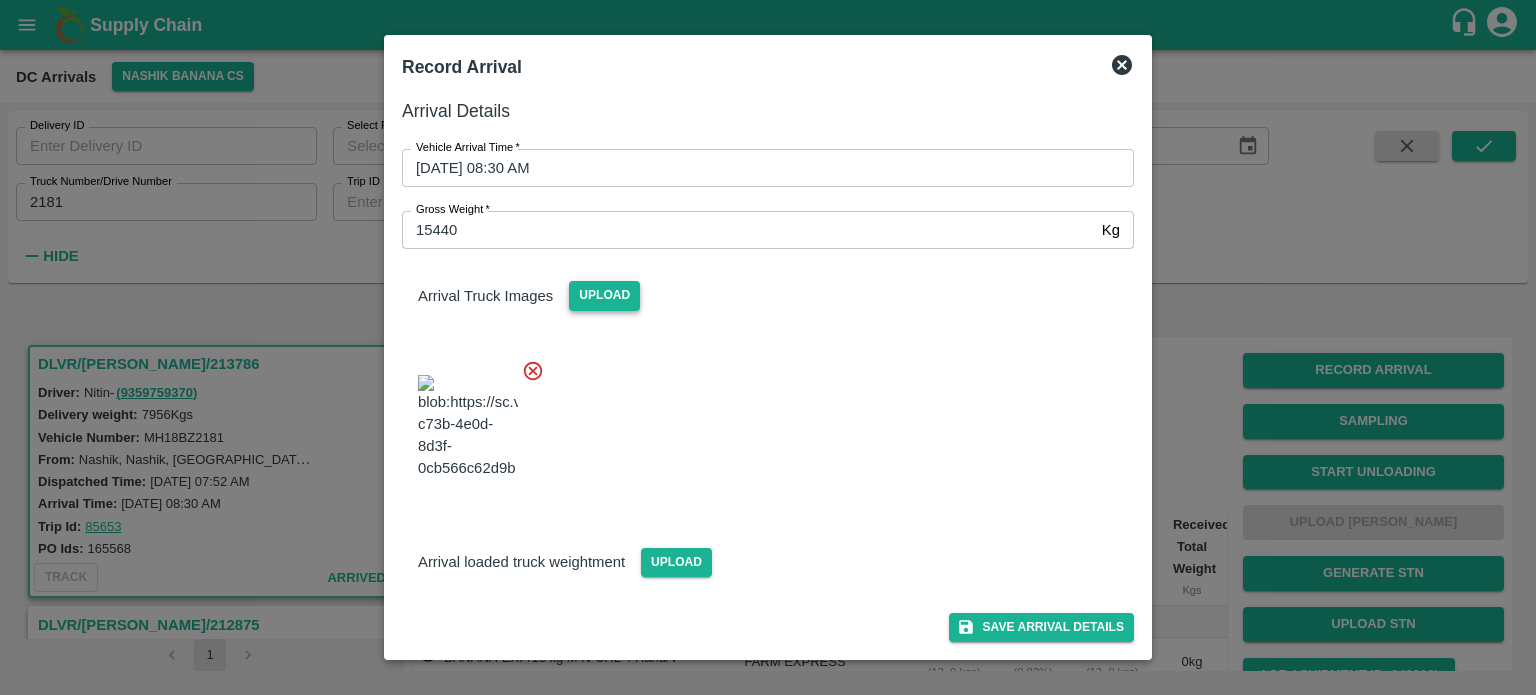 scroll, scrollTop: 116, scrollLeft: 0, axis: vertical 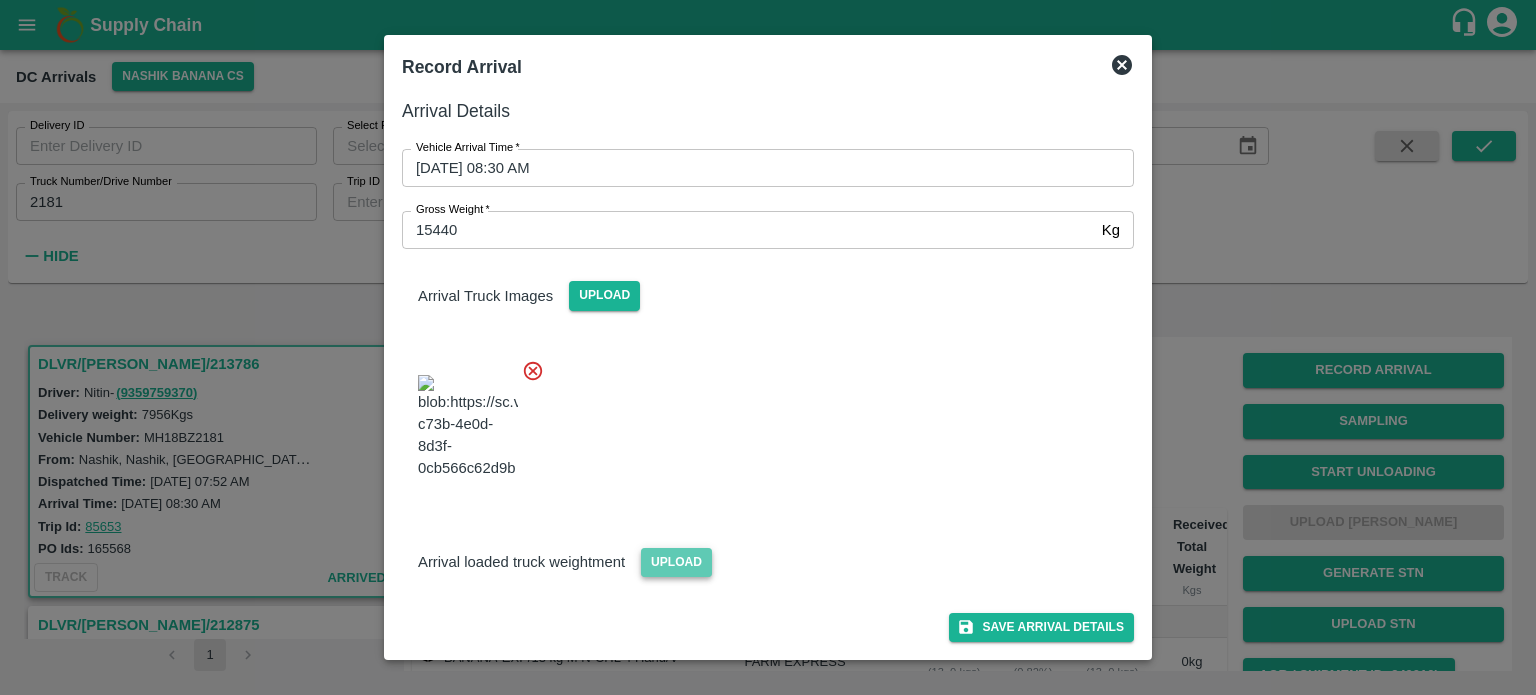 click on "Upload" at bounding box center [676, 562] 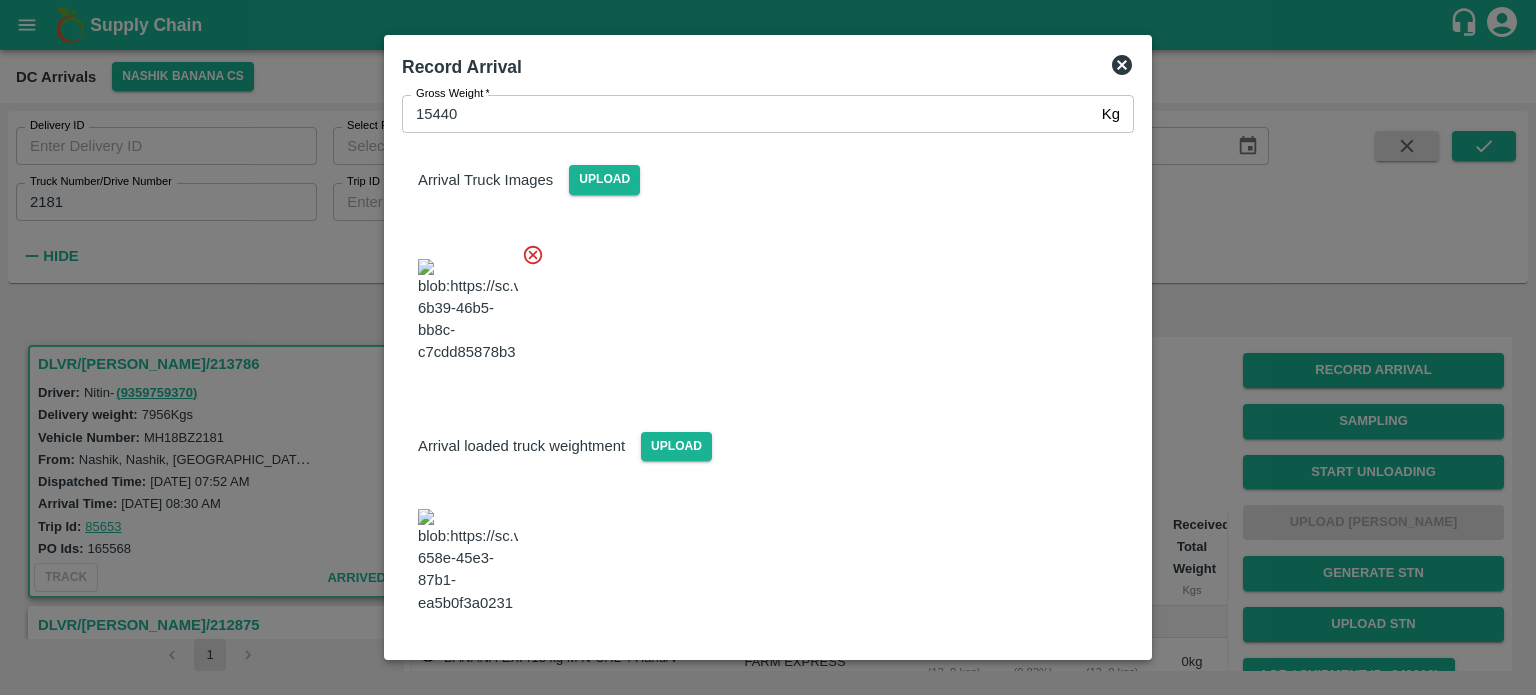 click at bounding box center (760, 305) 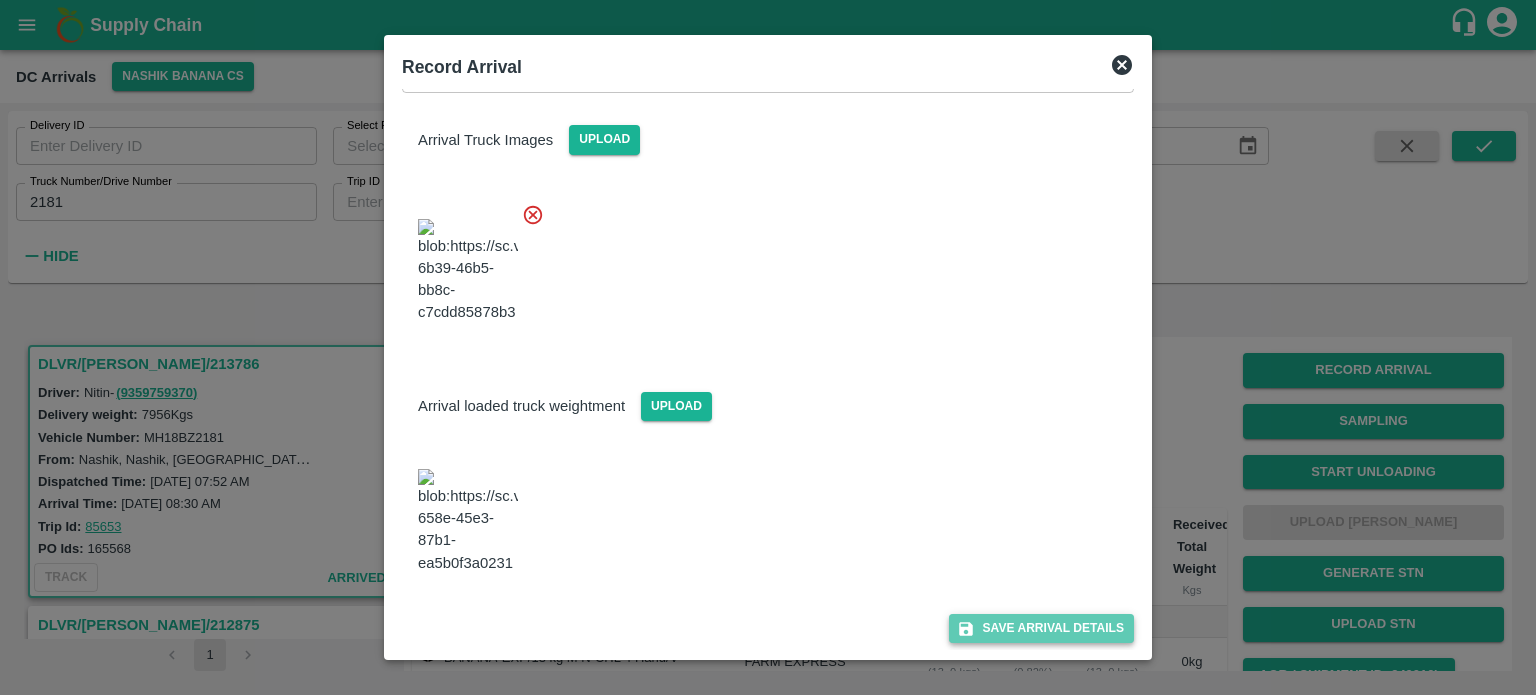 click on "Save Arrival Details" at bounding box center (1041, 628) 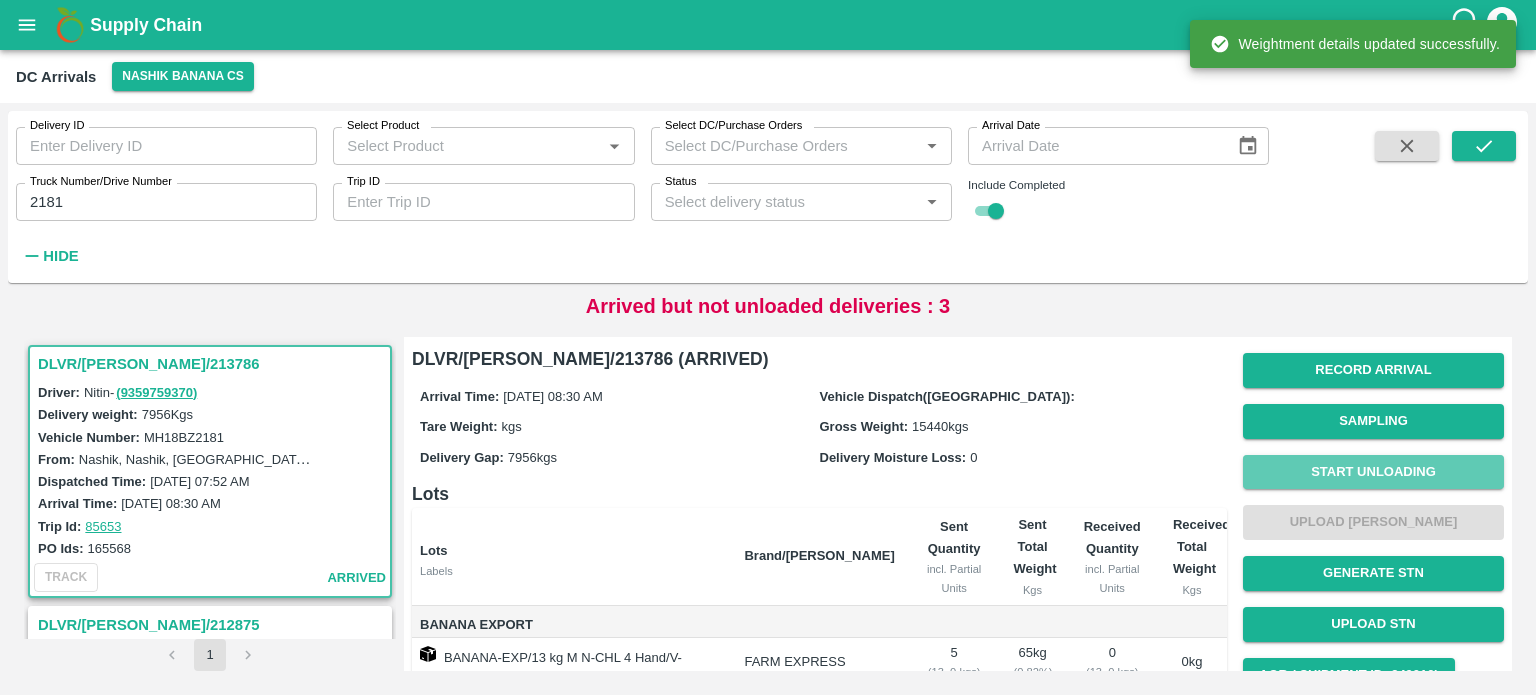 click on "Start Unloading" at bounding box center [1373, 472] 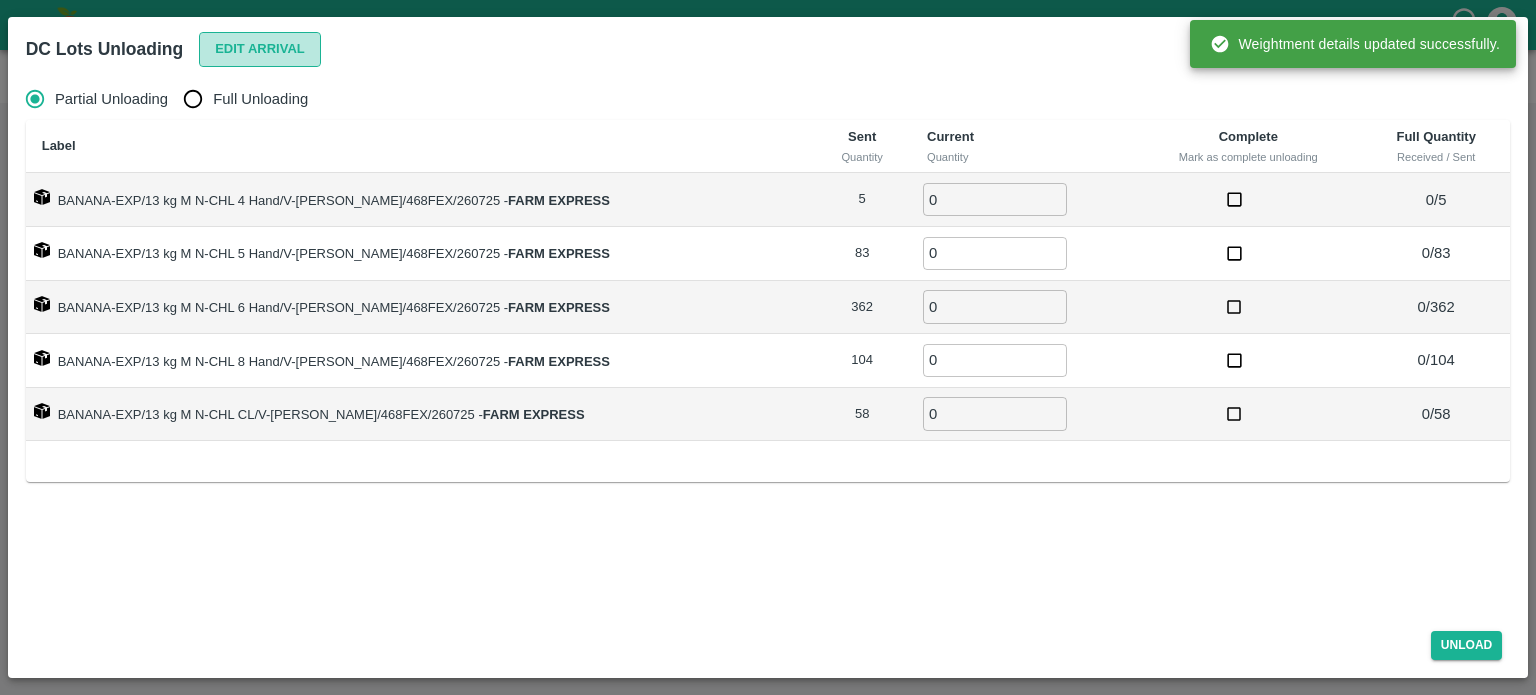 click on "Edit Arrival" at bounding box center (260, 49) 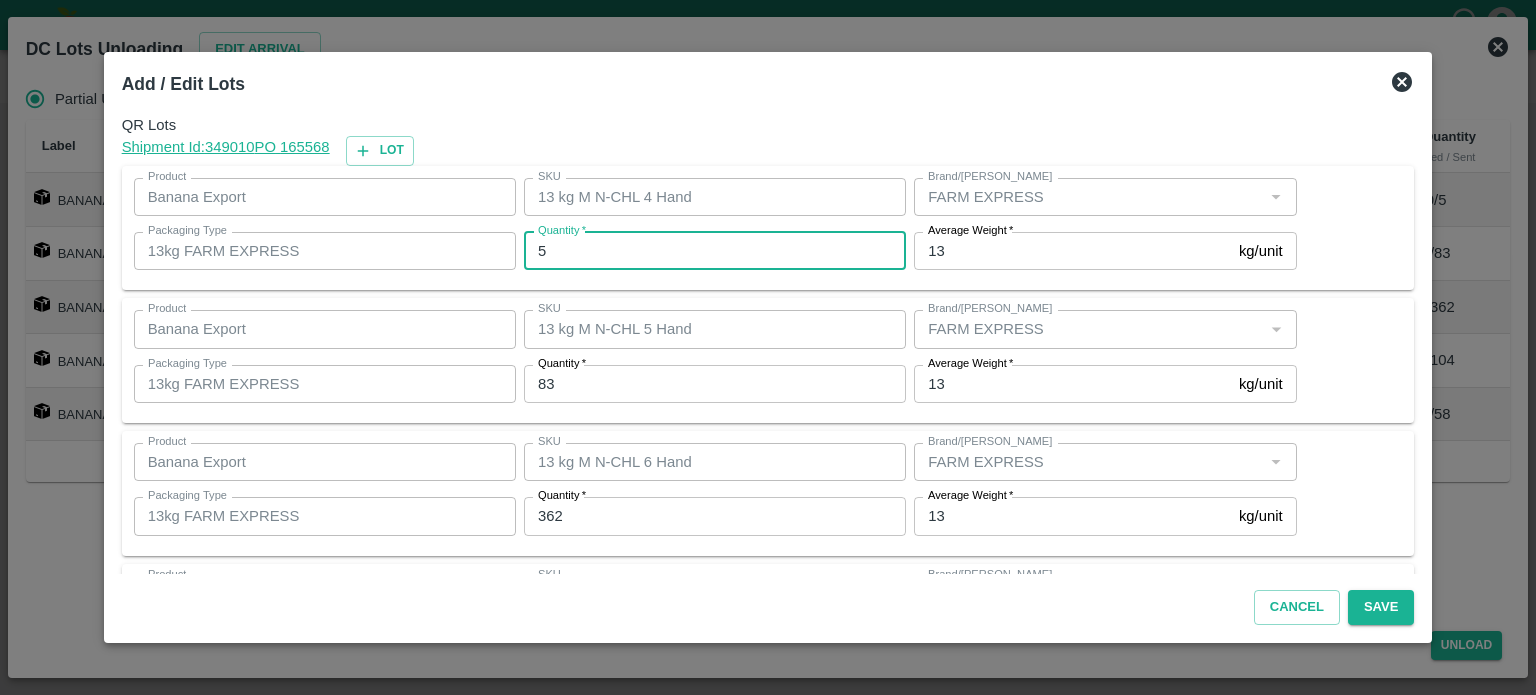 click on "5" at bounding box center (715, 251) 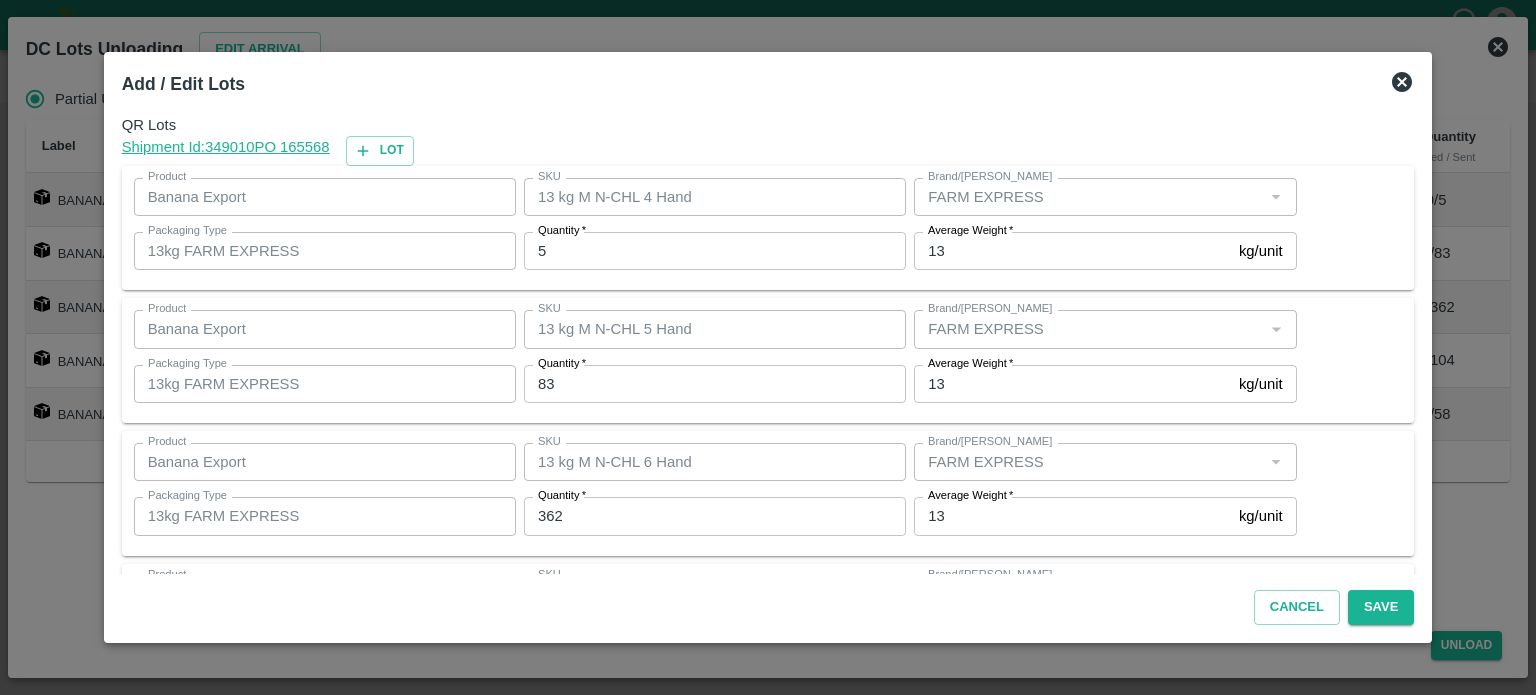 click 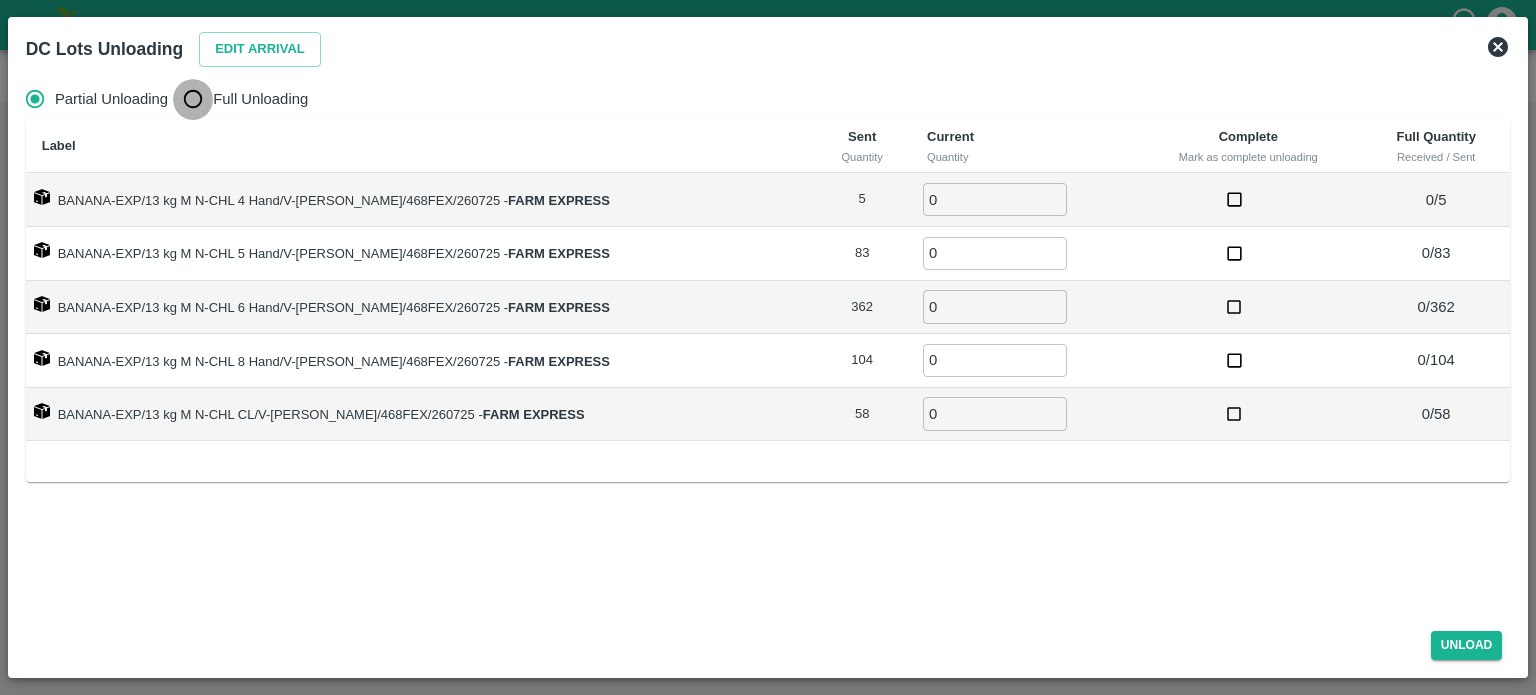 click on "Full Unloading" at bounding box center (193, 99) 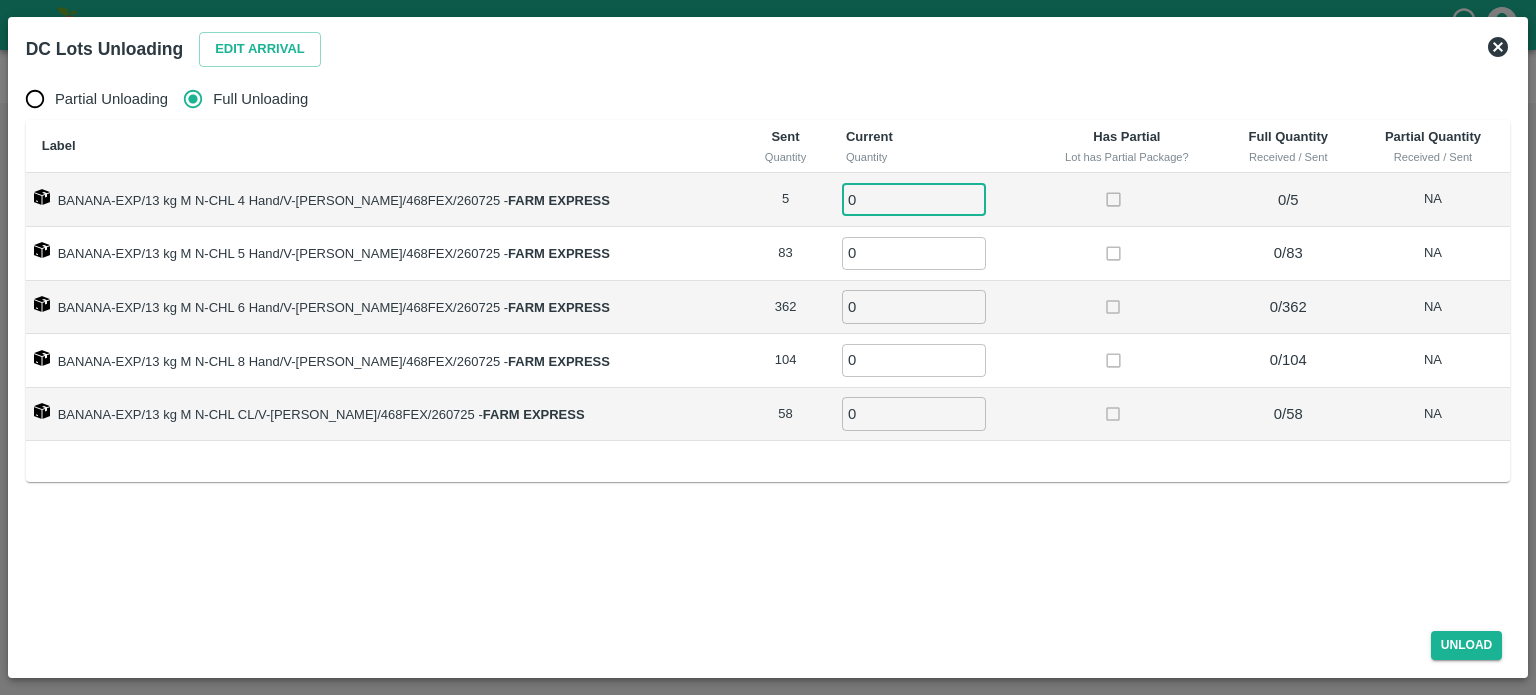 click on "0" at bounding box center (914, 199) 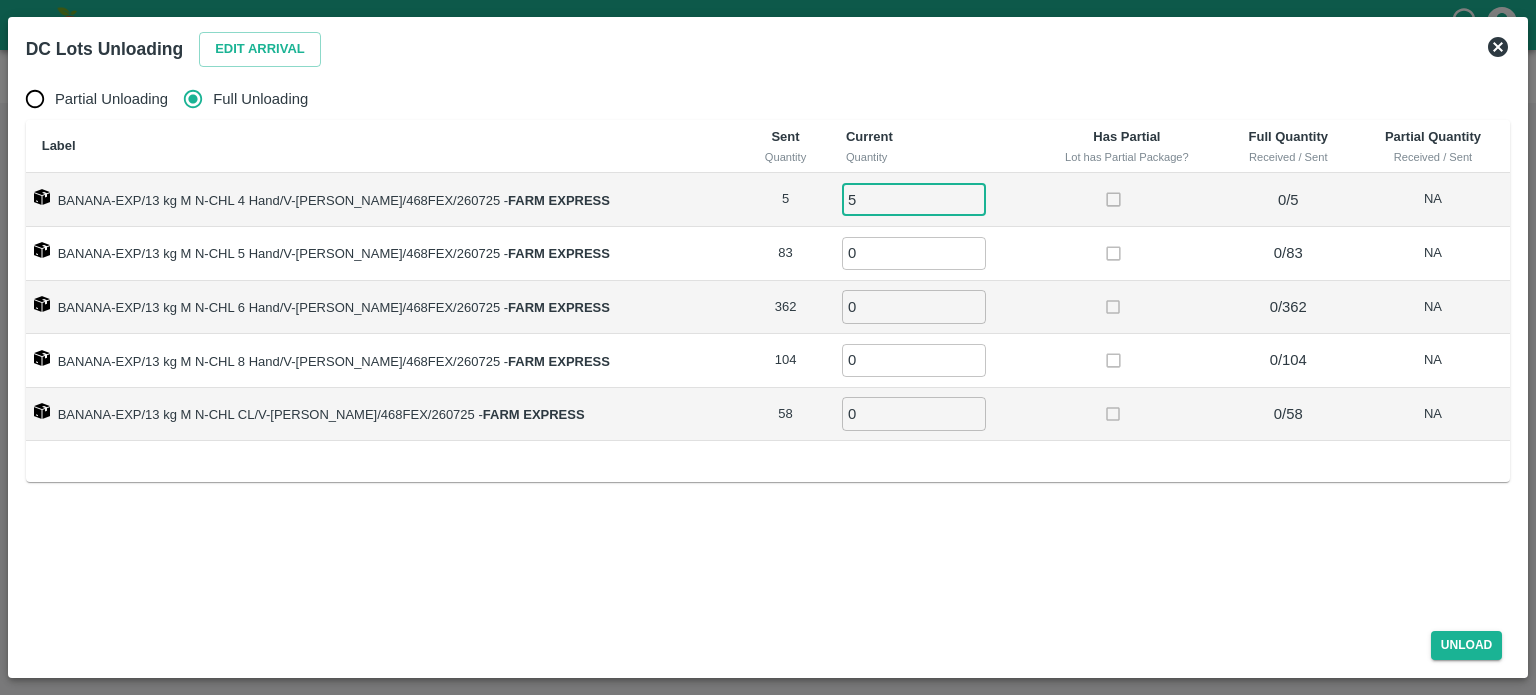 type on "5" 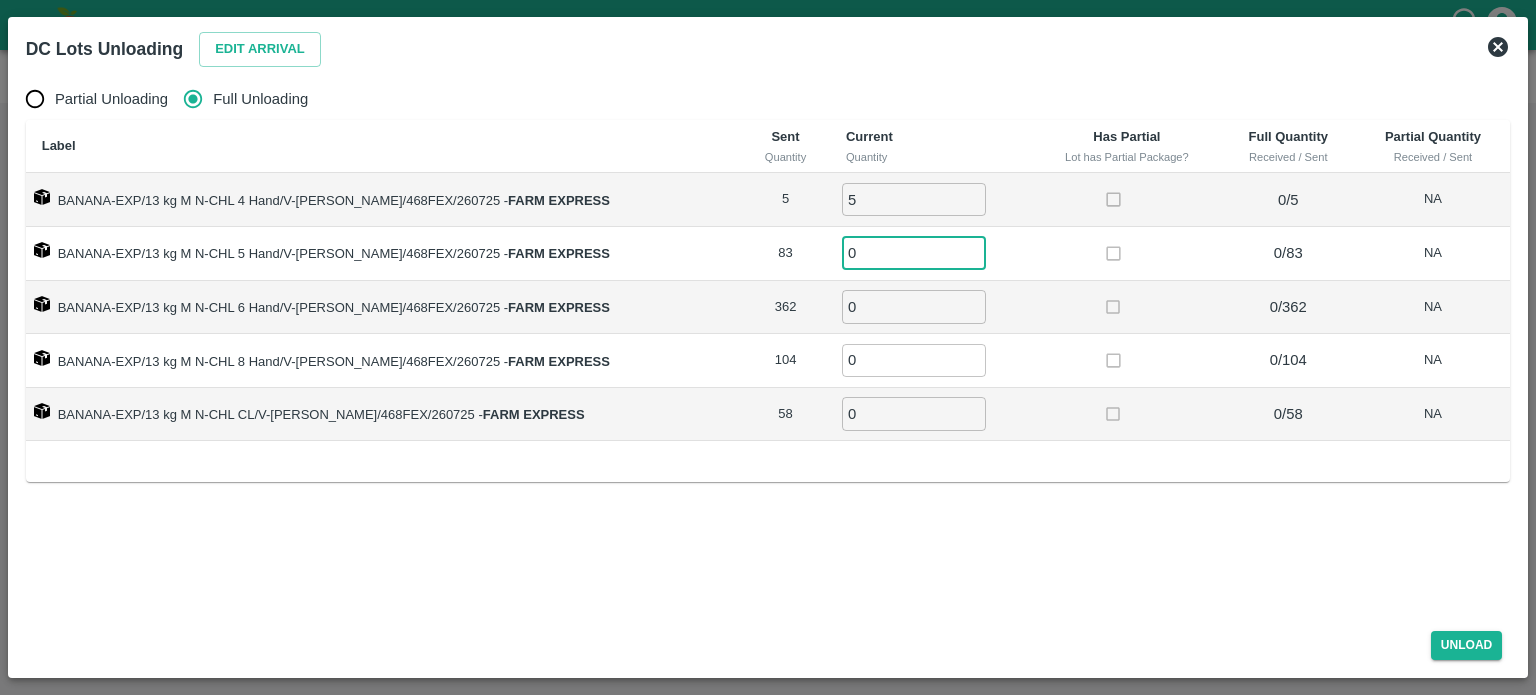 type on "6" 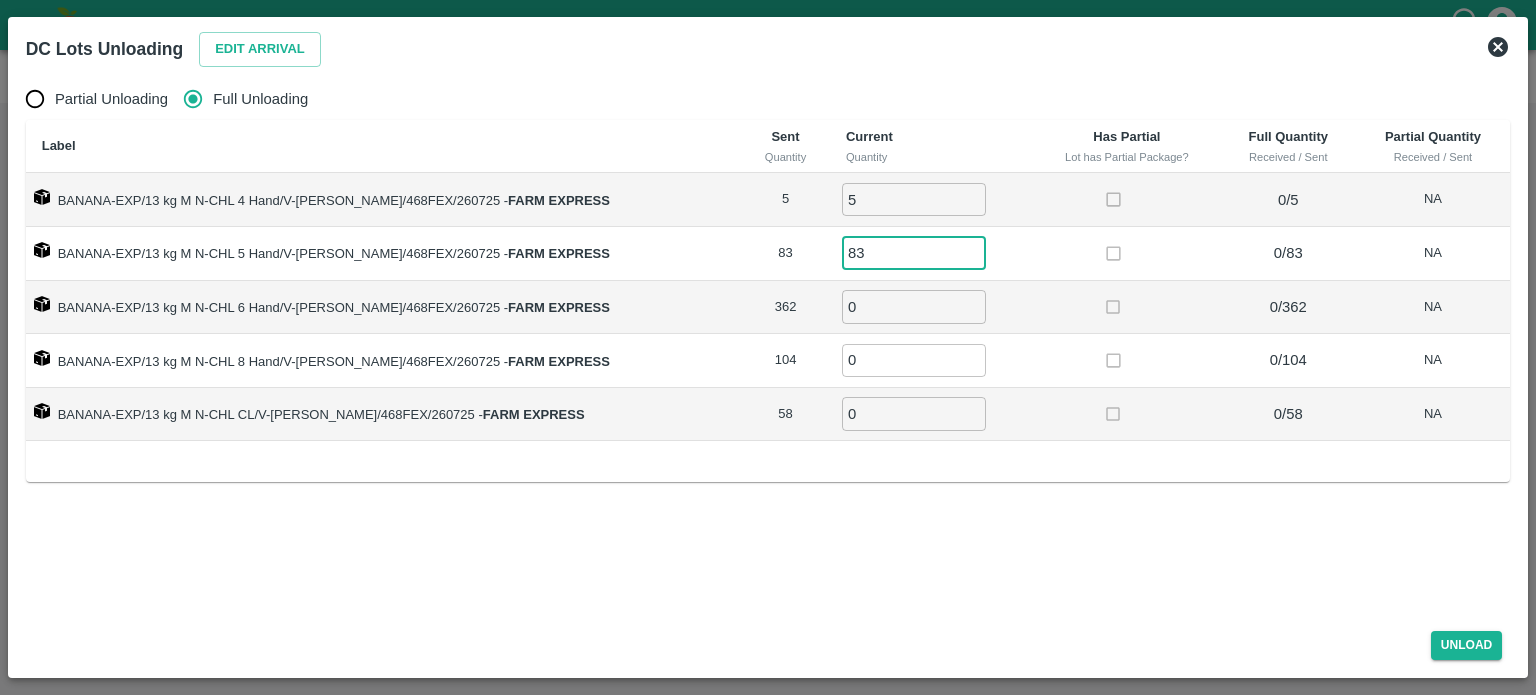 type on "83" 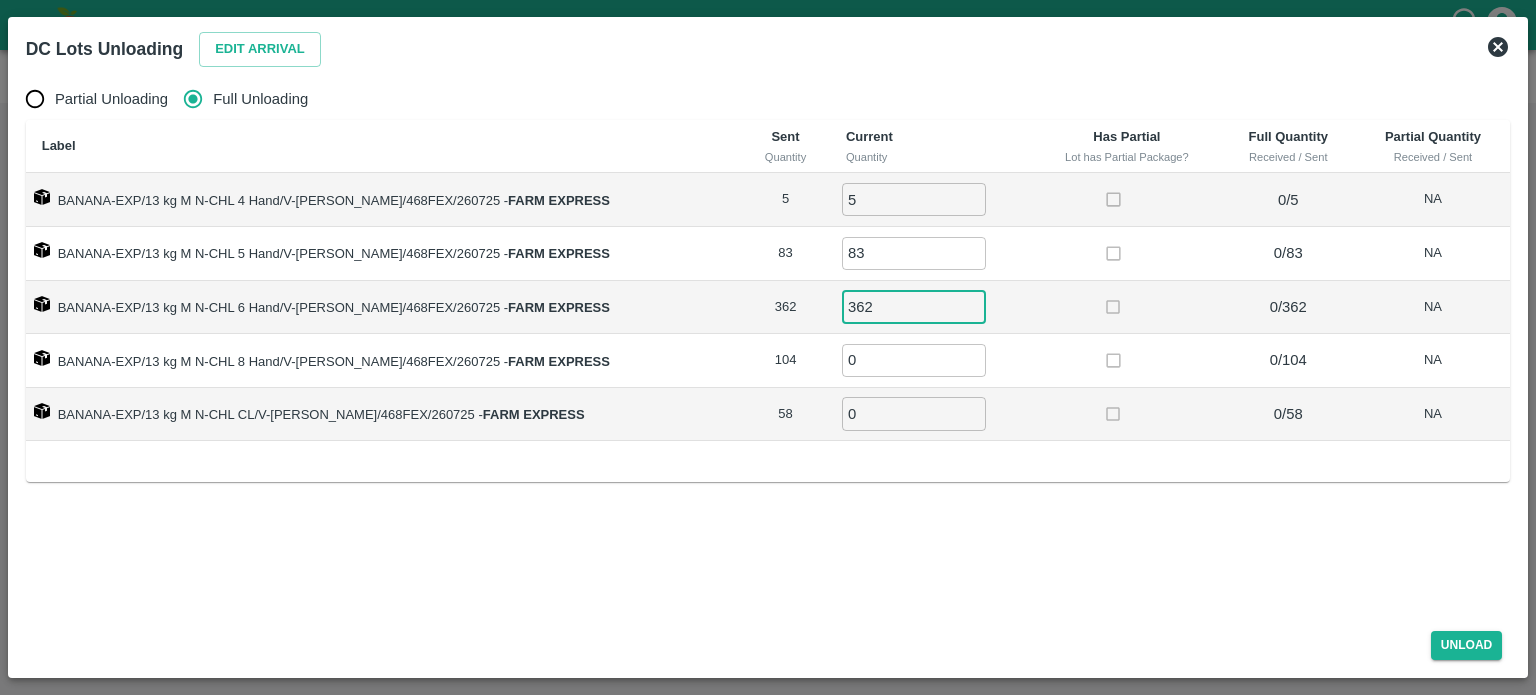 type on "362" 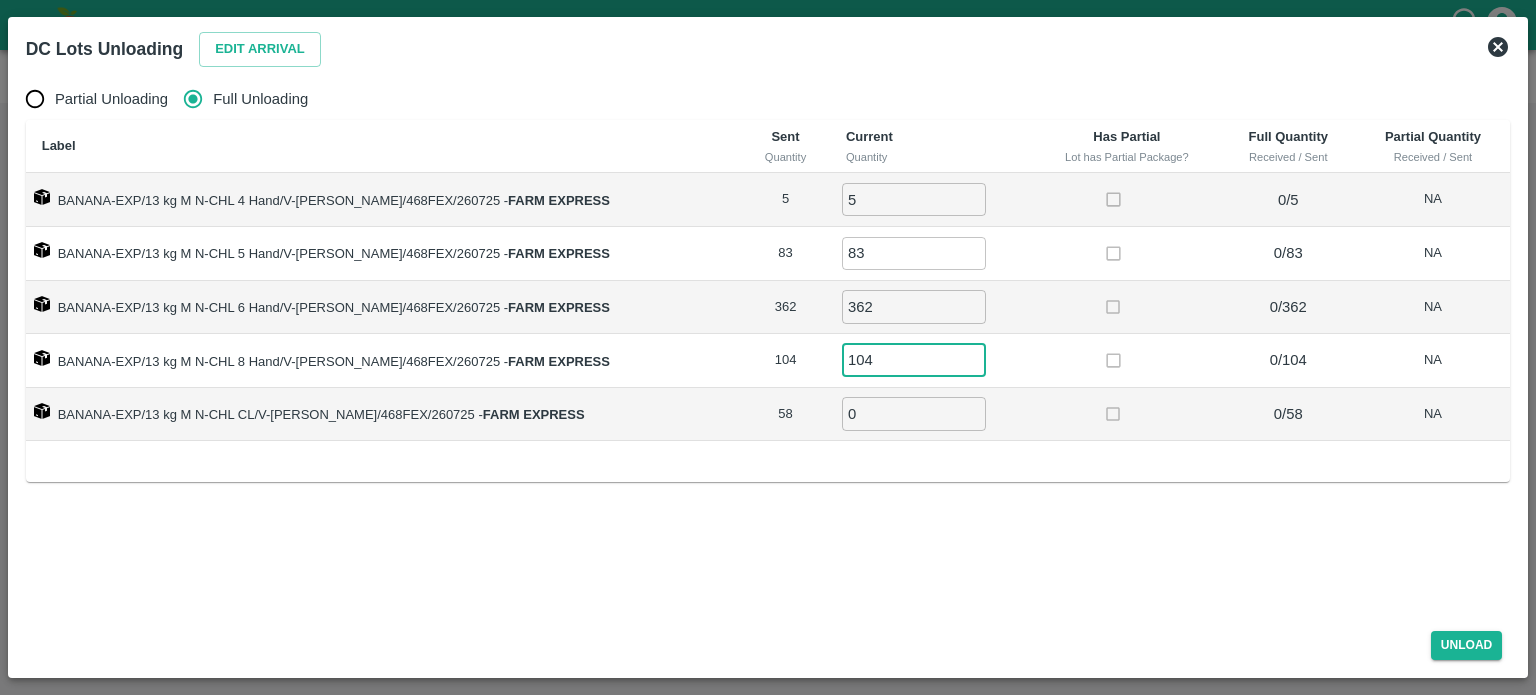 type on "104" 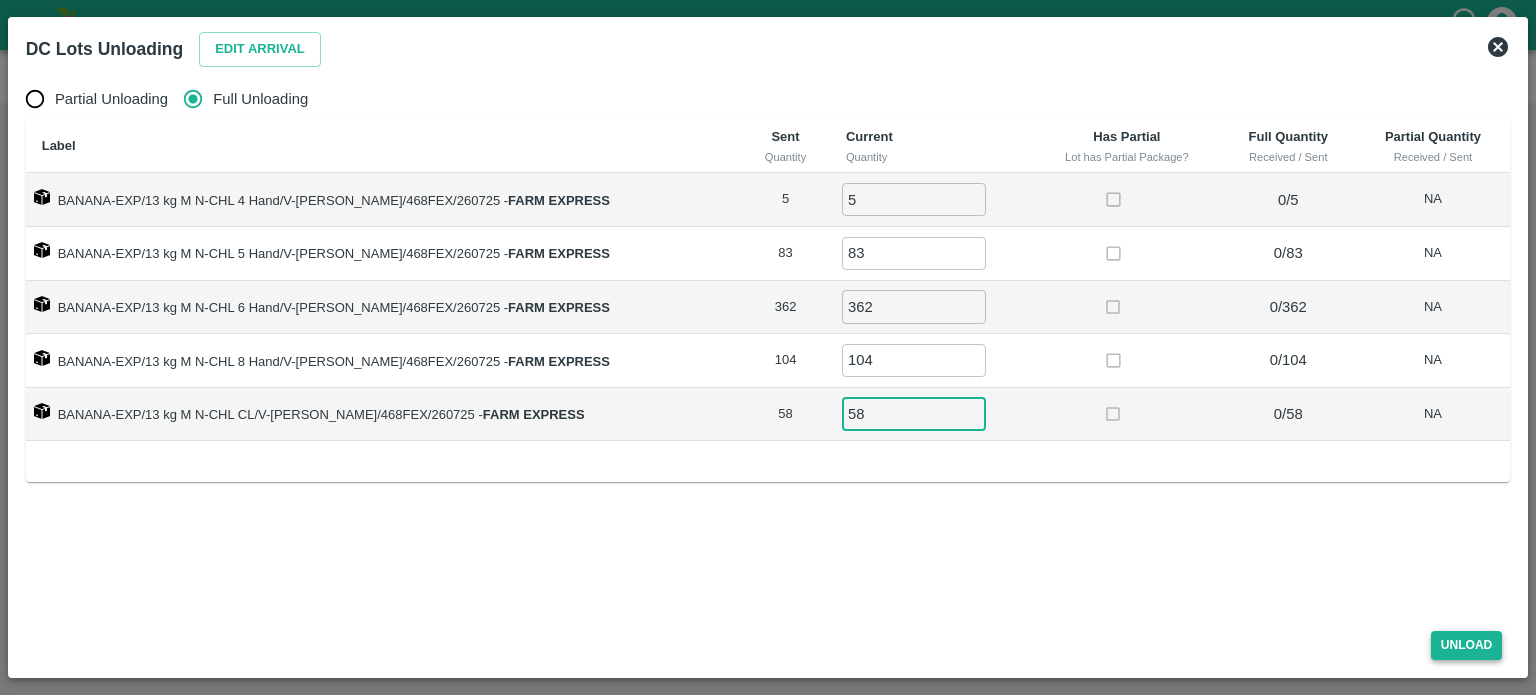 type on "58" 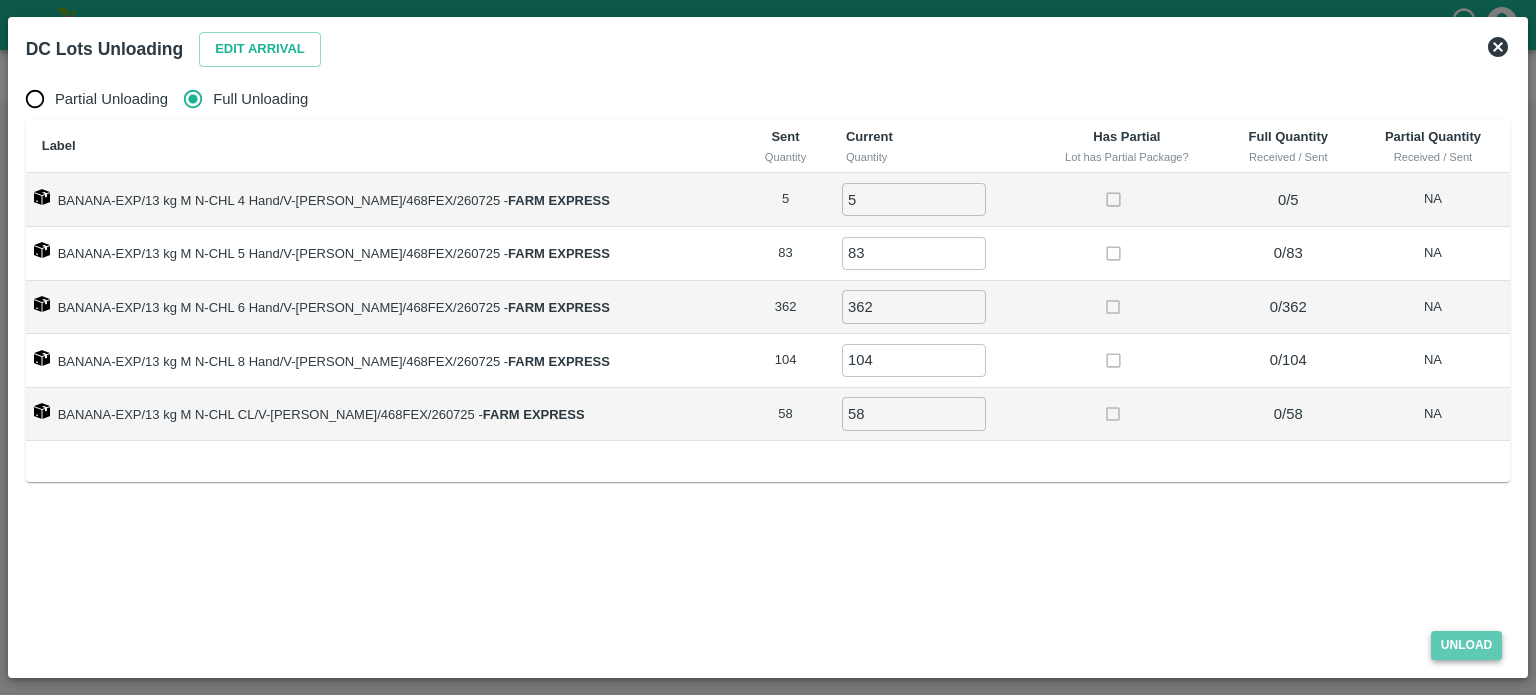 click on "Unload" at bounding box center [1467, 645] 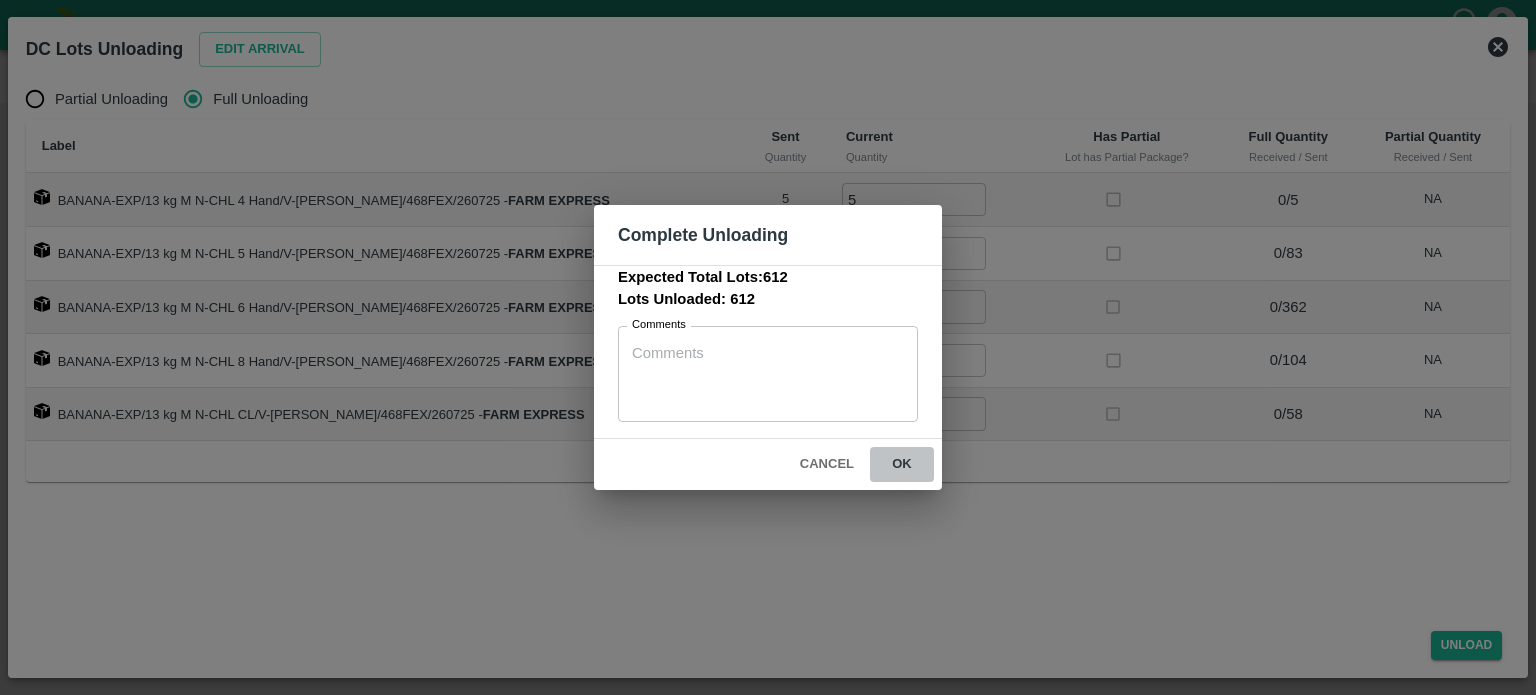 click on "ok" at bounding box center [902, 464] 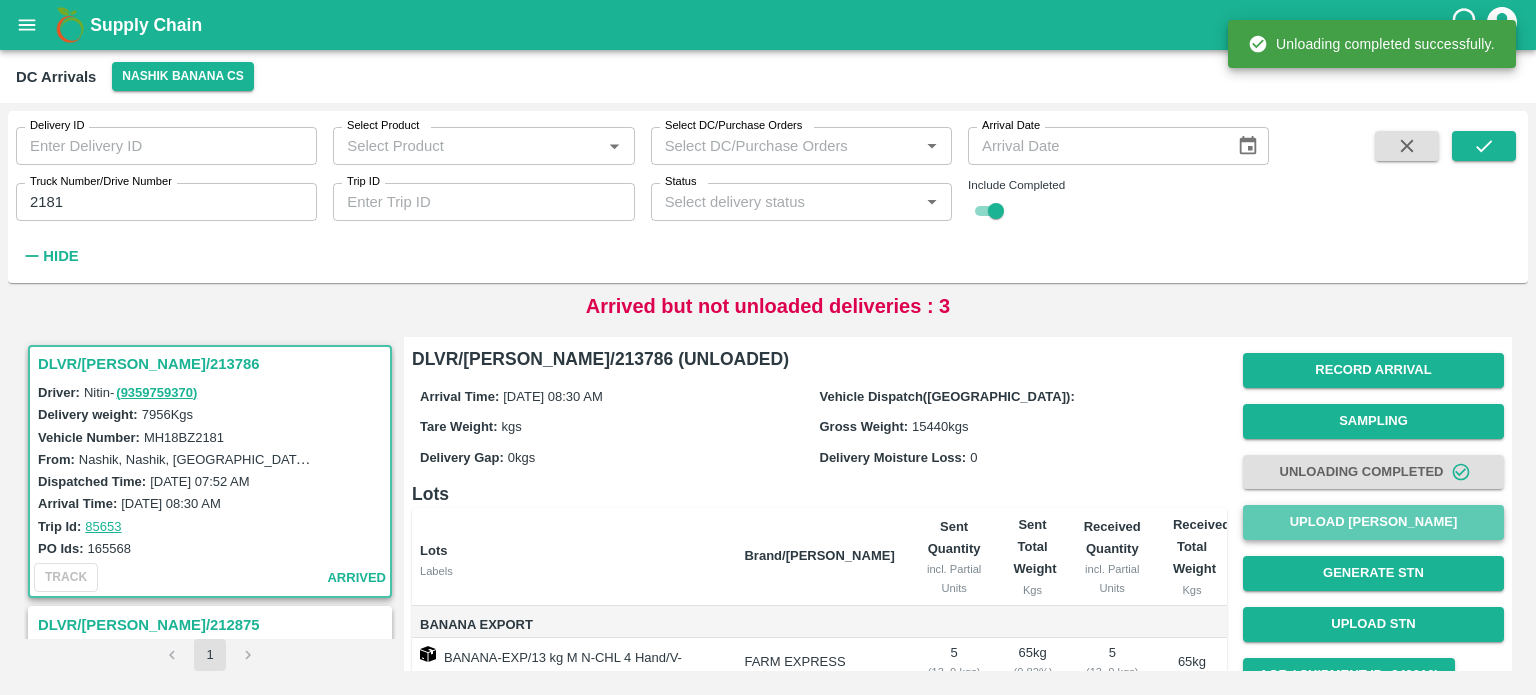click on "Upload [PERSON_NAME]" at bounding box center (1373, 522) 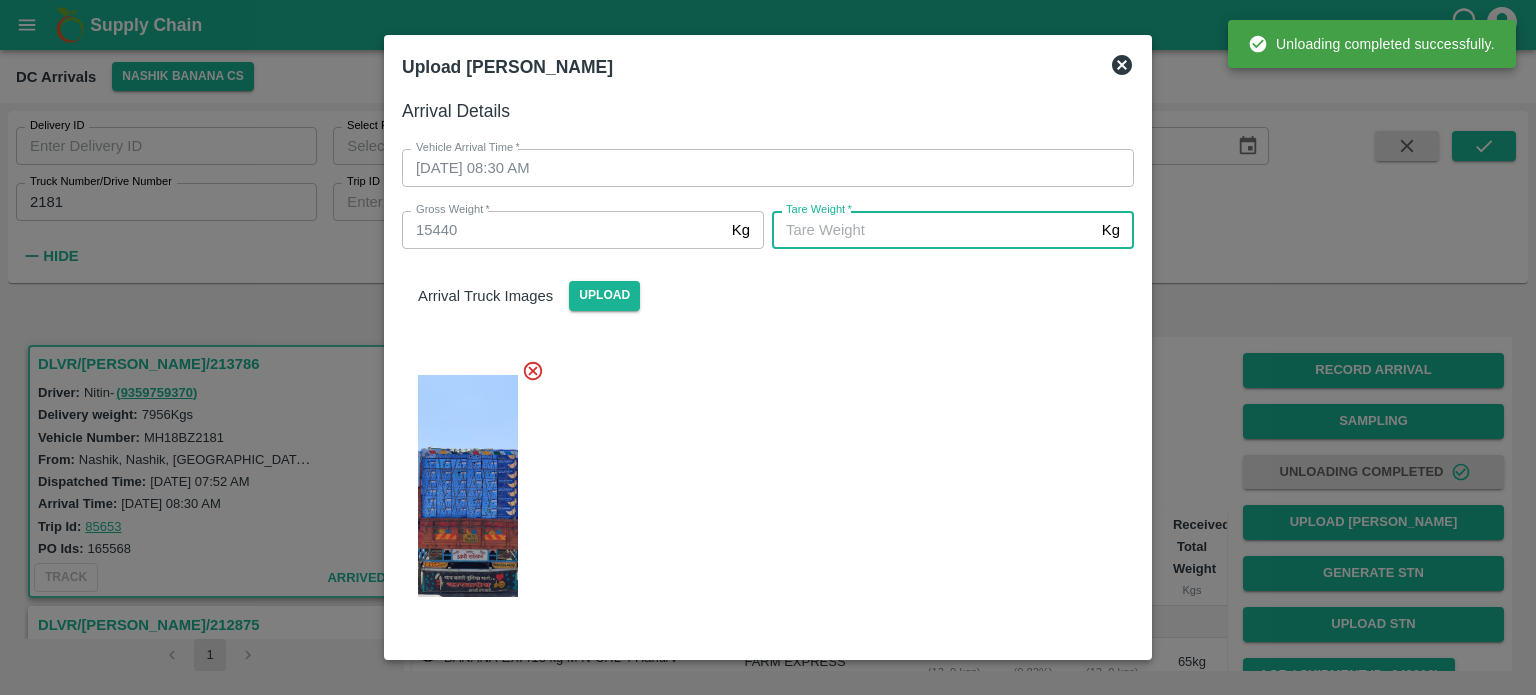 click on "[PERSON_NAME]   *" at bounding box center (933, 230) 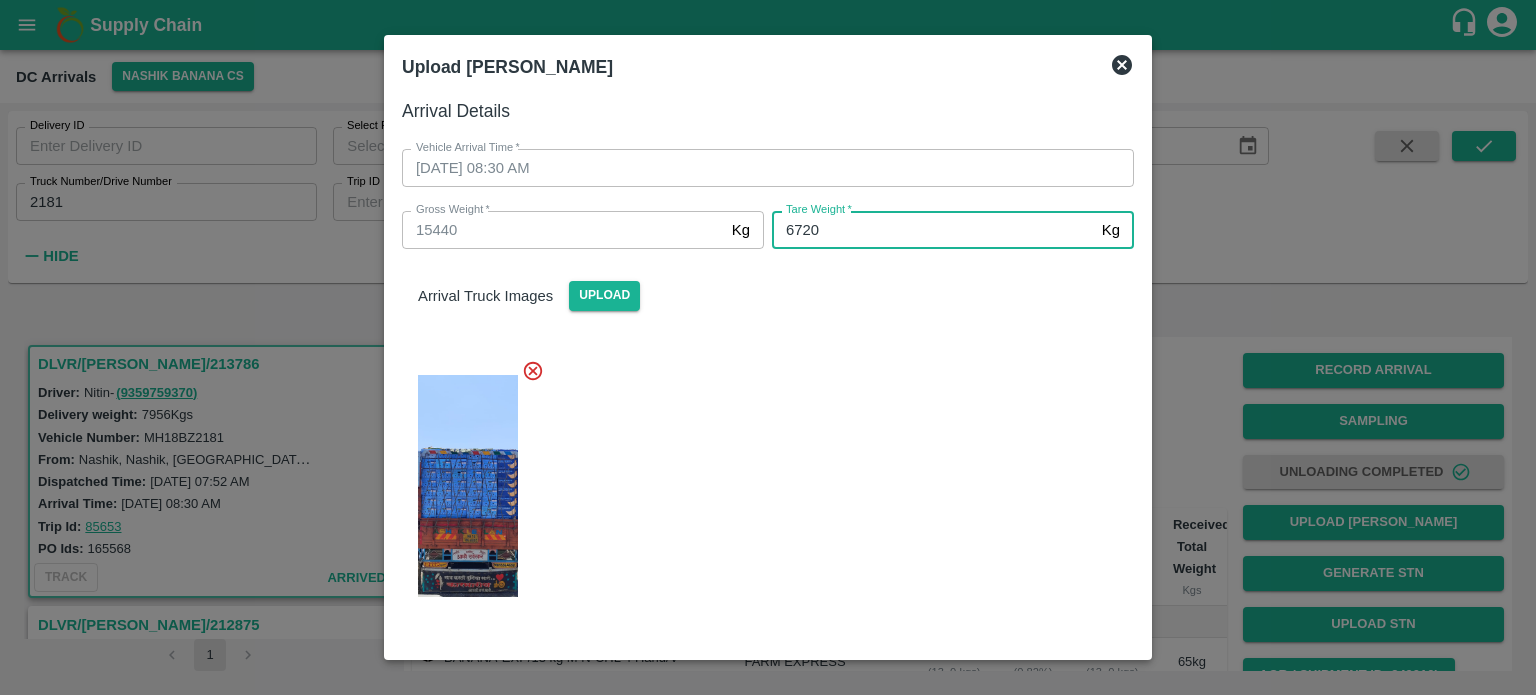 type on "6720" 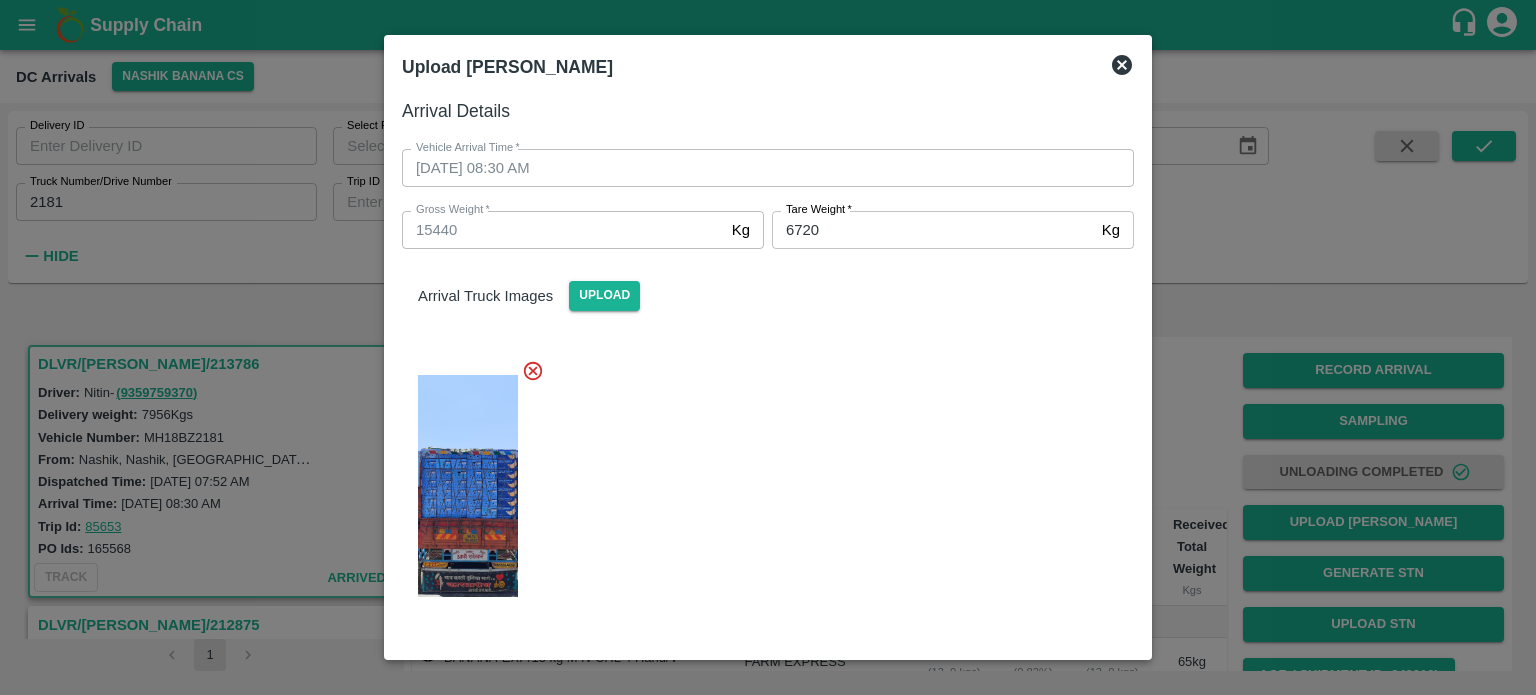 click at bounding box center [760, 480] 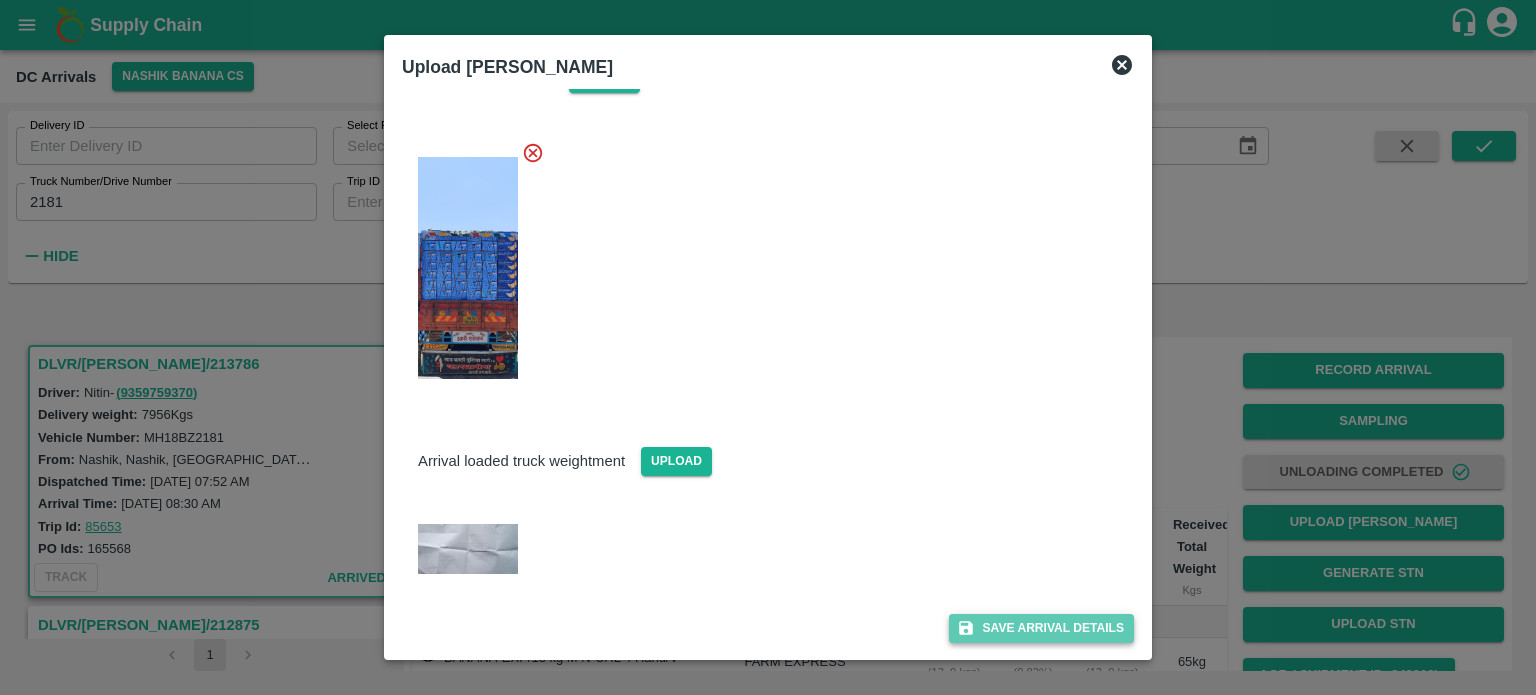 click on "Save Arrival Details" at bounding box center (1041, 628) 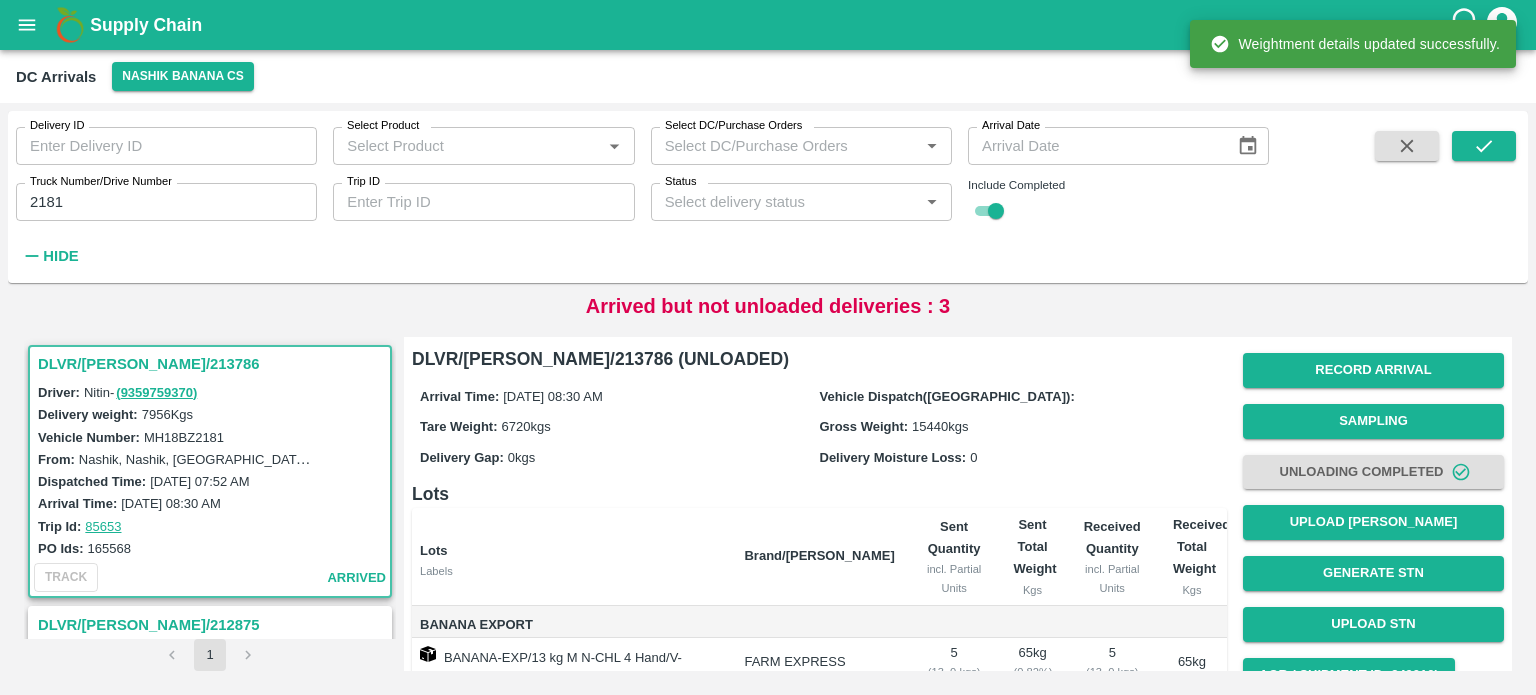 scroll, scrollTop: 222, scrollLeft: 0, axis: vertical 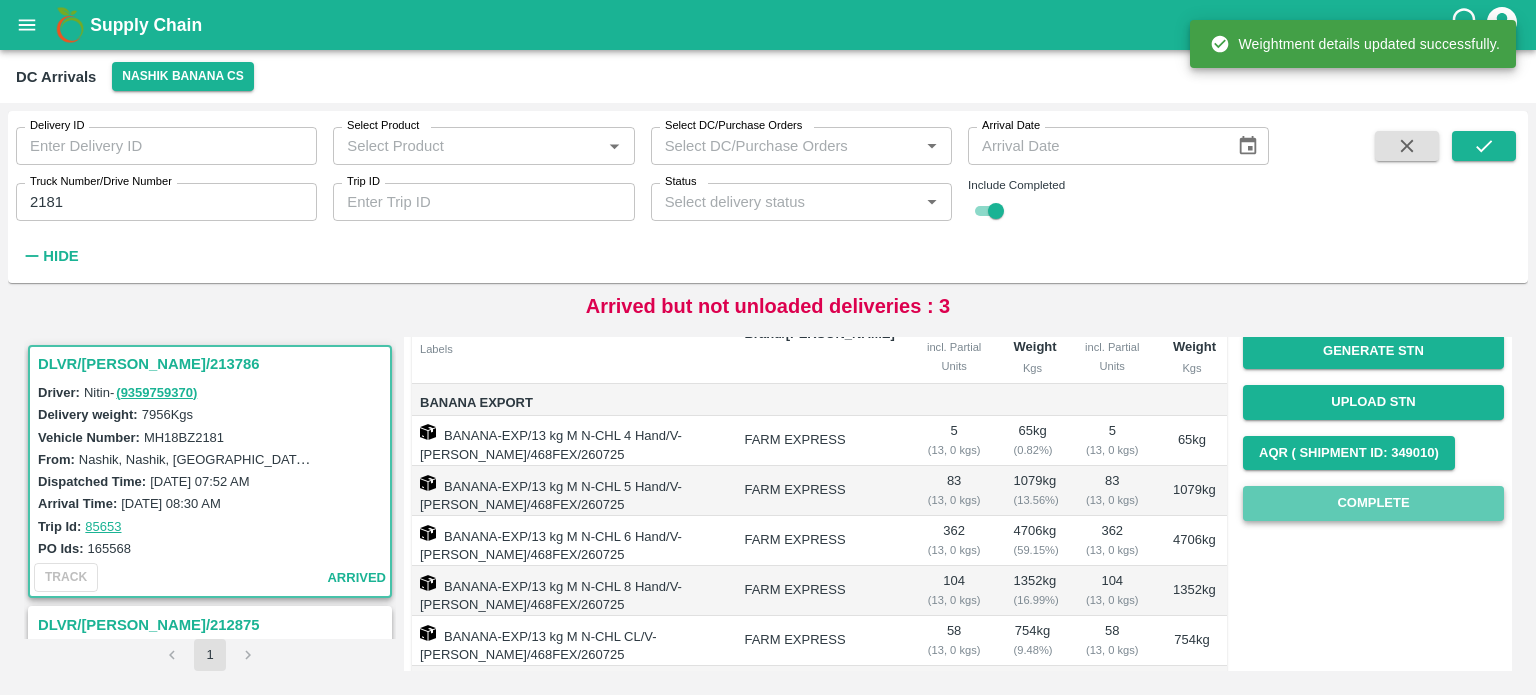 click on "Complete" at bounding box center [1373, 503] 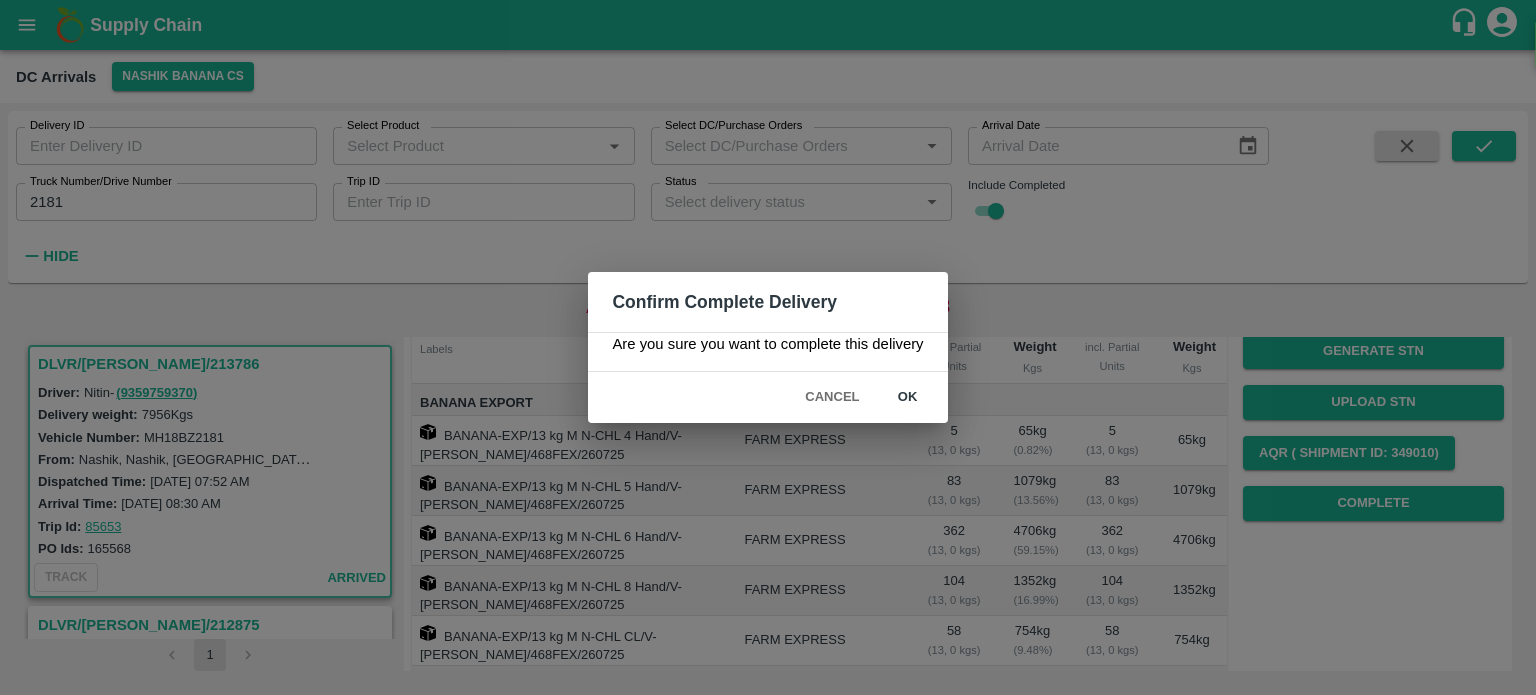 click on "ok" at bounding box center [908, 397] 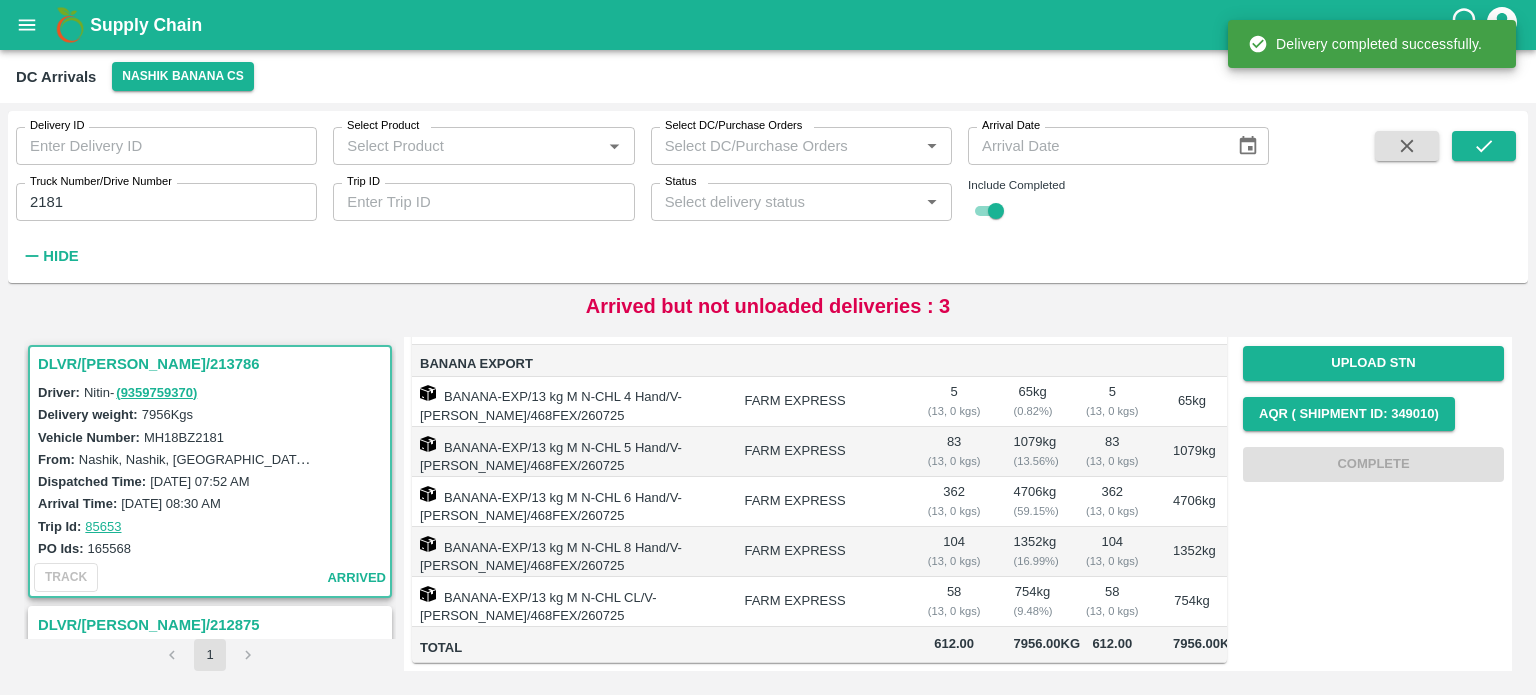 scroll, scrollTop: 0, scrollLeft: 0, axis: both 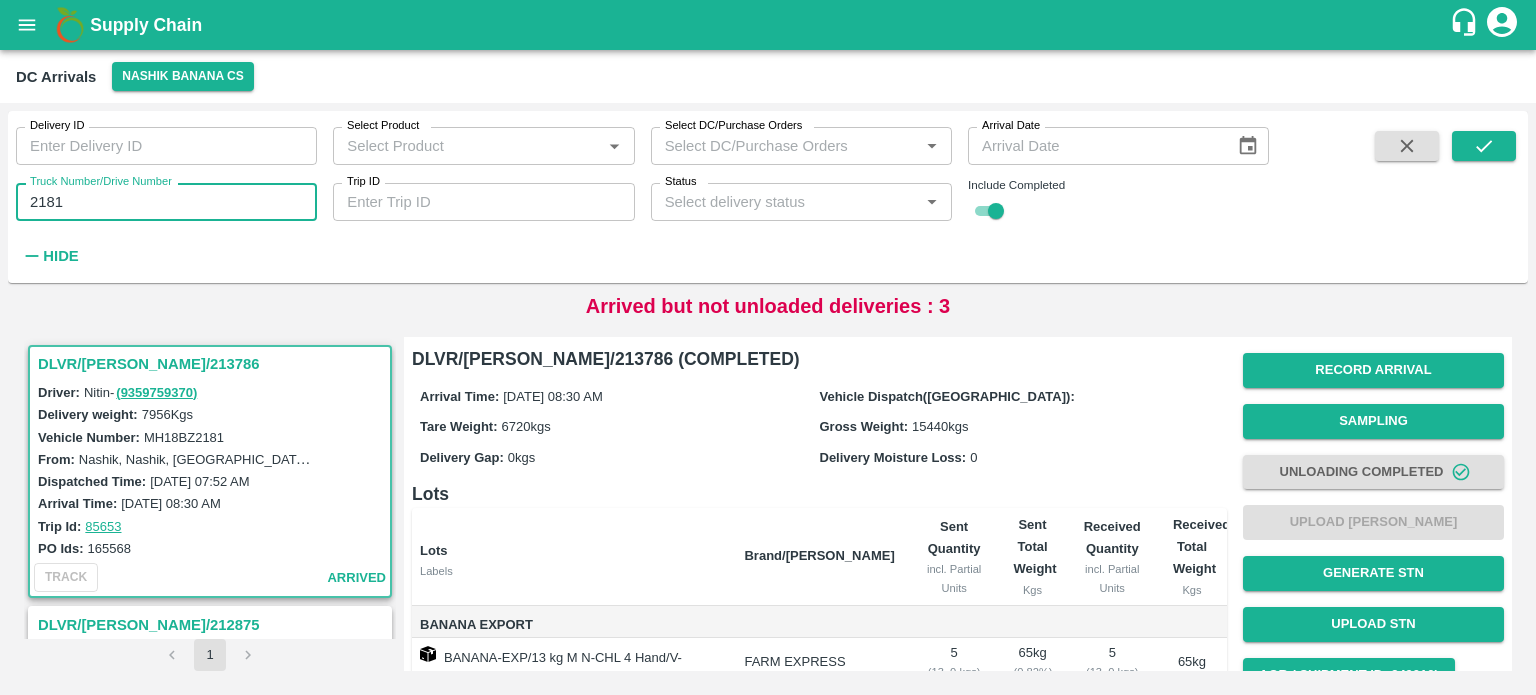 click on "2181" at bounding box center (166, 202) 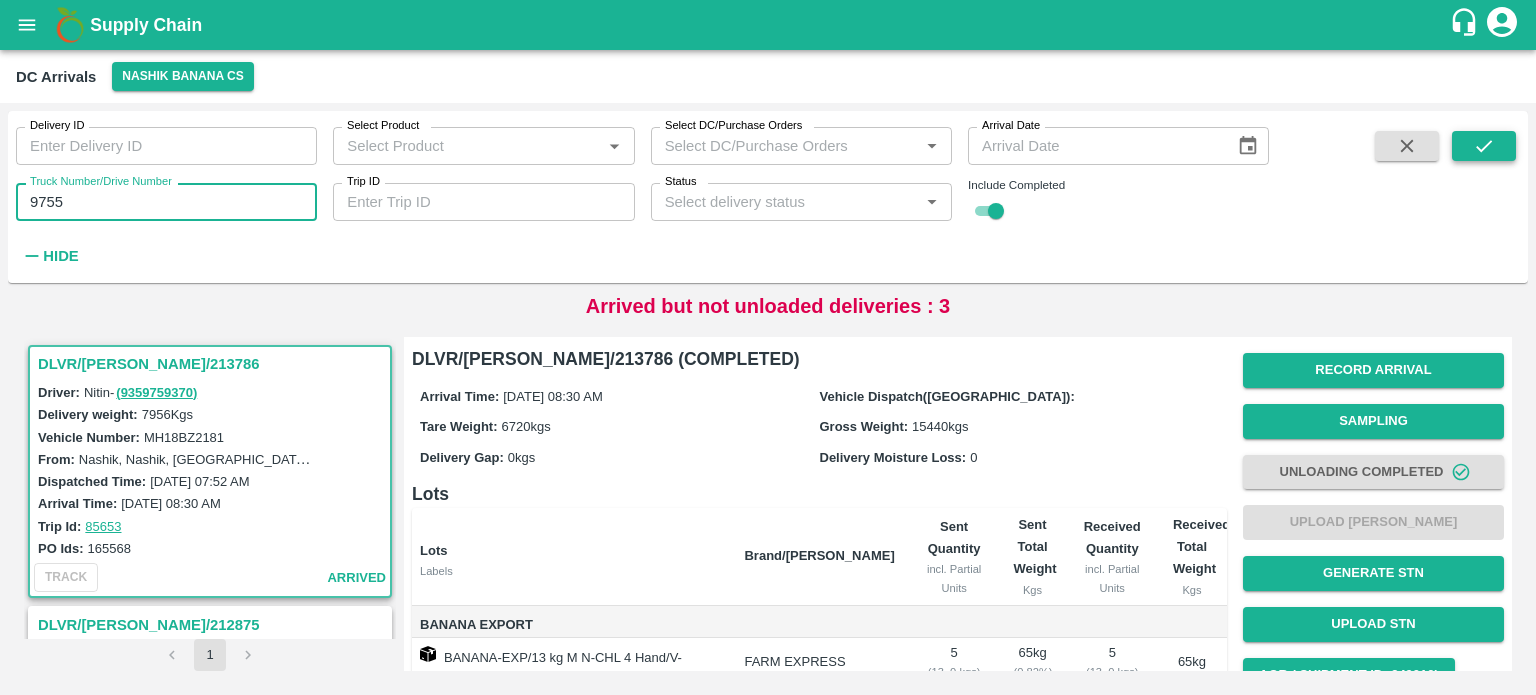 type on "9755" 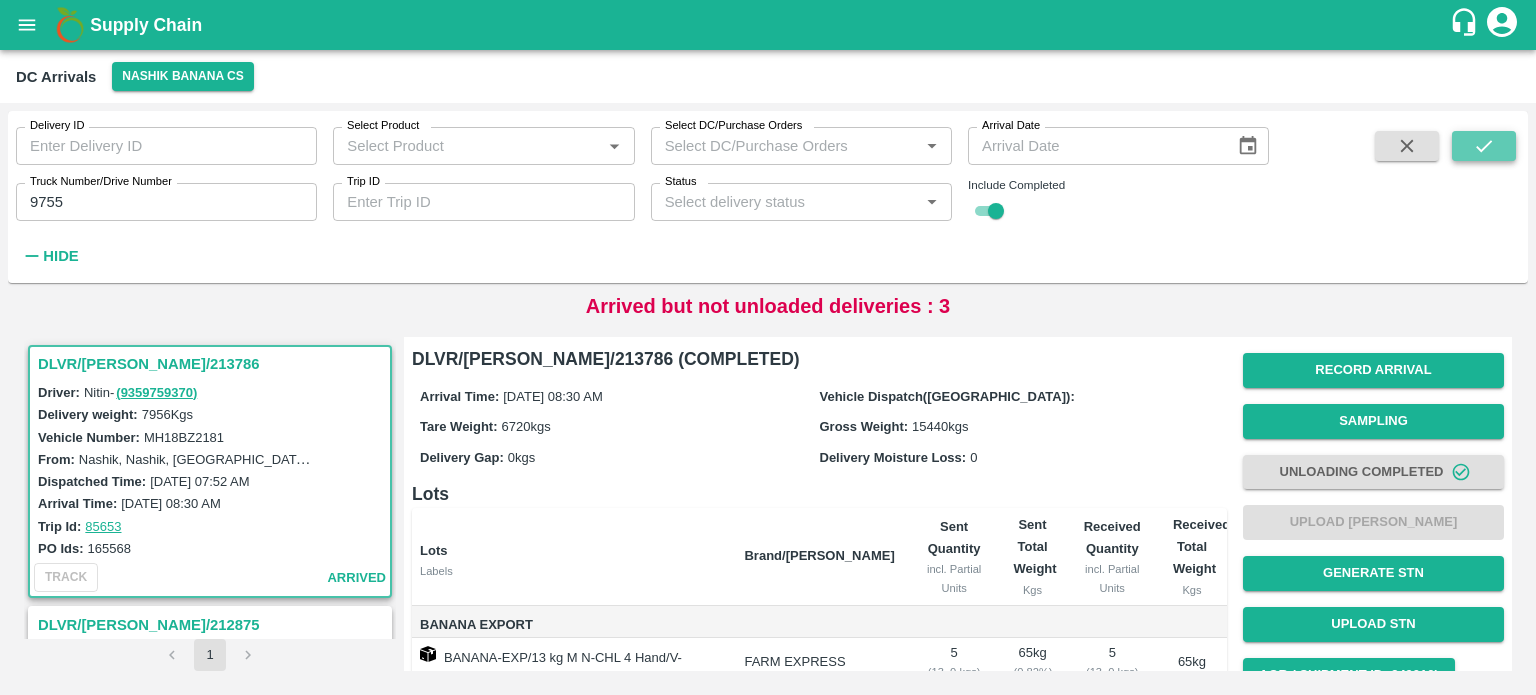 click 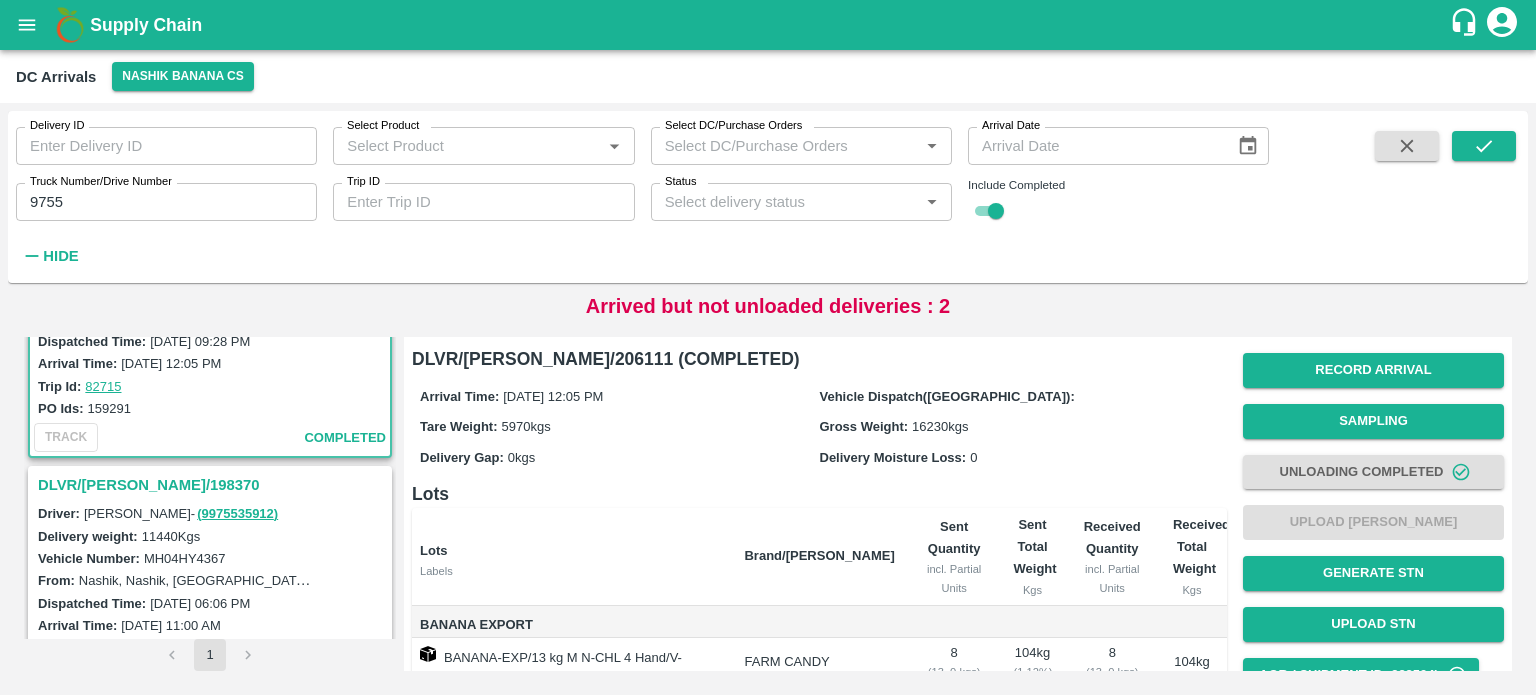 scroll, scrollTop: 0, scrollLeft: 0, axis: both 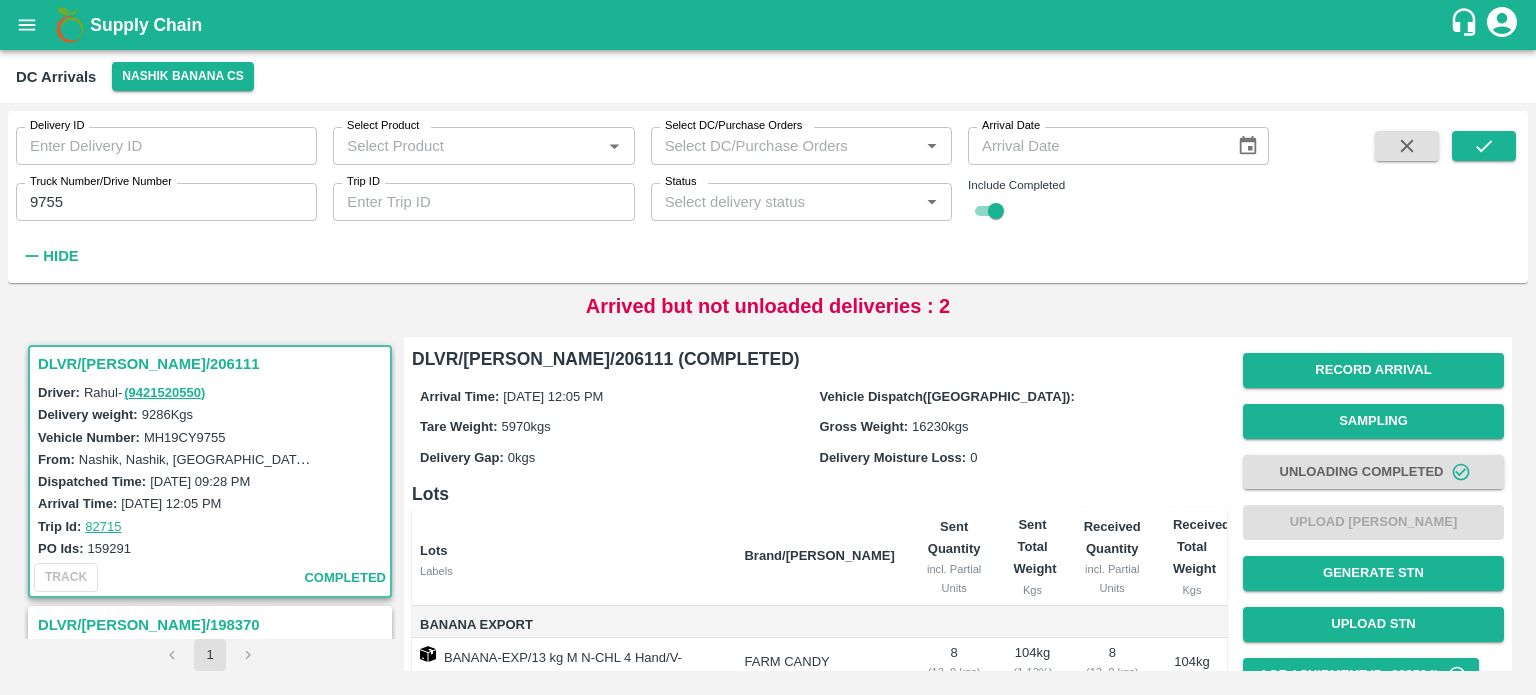 click on "9755" at bounding box center [166, 202] 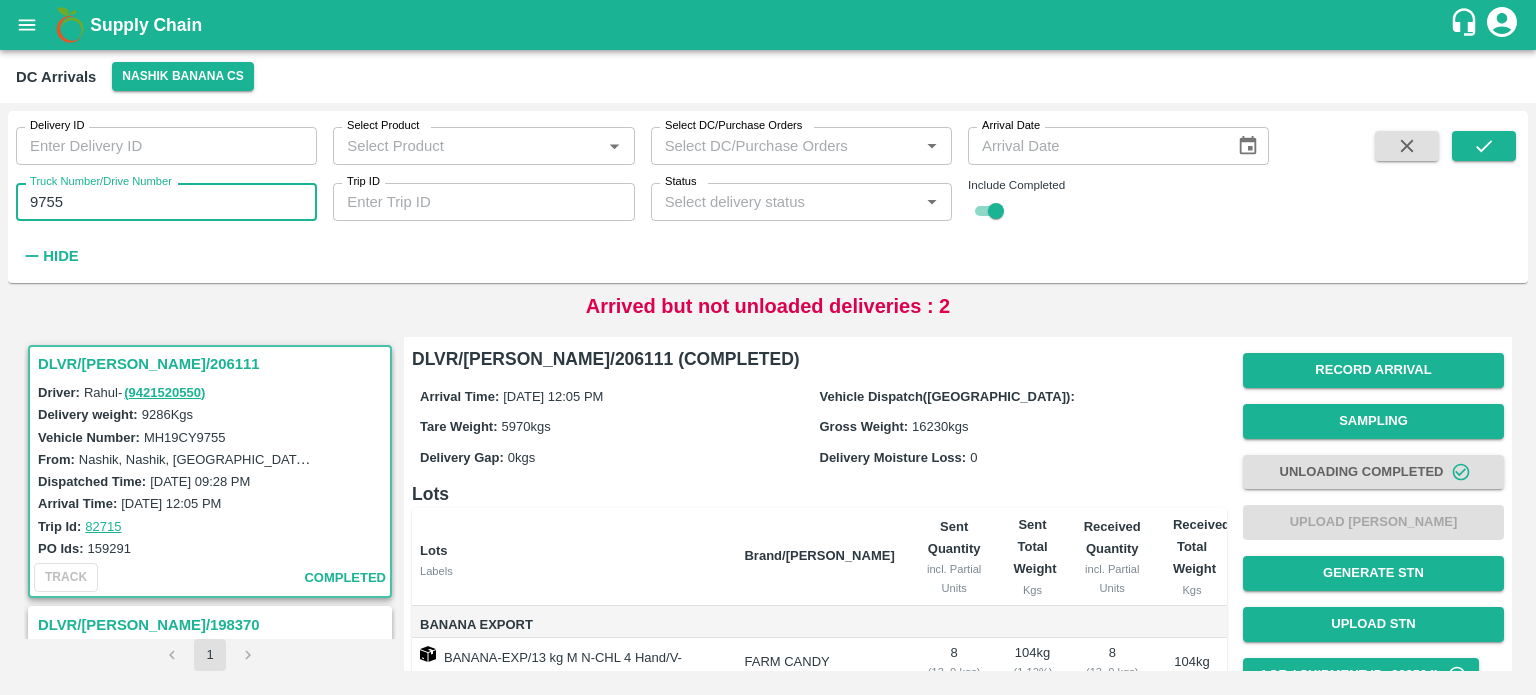 click on "9755" at bounding box center (166, 202) 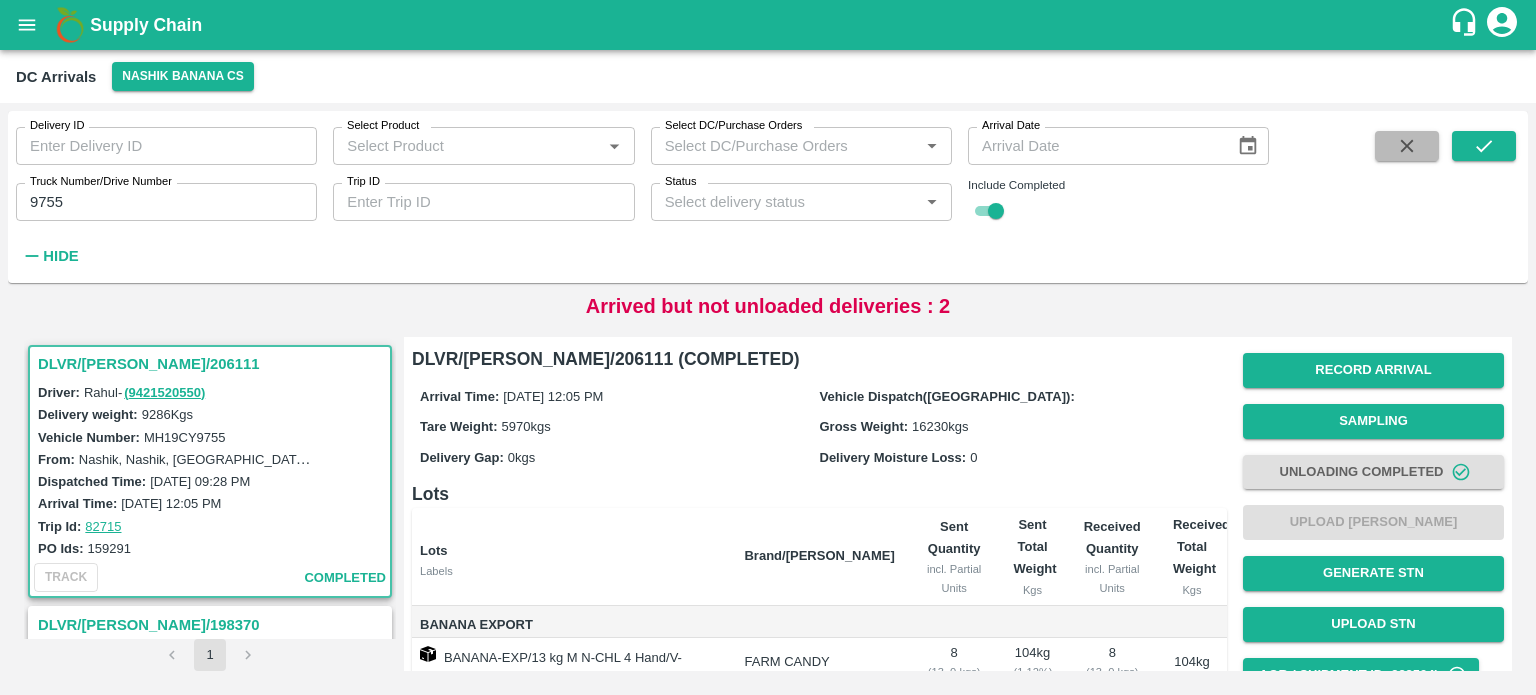 click 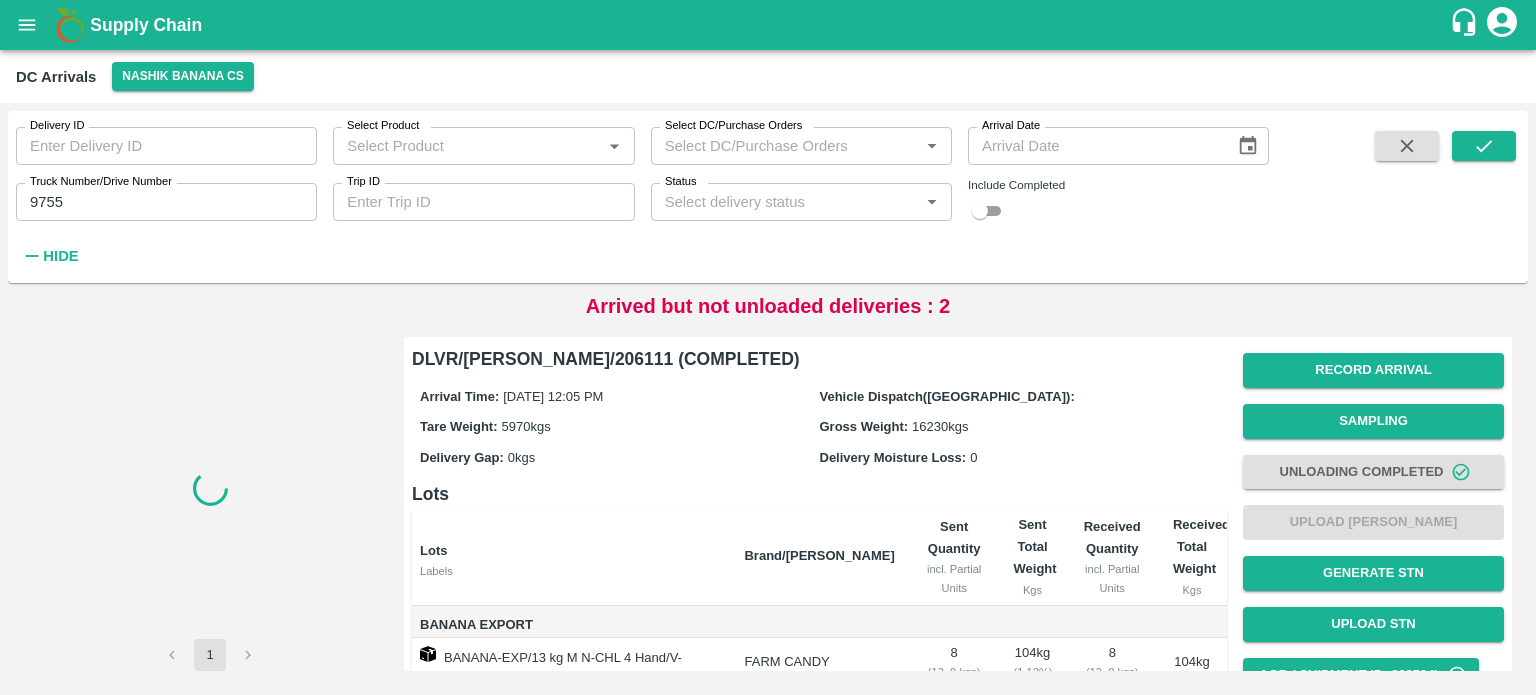 type 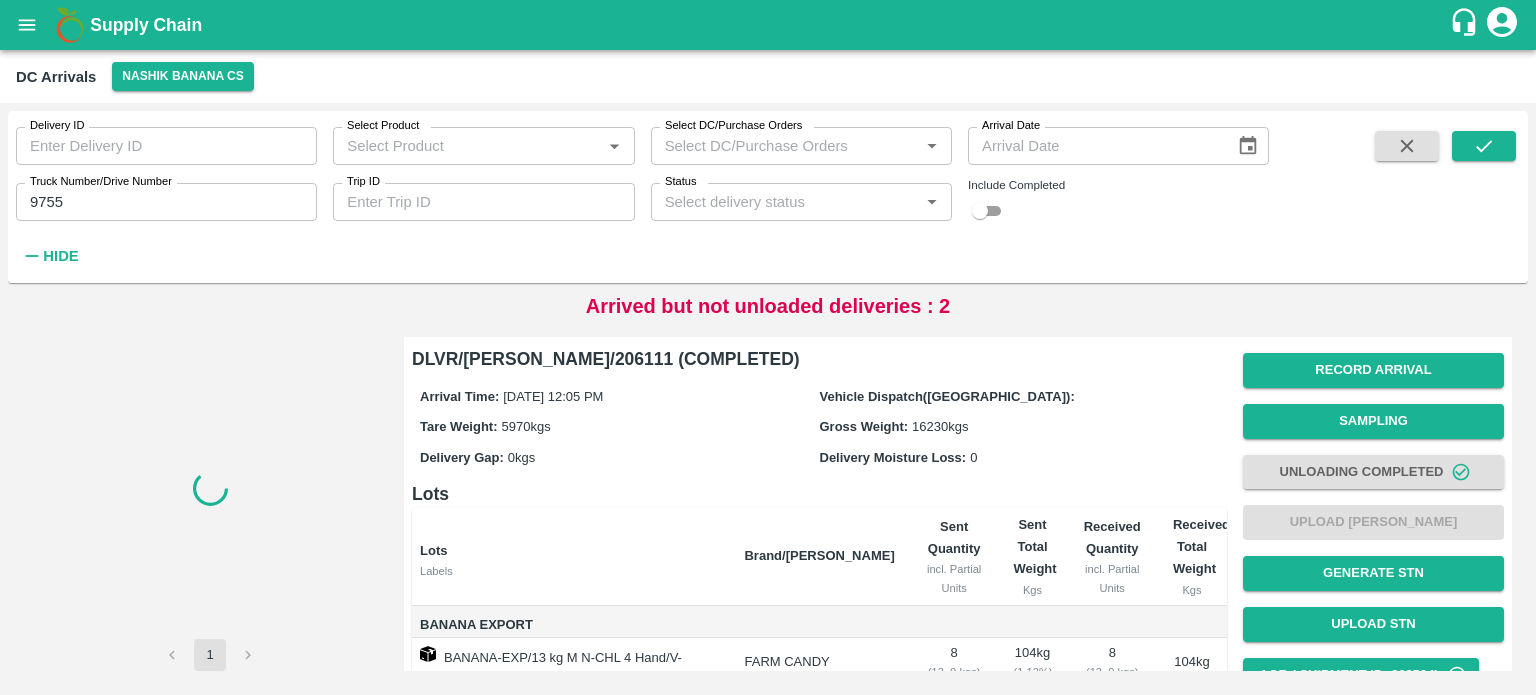 checkbox on "false" 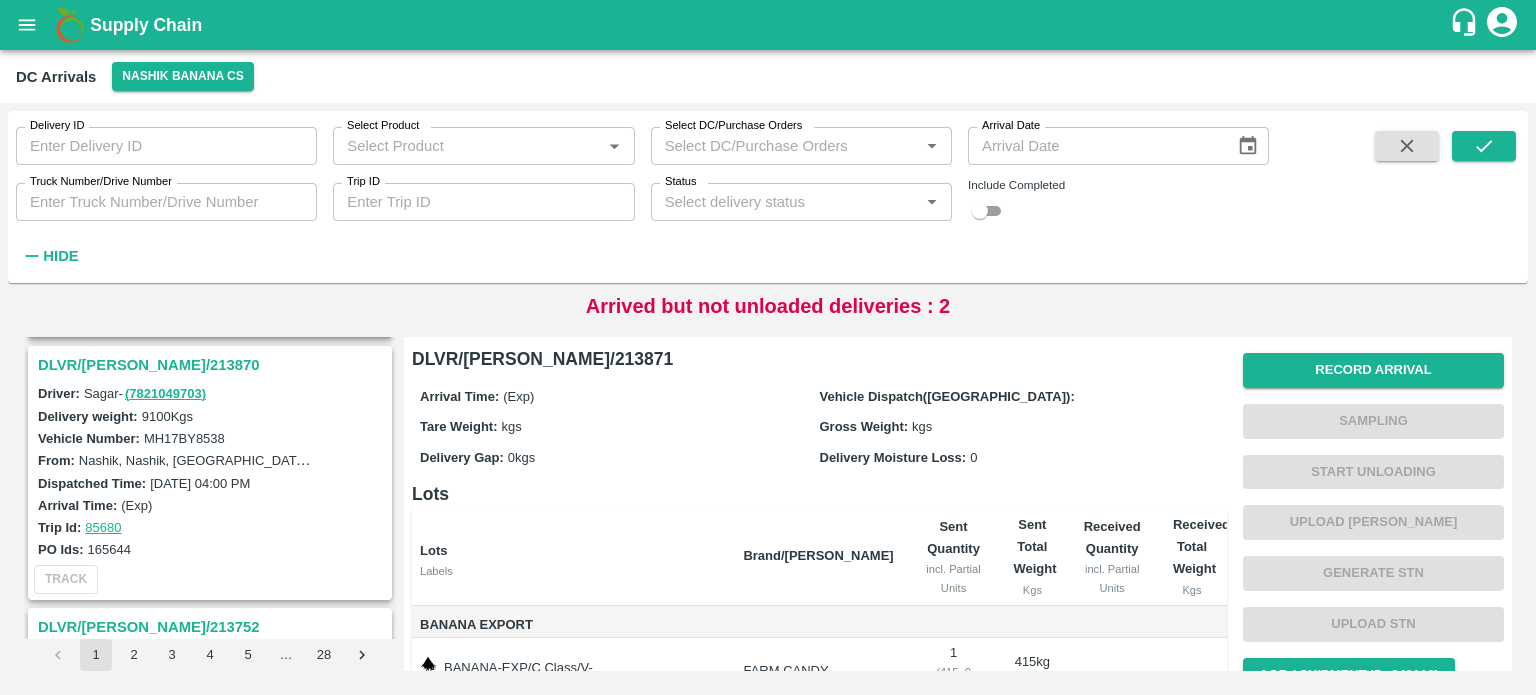 scroll, scrollTop: 260, scrollLeft: 0, axis: vertical 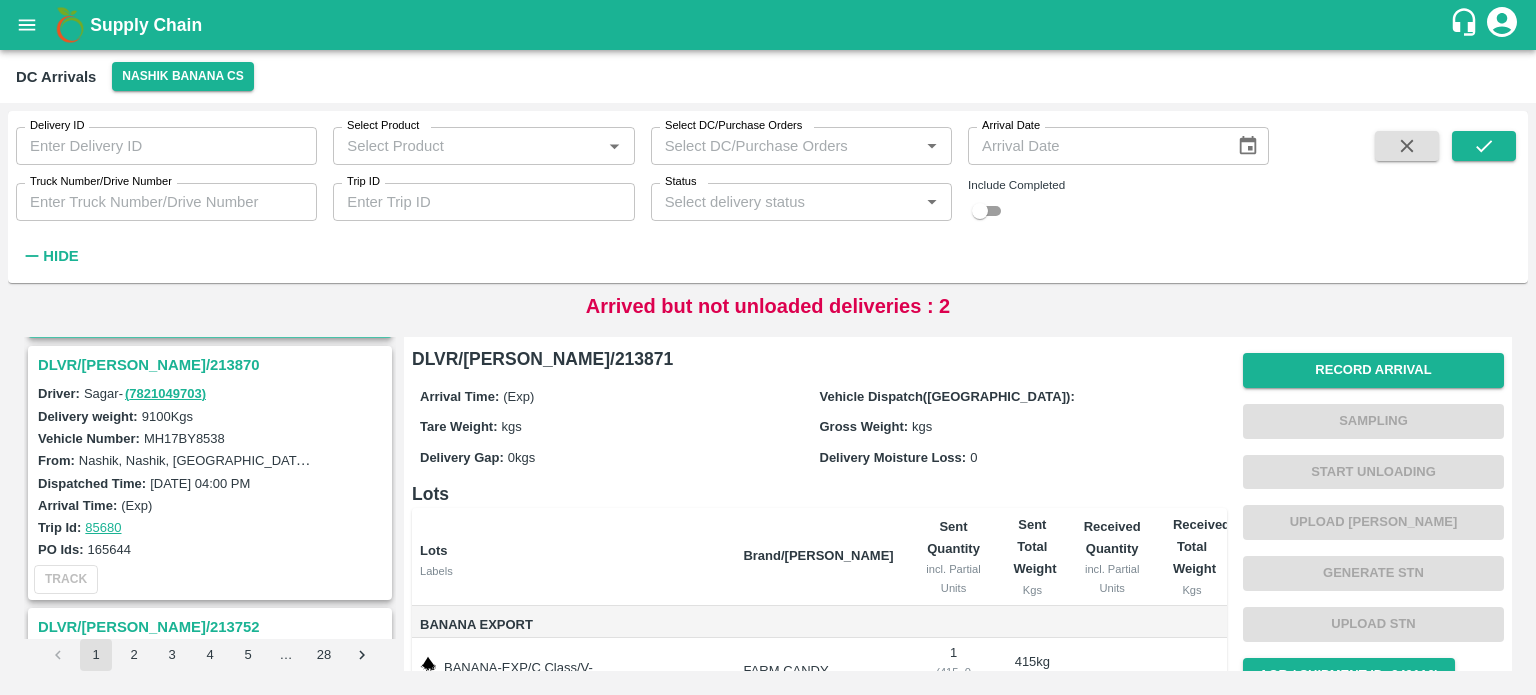 click on "DLVR/[PERSON_NAME]/213870" at bounding box center [213, 365] 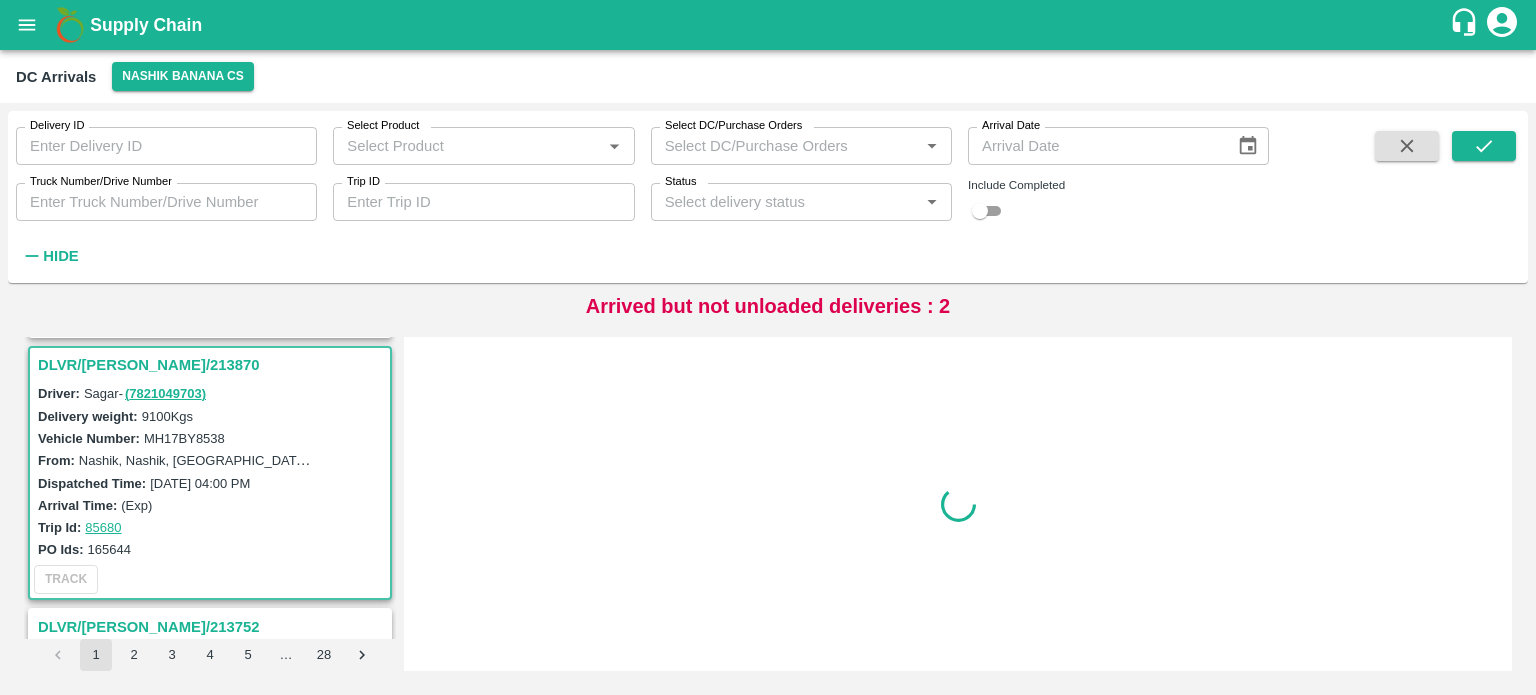 scroll, scrollTop: 268, scrollLeft: 0, axis: vertical 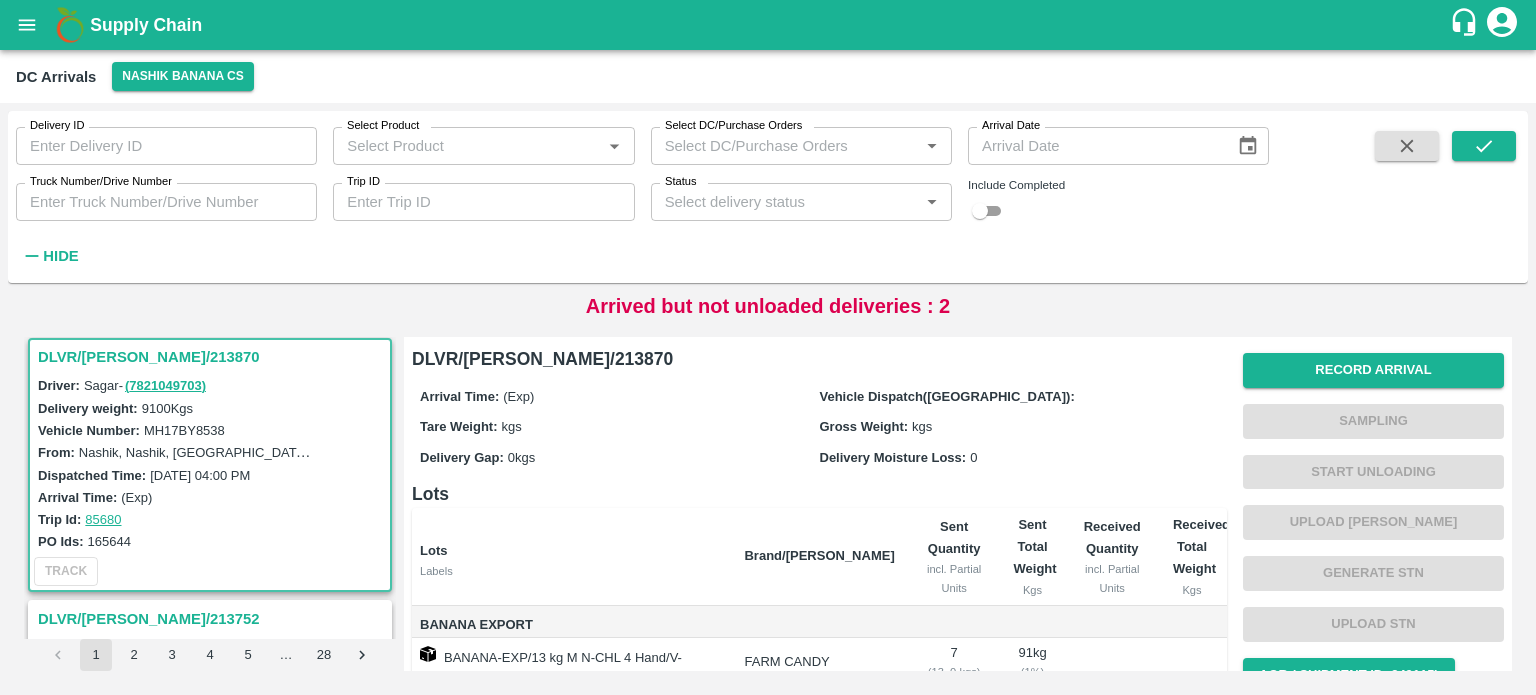 click on "MH17BY8538" at bounding box center (184, 430) 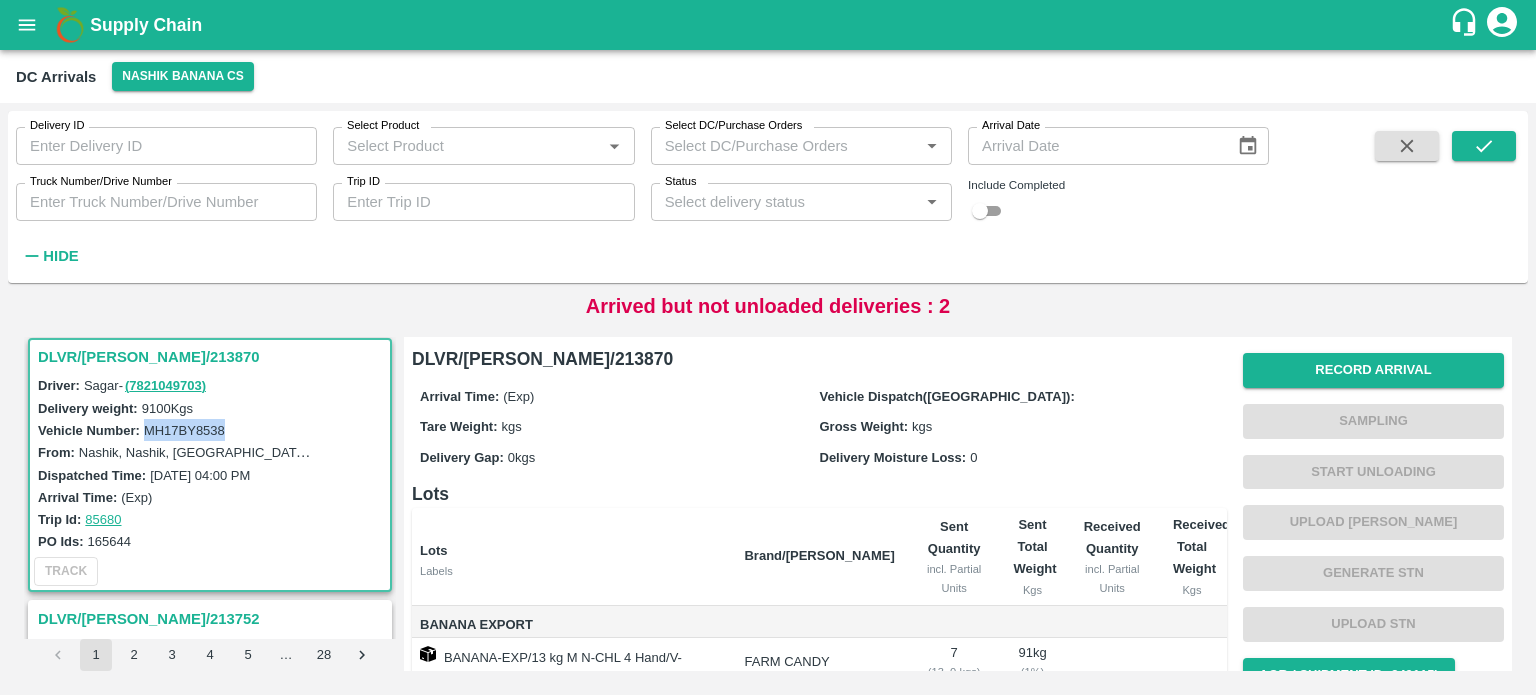 click on "MH17BY8538" at bounding box center (184, 430) 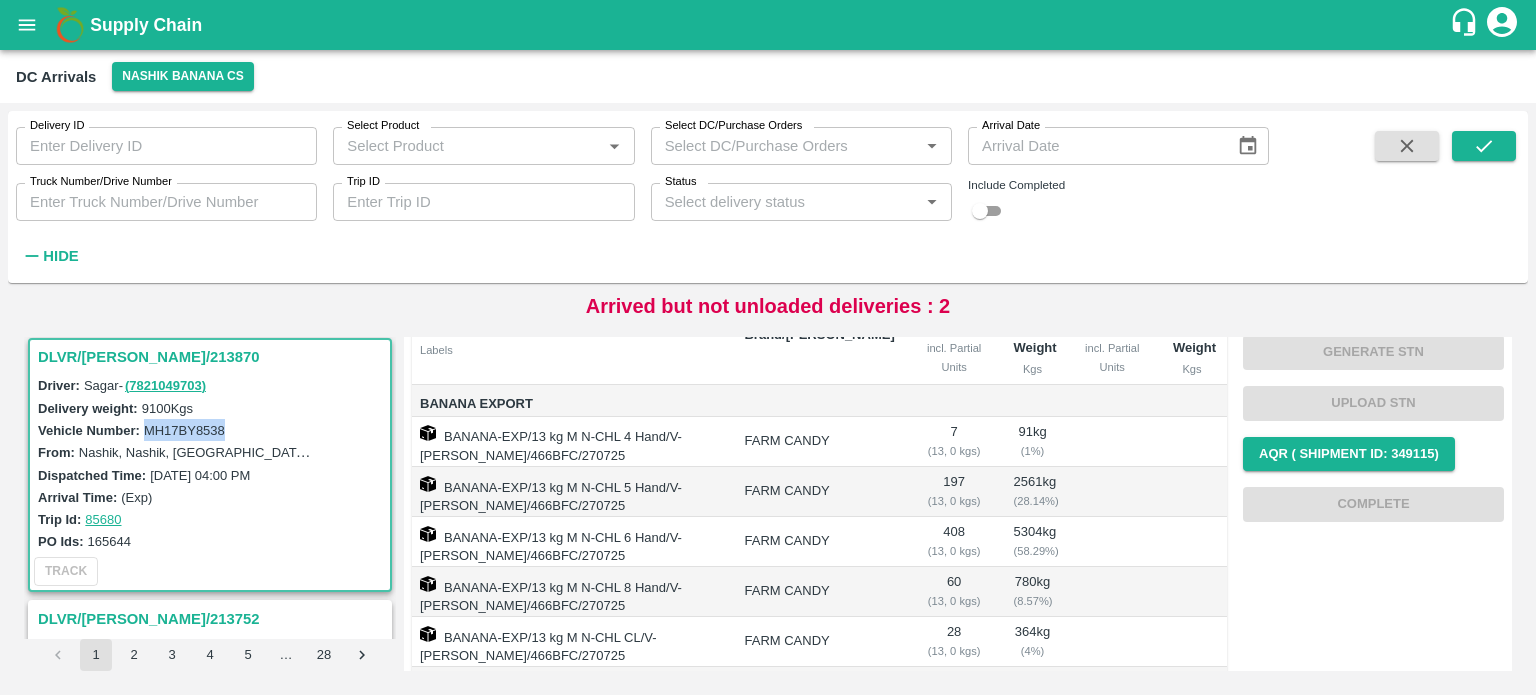 scroll, scrollTop: 220, scrollLeft: 0, axis: vertical 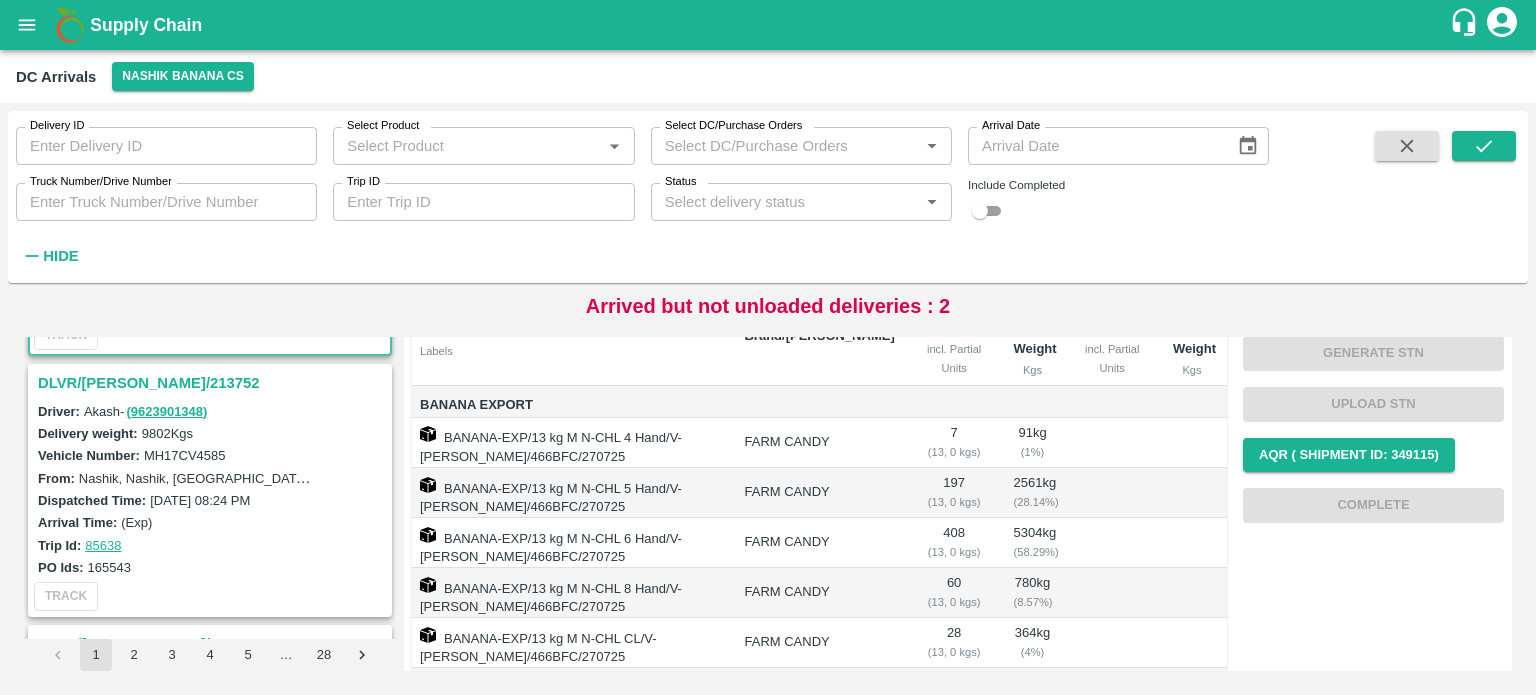 click on "DLVR/[PERSON_NAME]/213752" at bounding box center [213, 383] 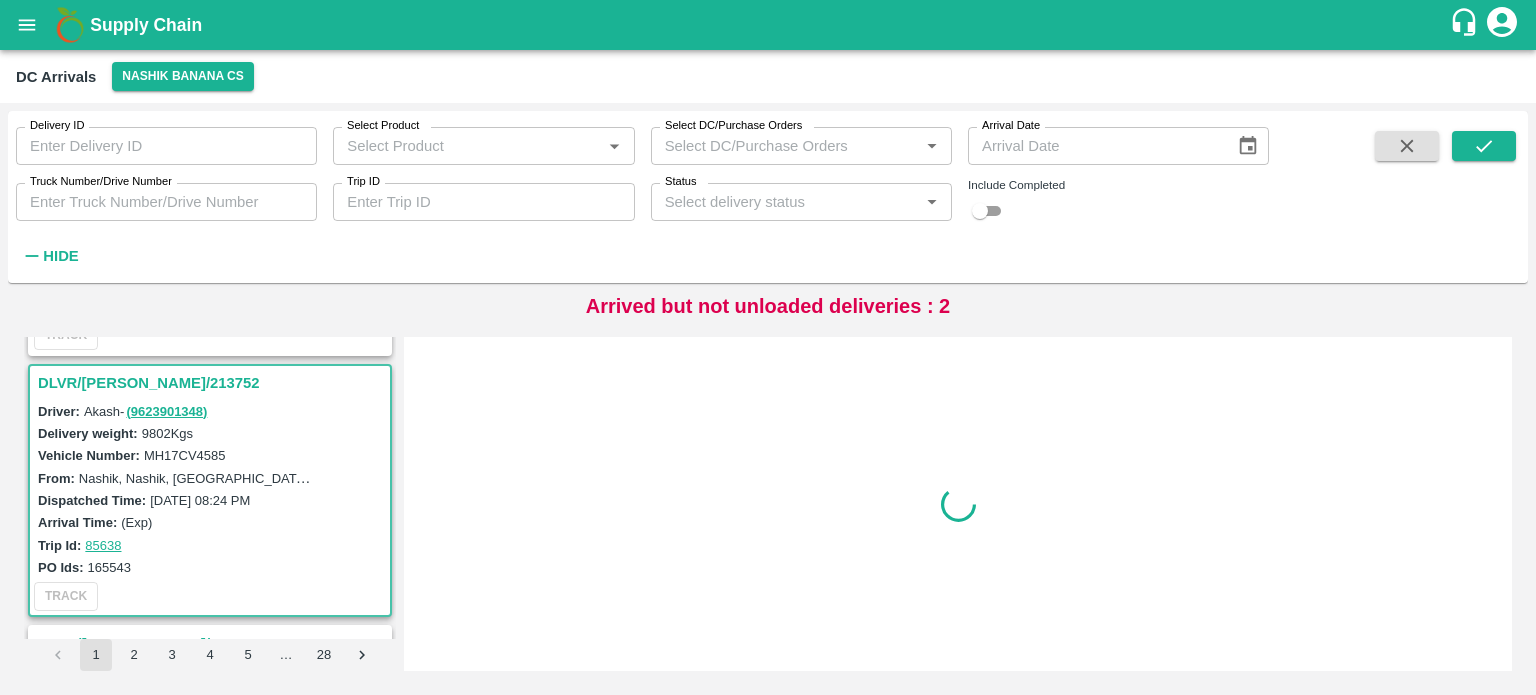 scroll, scrollTop: 0, scrollLeft: 0, axis: both 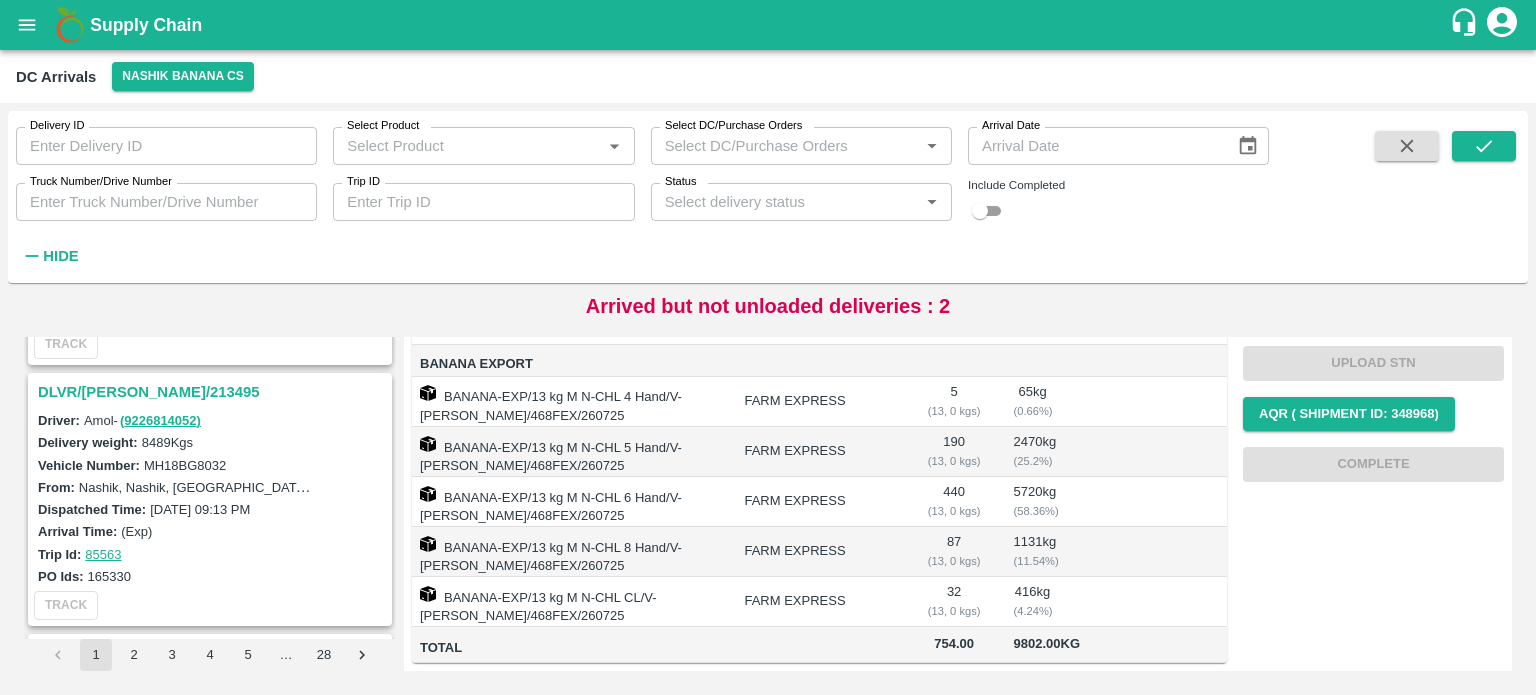 click on "DLVR/[PERSON_NAME]/213495" at bounding box center [213, 392] 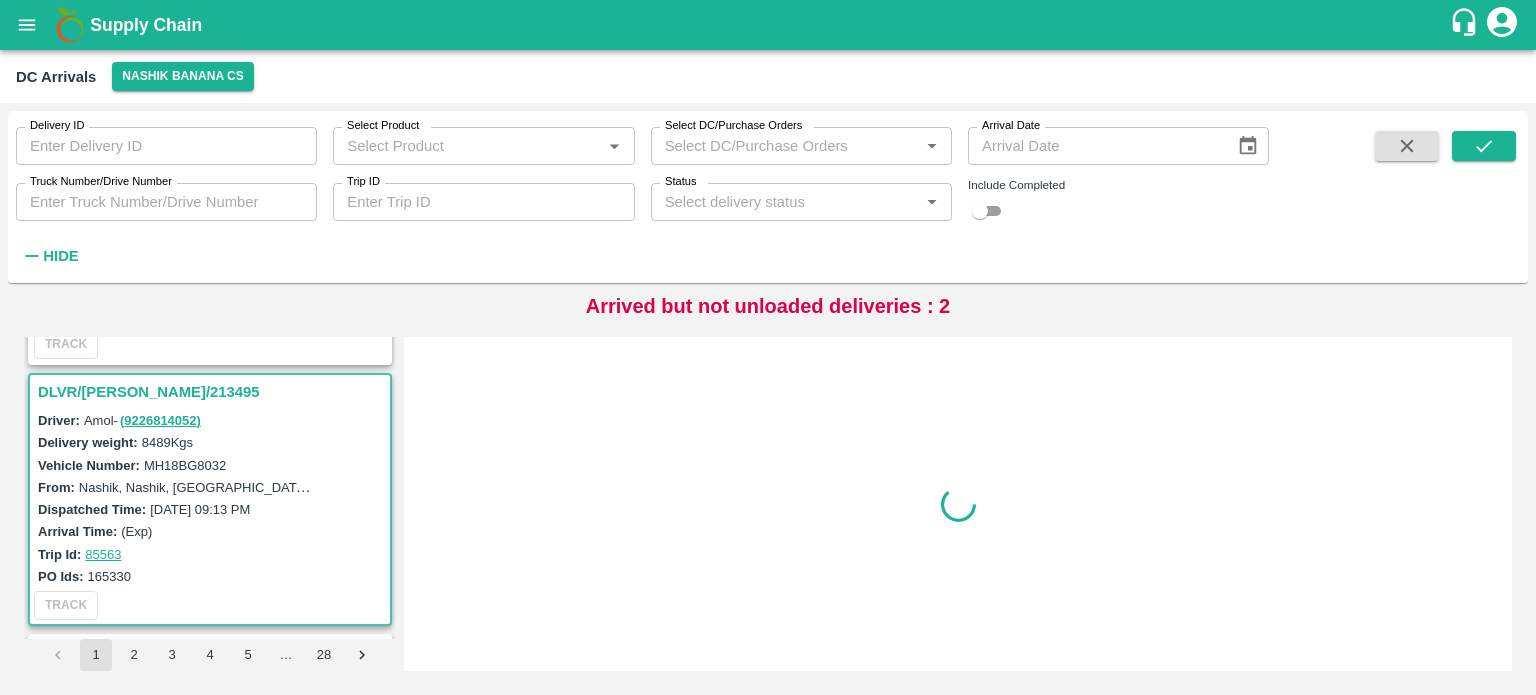 scroll, scrollTop: 0, scrollLeft: 0, axis: both 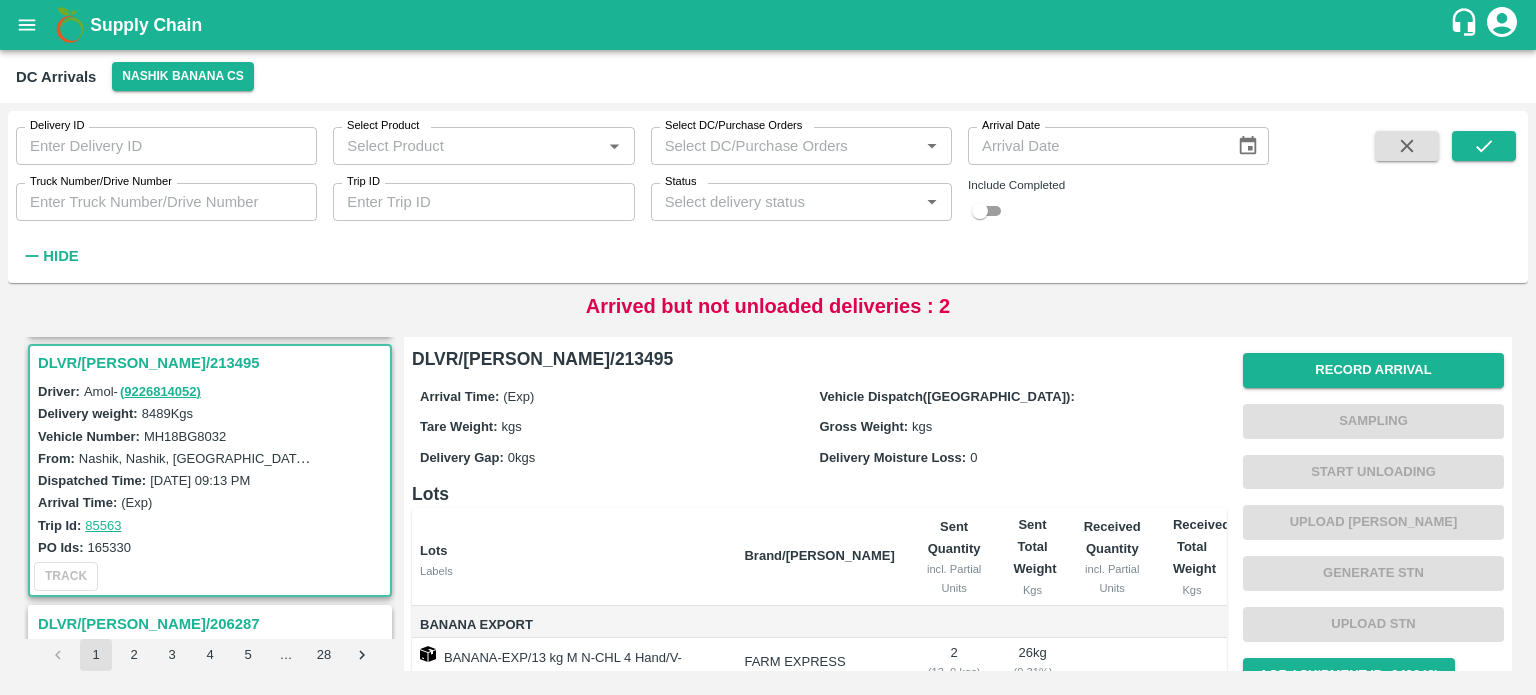 click on "MH18BG8032" at bounding box center (185, 436) 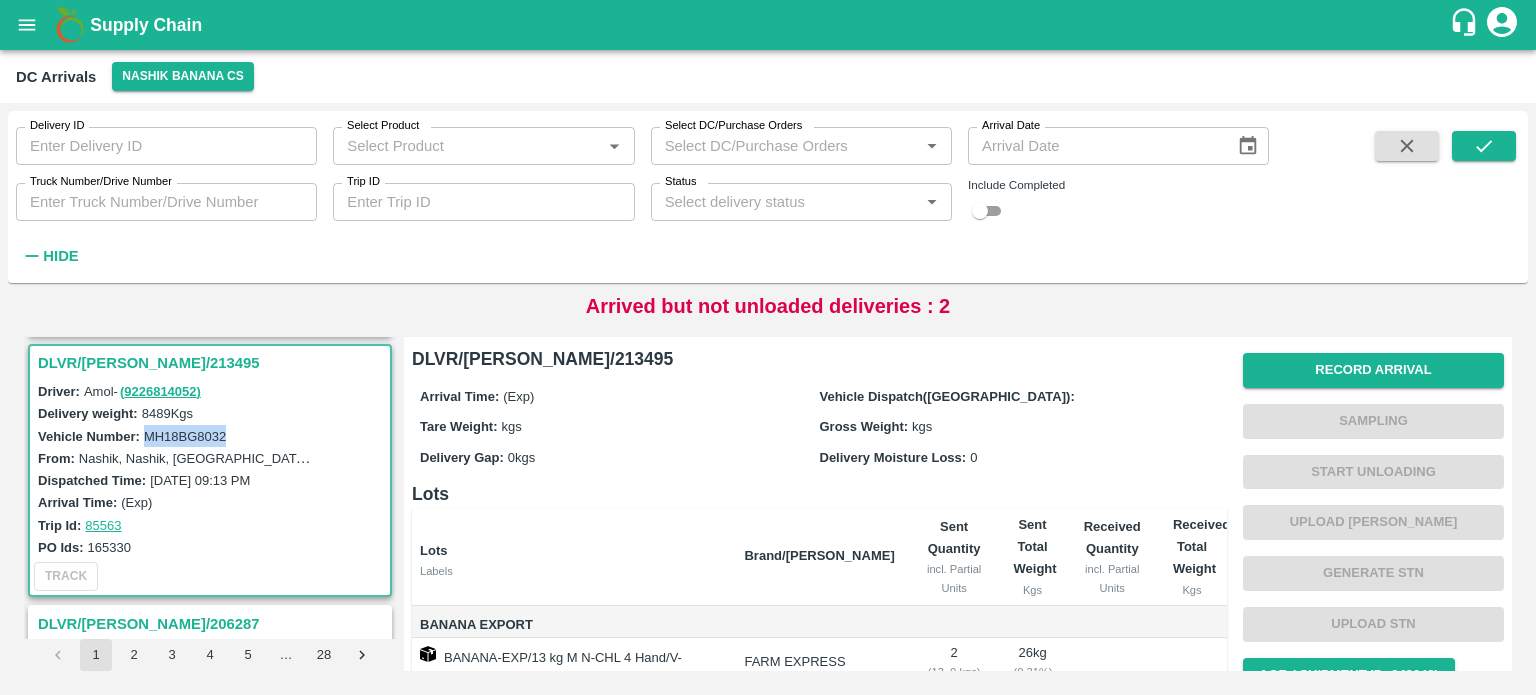 click on "MH18BG8032" at bounding box center (185, 436) 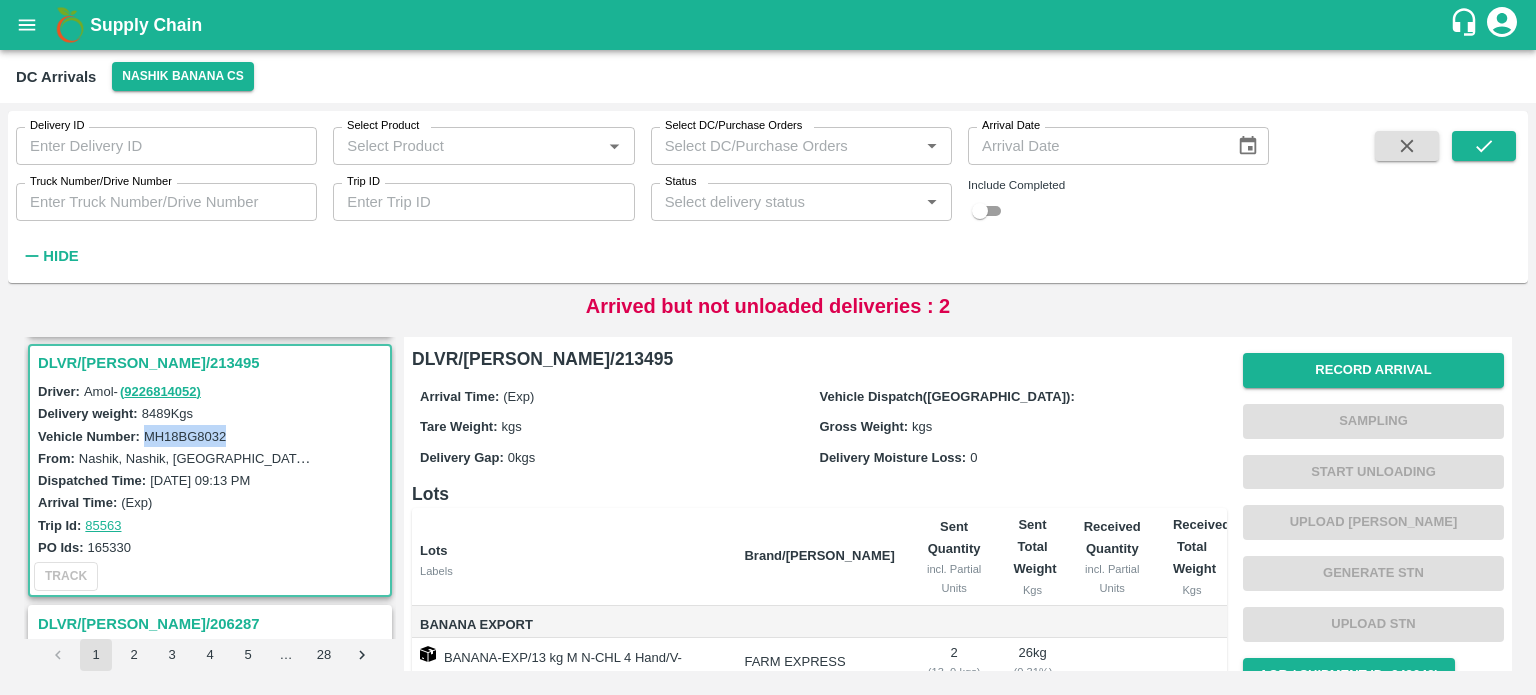 scroll, scrollTop: 364, scrollLeft: 0, axis: vertical 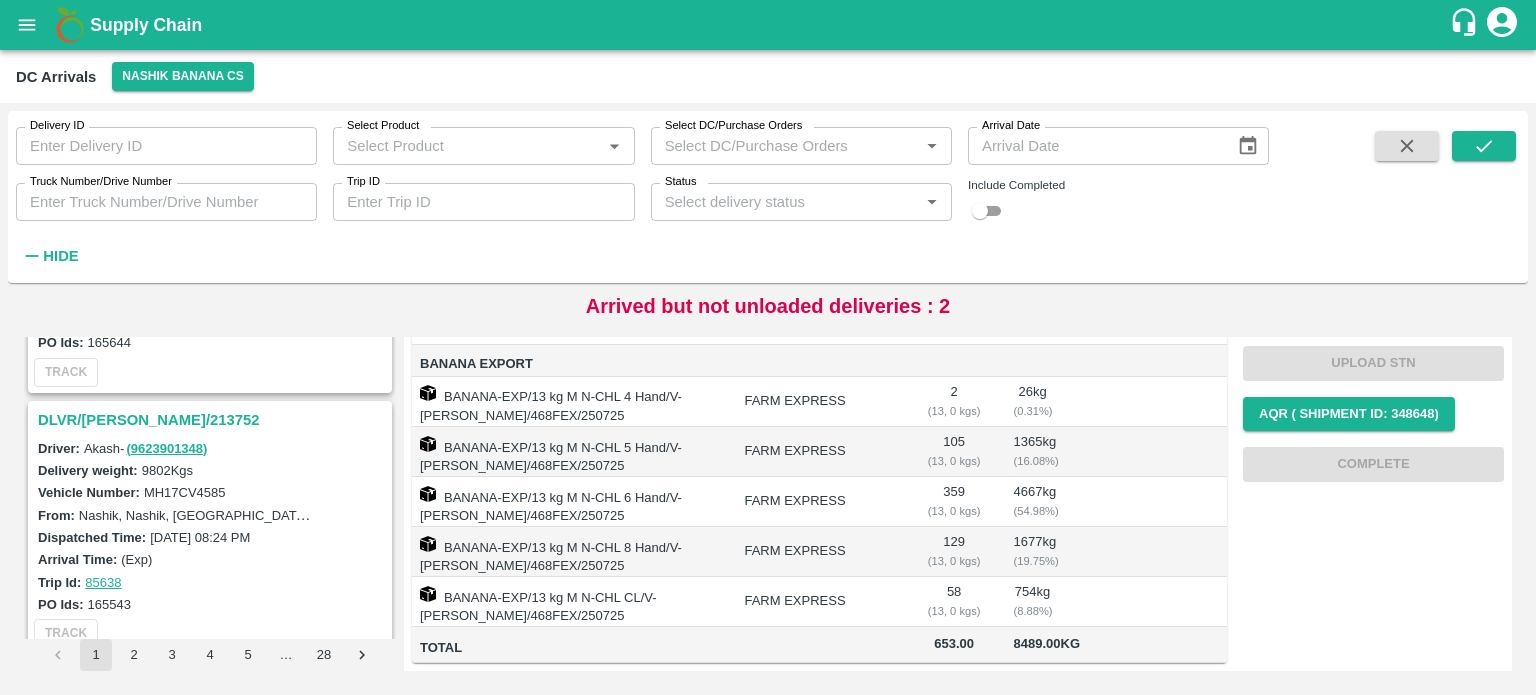 click on "DLVR/[PERSON_NAME]/213752" at bounding box center (213, 420) 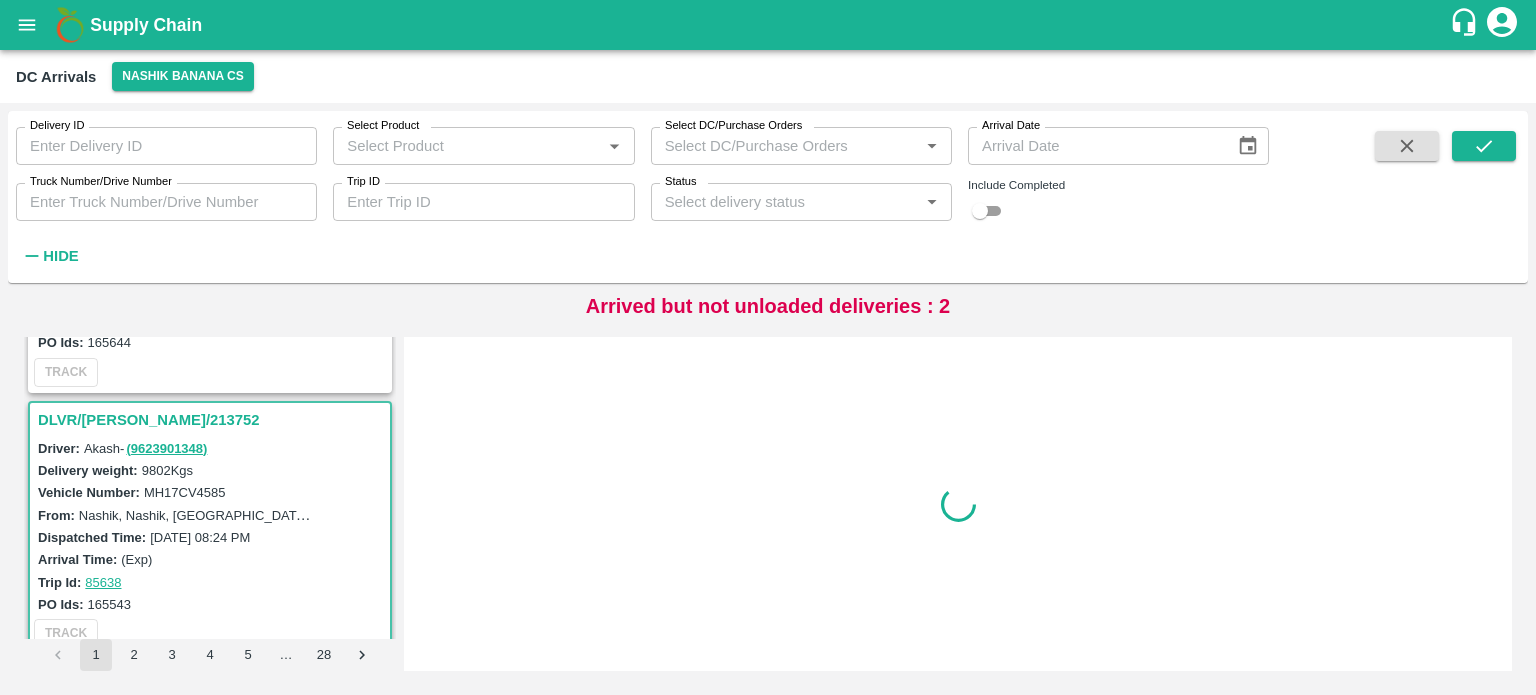 scroll, scrollTop: 0, scrollLeft: 0, axis: both 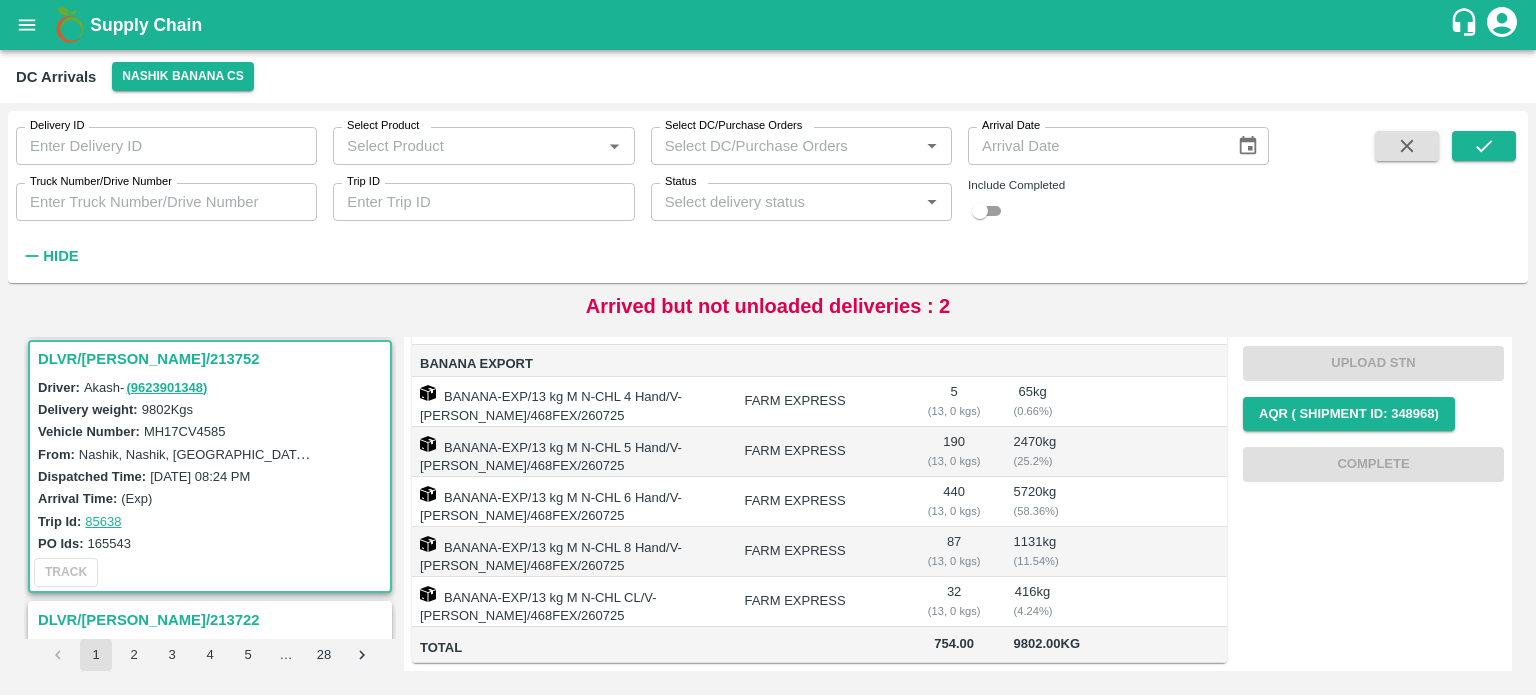 click on "MH17CV4585" at bounding box center (185, 431) 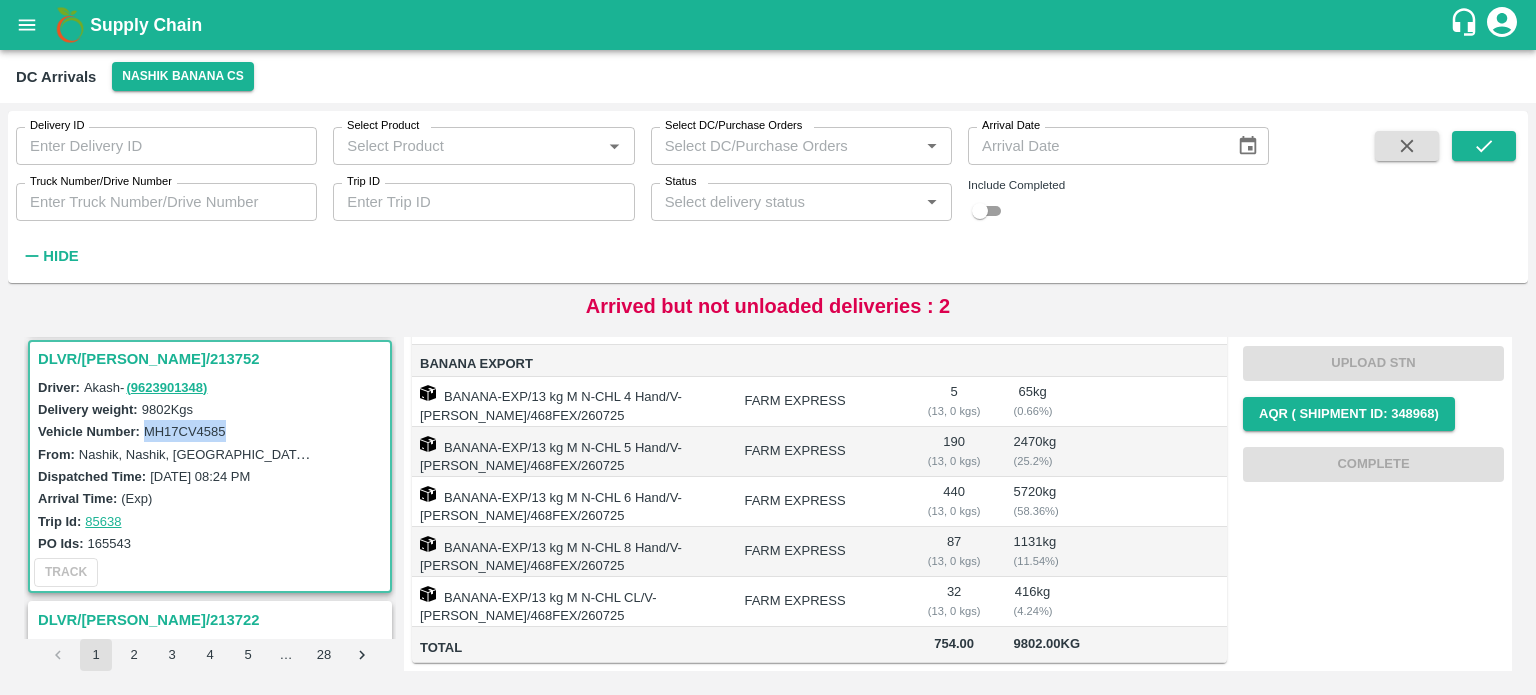 click on "MH17CV4585" at bounding box center [185, 431] 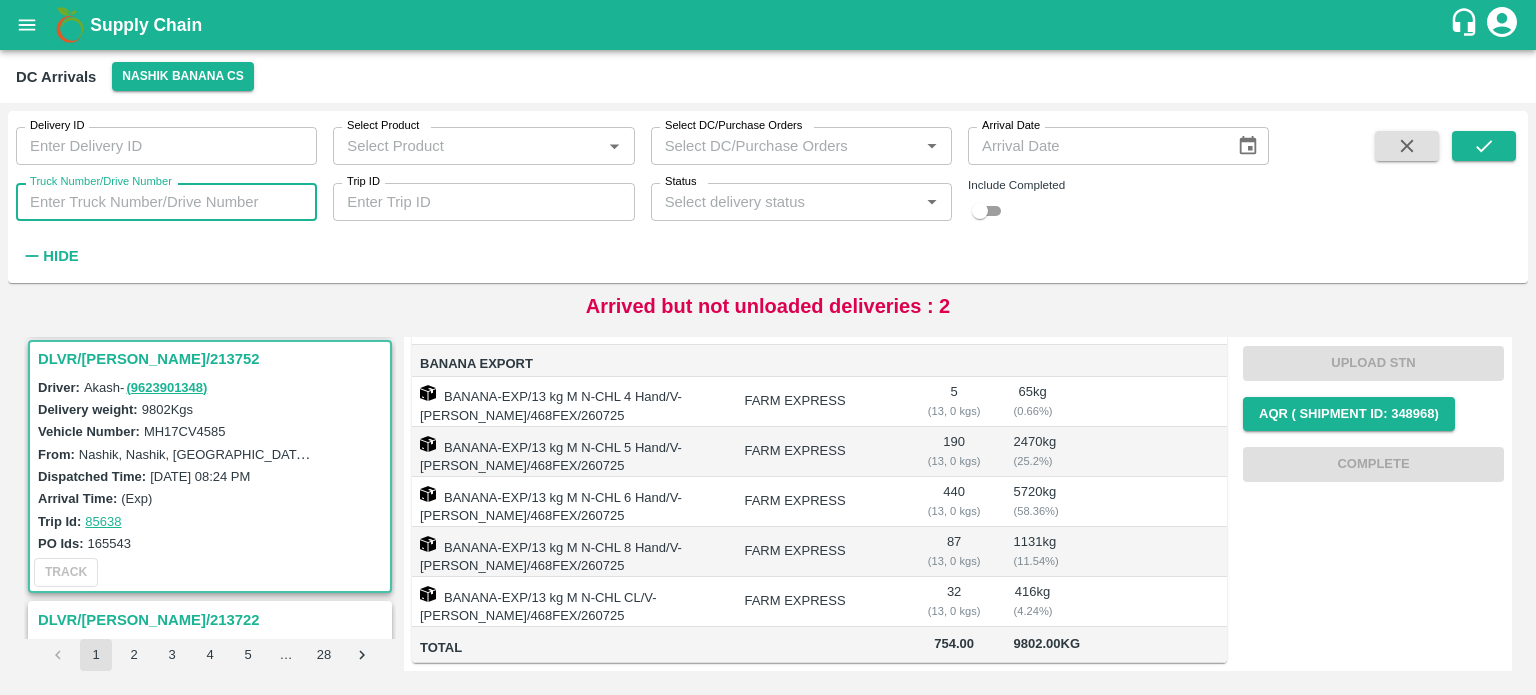click on "Truck Number/Drive Number" at bounding box center [166, 202] 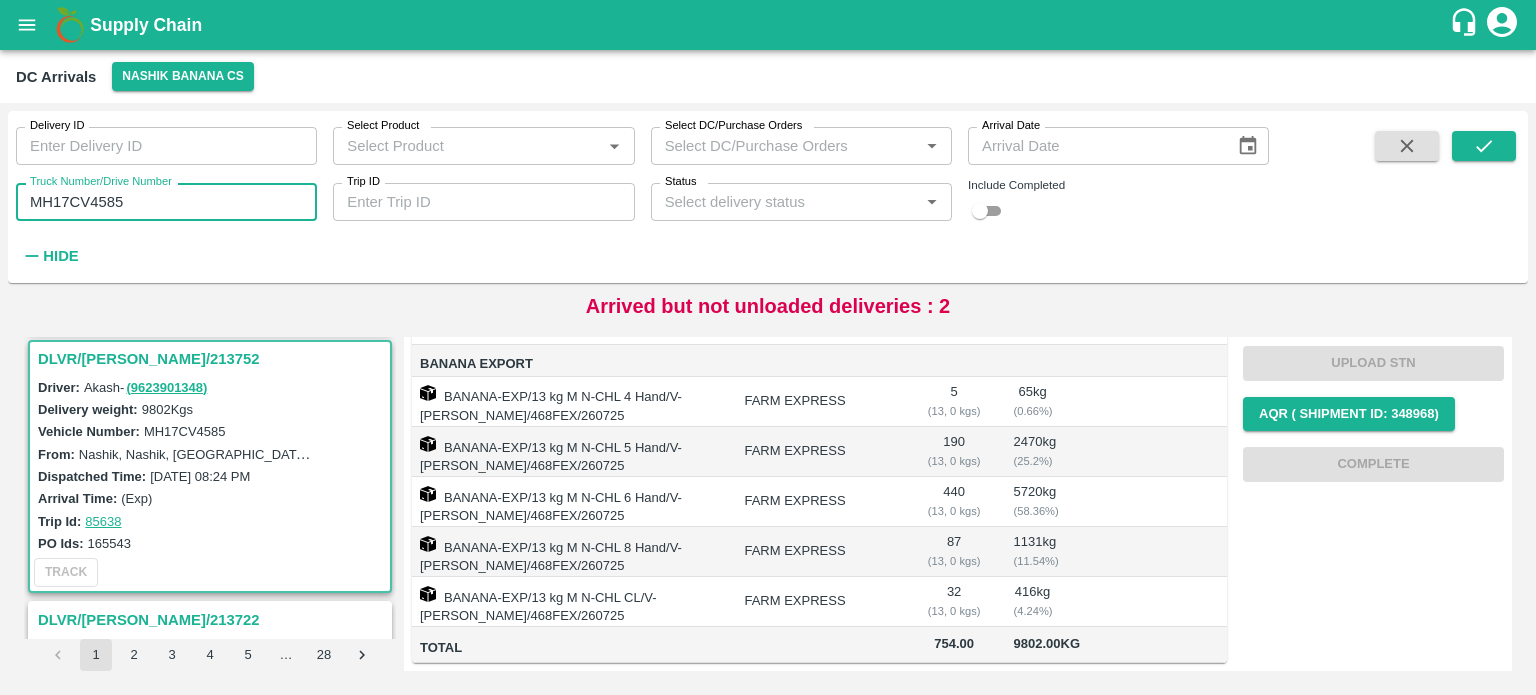 type on "MH17CV4585" 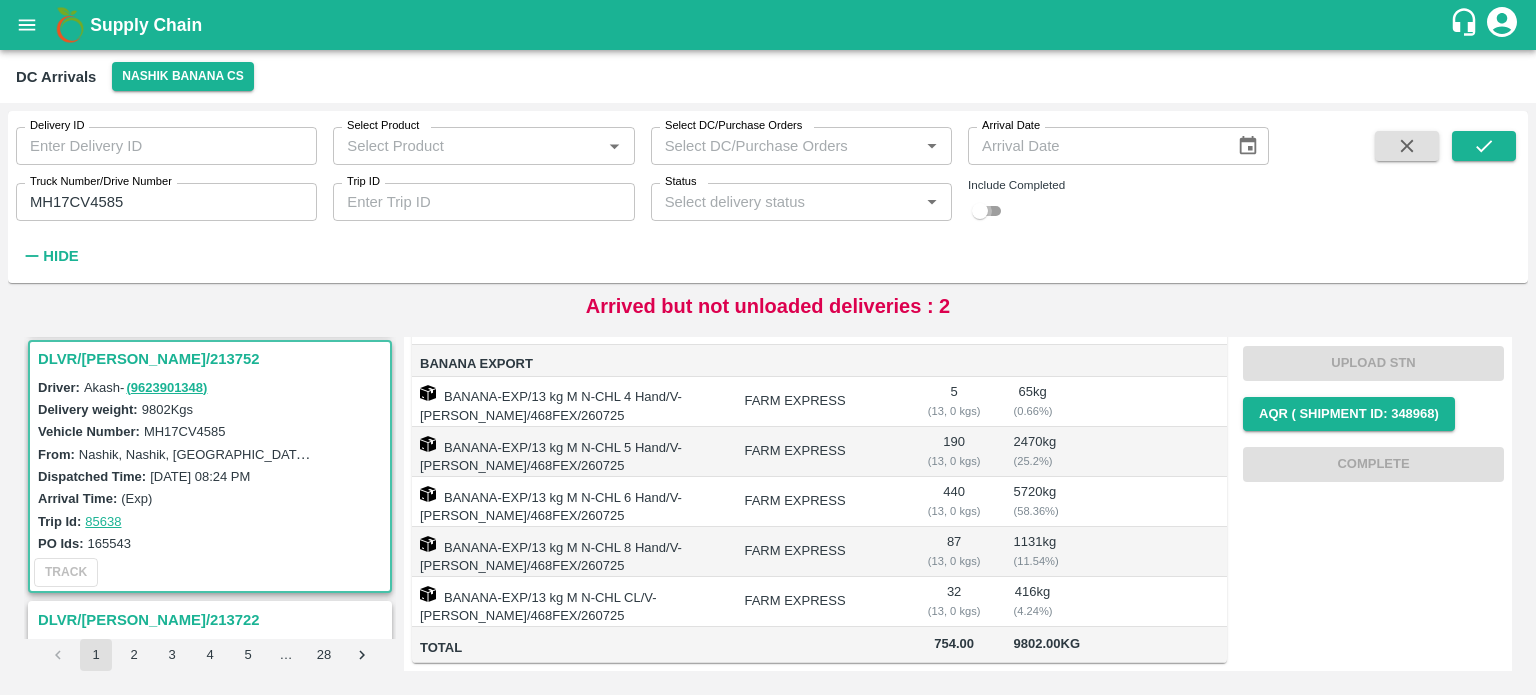 click at bounding box center [980, 211] 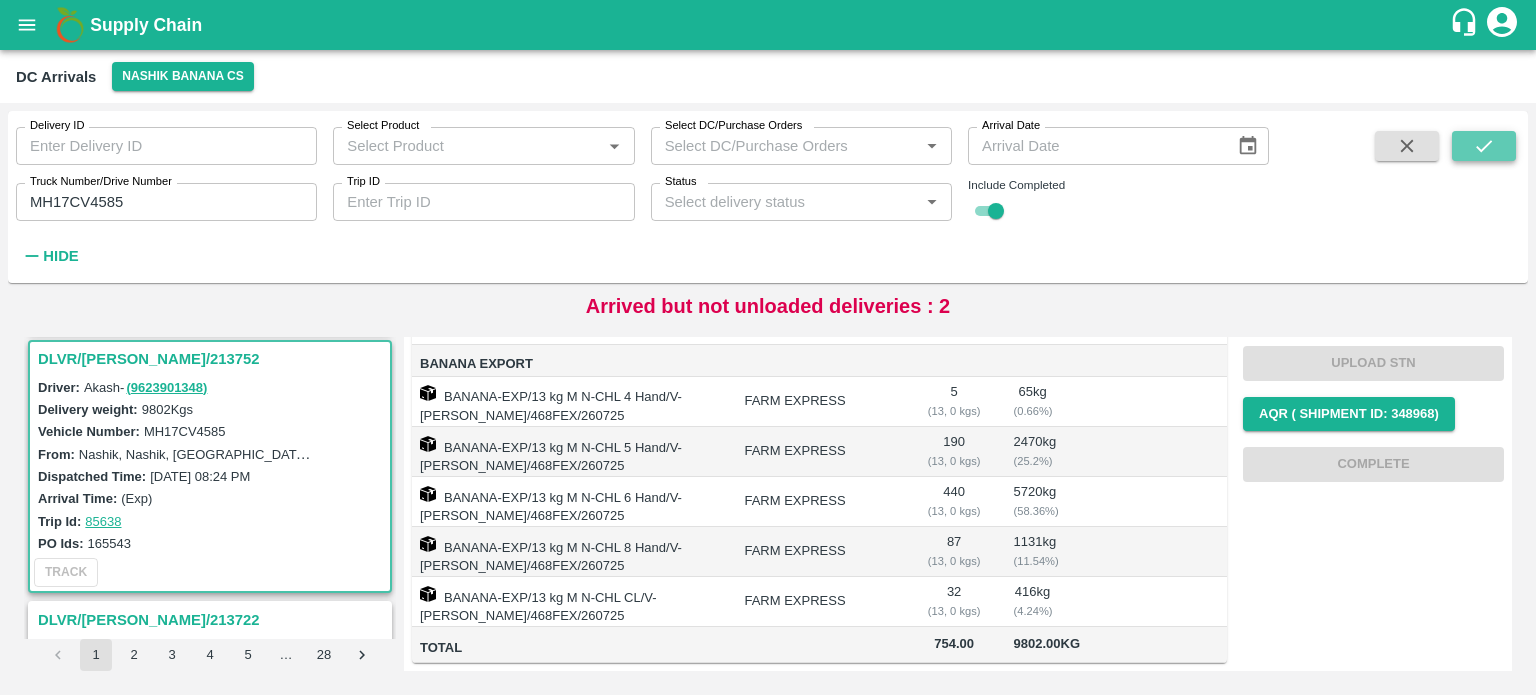 click 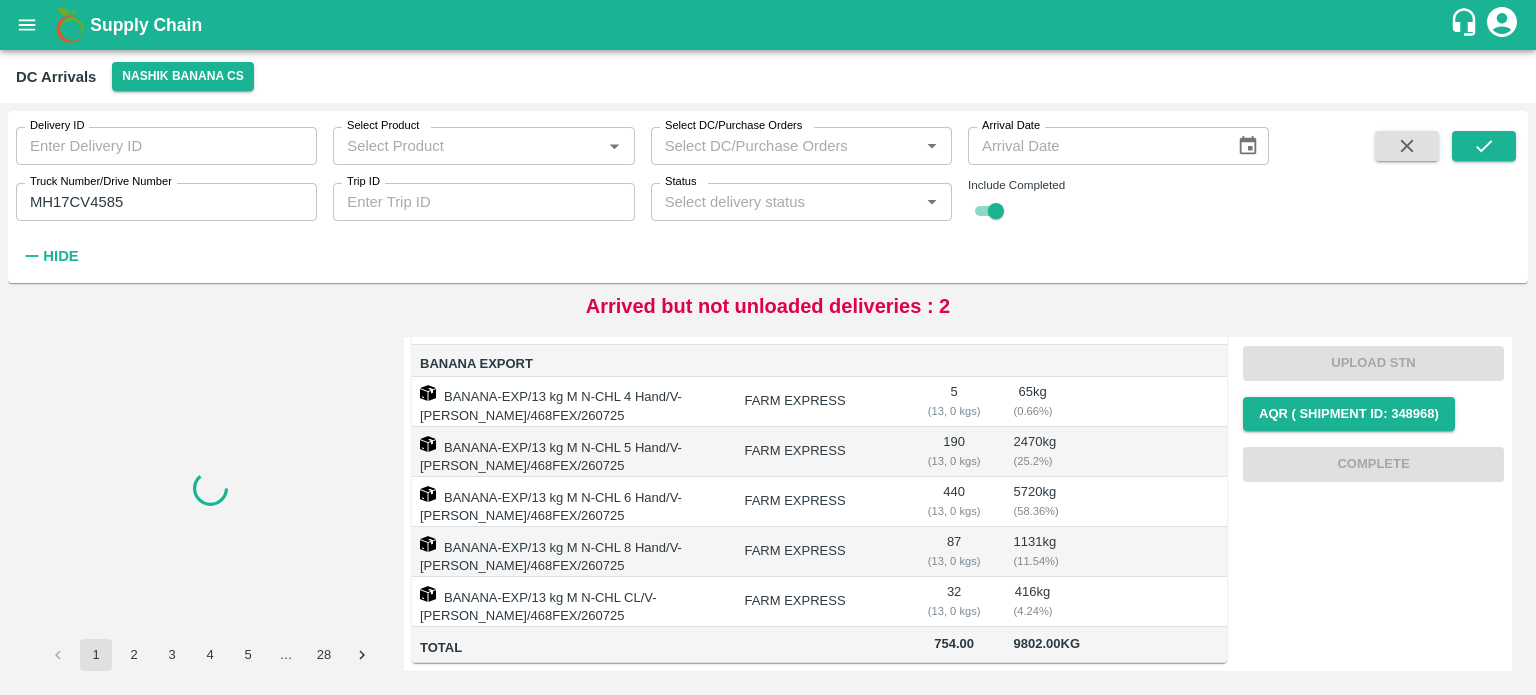 scroll, scrollTop: 0, scrollLeft: 0, axis: both 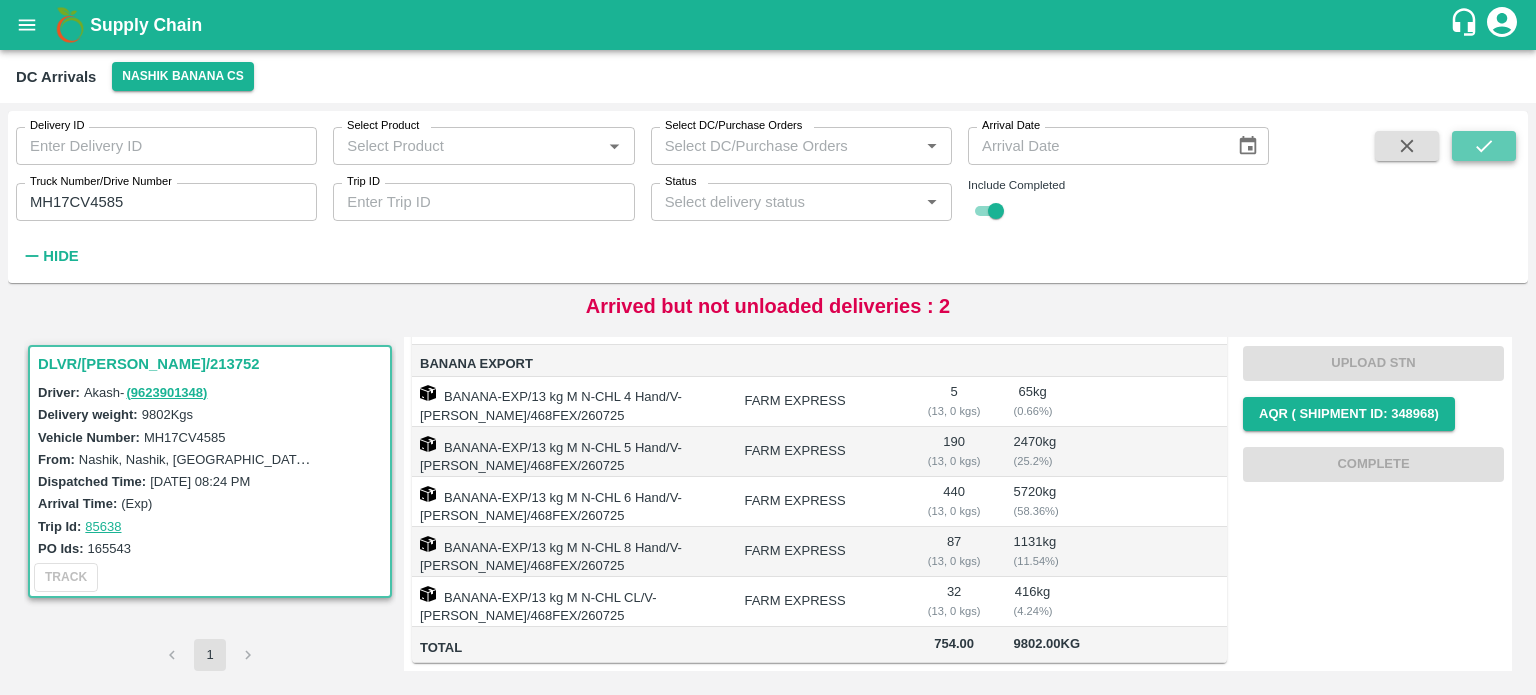 click 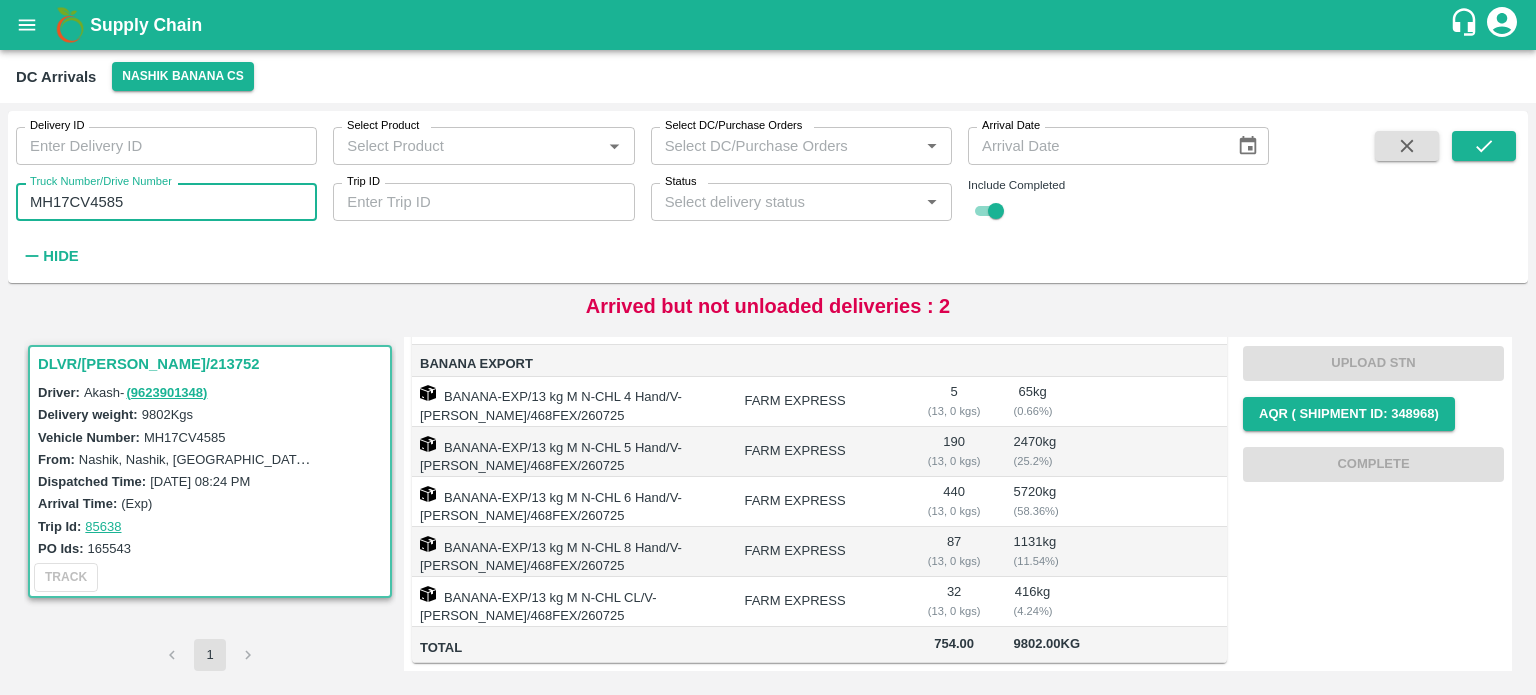 click on "MH17CV4585" at bounding box center [166, 202] 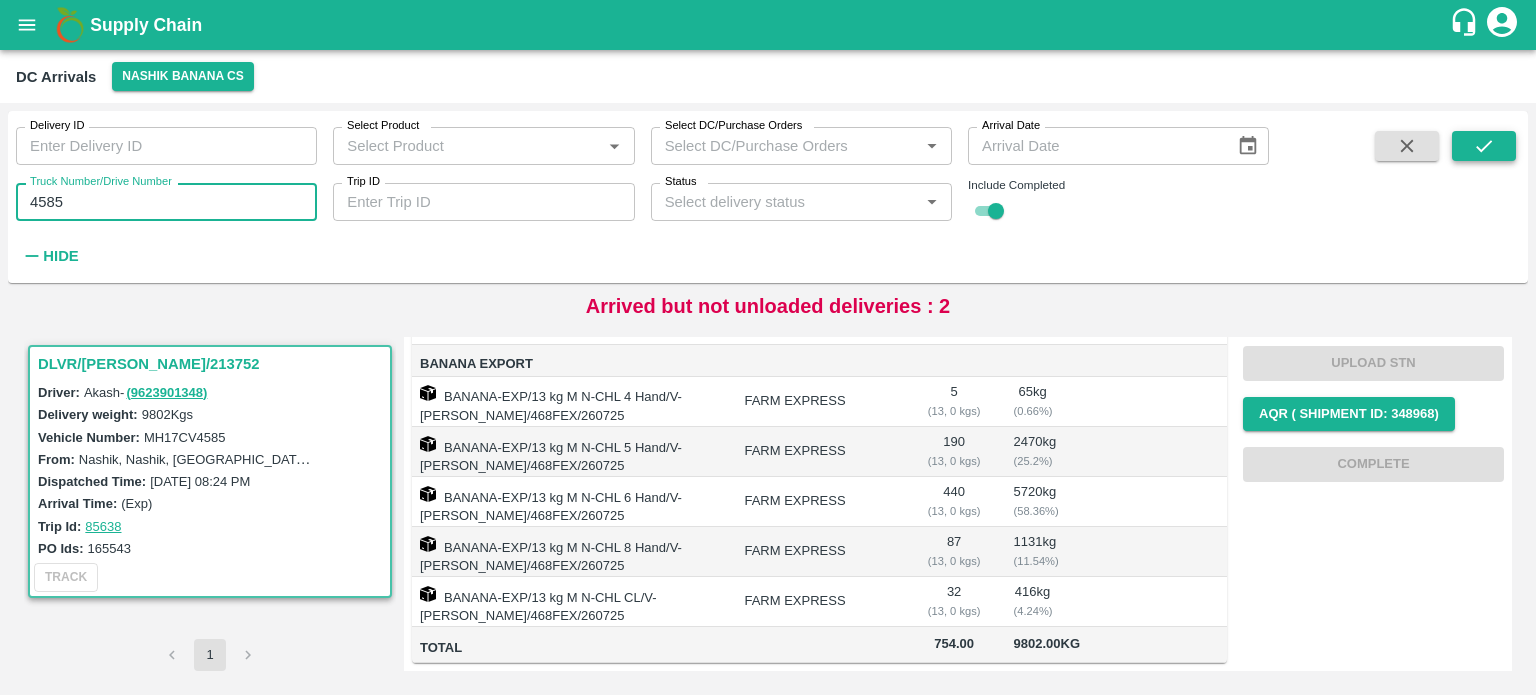type on "4585" 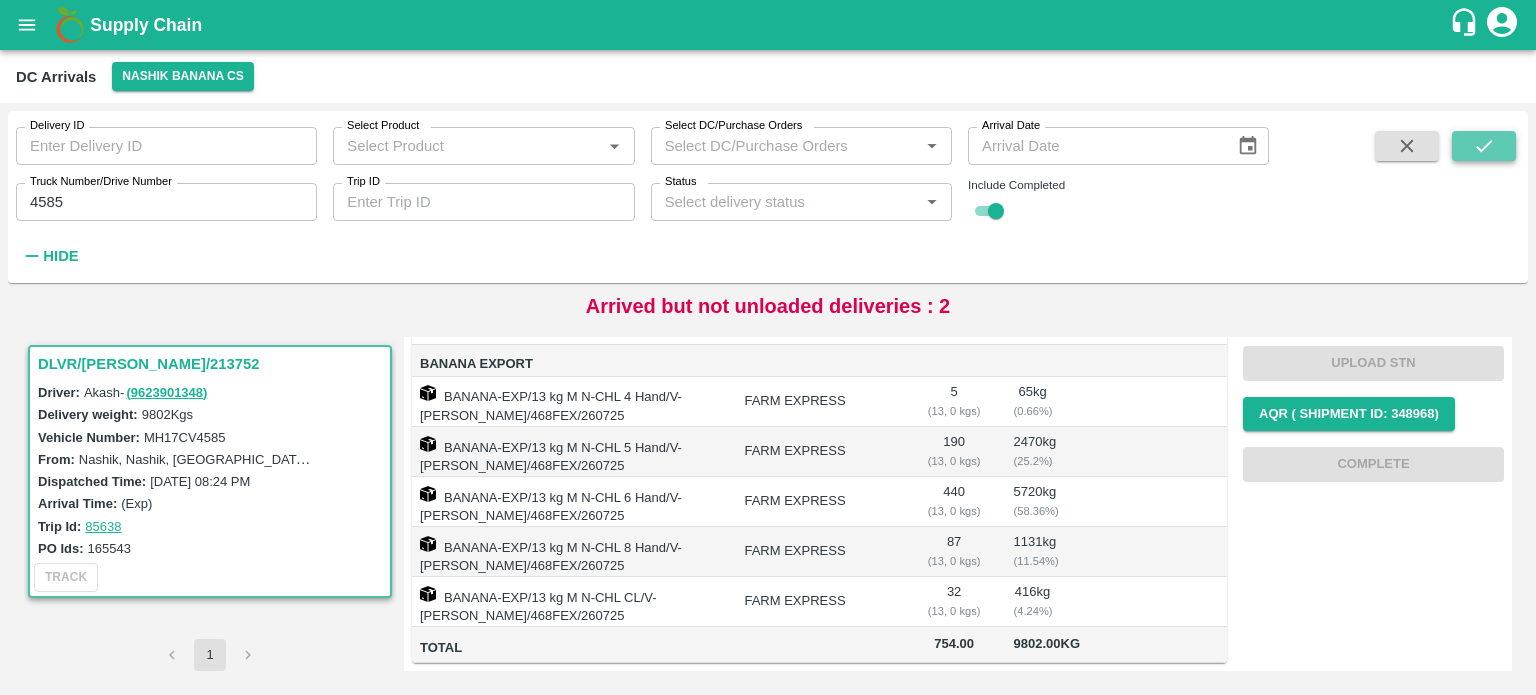 click at bounding box center [1484, 146] 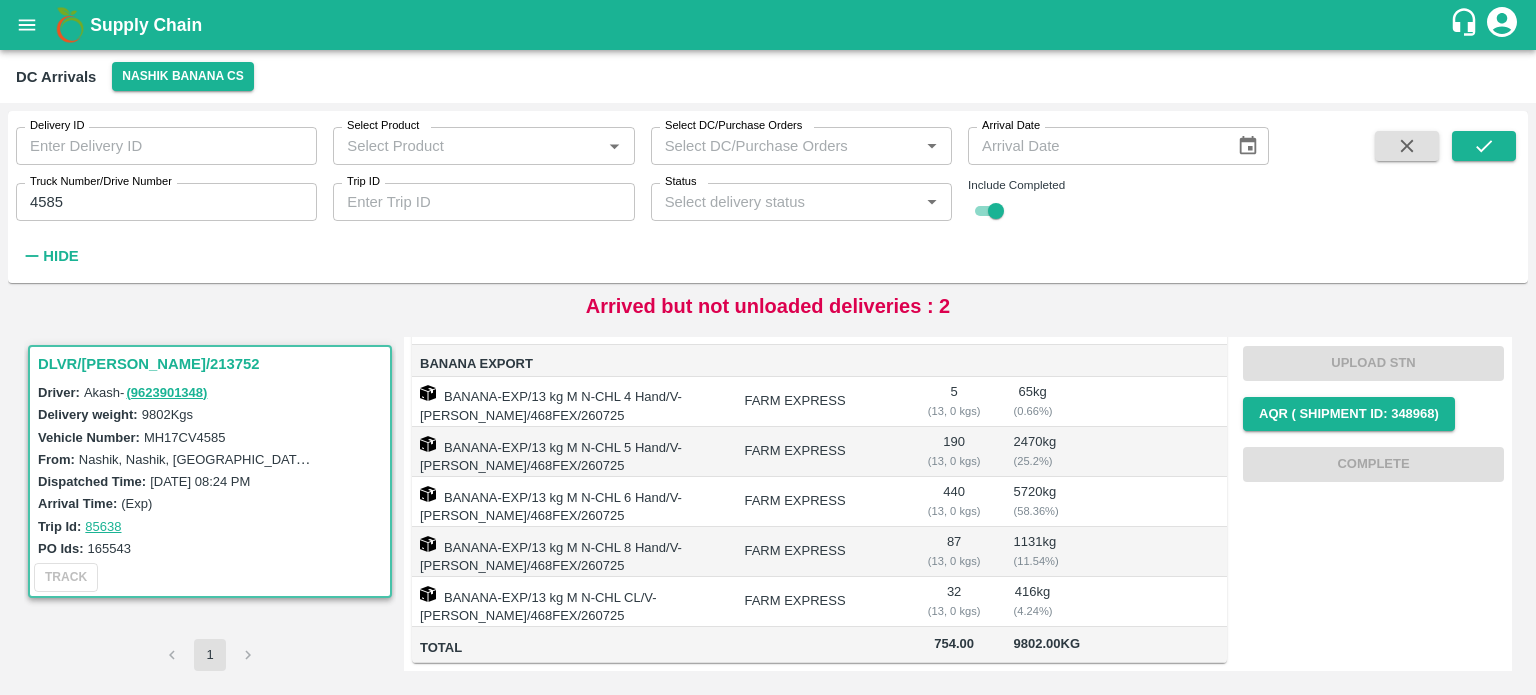 scroll, scrollTop: 0, scrollLeft: 0, axis: both 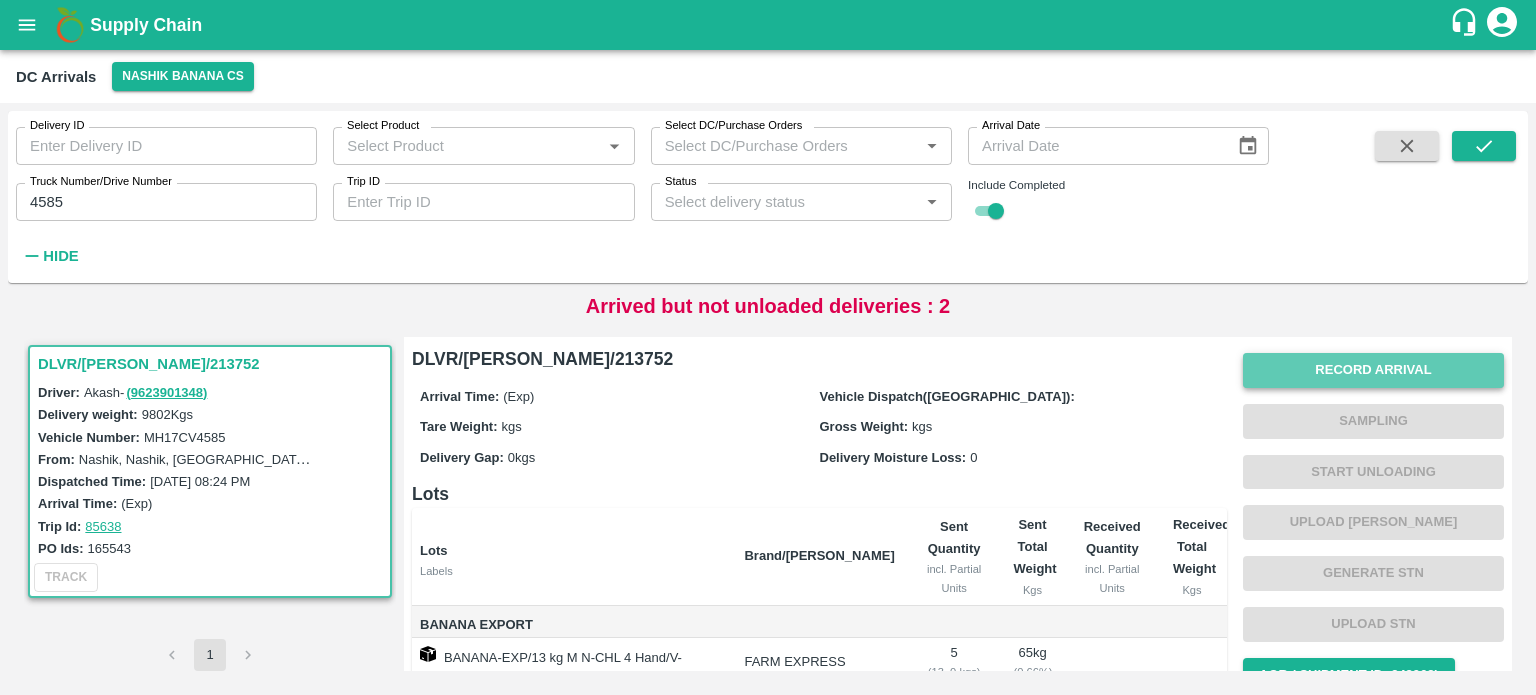 click on "Record Arrival" at bounding box center [1373, 370] 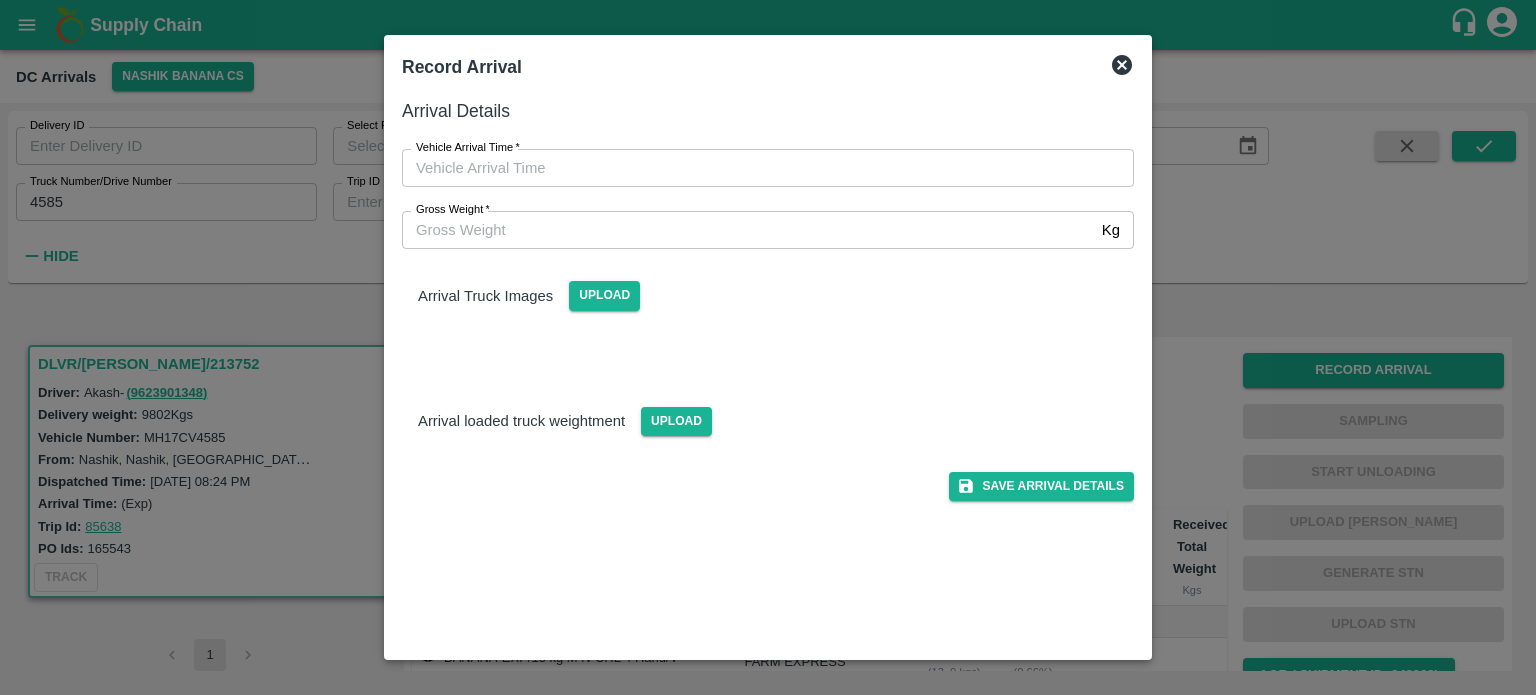 type on "DD/MM/YYYY hh:mm aa" 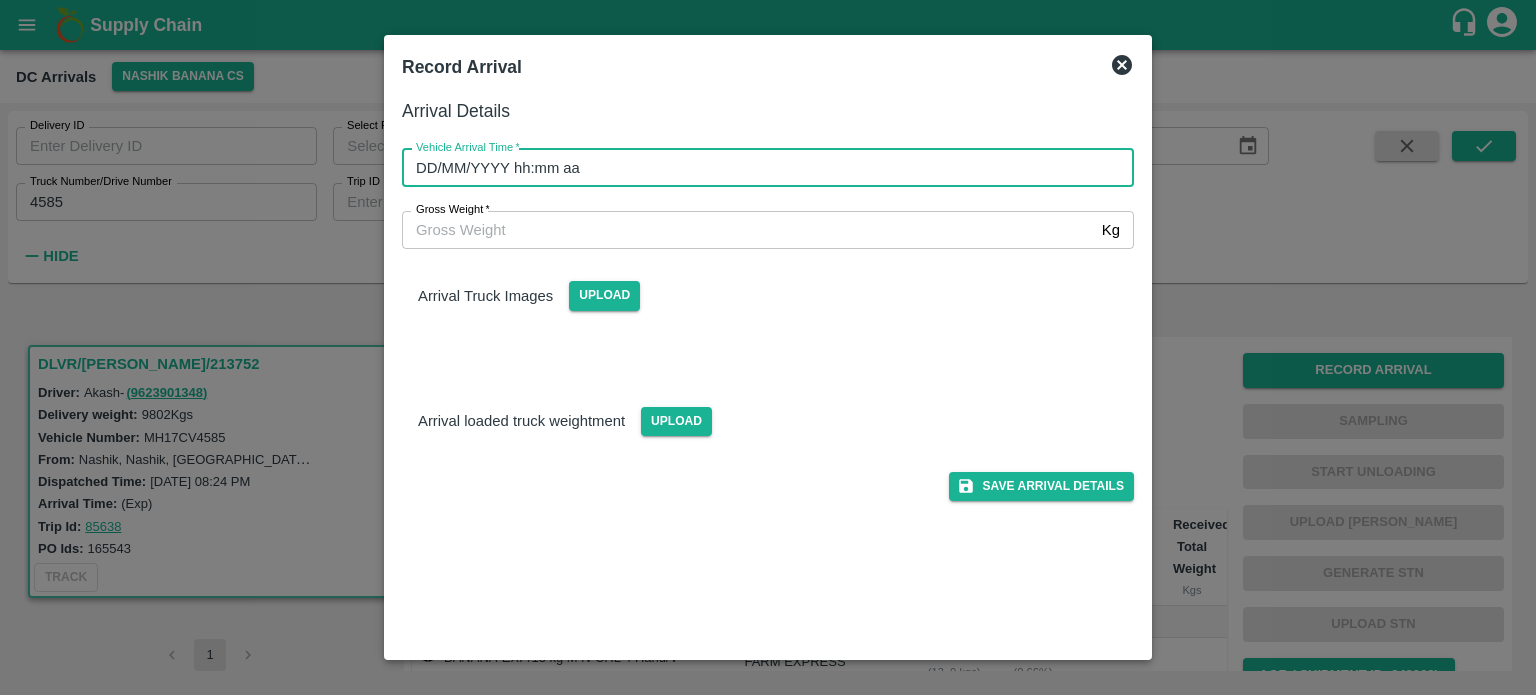 click on "DD/MM/YYYY hh:mm aa" at bounding box center (761, 168) 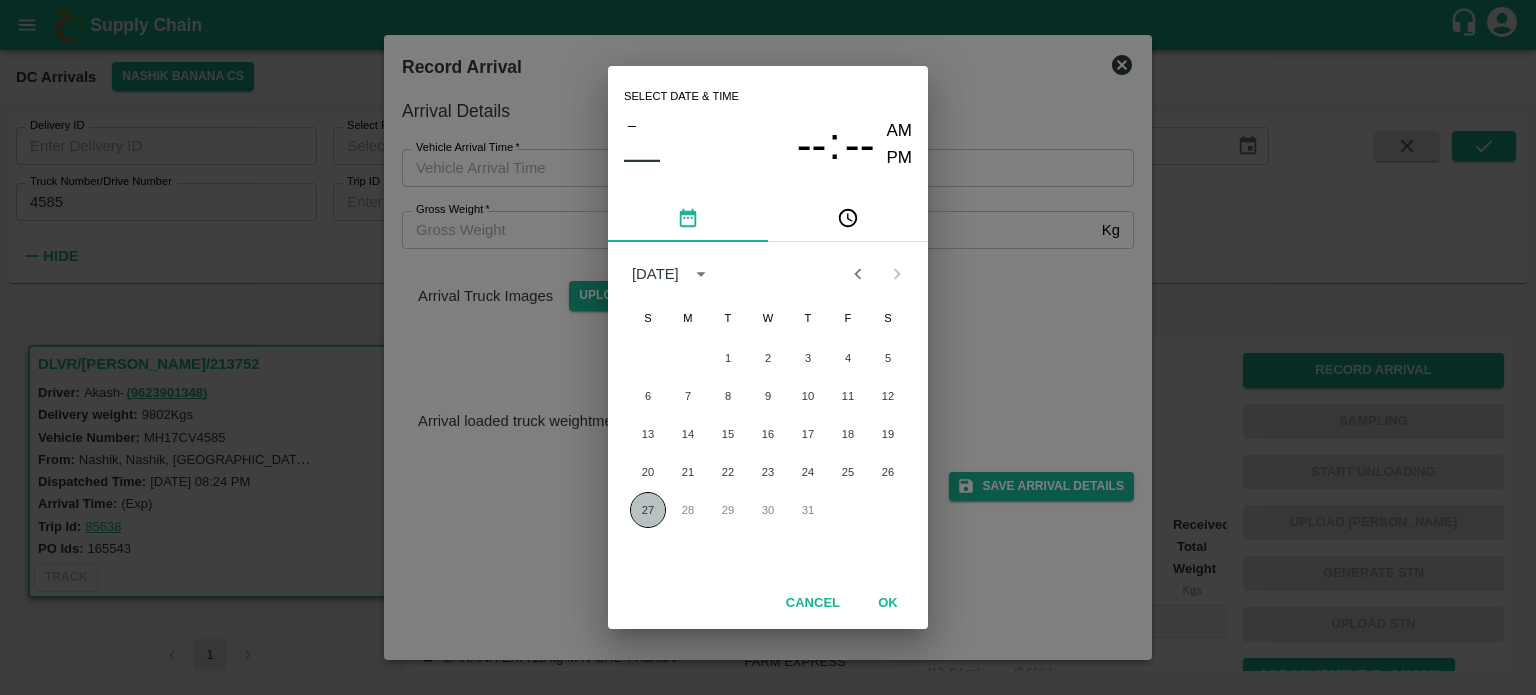 click on "27" at bounding box center [648, 510] 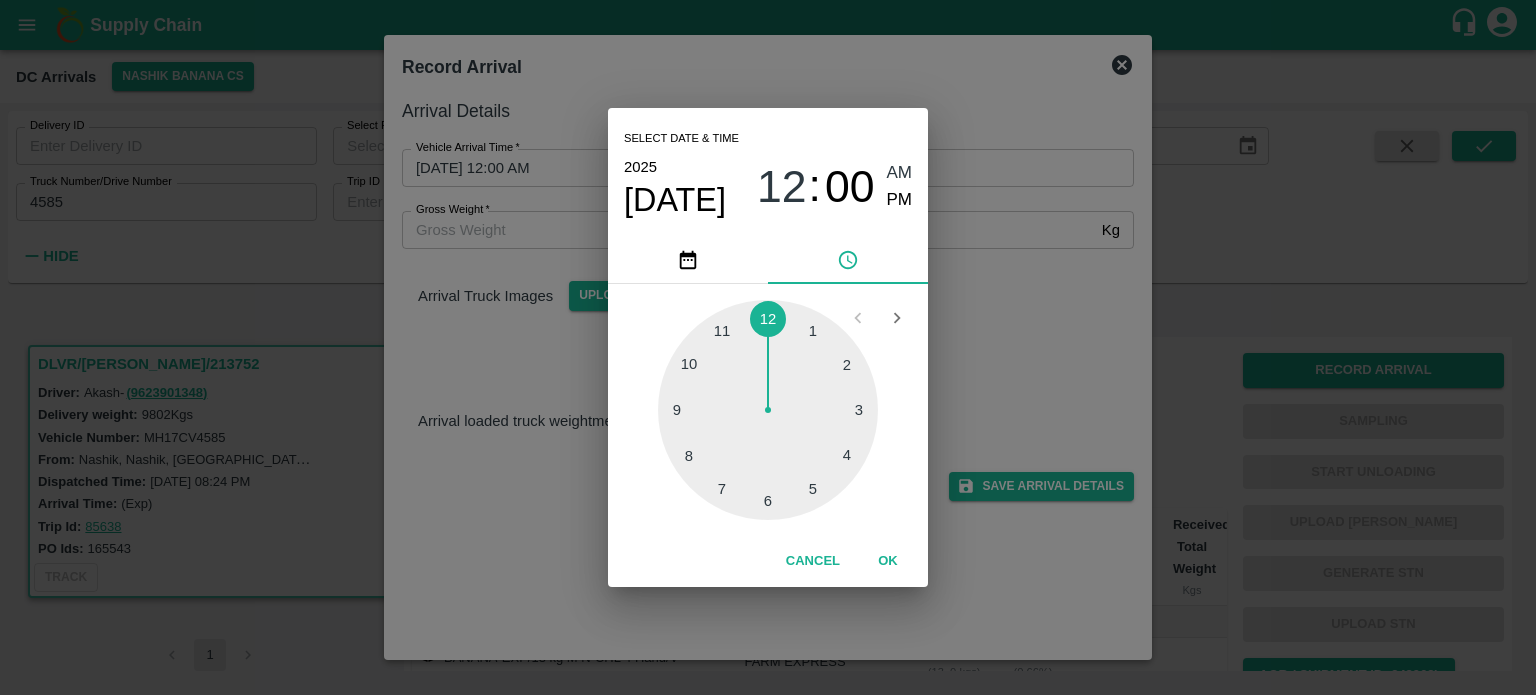 click at bounding box center (768, 410) 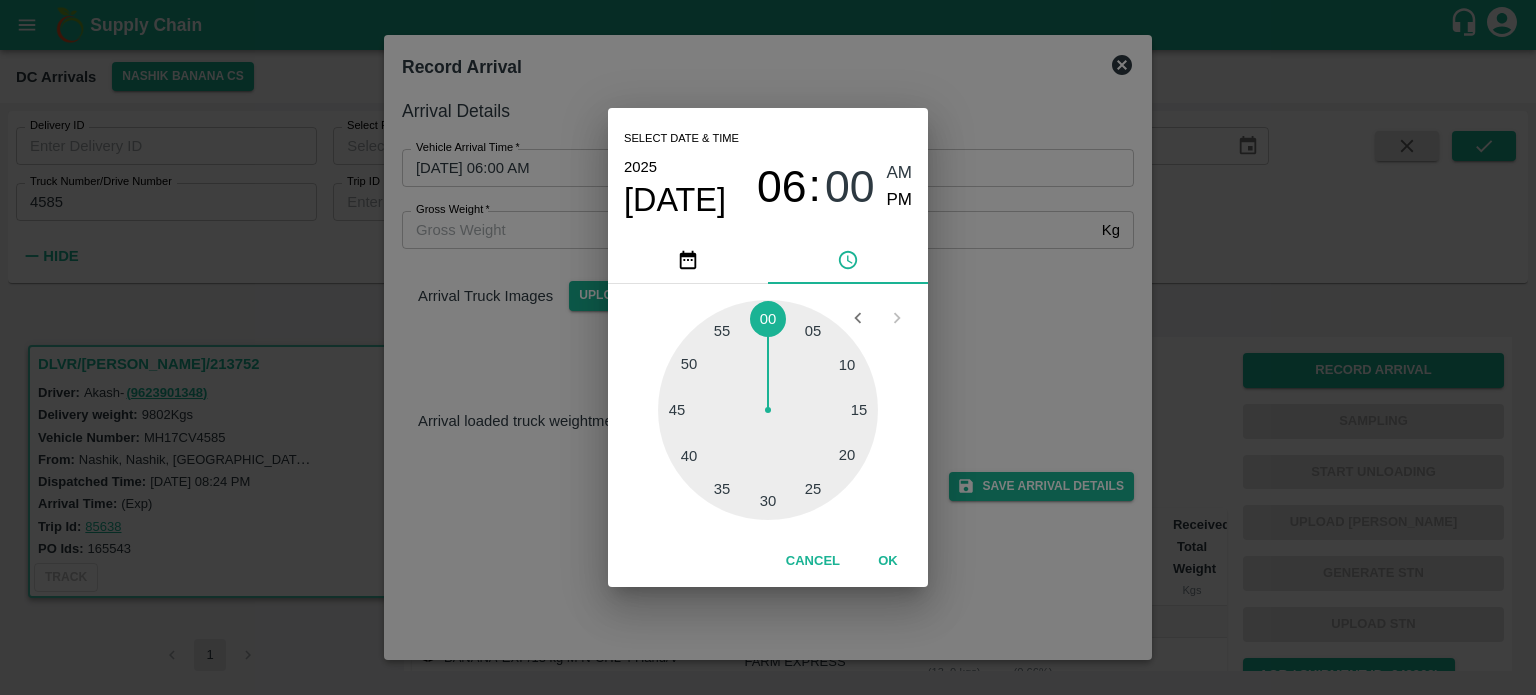 click at bounding box center (768, 410) 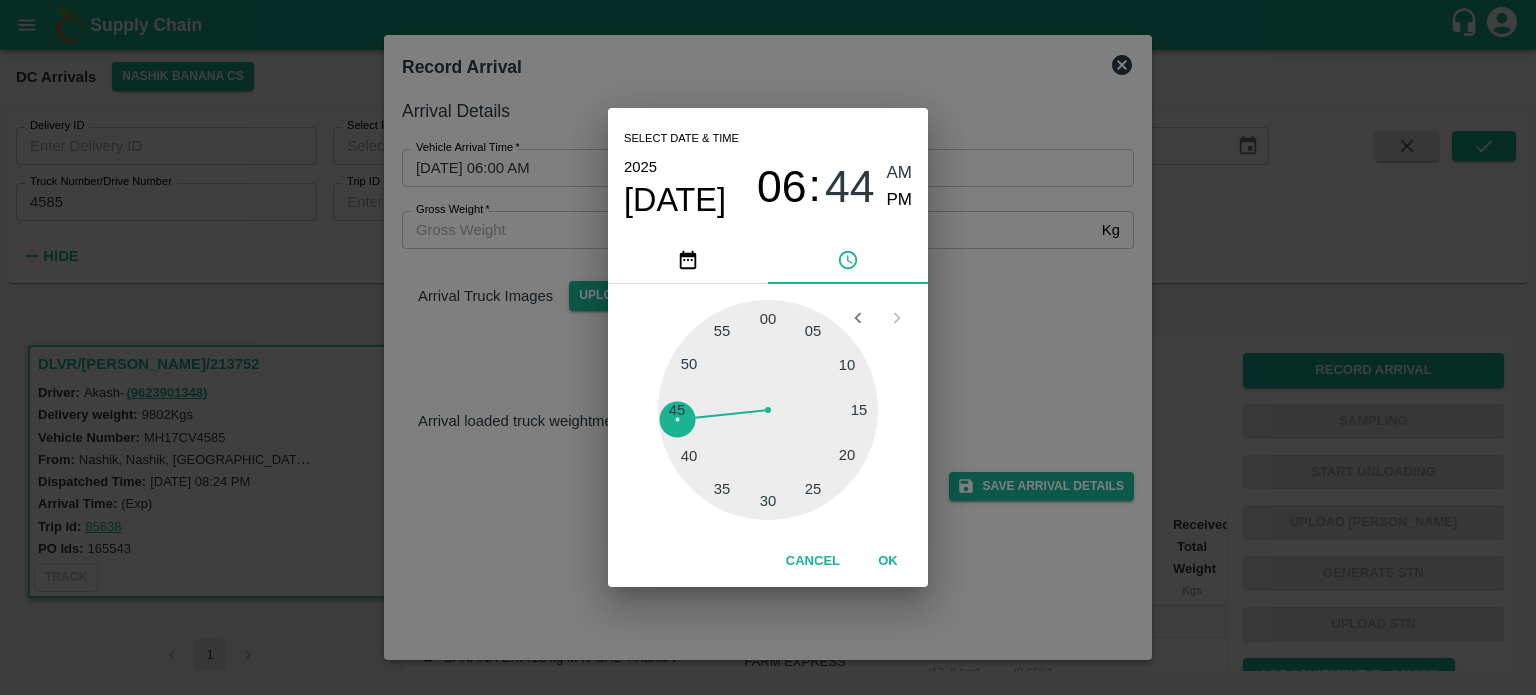 type on "[DATE] 06:44 AM" 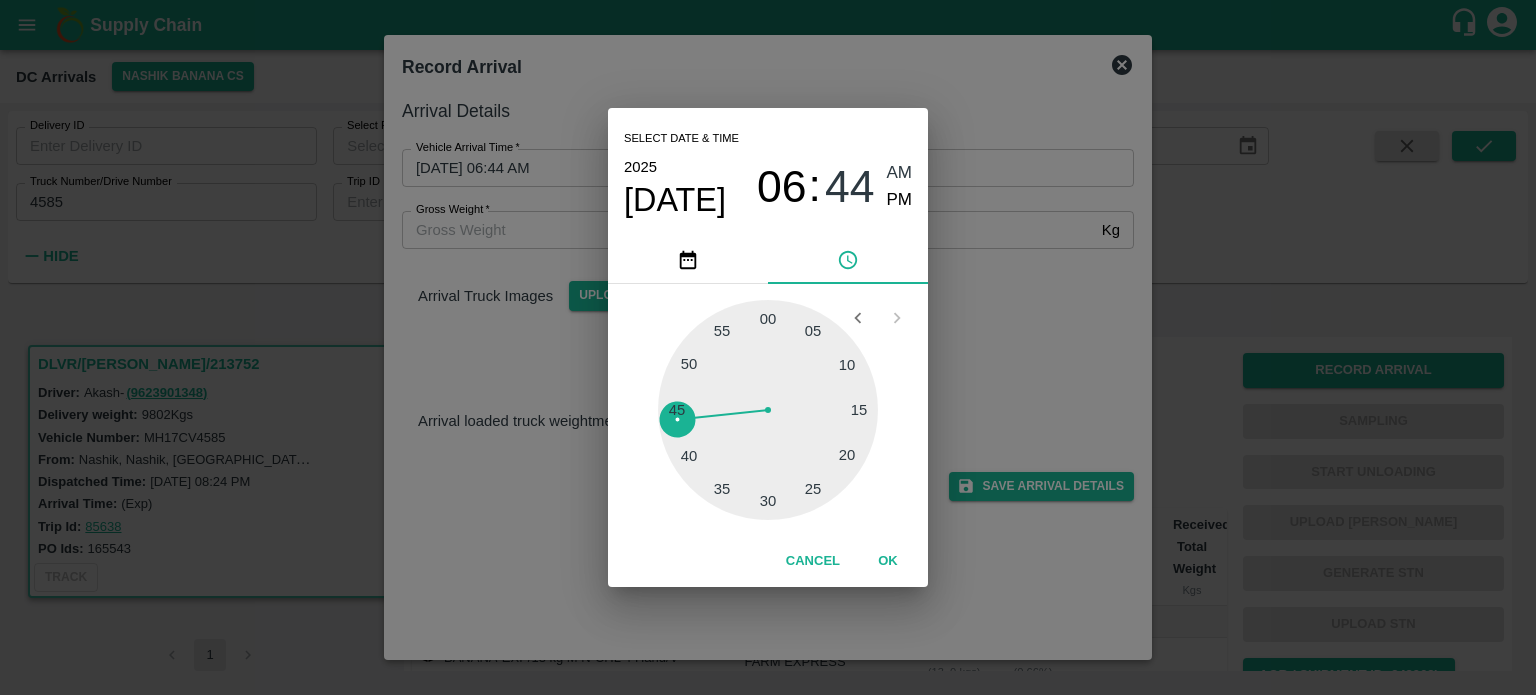 click on "Select date & time 2025 Jul 27 06 : 44 AM PM 05 10 15 20 25 30 35 40 45 50 55 00 Cancel OK" at bounding box center [768, 347] 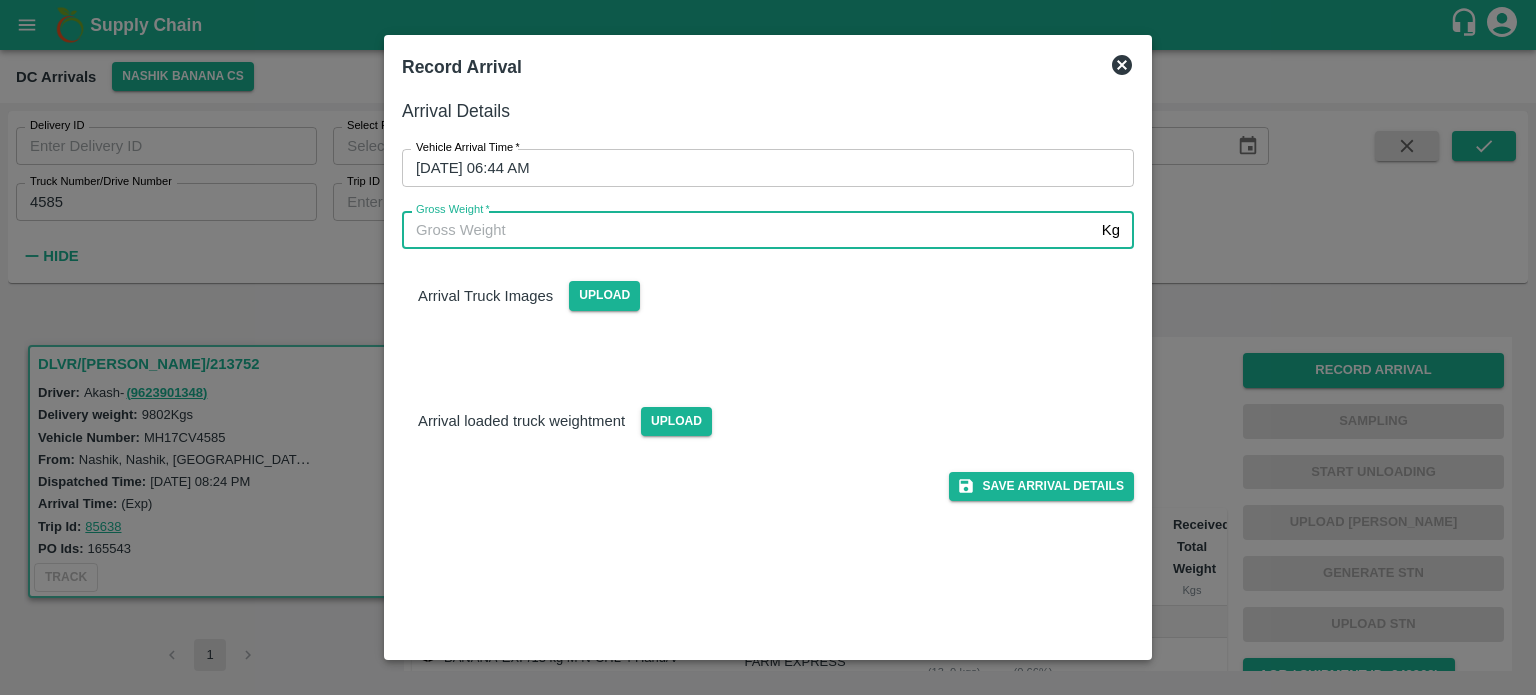 click on "Gross Weight   *" at bounding box center (748, 230) 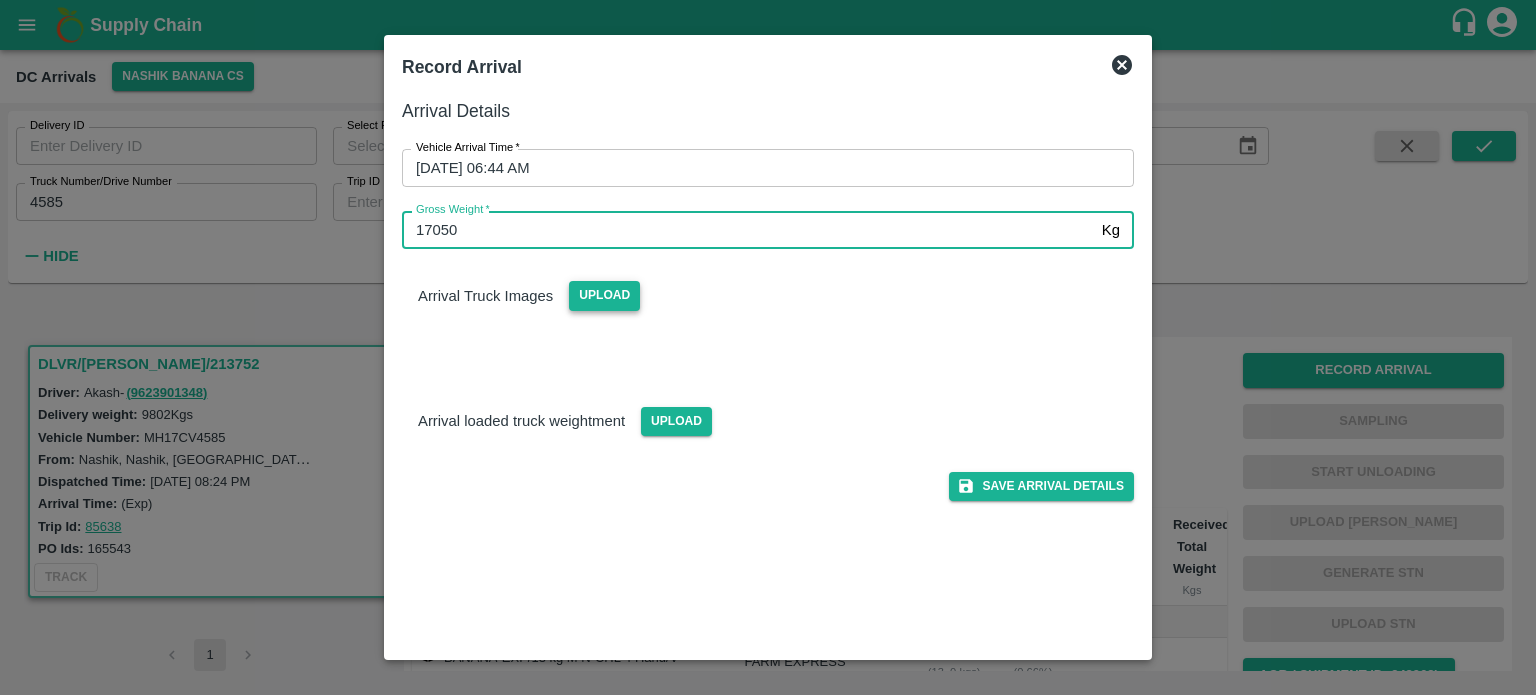 type on "17050" 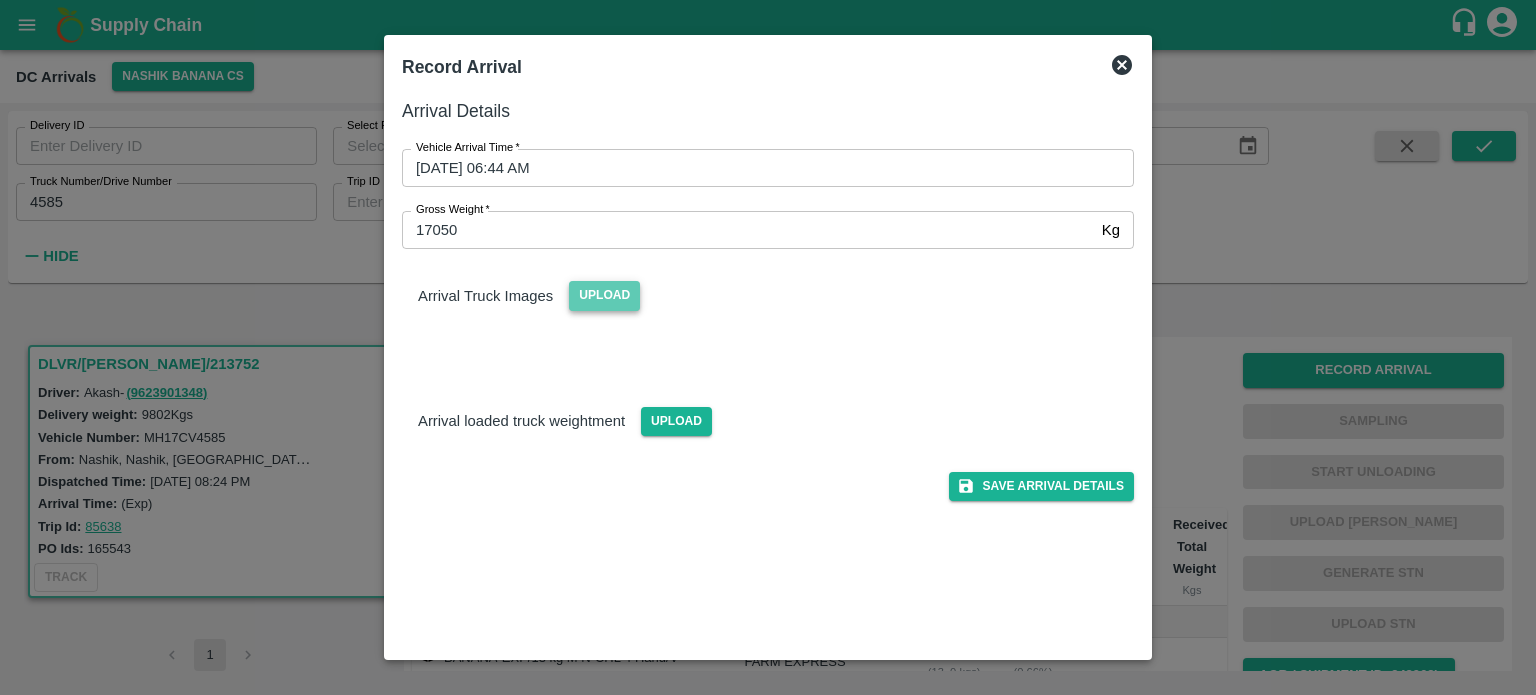 click on "Upload" at bounding box center (604, 295) 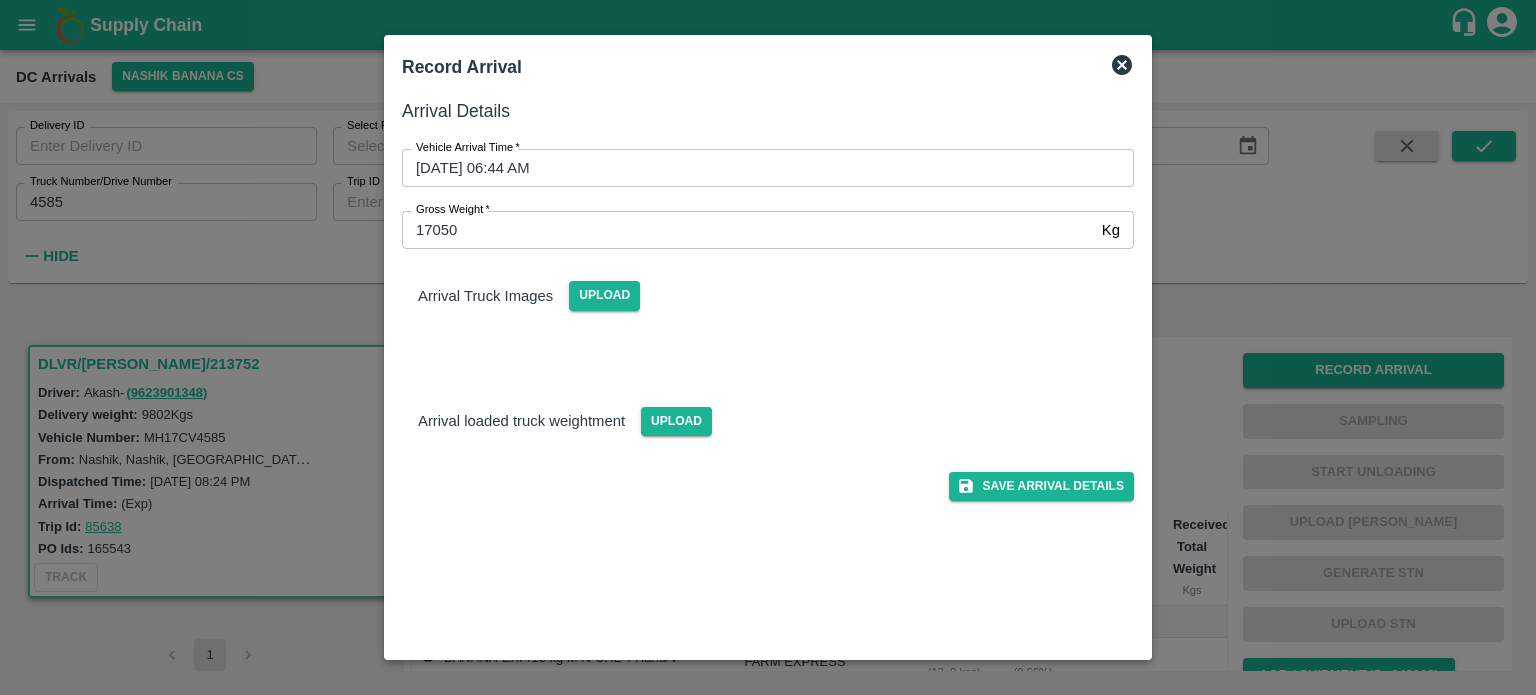 click on "Save Arrival Details" at bounding box center [760, 468] 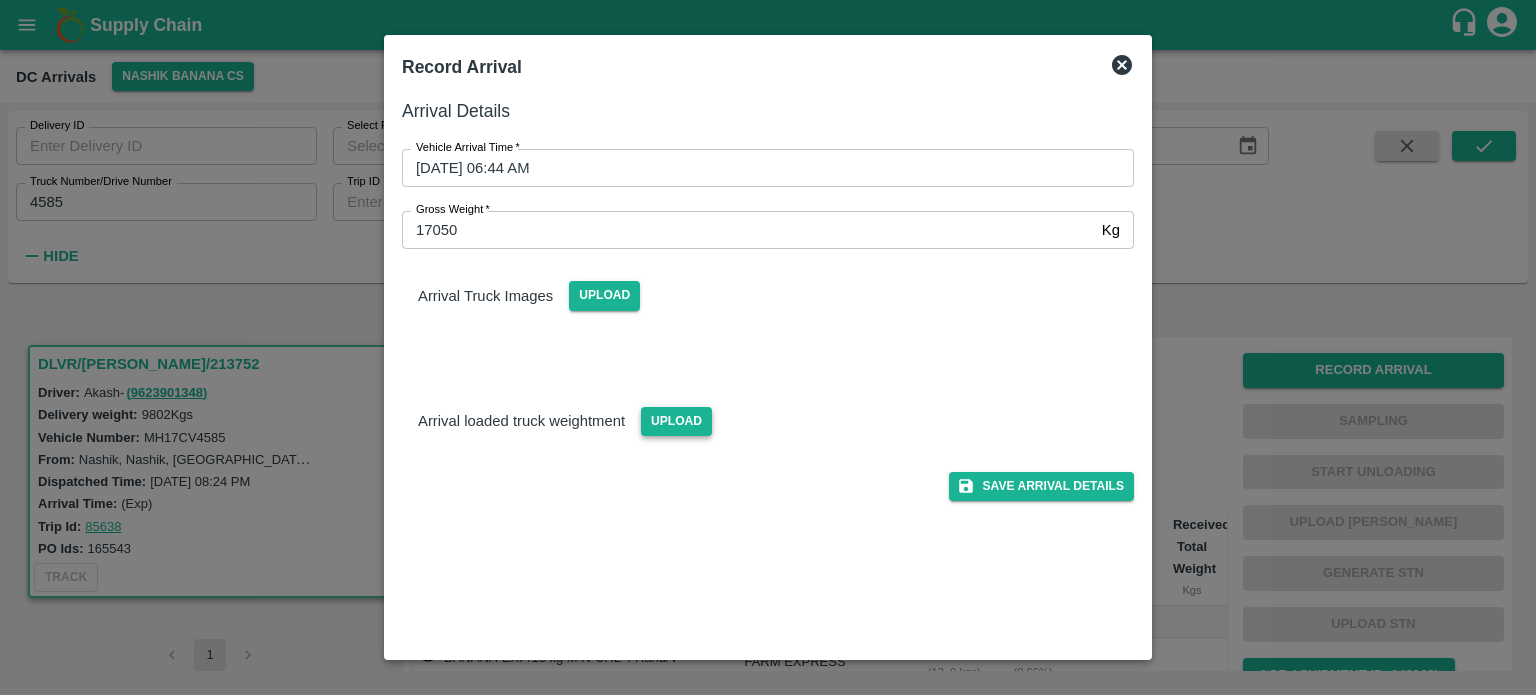 click on "Upload" at bounding box center (676, 421) 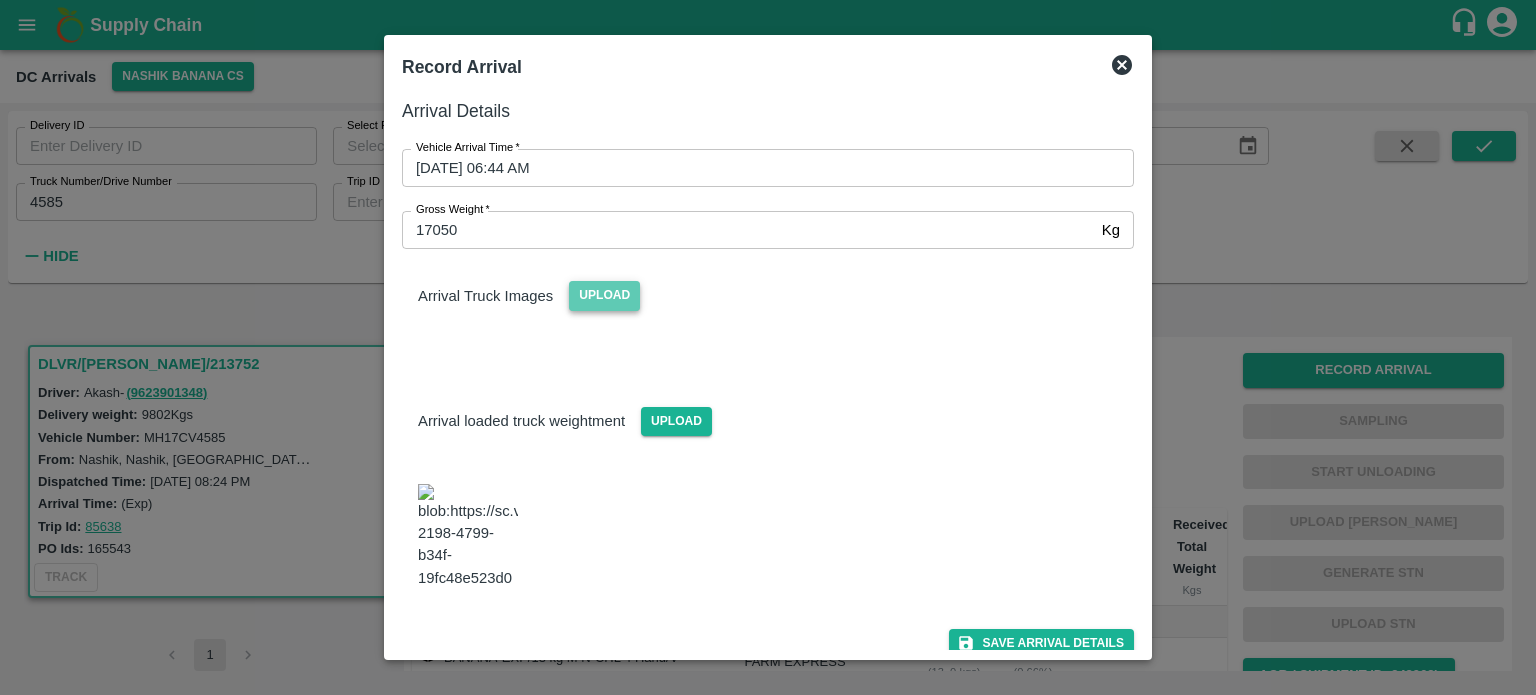 click on "Upload" at bounding box center (604, 295) 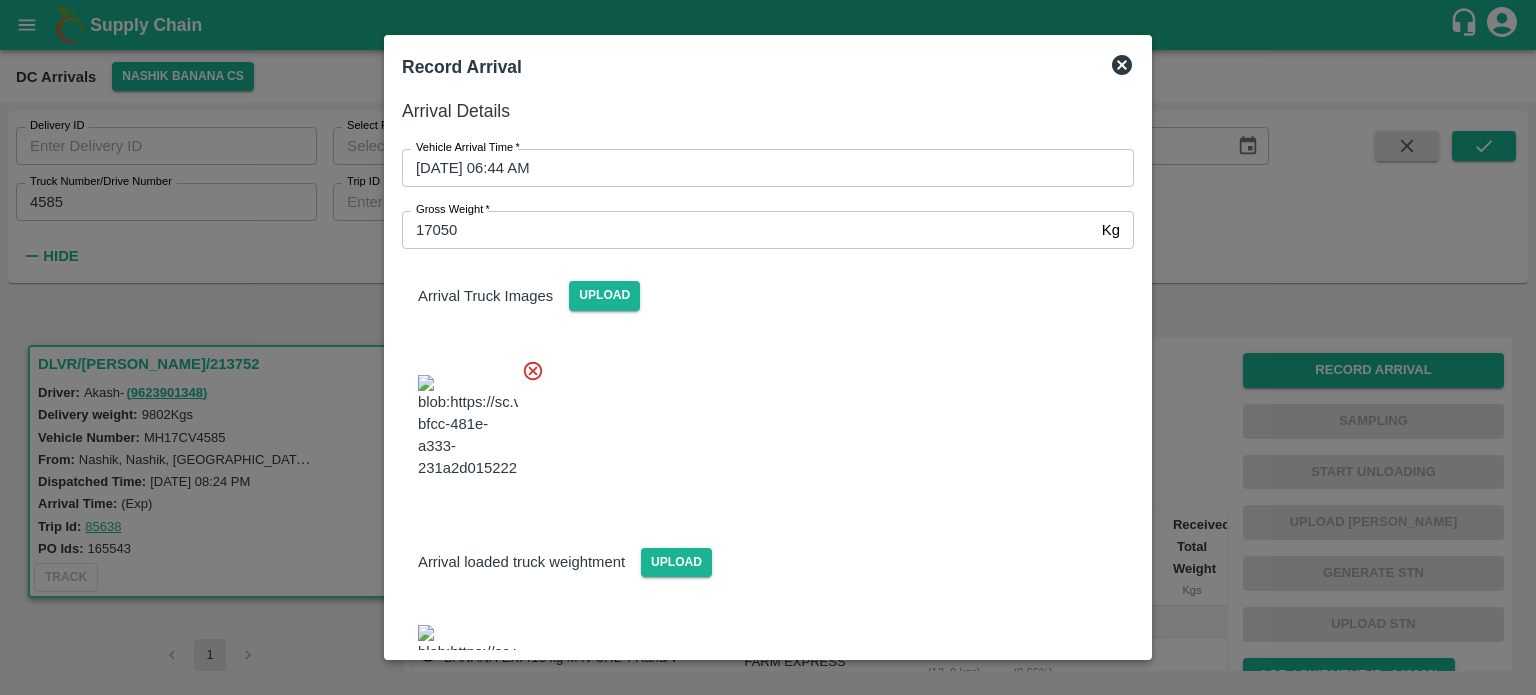 click at bounding box center [760, 421] 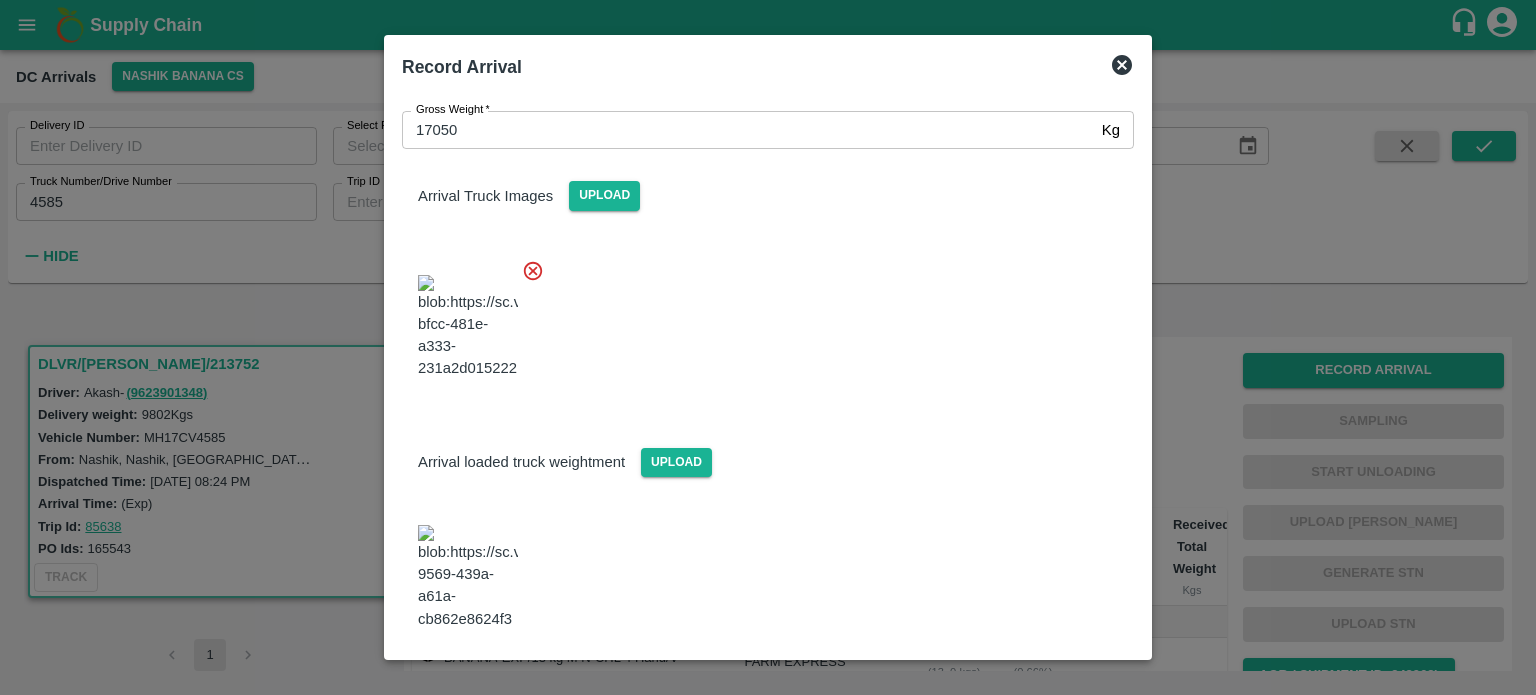 scroll, scrollTop: 99, scrollLeft: 0, axis: vertical 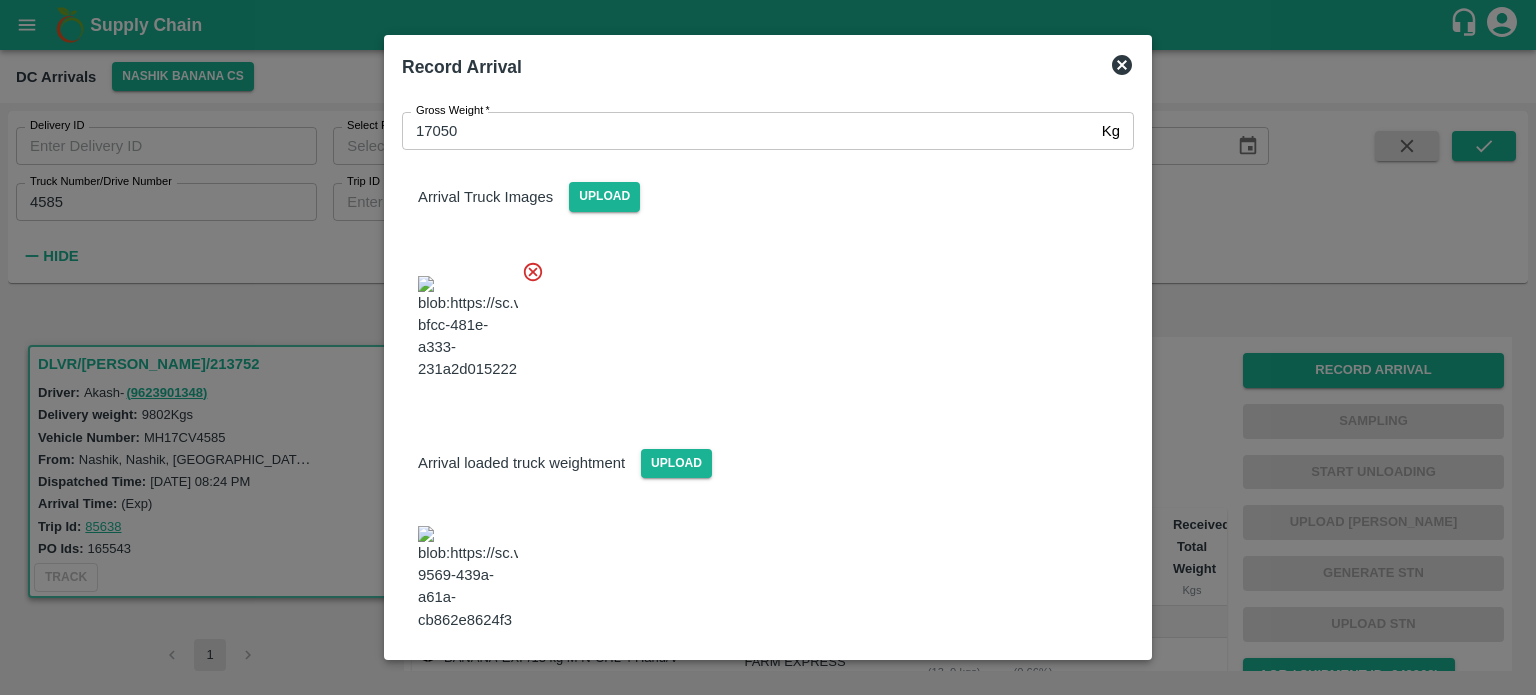 click on "Save Arrival Details" at bounding box center [1041, 685] 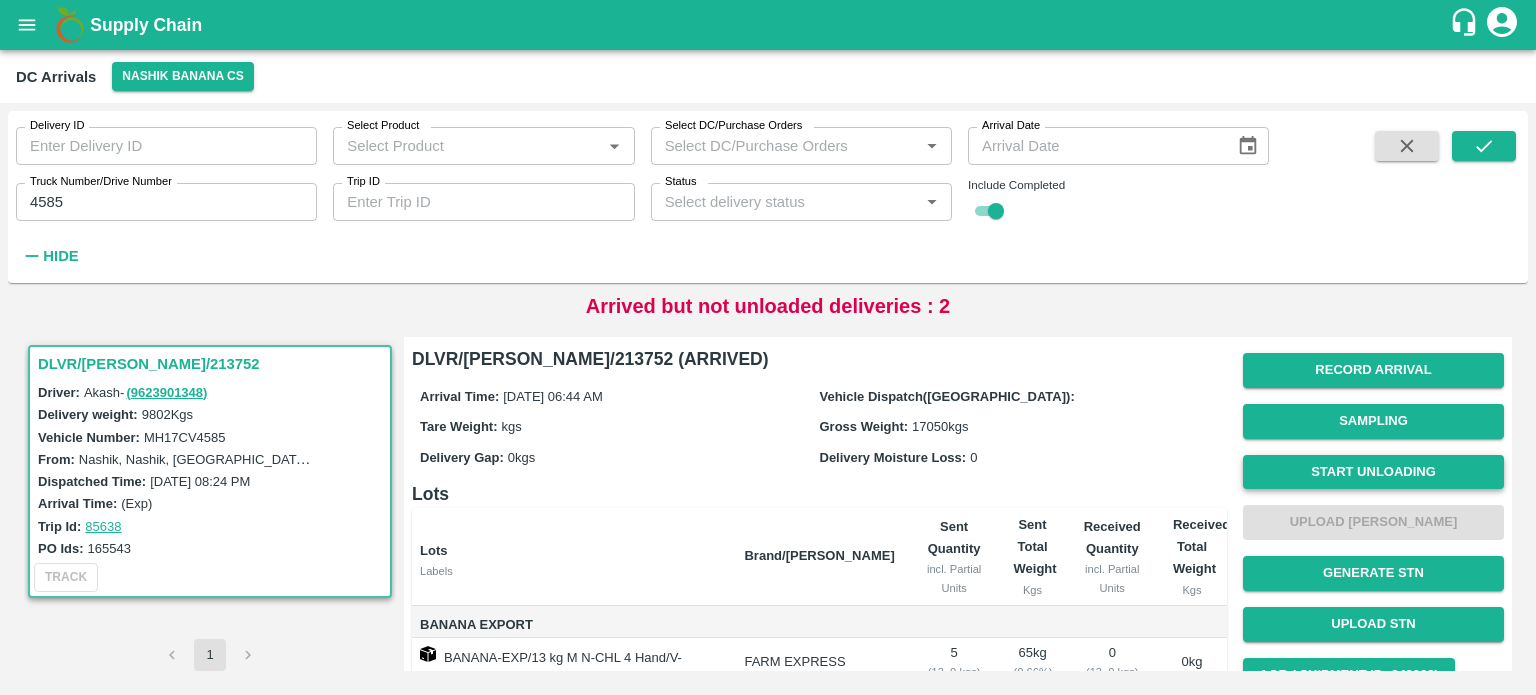 click on "Start Unloading" at bounding box center [1373, 472] 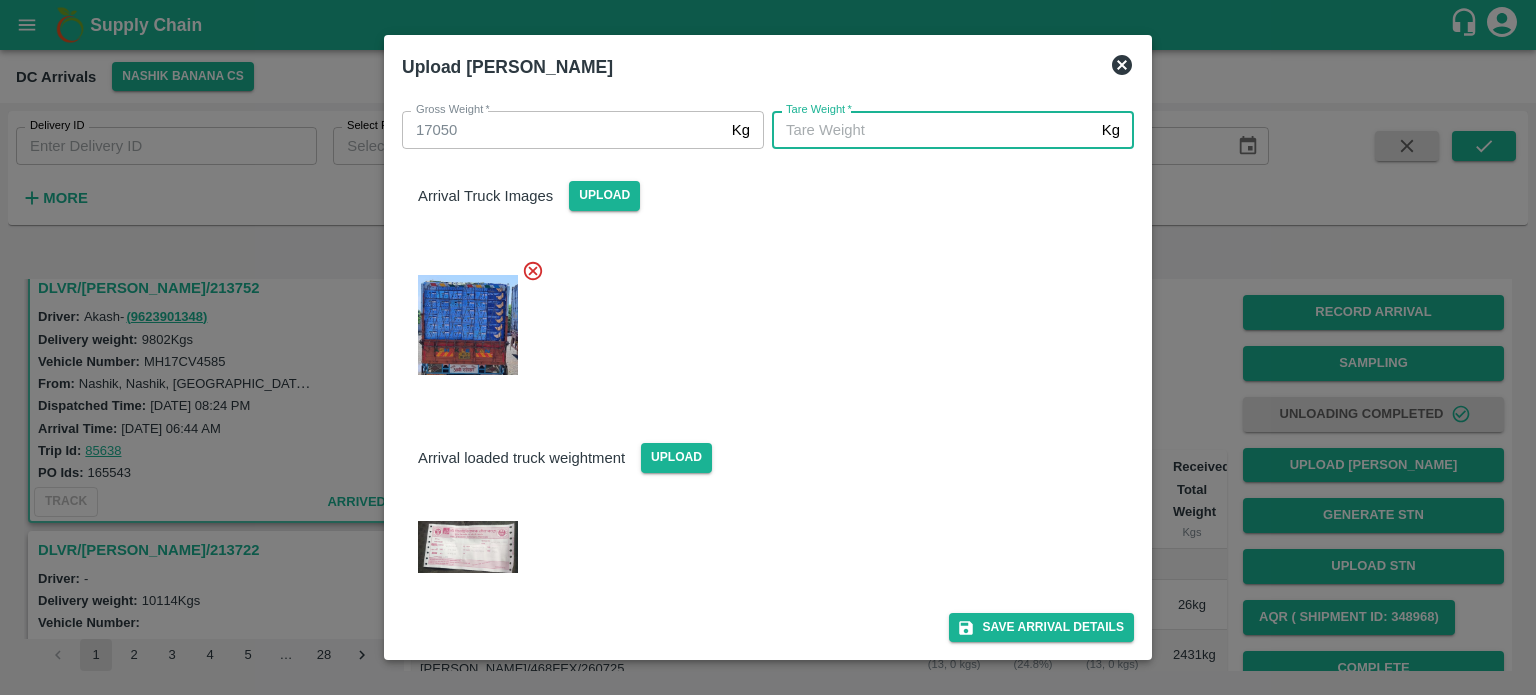 click on "[PERSON_NAME]   *" at bounding box center [933, 130] 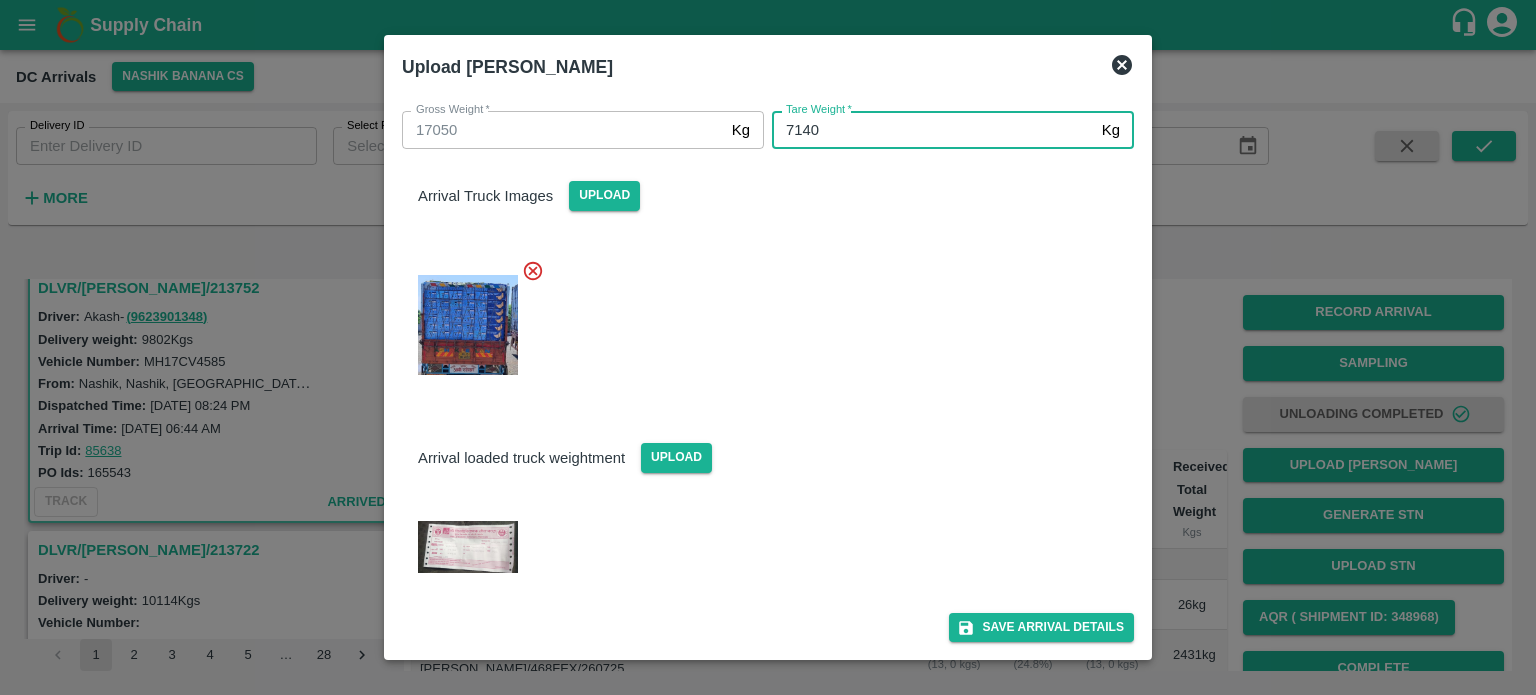 type on "7140" 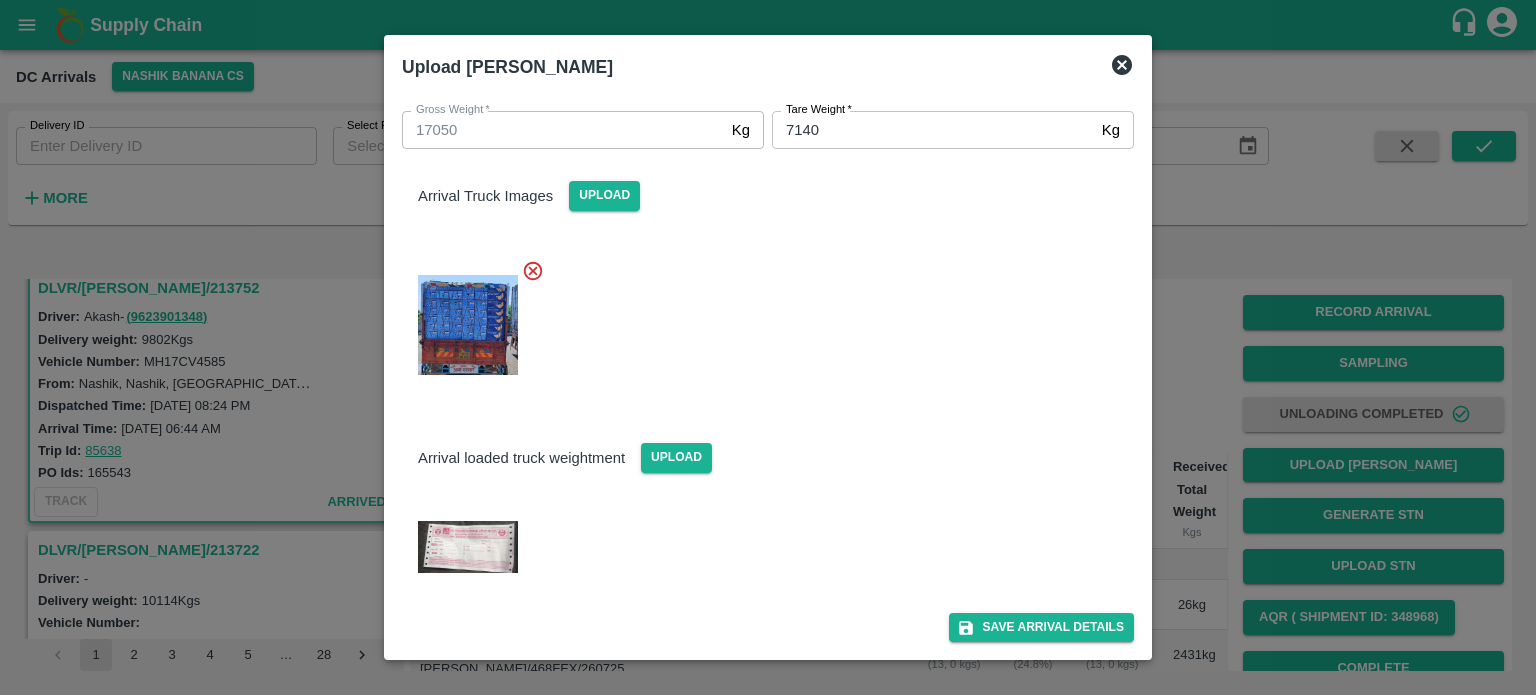 click at bounding box center (760, 319) 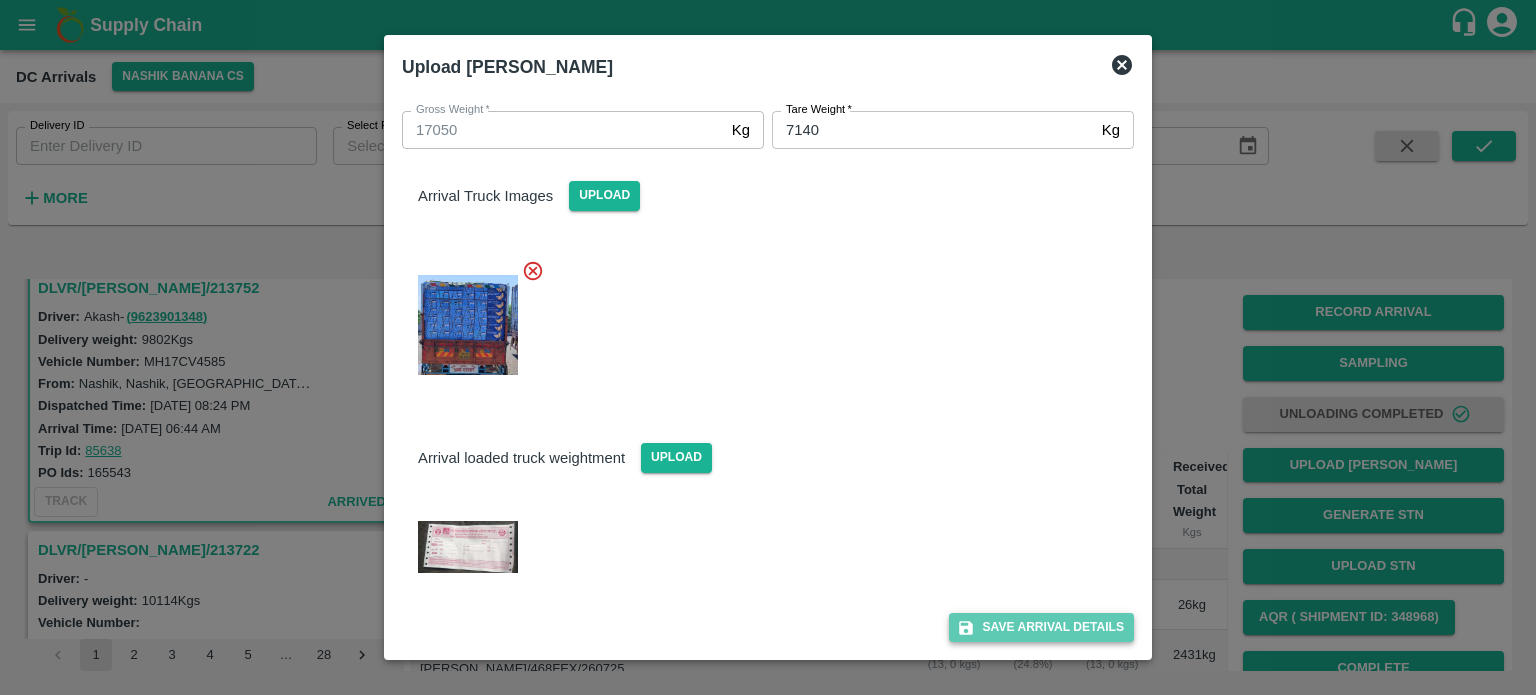 click on "Save Arrival Details" at bounding box center (1041, 627) 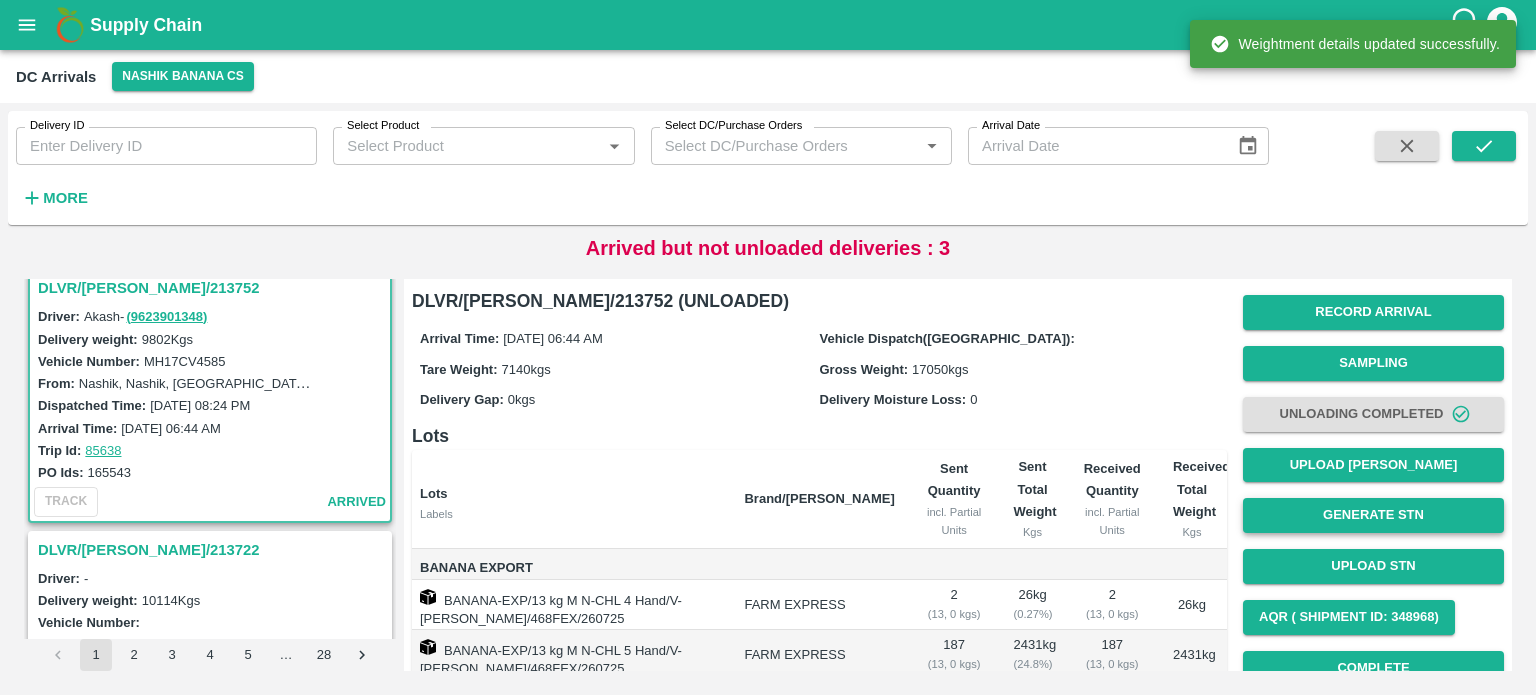 scroll, scrollTop: 154, scrollLeft: 0, axis: vertical 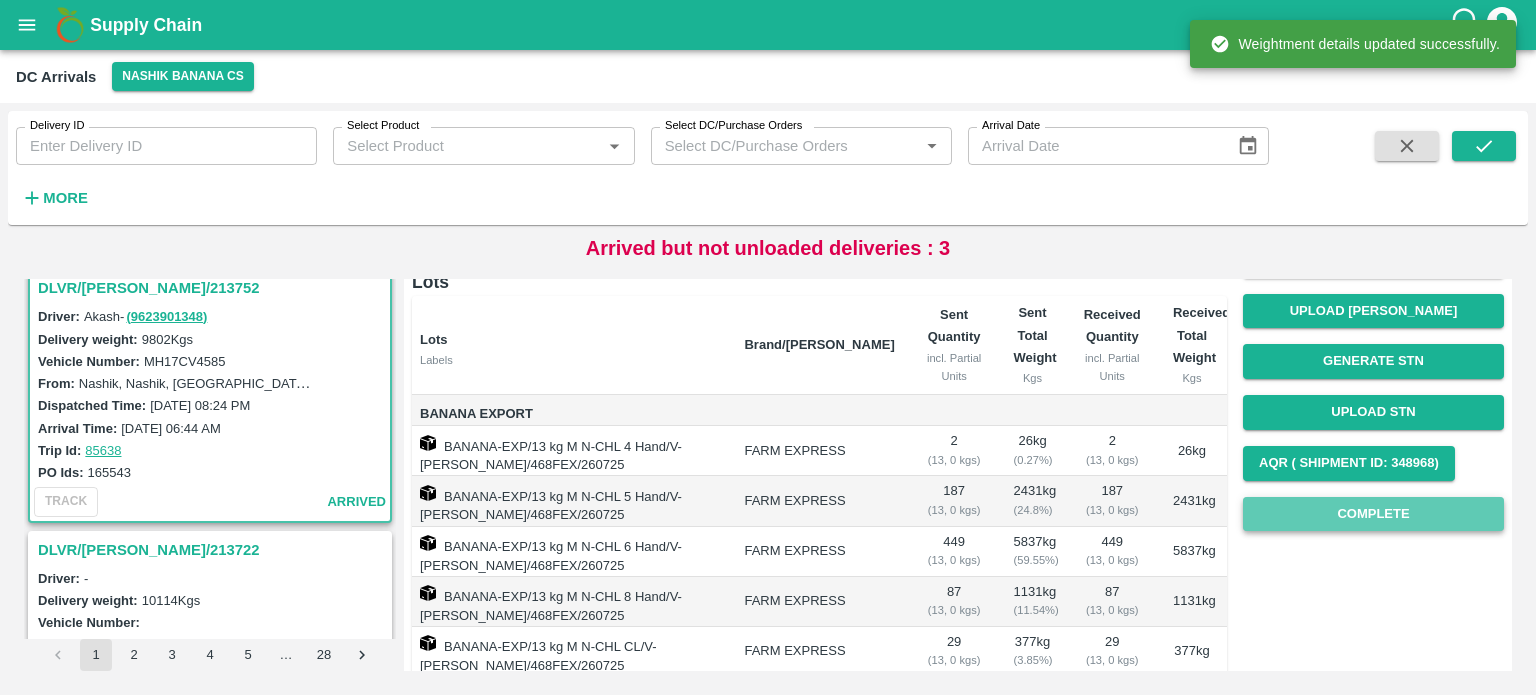 click on "Complete" at bounding box center [1373, 514] 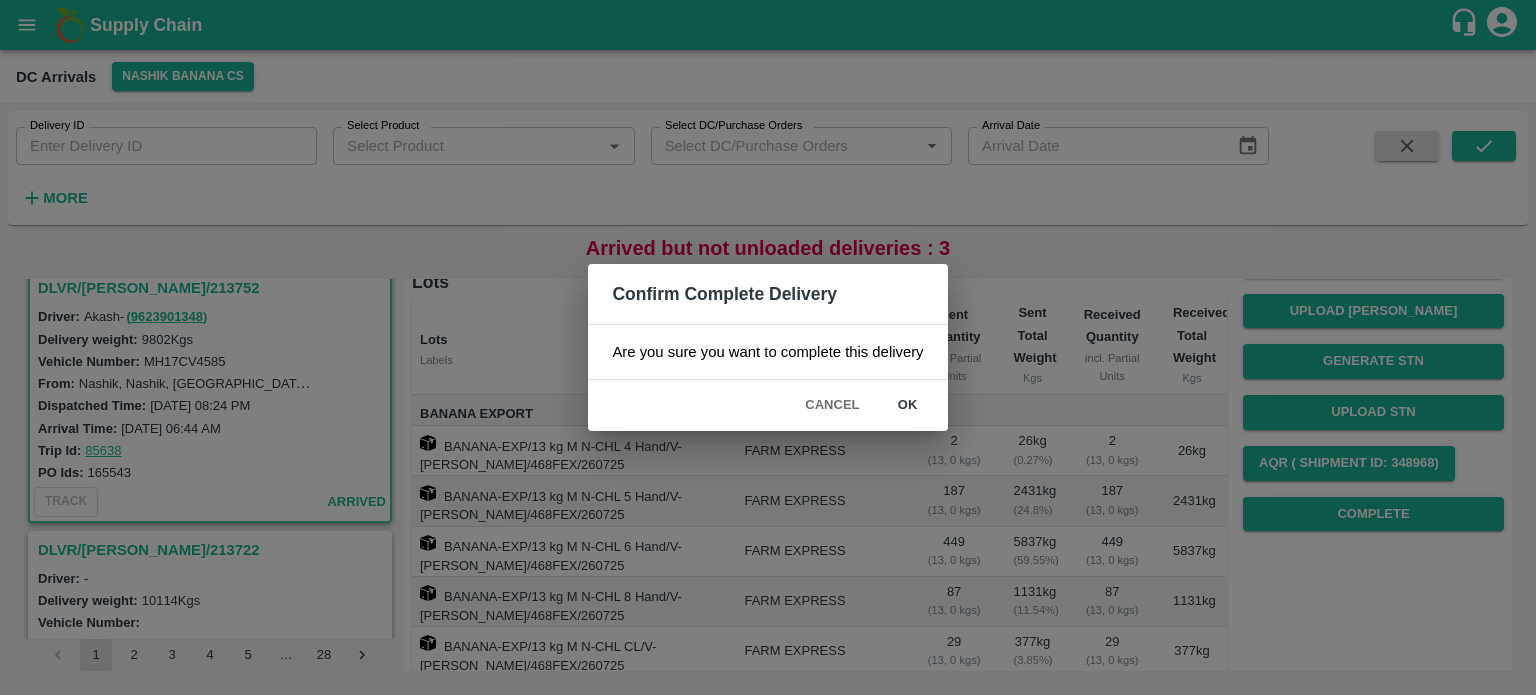 click on "ok" at bounding box center (908, 405) 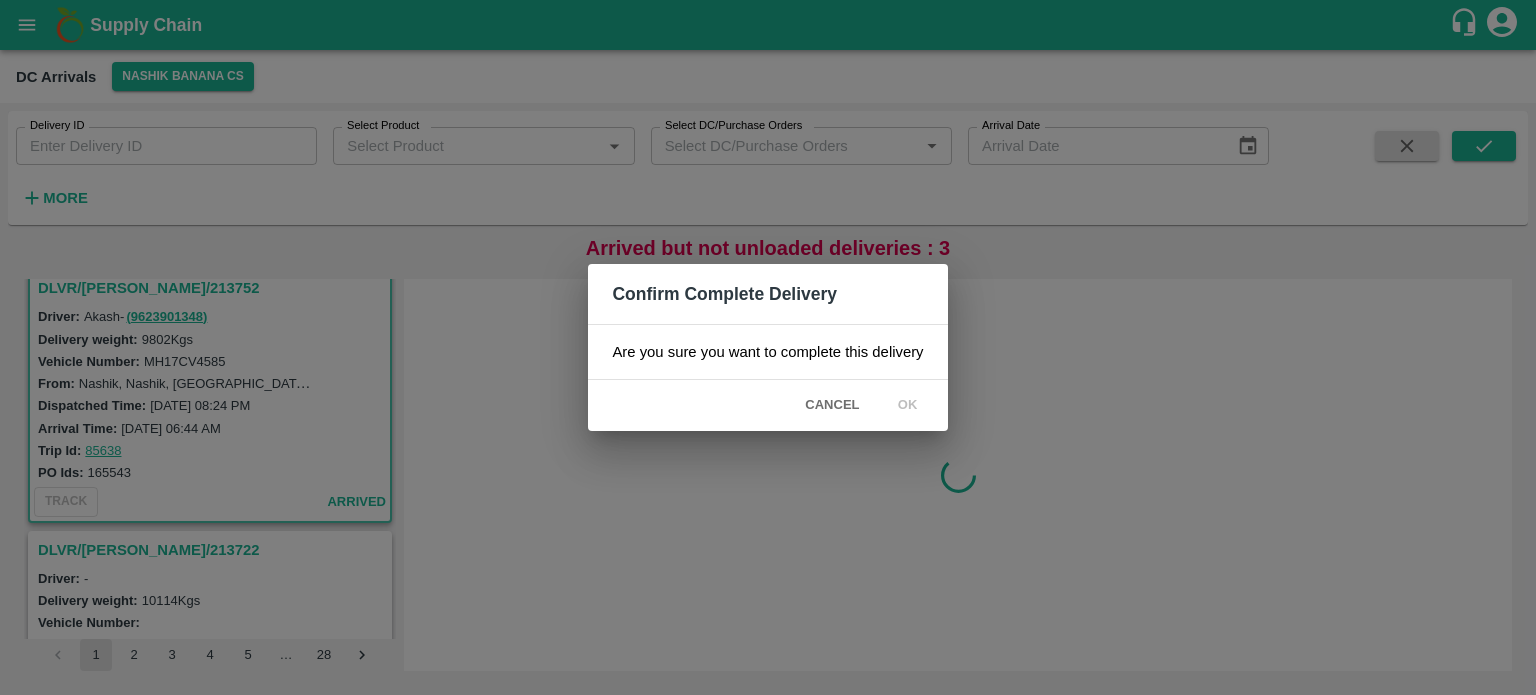 scroll, scrollTop: 0, scrollLeft: 0, axis: both 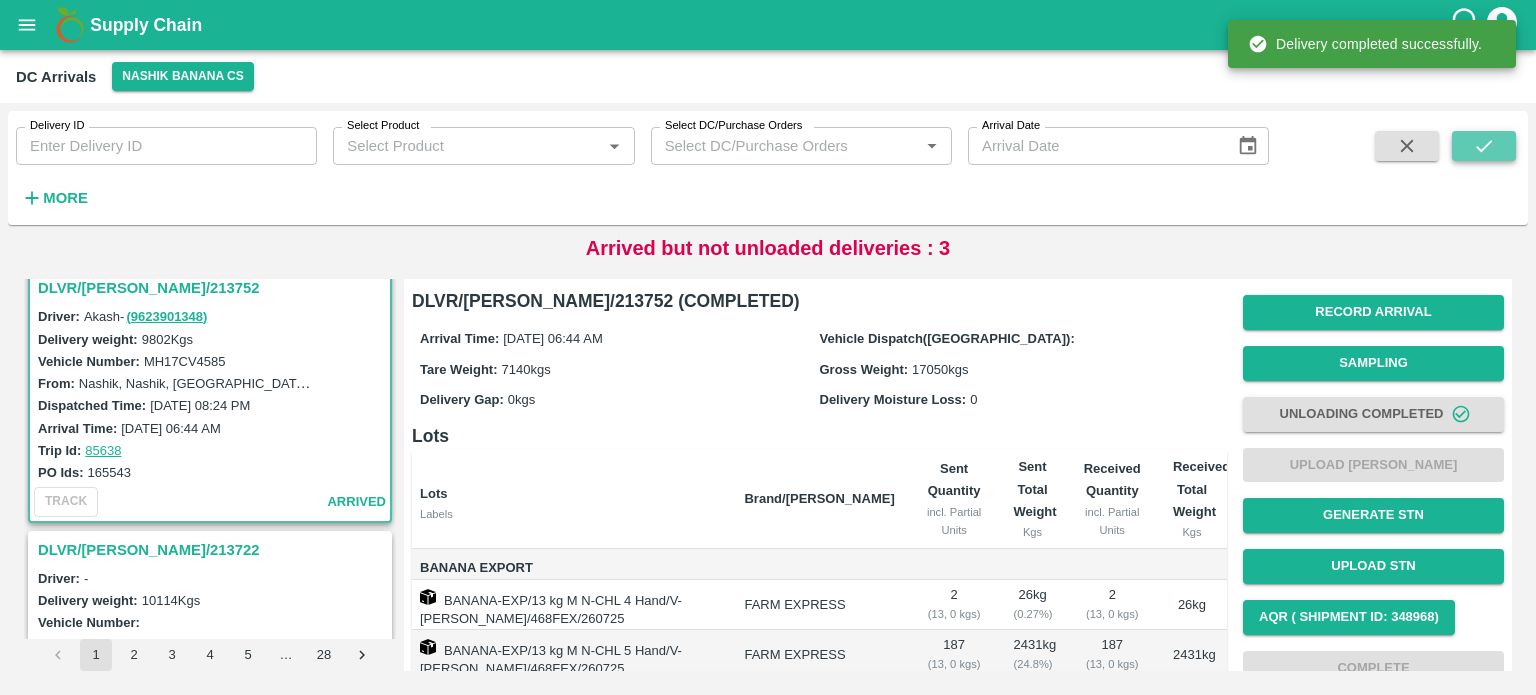 click at bounding box center [1484, 146] 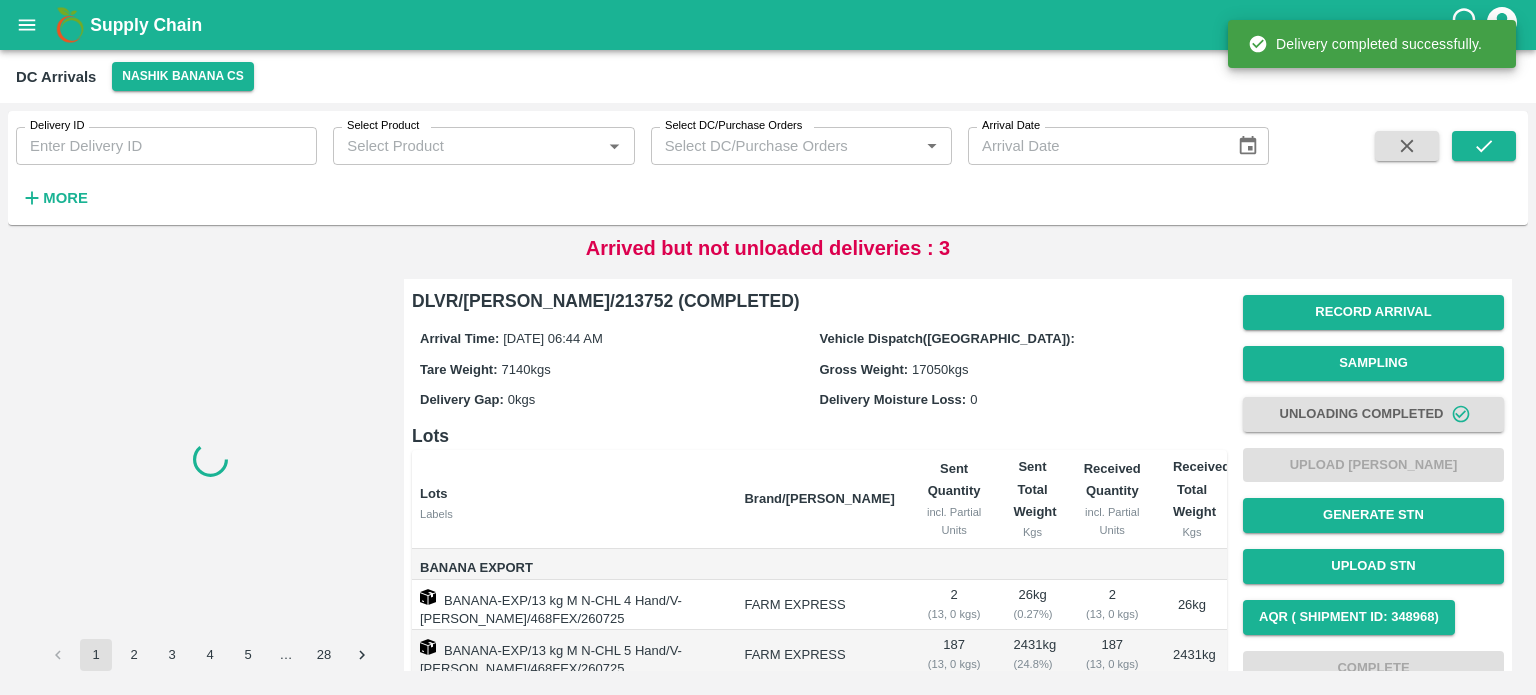 scroll, scrollTop: 0, scrollLeft: 0, axis: both 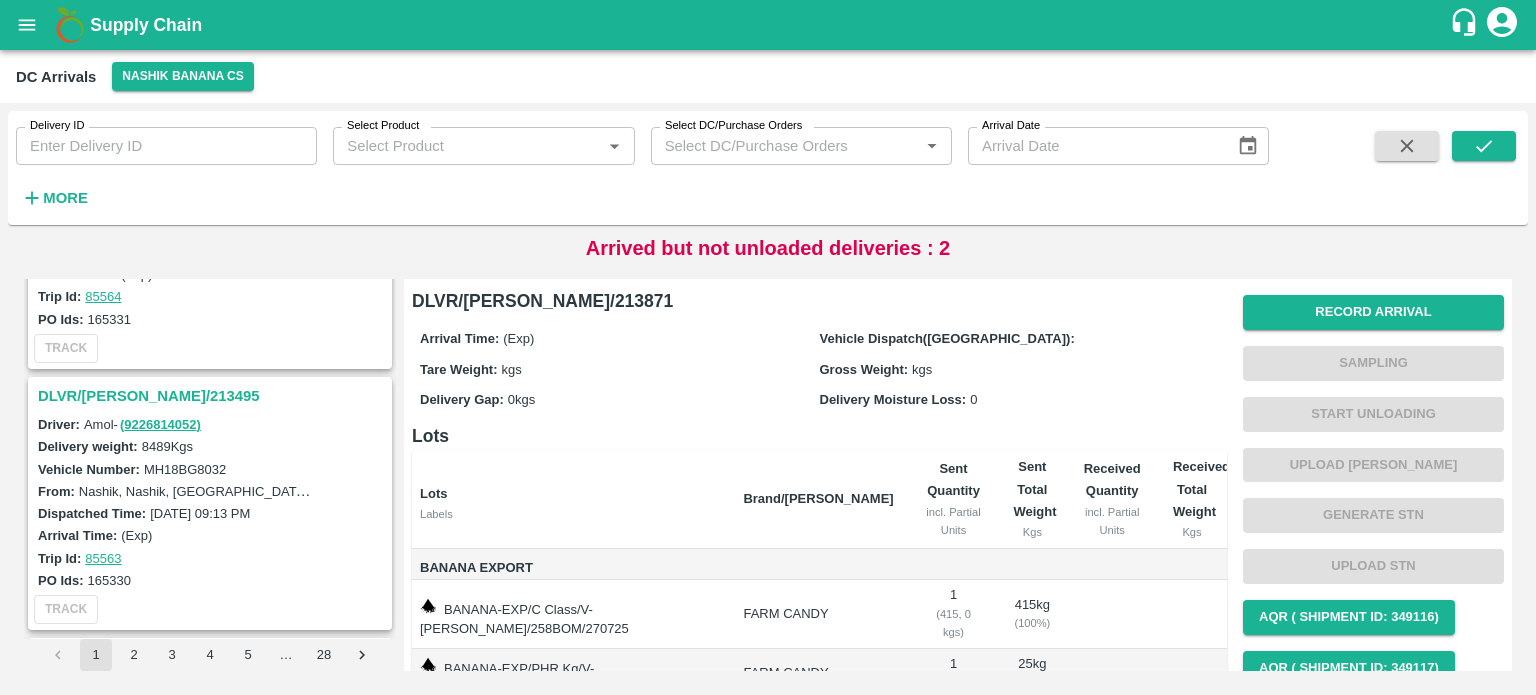 click on "DLVR/[PERSON_NAME]/213495" at bounding box center (213, 396) 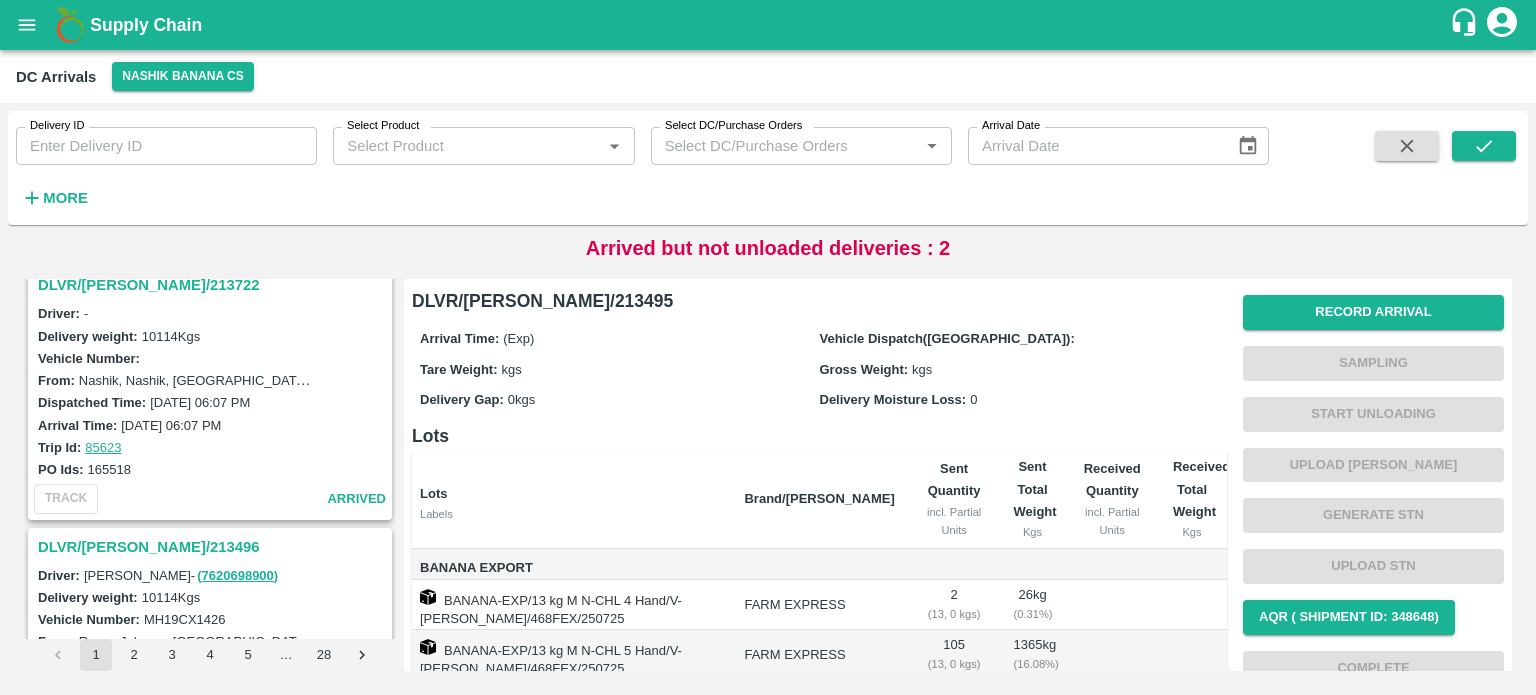 scroll, scrollTop: 452, scrollLeft: 0, axis: vertical 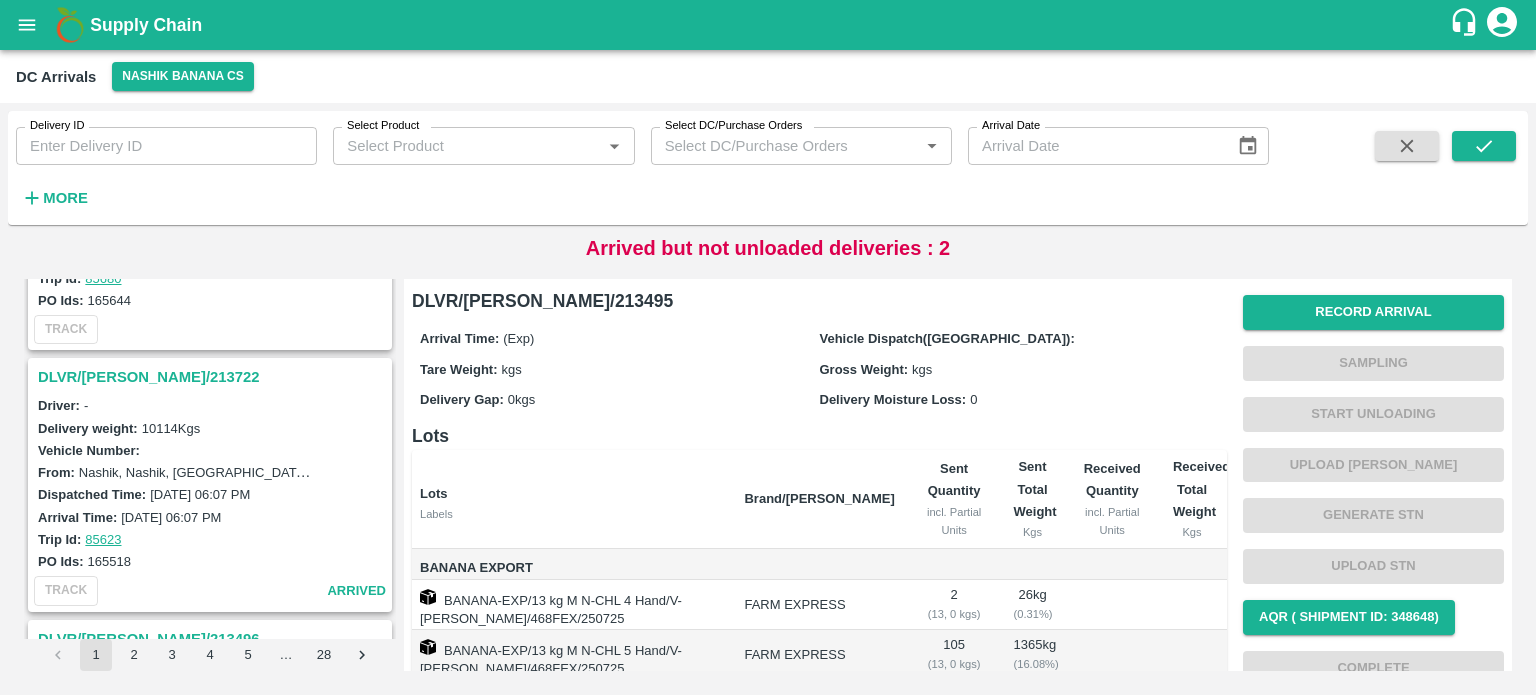 click on "DLVR/[PERSON_NAME]/213722" at bounding box center [213, 377] 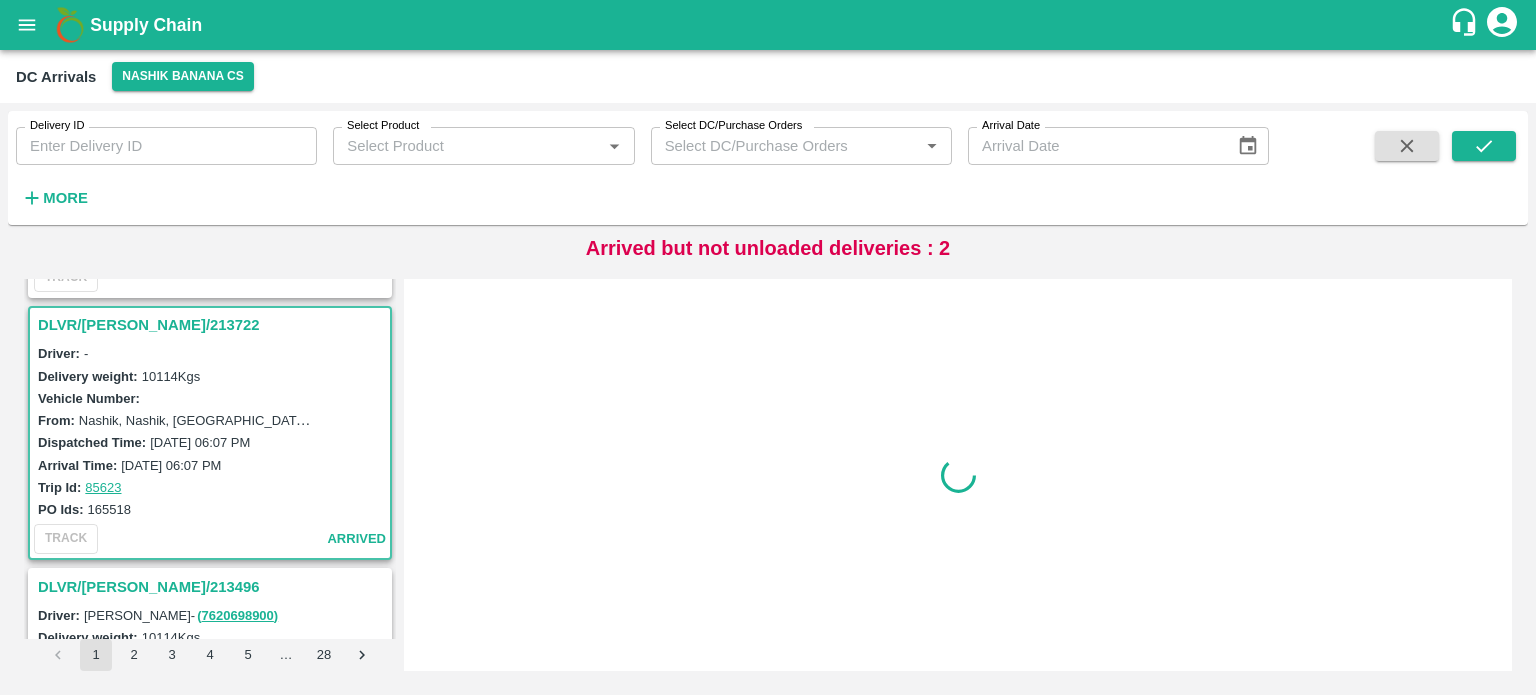 scroll, scrollTop: 528, scrollLeft: 0, axis: vertical 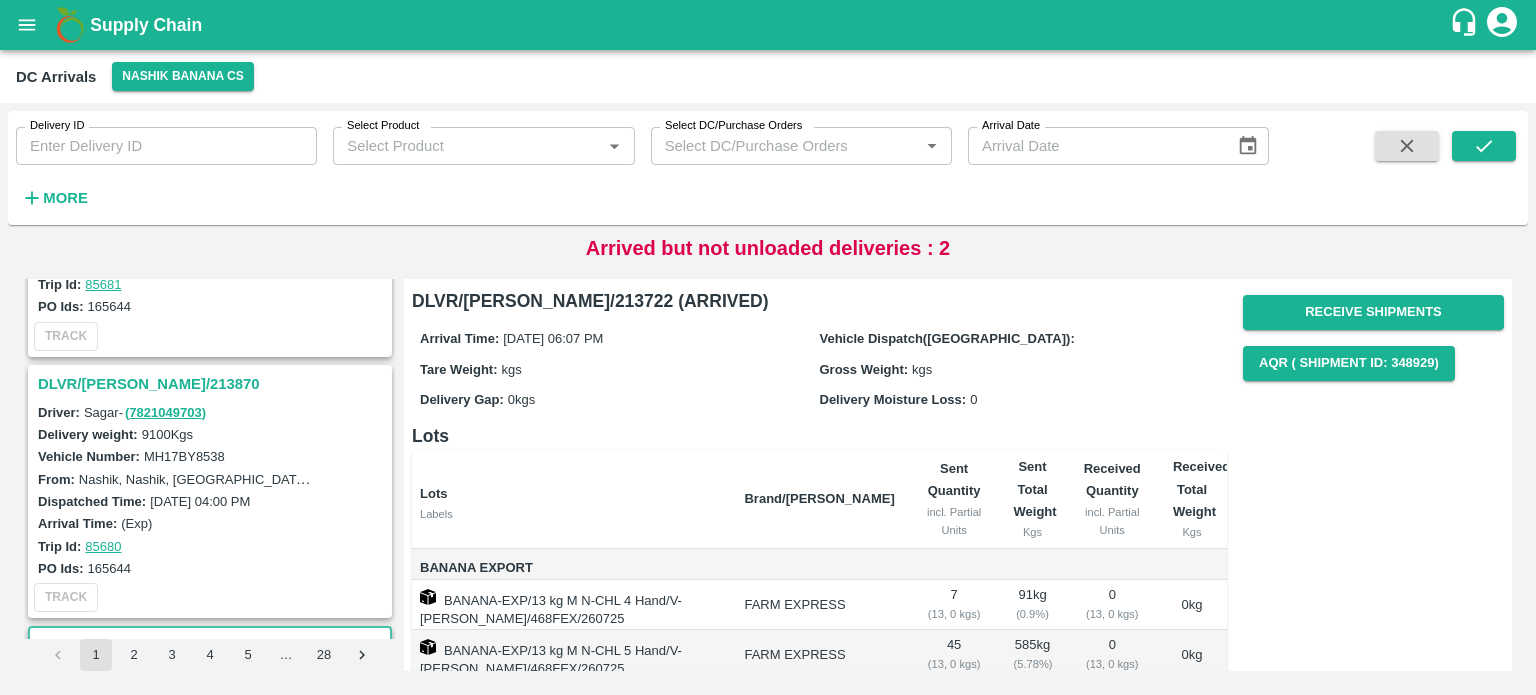 click on "DLVR/[PERSON_NAME]/213870" at bounding box center (213, 384) 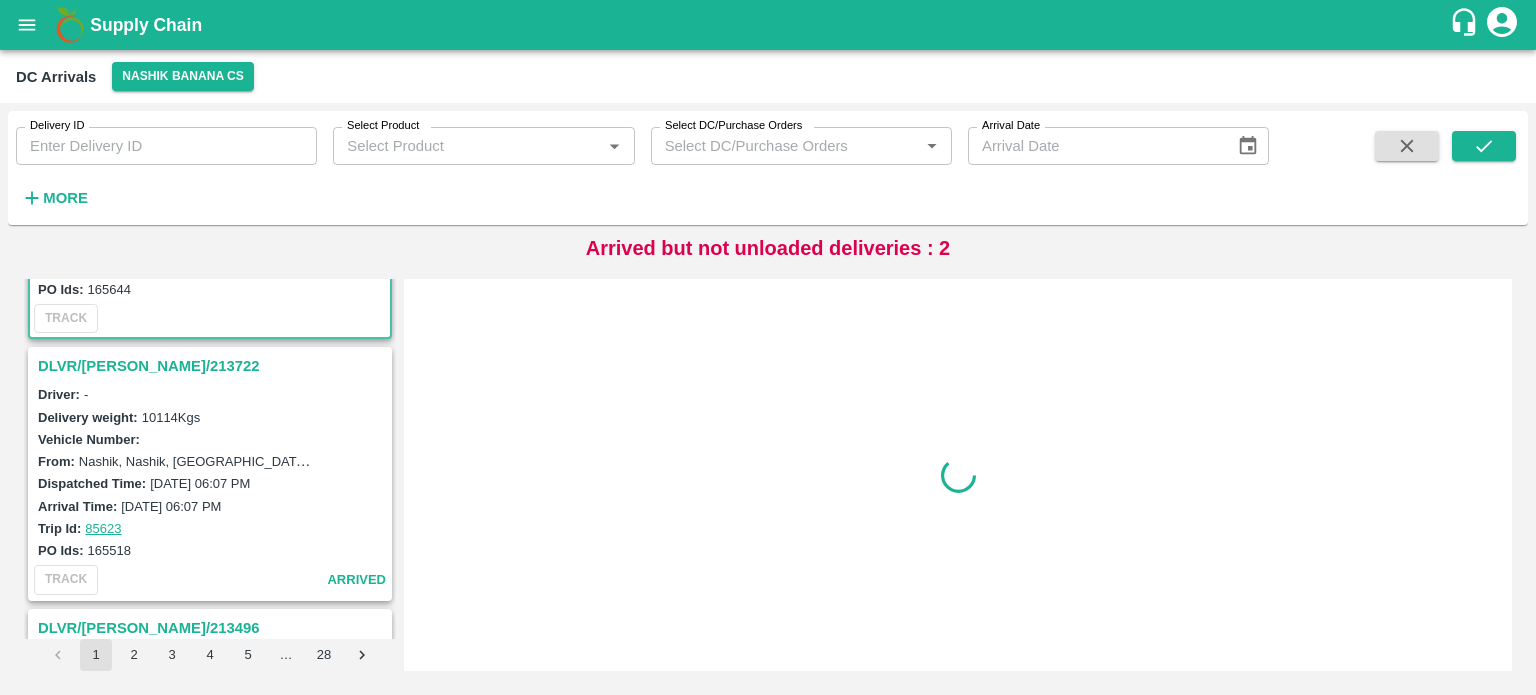scroll, scrollTop: 739, scrollLeft: 0, axis: vertical 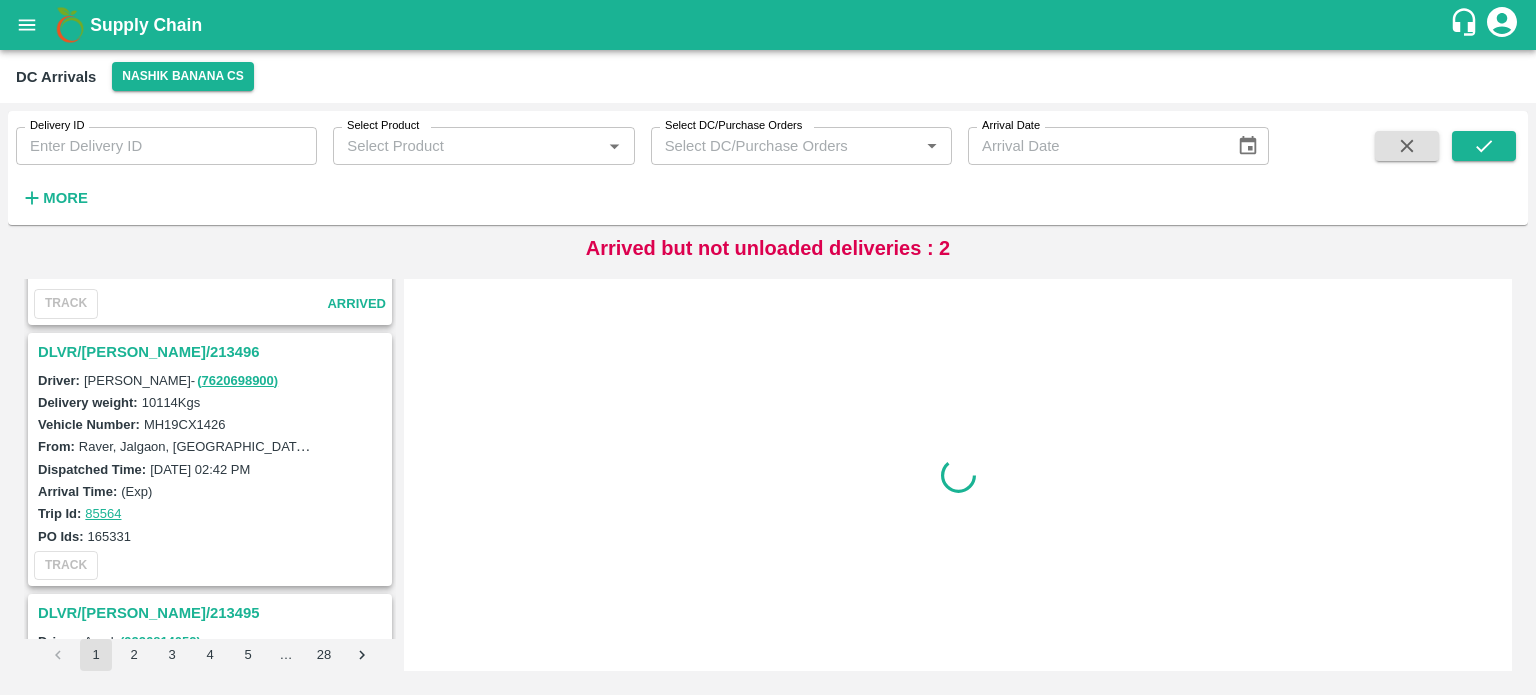 click on "DLVR/[PERSON_NAME]/213496" at bounding box center [213, 352] 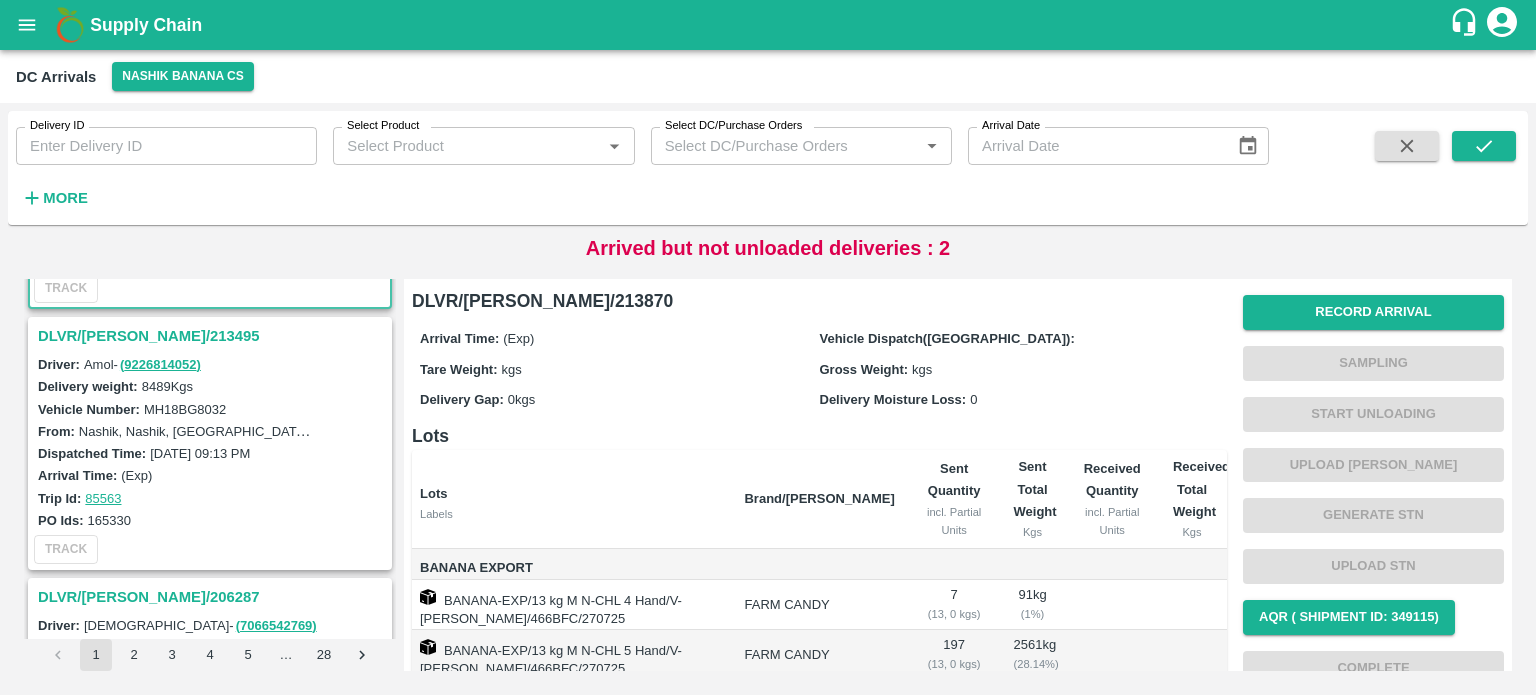 scroll, scrollTop: 1008, scrollLeft: 0, axis: vertical 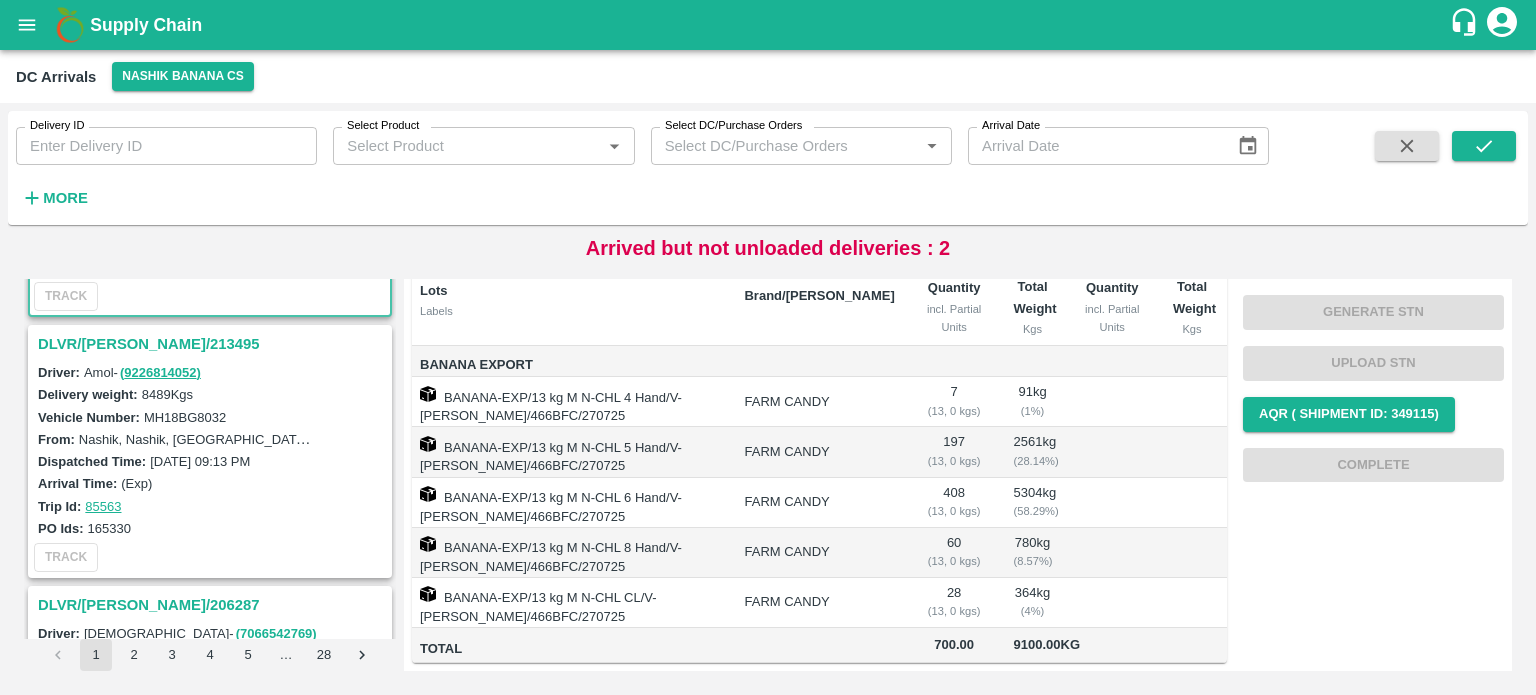 click on "DLVR/[PERSON_NAME]/213495" at bounding box center (213, 344) 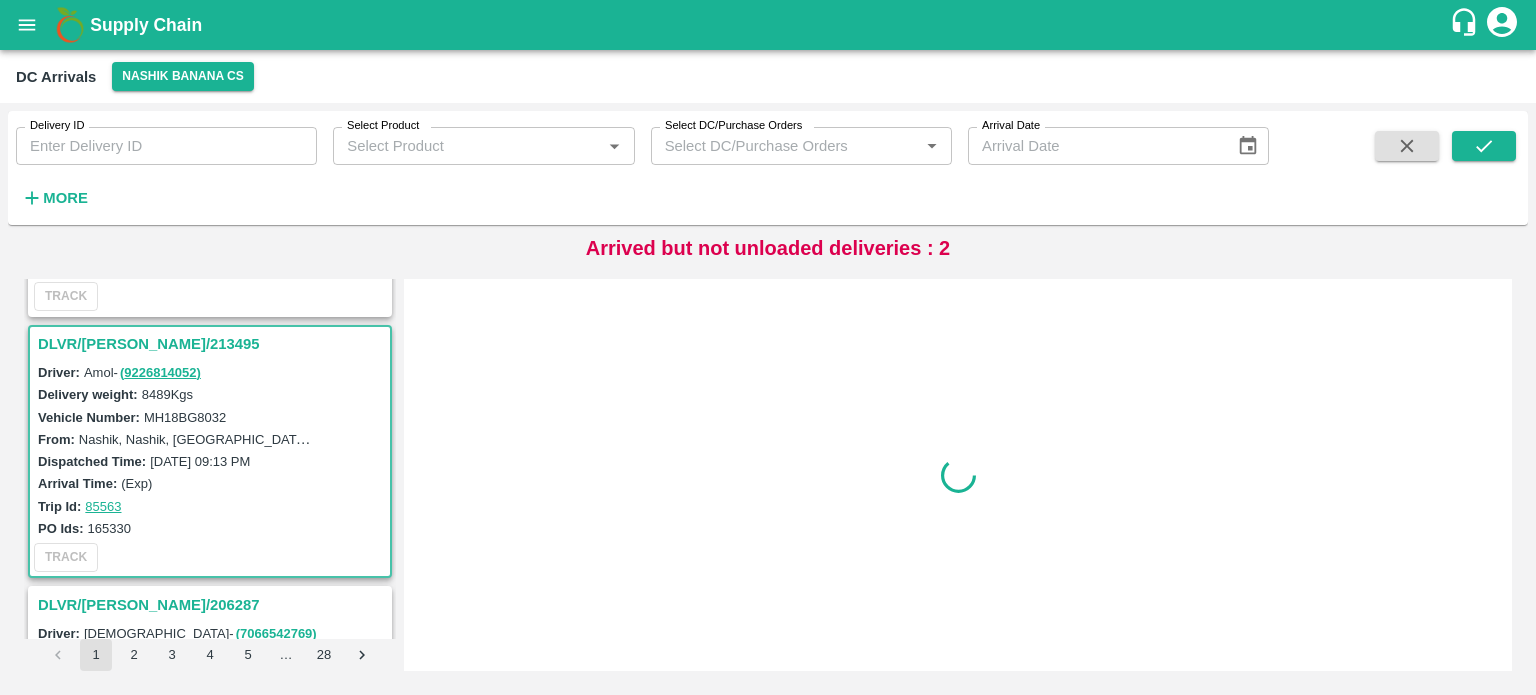 scroll, scrollTop: 0, scrollLeft: 0, axis: both 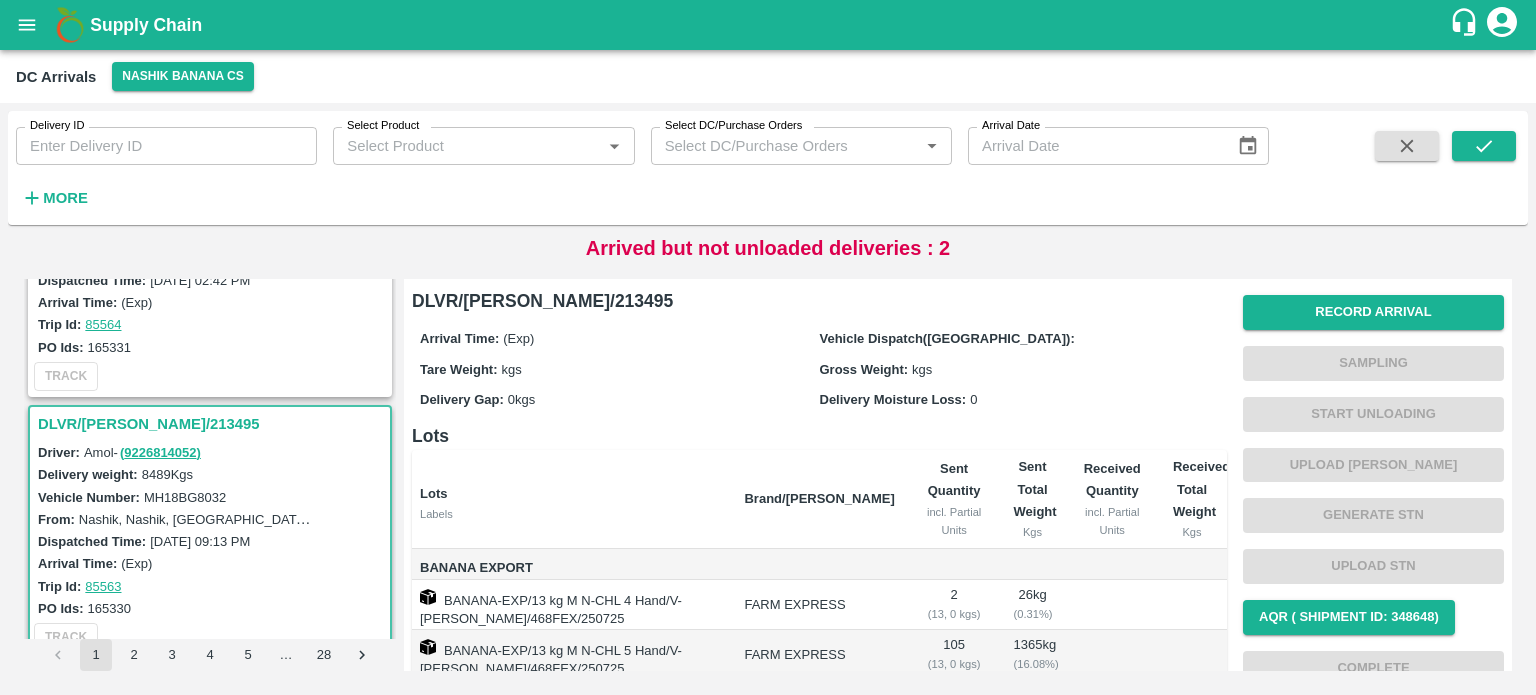 click on "MH18BG8032" at bounding box center [185, 497] 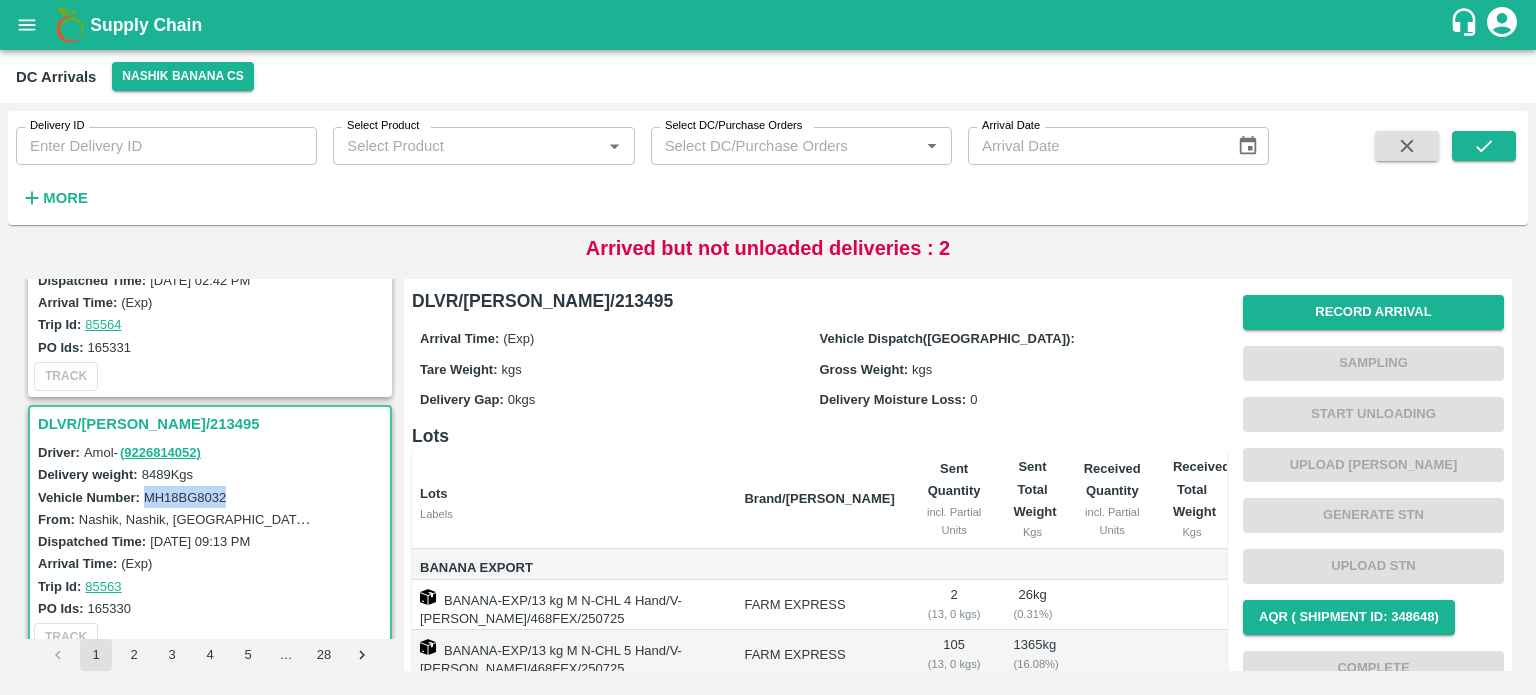 click on "MH18BG8032" at bounding box center (185, 497) 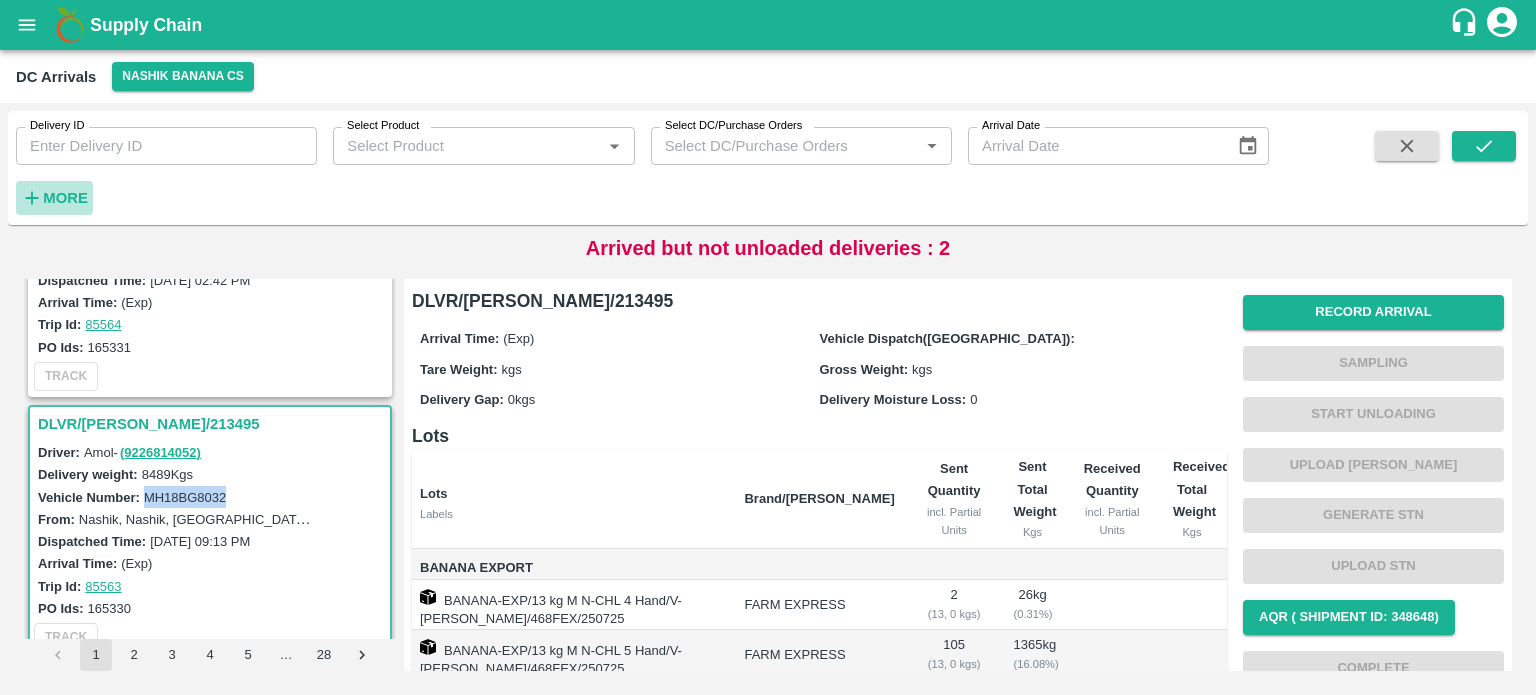 click on "More" at bounding box center [65, 198] 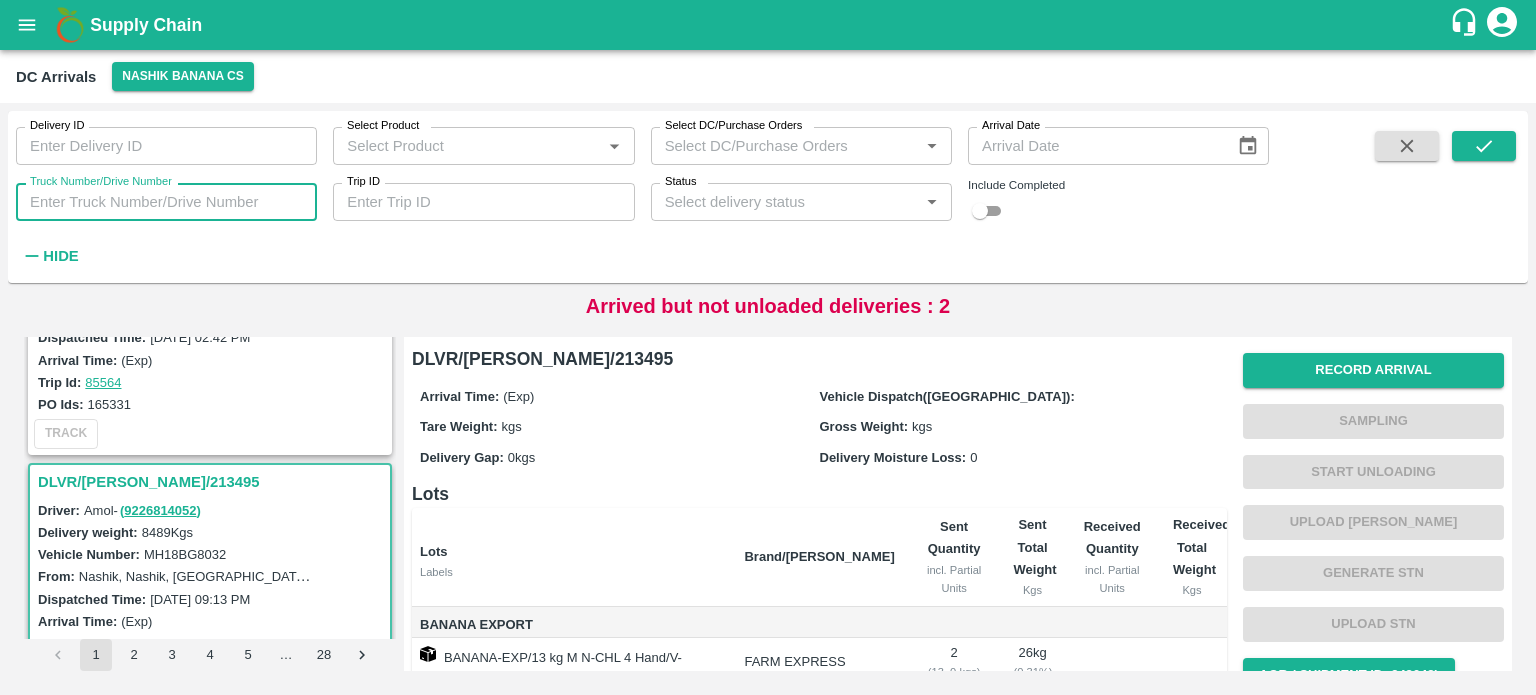 click on "Truck Number/Drive Number" at bounding box center (166, 202) 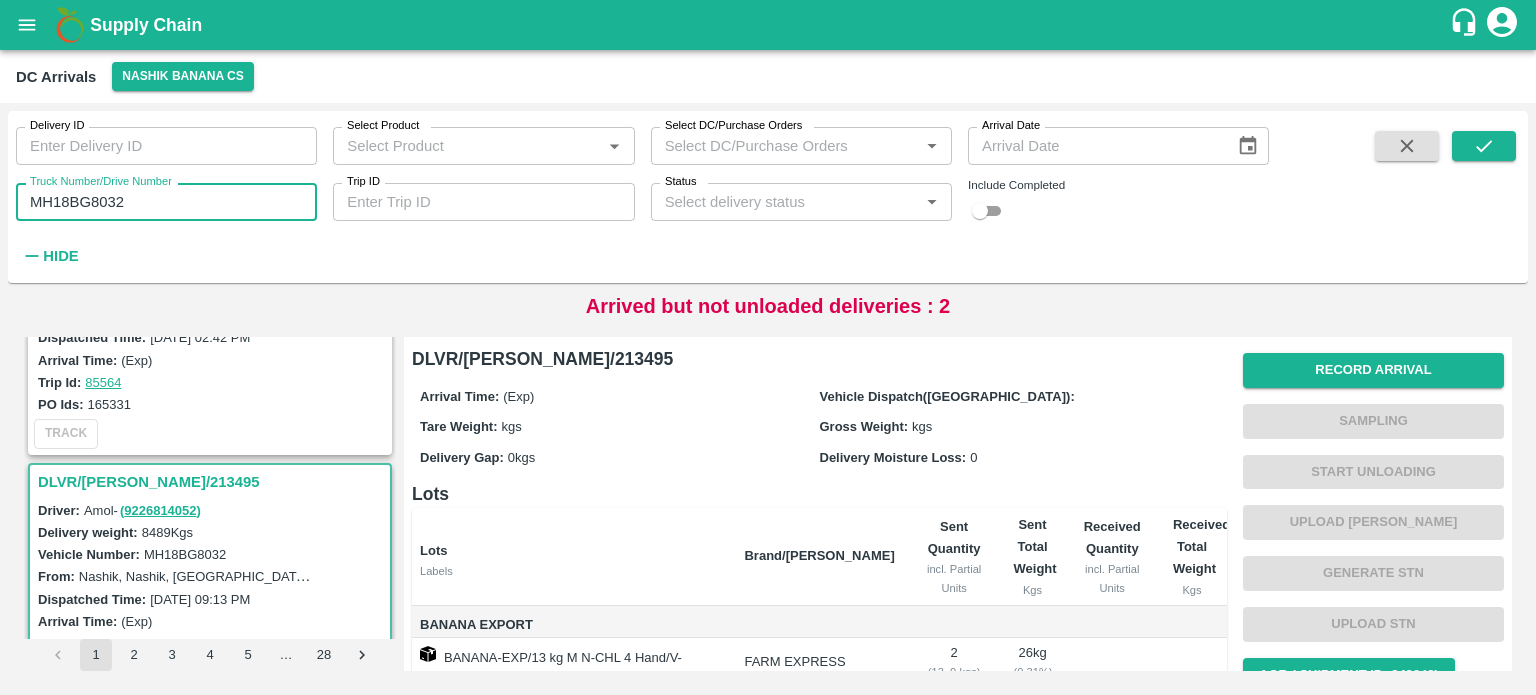 type on "MH18BG8032" 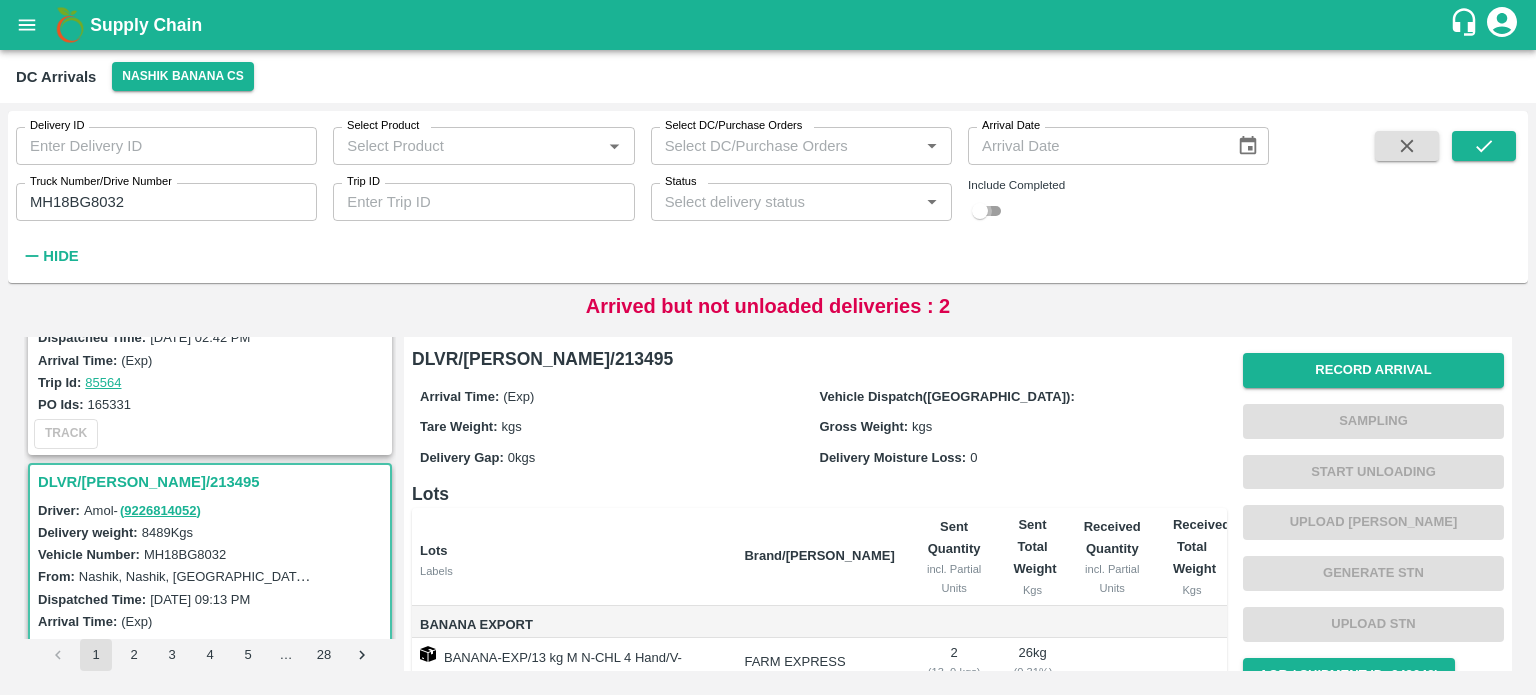 click at bounding box center [980, 211] 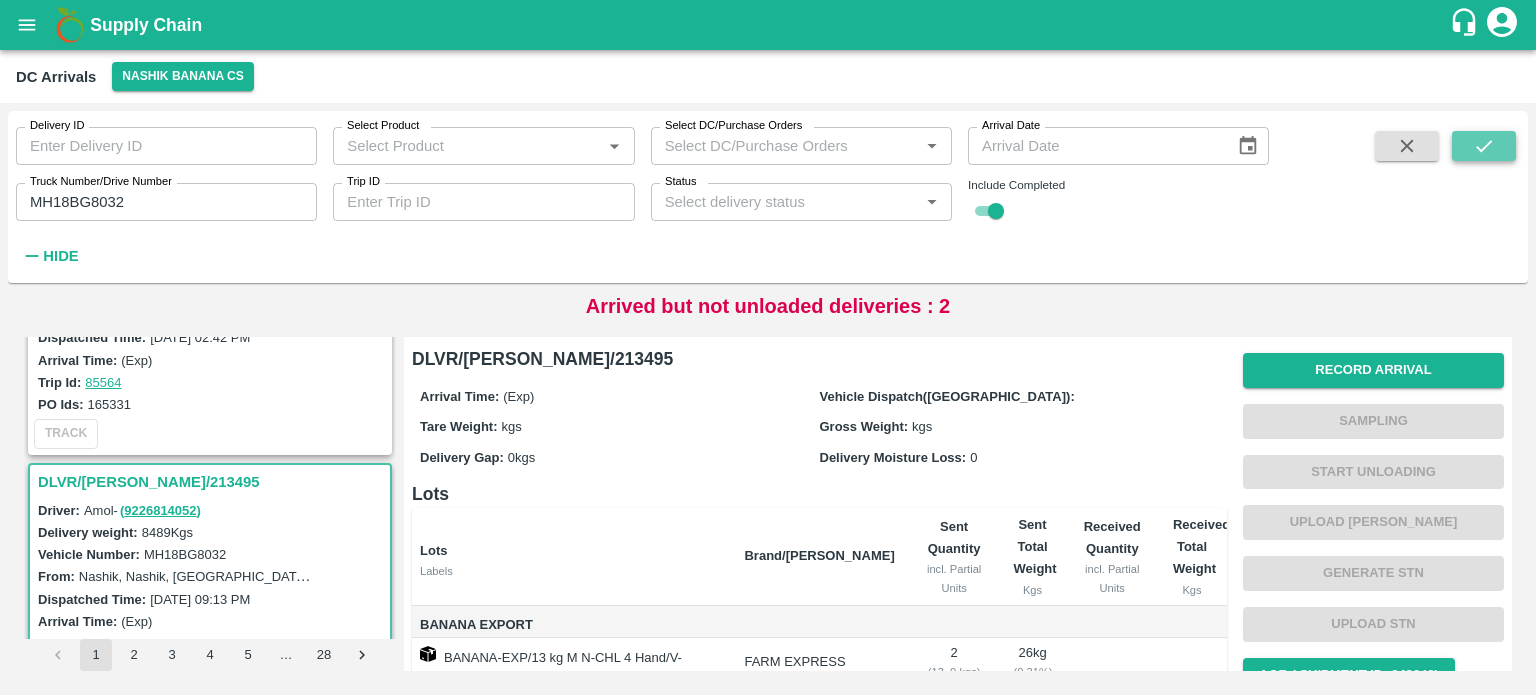 click 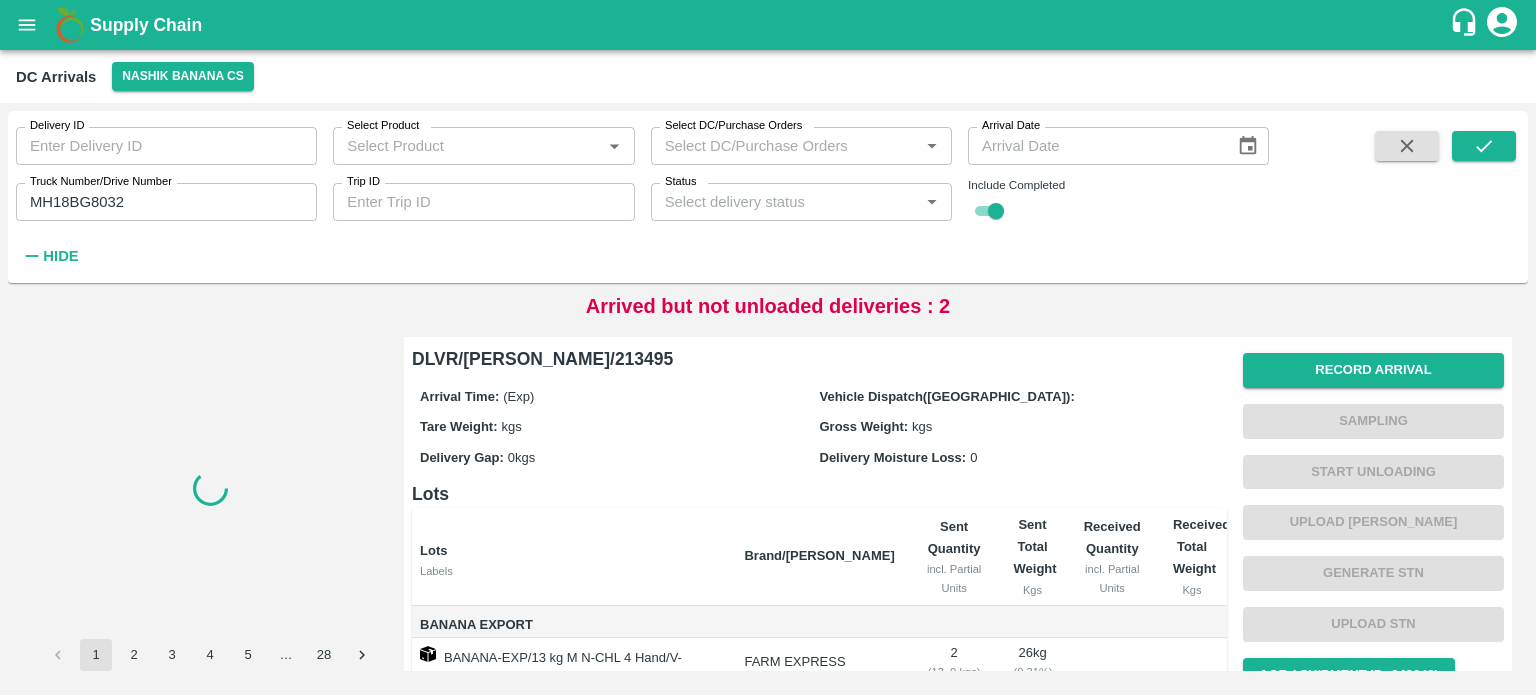scroll, scrollTop: 0, scrollLeft: 0, axis: both 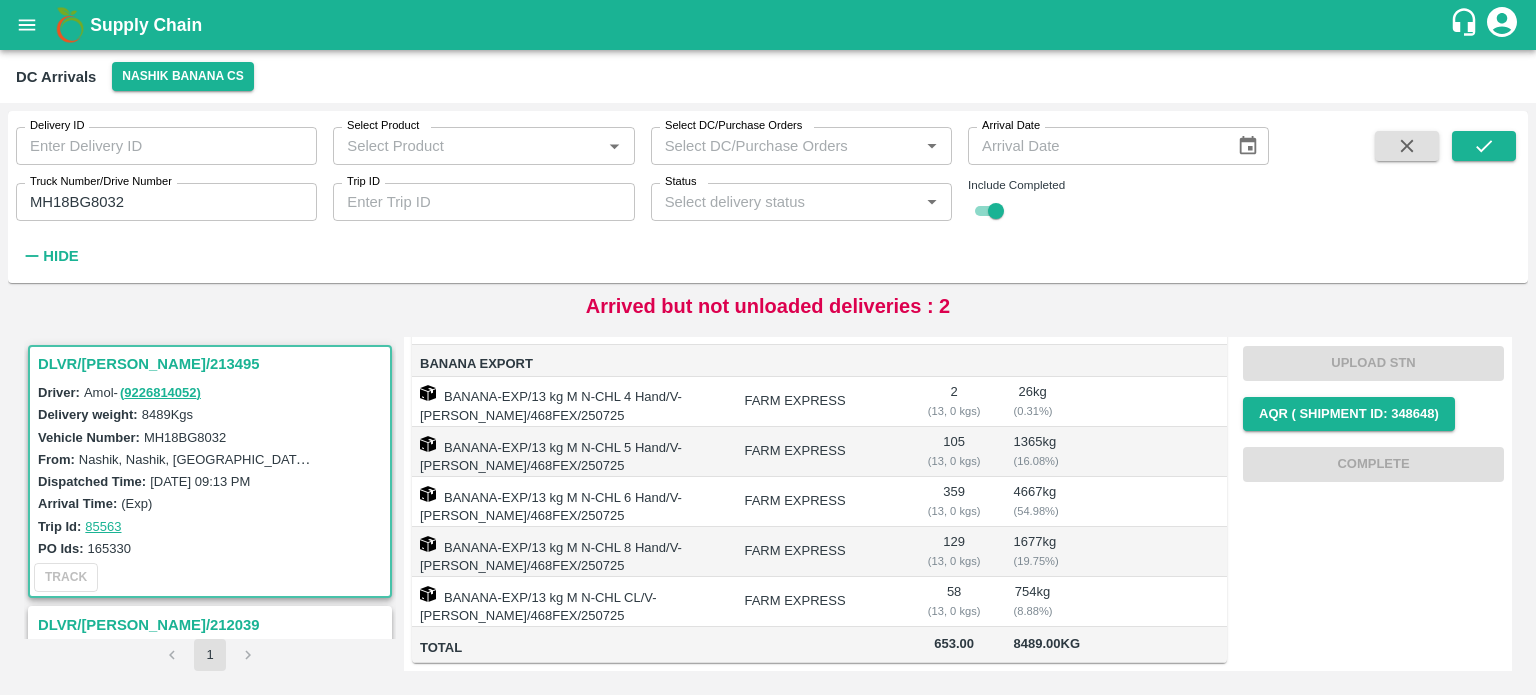 click on "MH18BG8032" at bounding box center (185, 437) 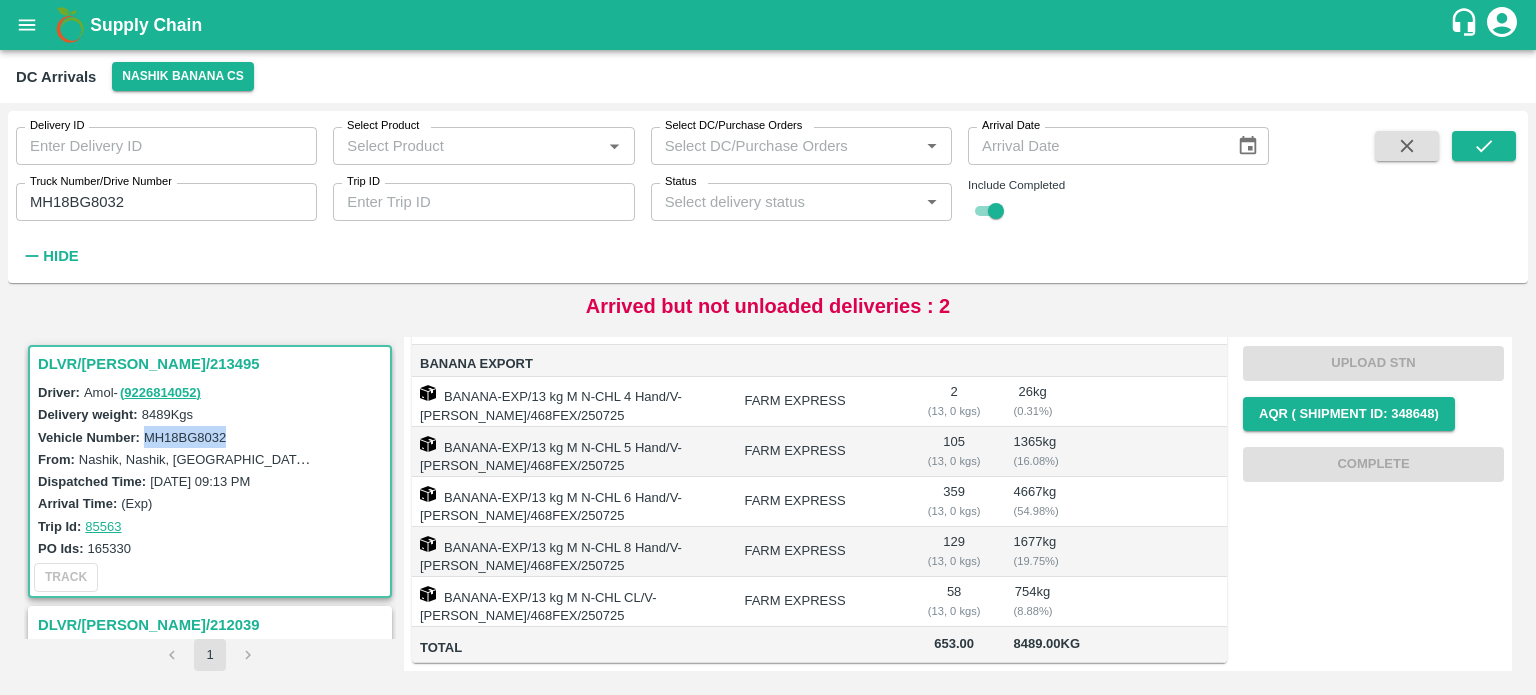 click on "MH18BG8032" at bounding box center [185, 437] 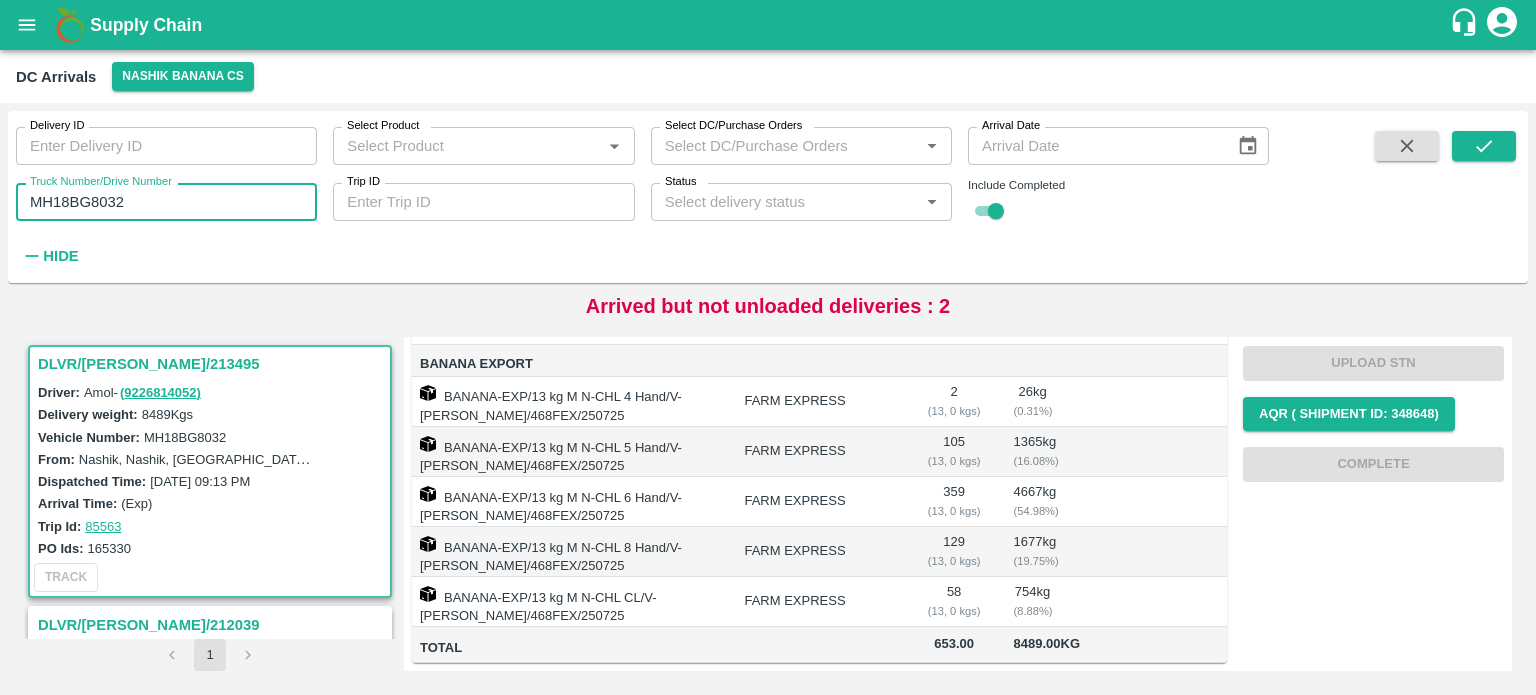 click on "MH18BG8032" at bounding box center (166, 202) 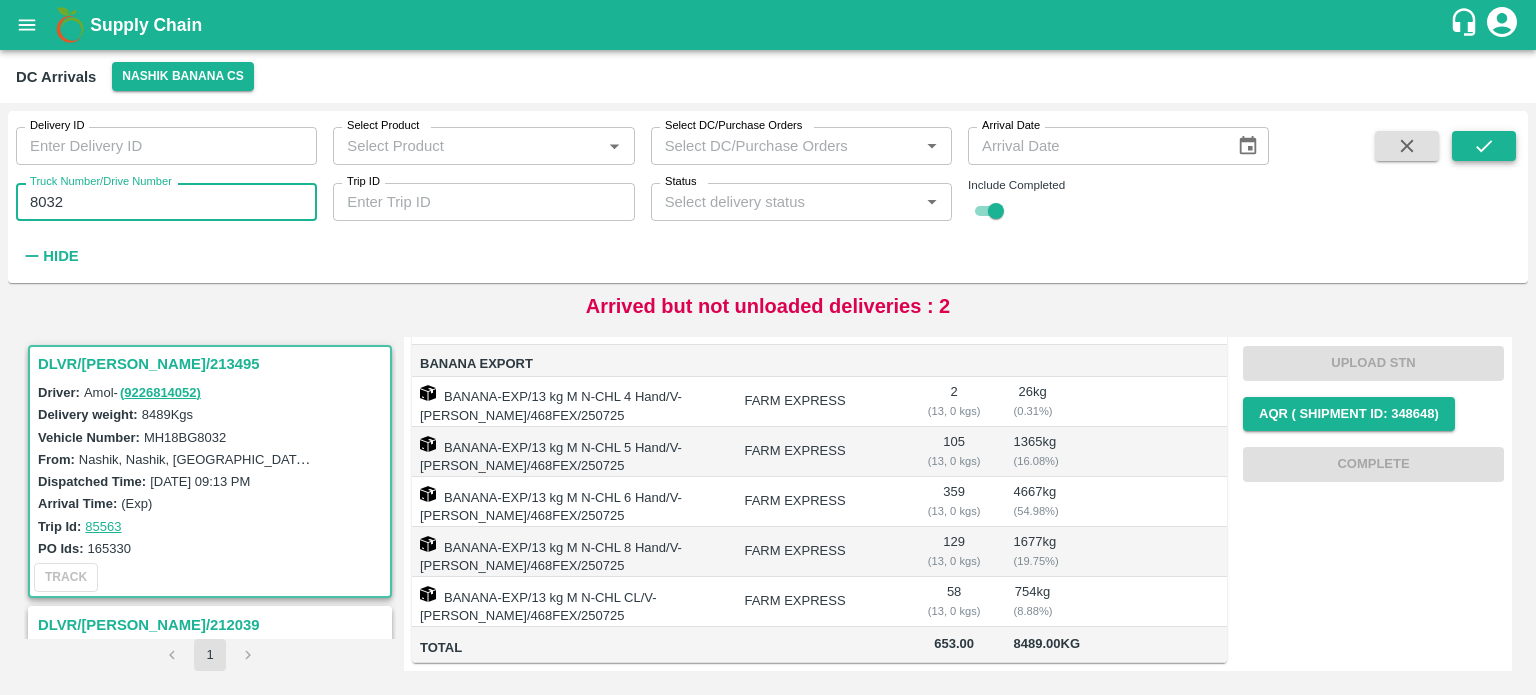 type on "8032" 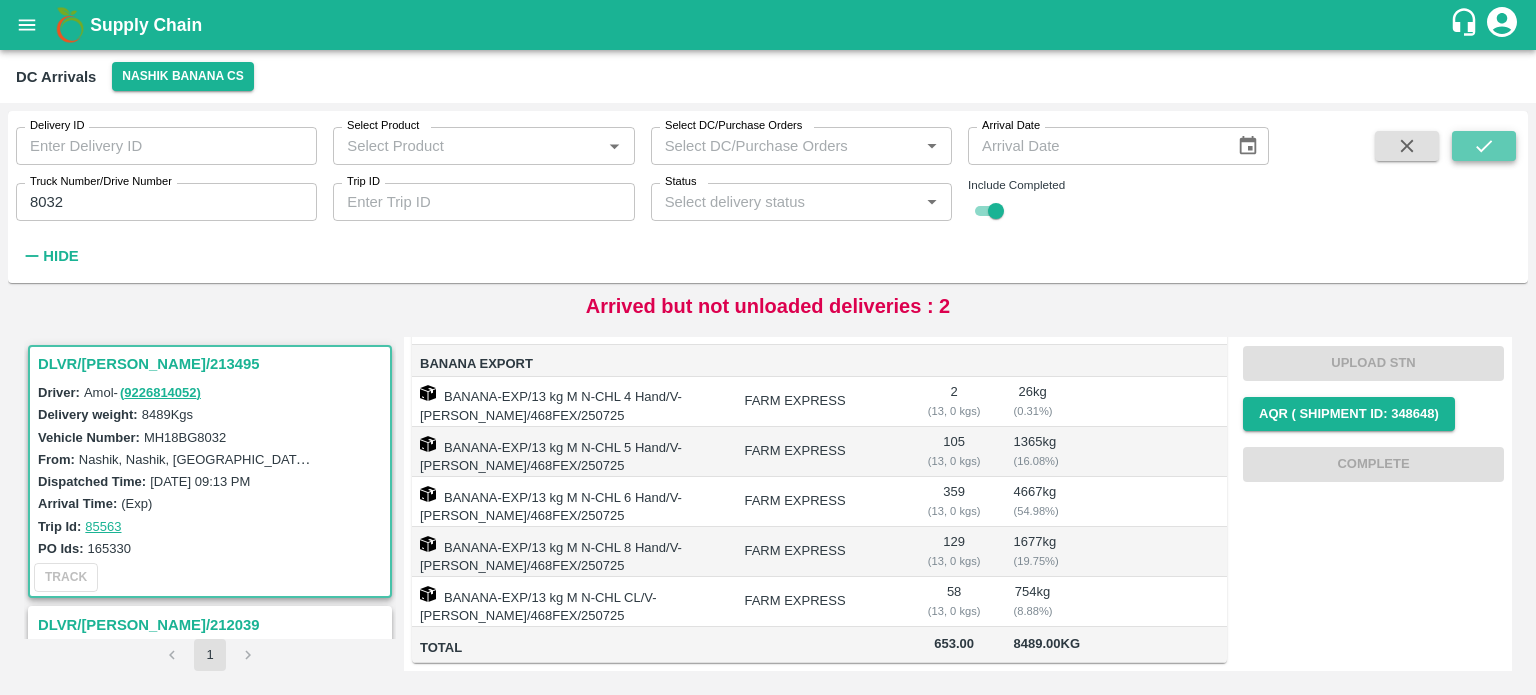 click 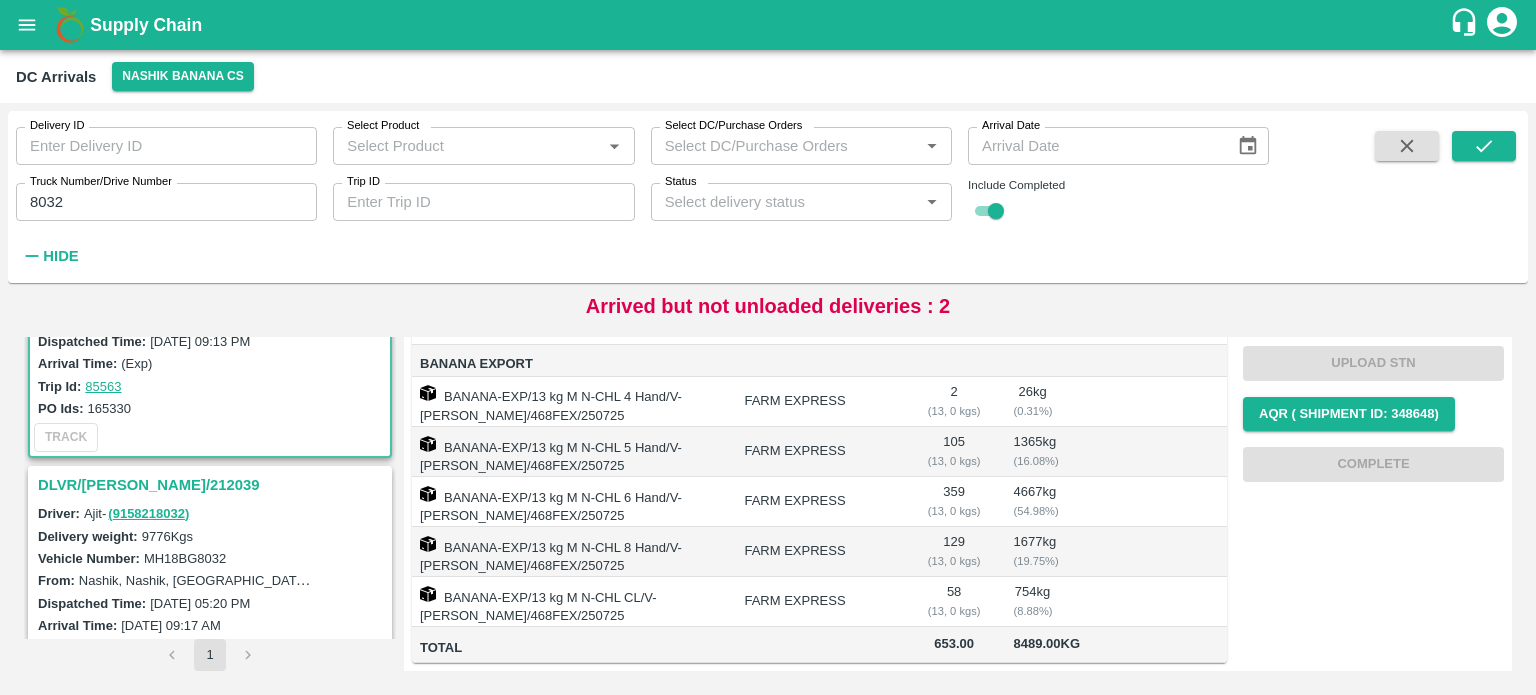 scroll, scrollTop: 0, scrollLeft: 0, axis: both 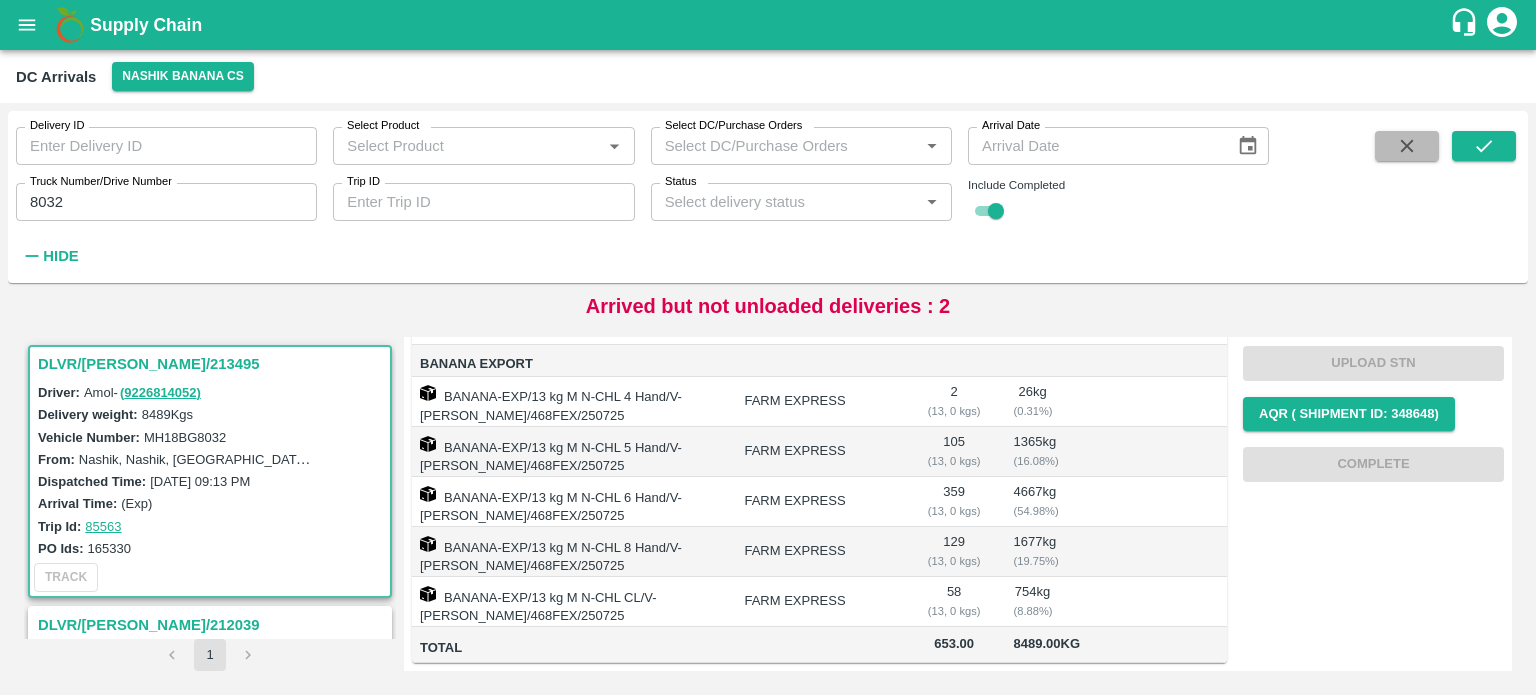click 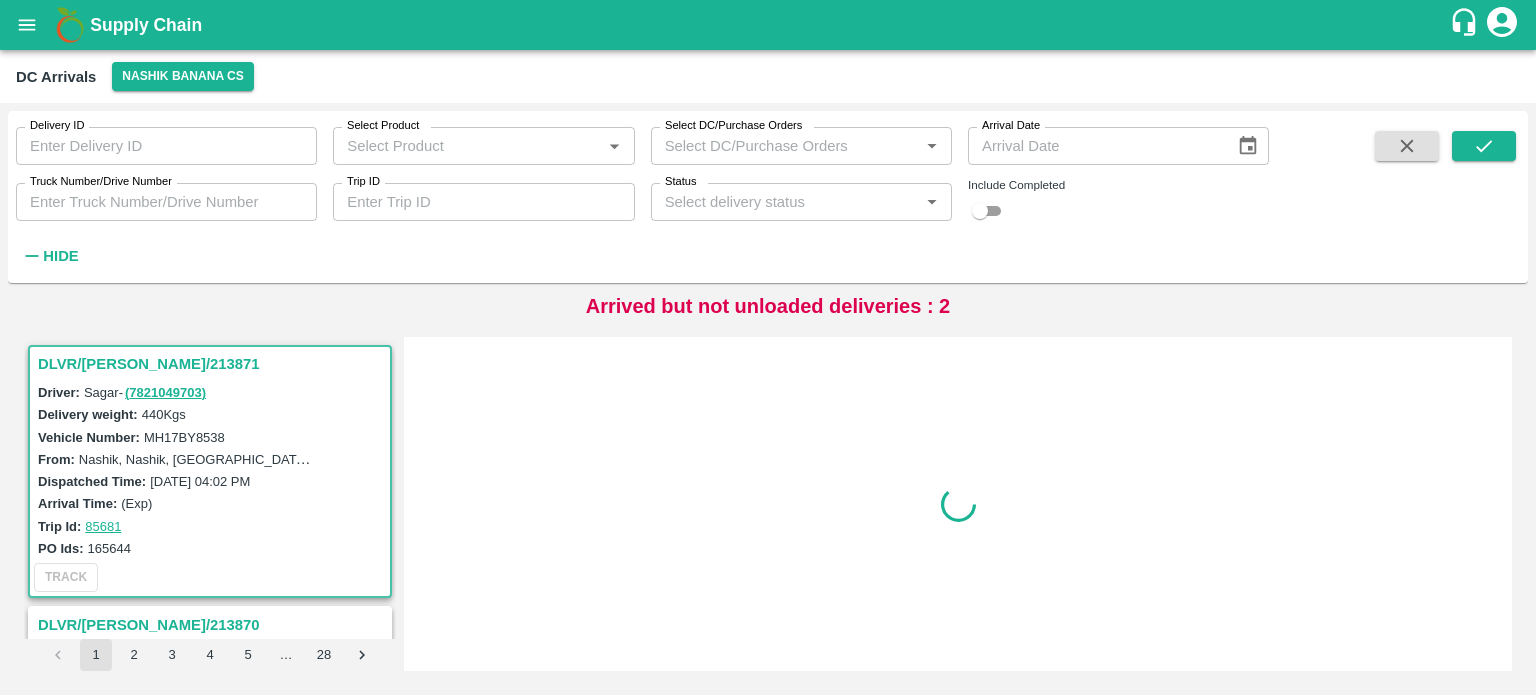 scroll, scrollTop: 0, scrollLeft: 0, axis: both 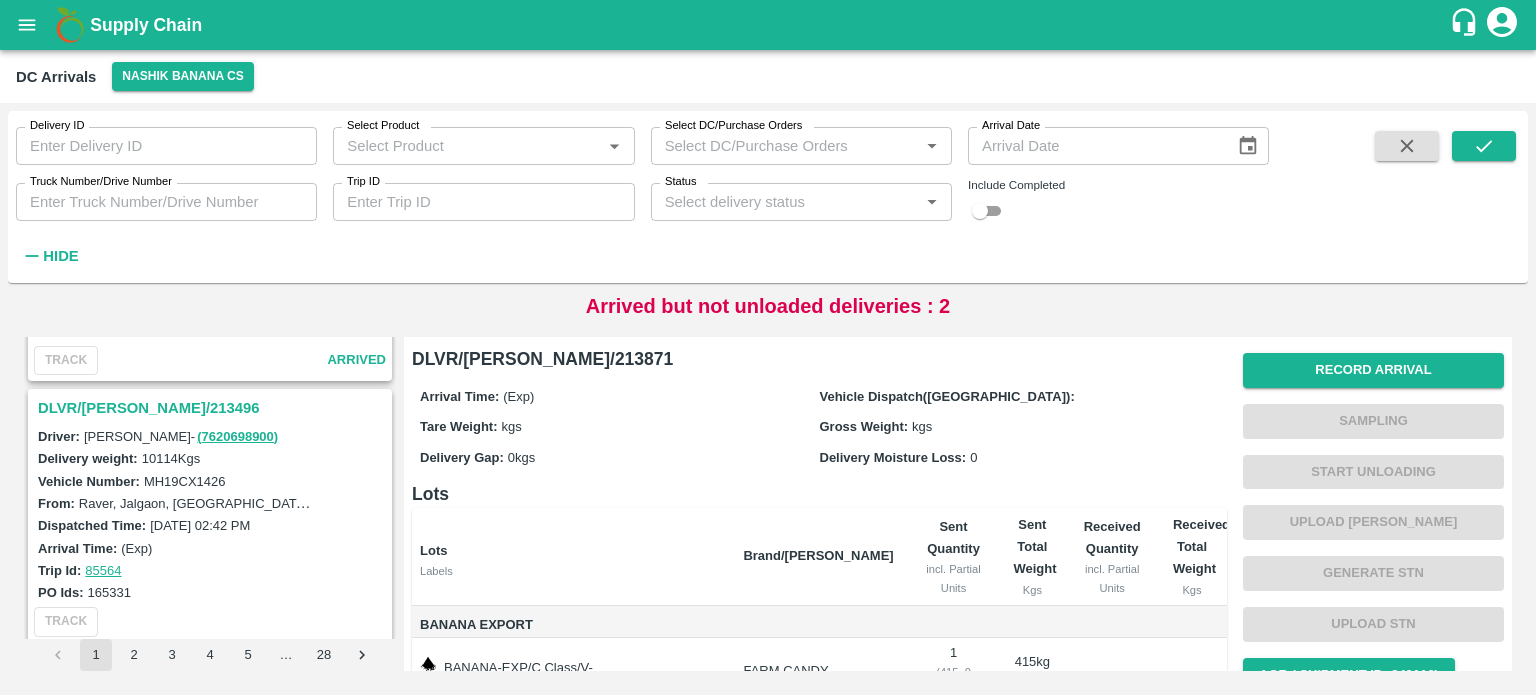 click on "DLVR/[PERSON_NAME]/213496" at bounding box center [213, 408] 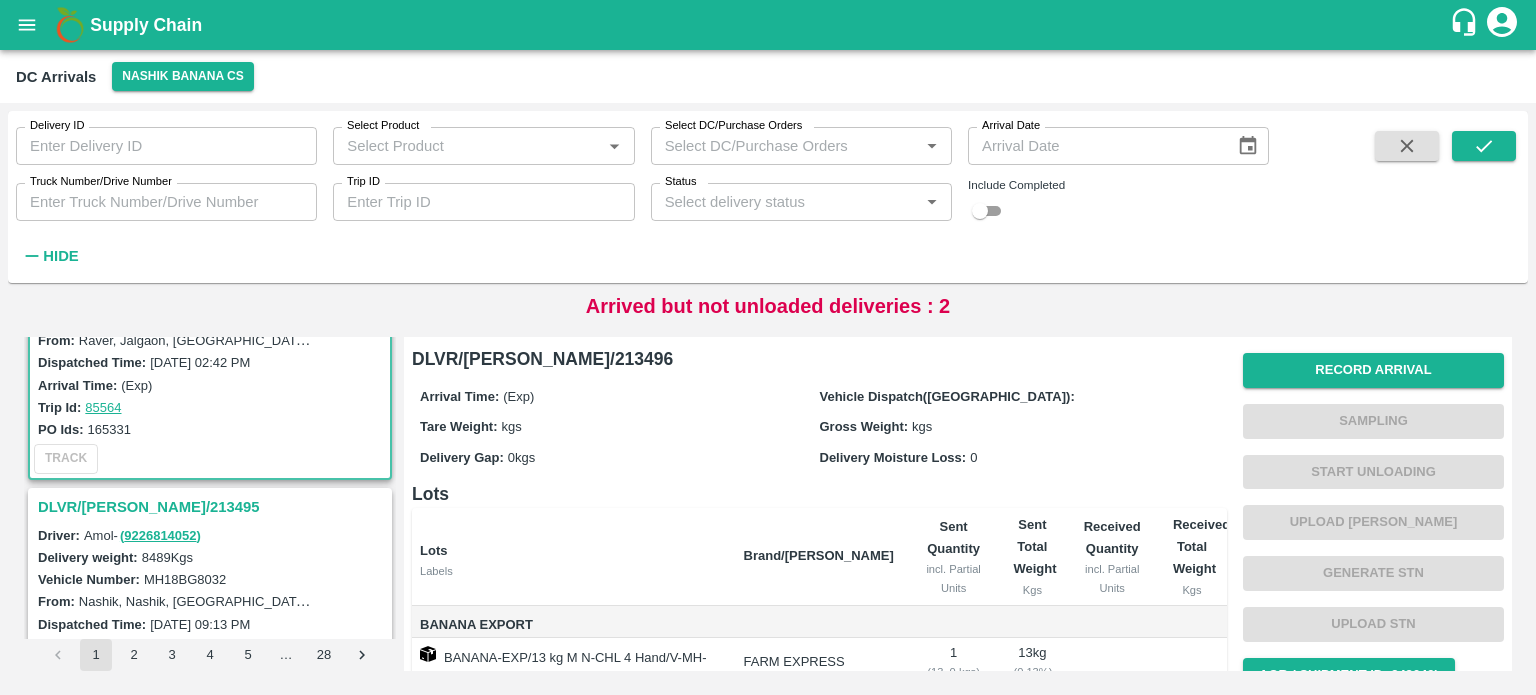 scroll, scrollTop: 889, scrollLeft: 0, axis: vertical 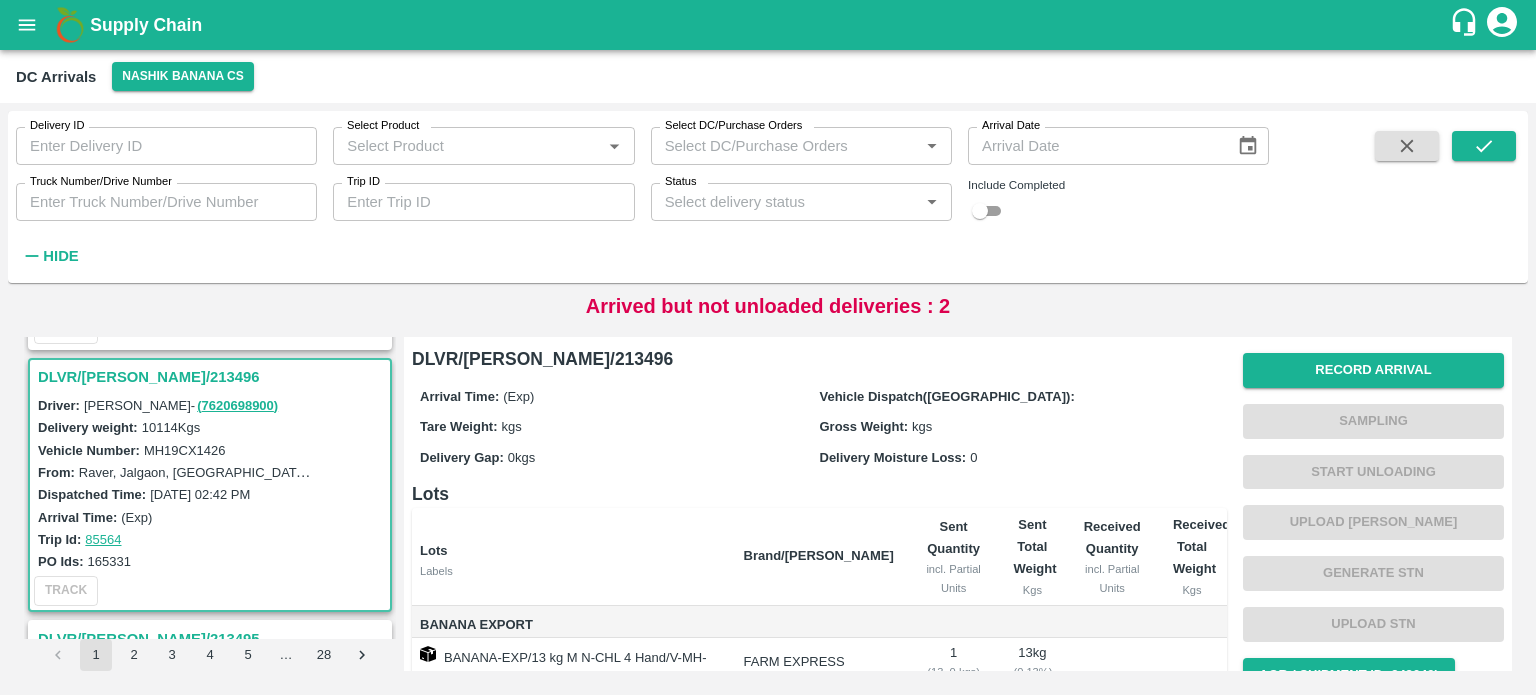 click on "MH19CX1426" at bounding box center [185, 450] 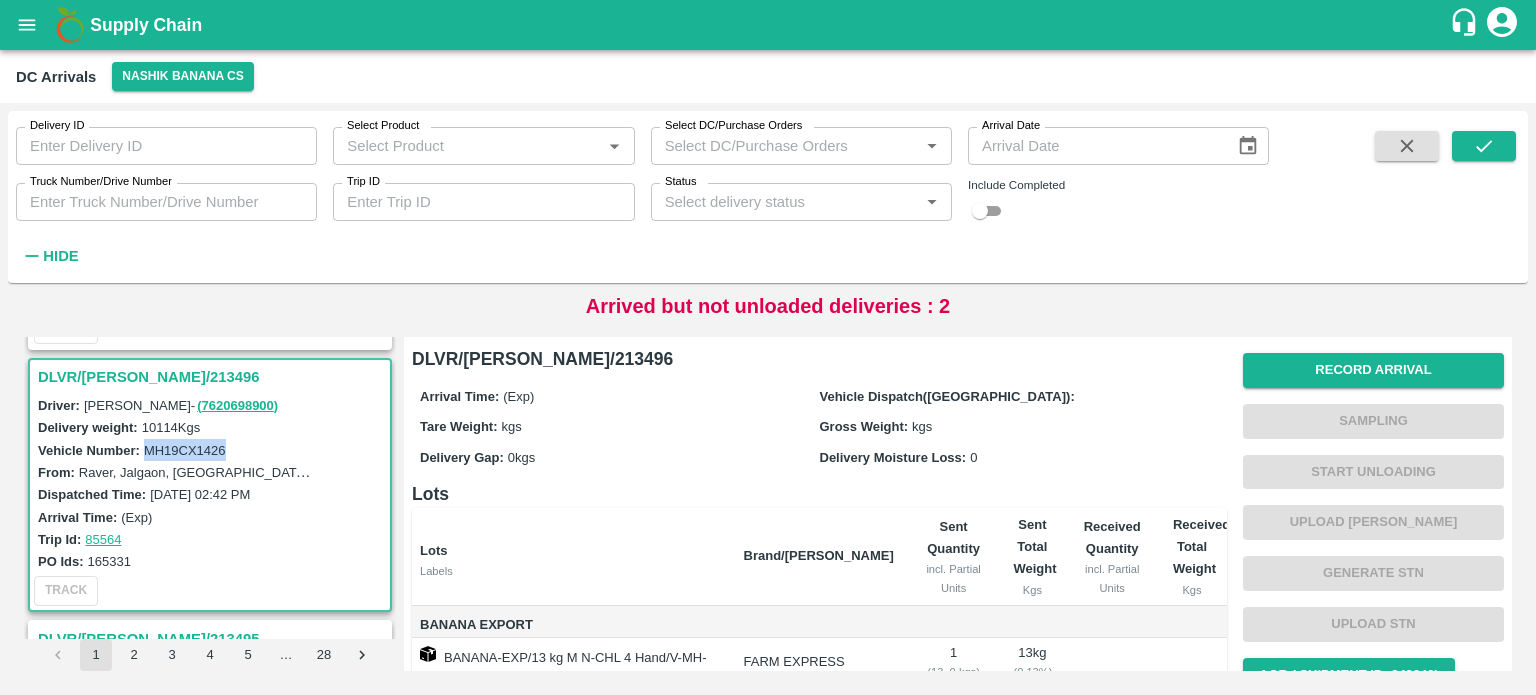 click on "MH19CX1426" at bounding box center (185, 450) 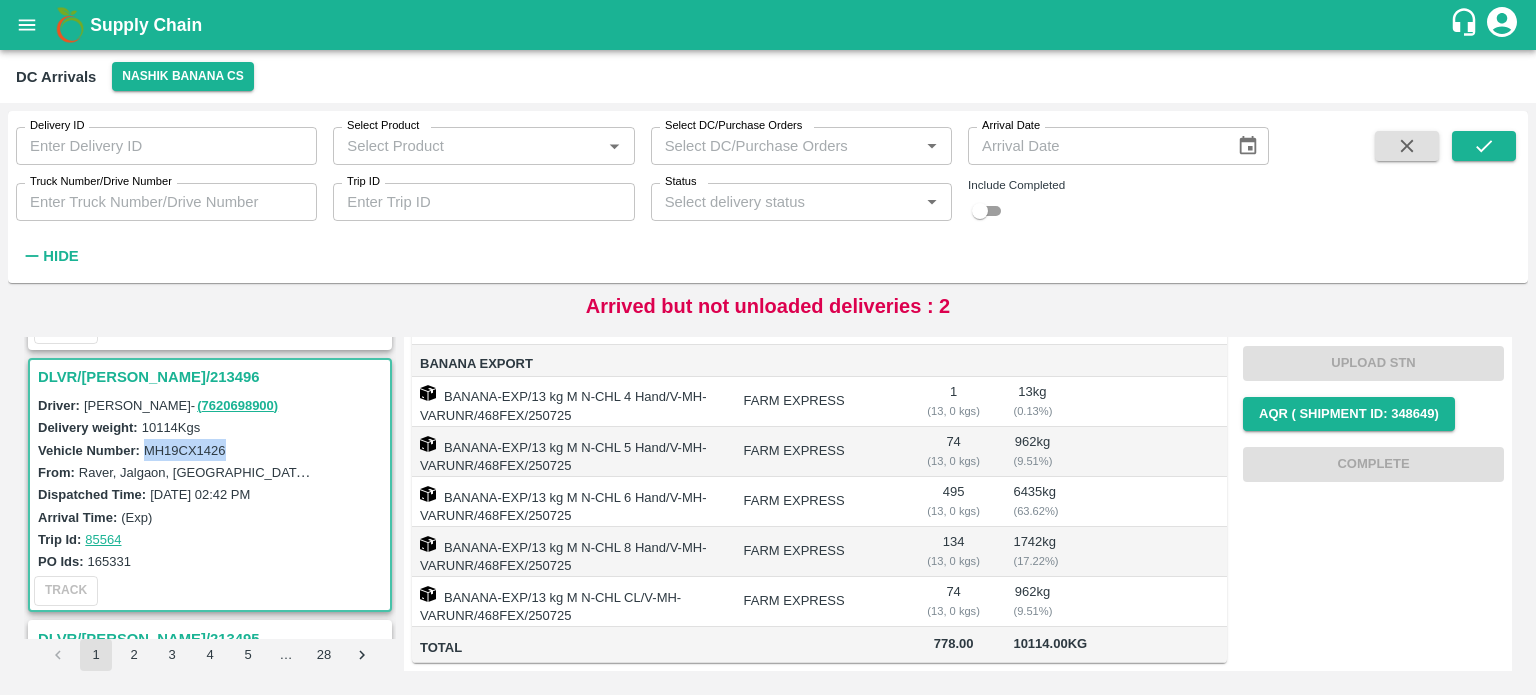 scroll, scrollTop: 0, scrollLeft: 0, axis: both 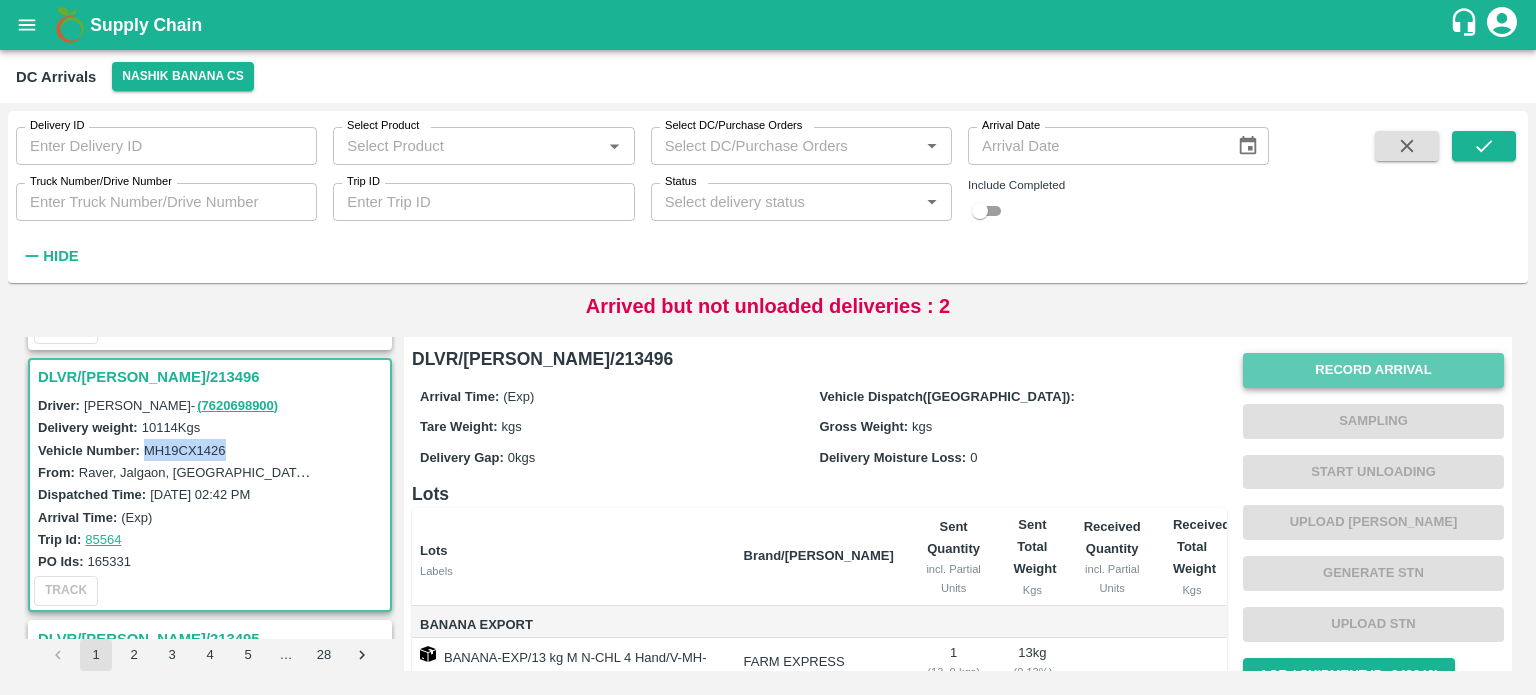 click on "Record Arrival" at bounding box center [1373, 370] 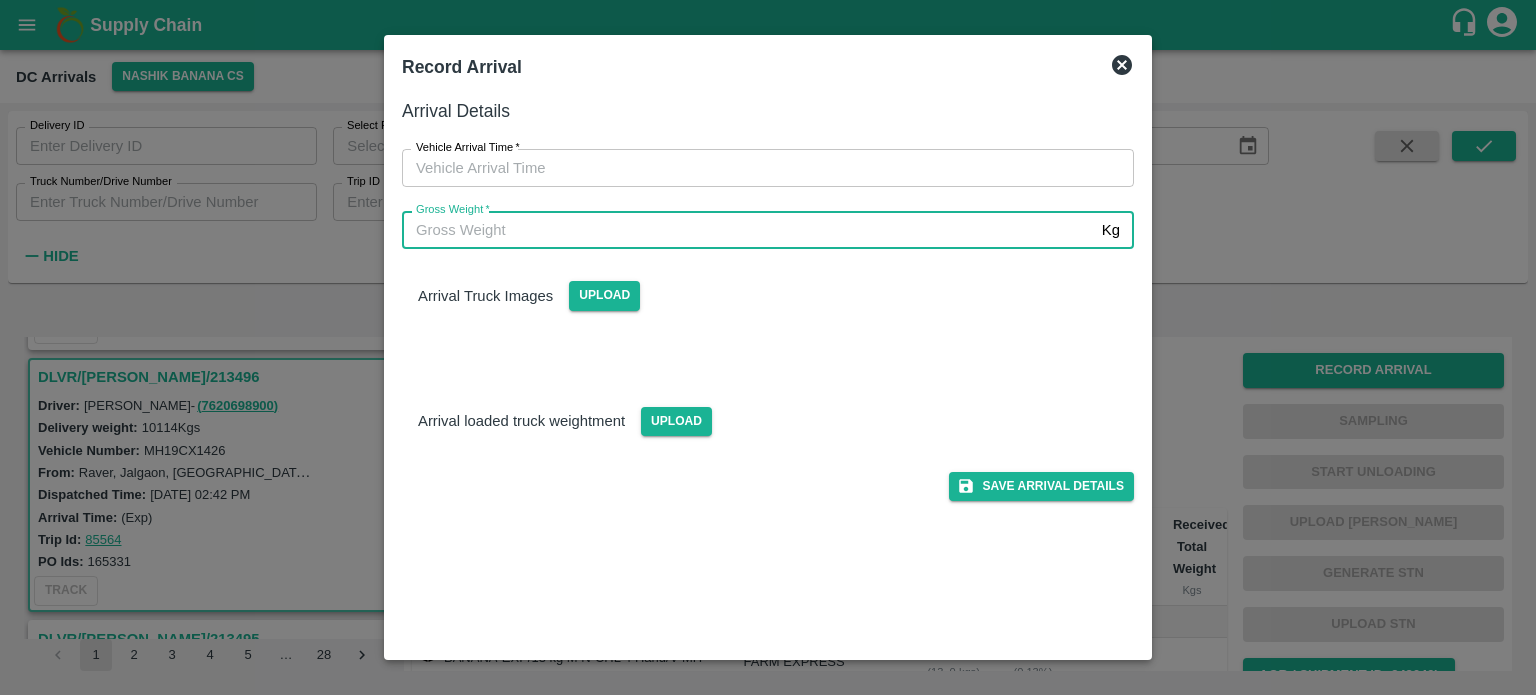 click on "Gross Weight   *" at bounding box center [748, 230] 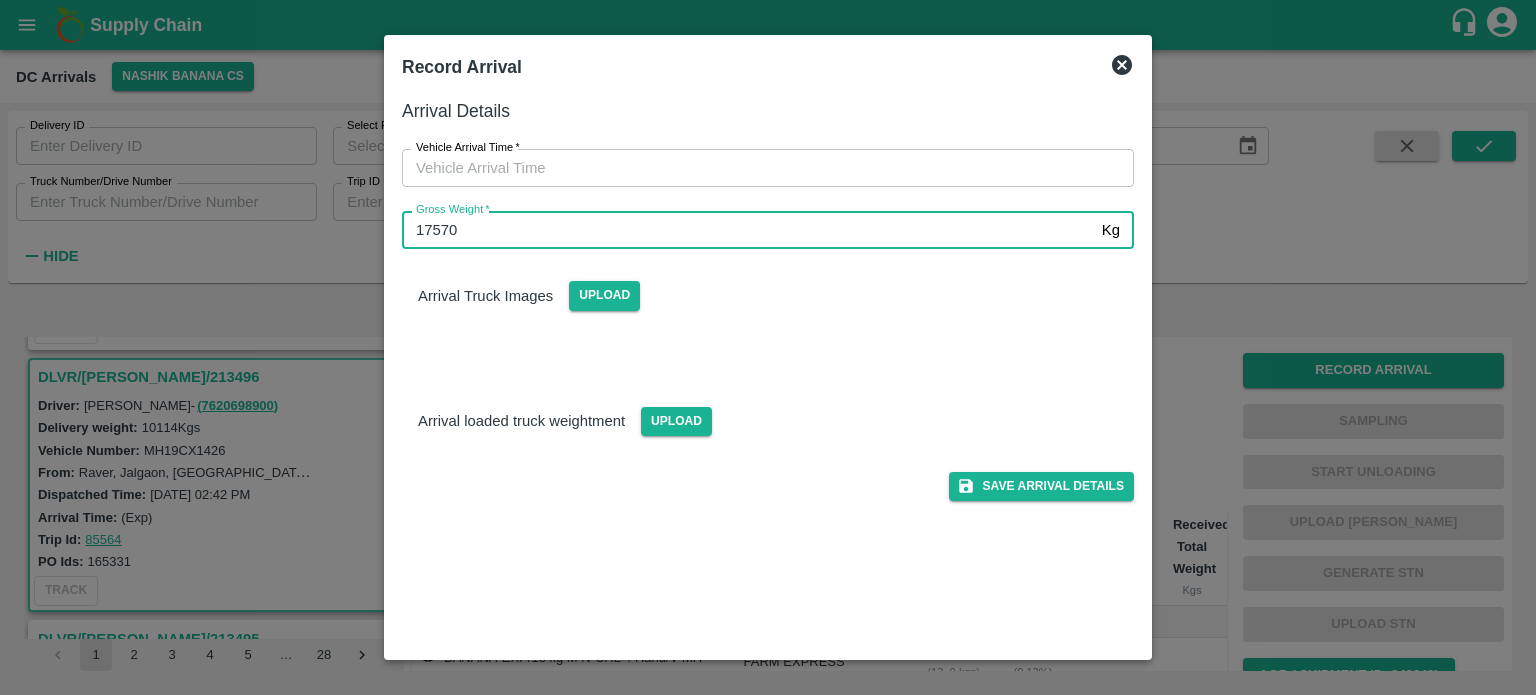 type on "17570" 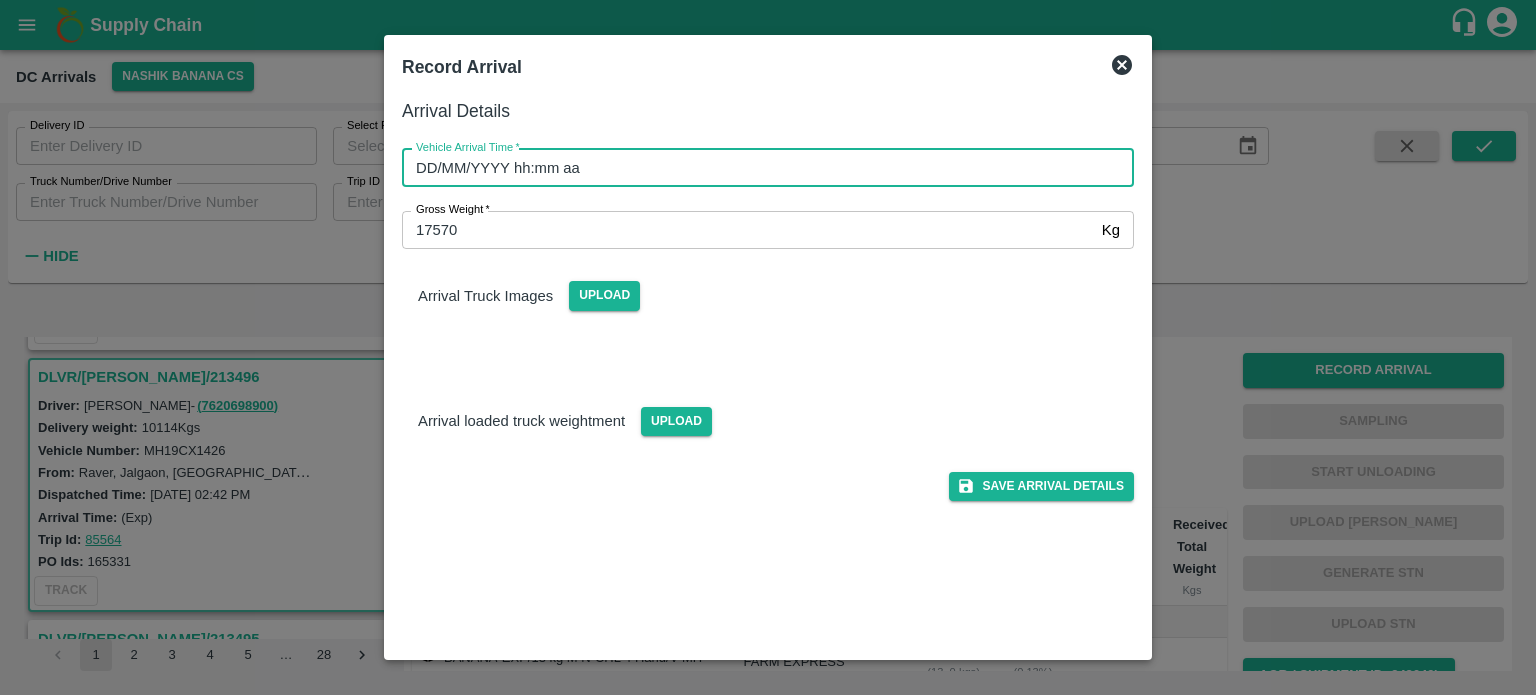 click on "DD/MM/YYYY hh:mm aa" at bounding box center (761, 168) 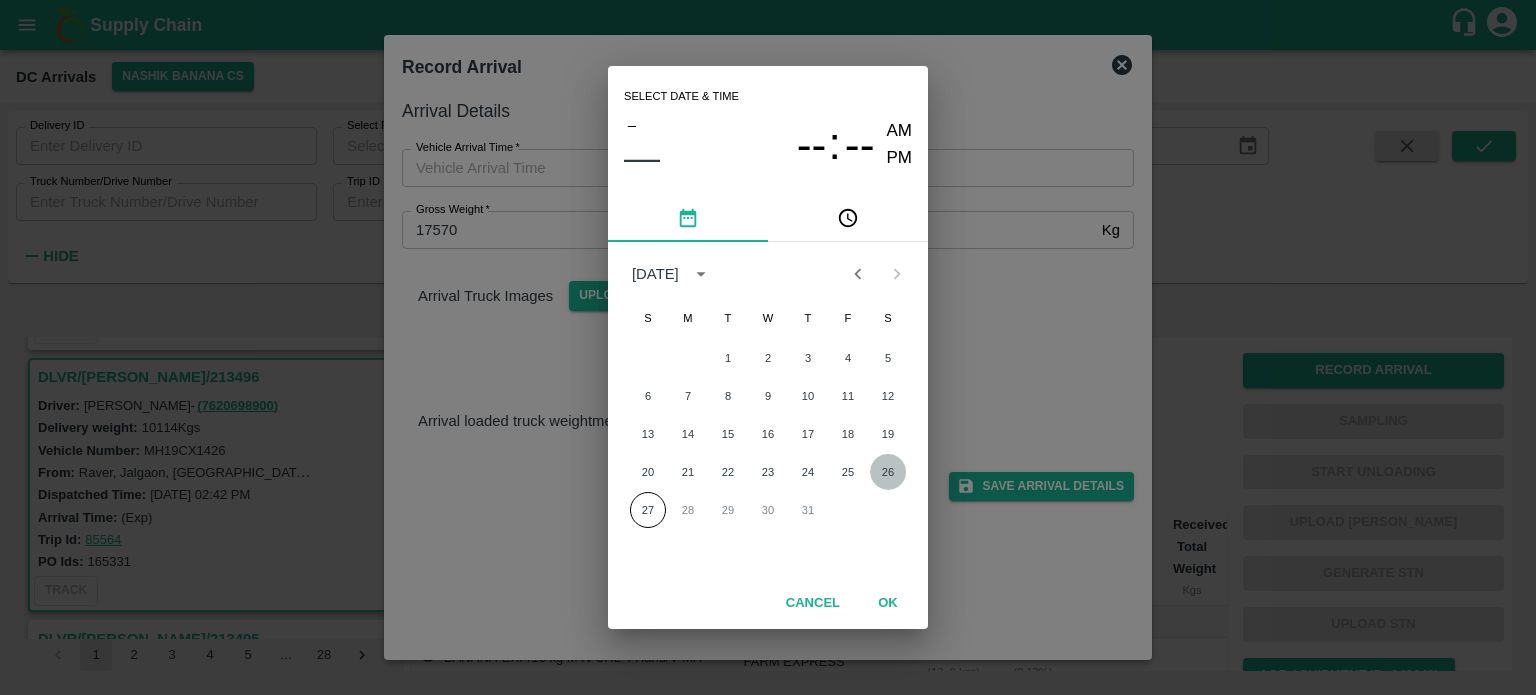 click on "26" at bounding box center [888, 472] 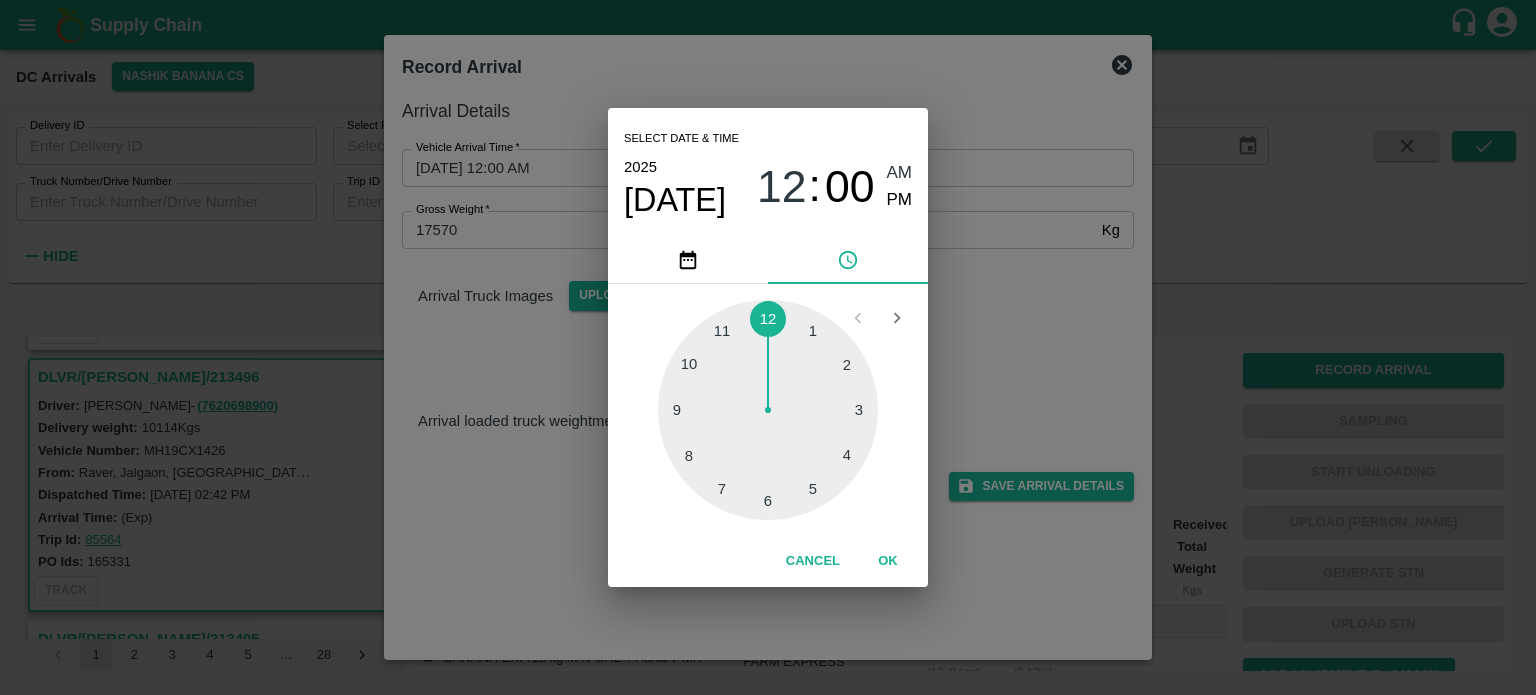 click at bounding box center (768, 410) 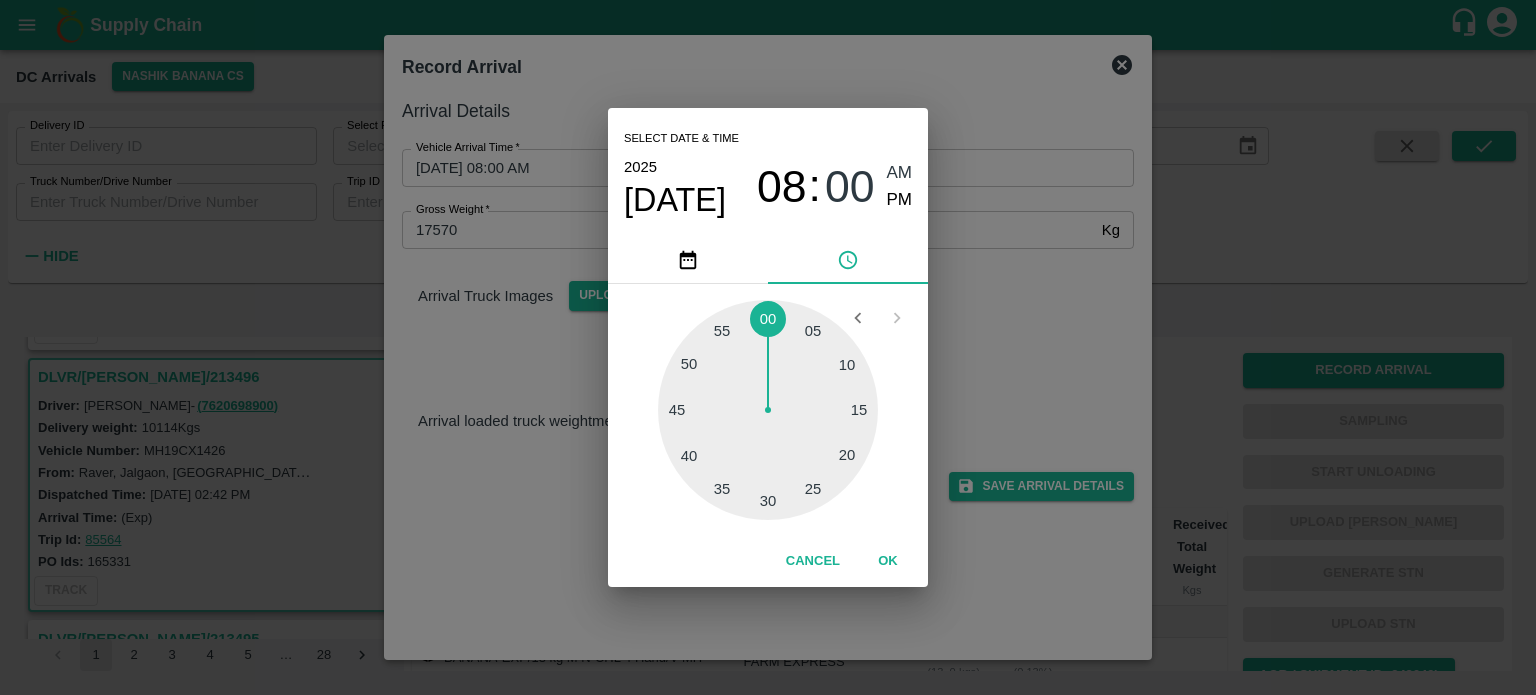 click on "Select date & time [DATE] 08 : 00 AM PM 05 10 15 20 25 30 35 40 45 50 55 00 Cancel OK" at bounding box center [768, 347] 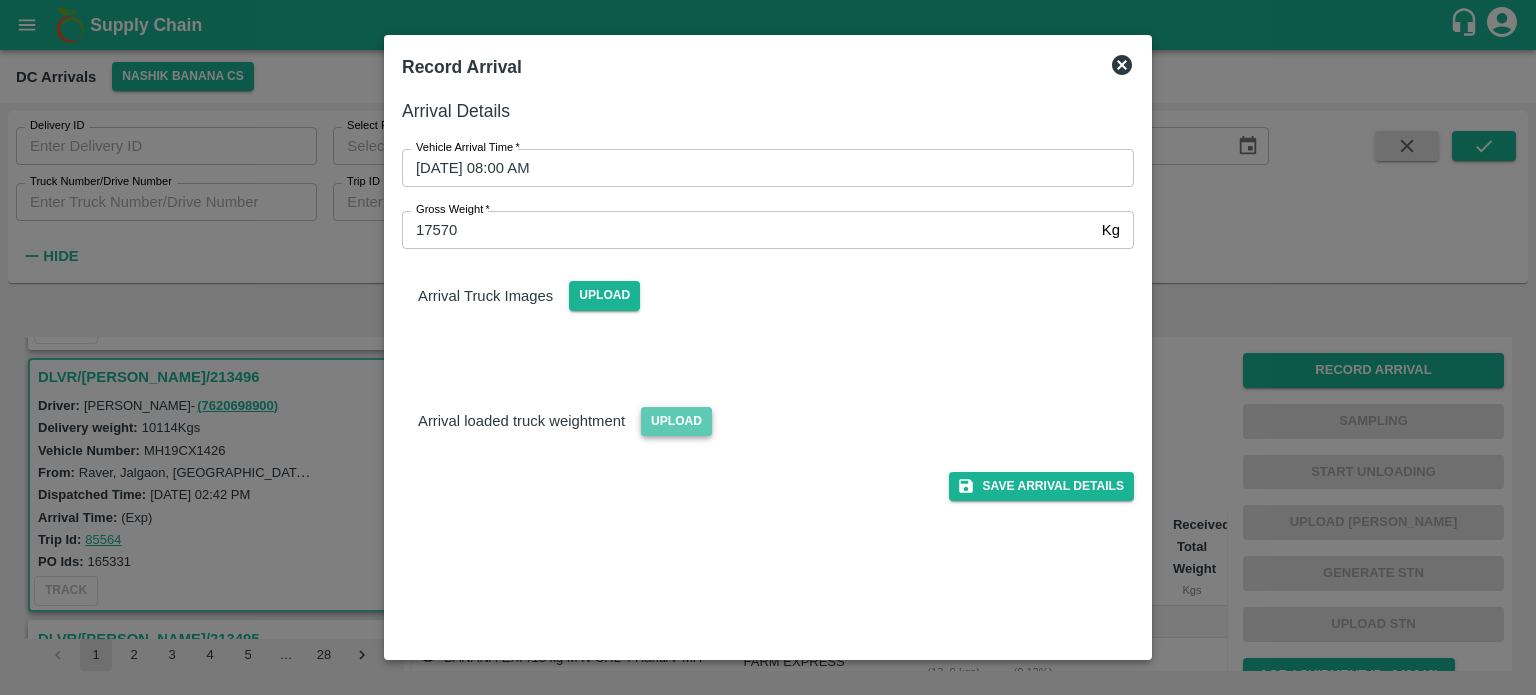 click on "Upload" at bounding box center [676, 421] 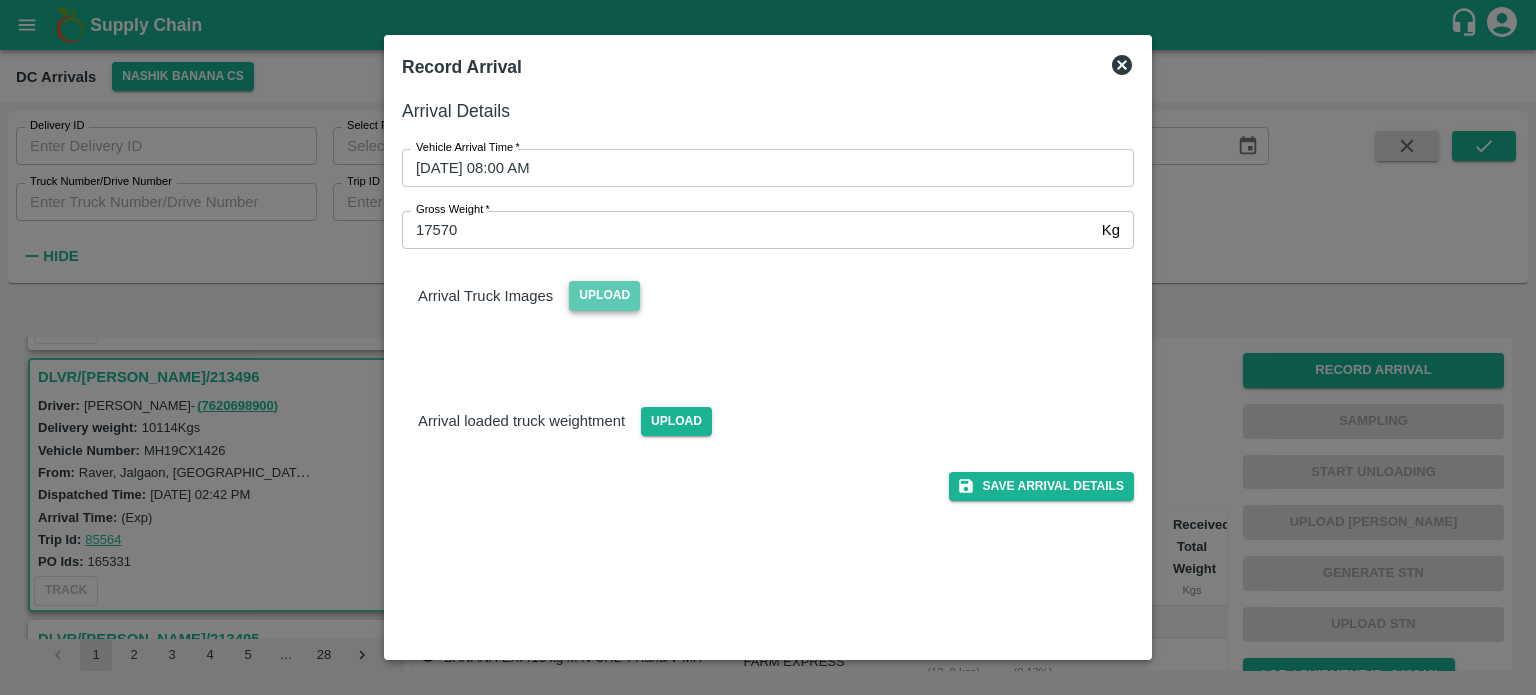 click on "Upload" at bounding box center (604, 295) 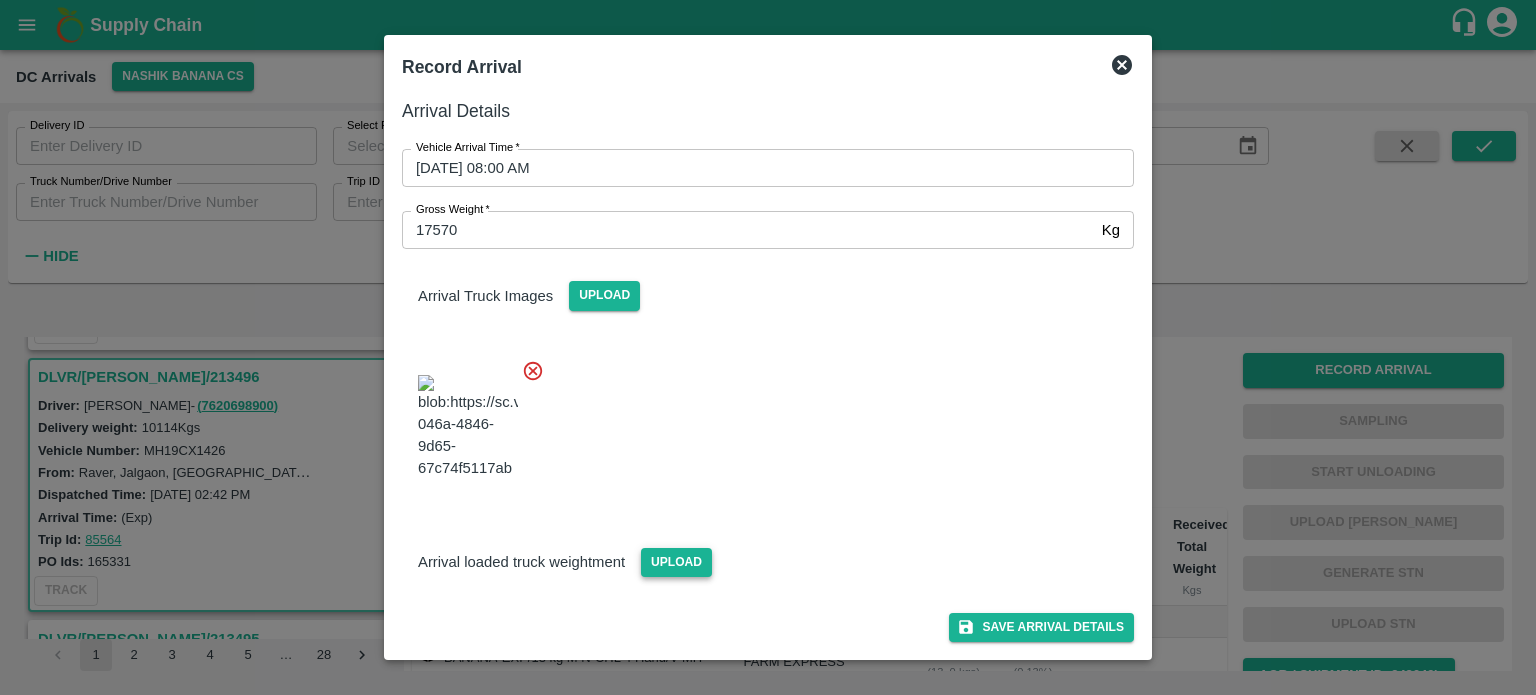 click on "Upload" at bounding box center [676, 562] 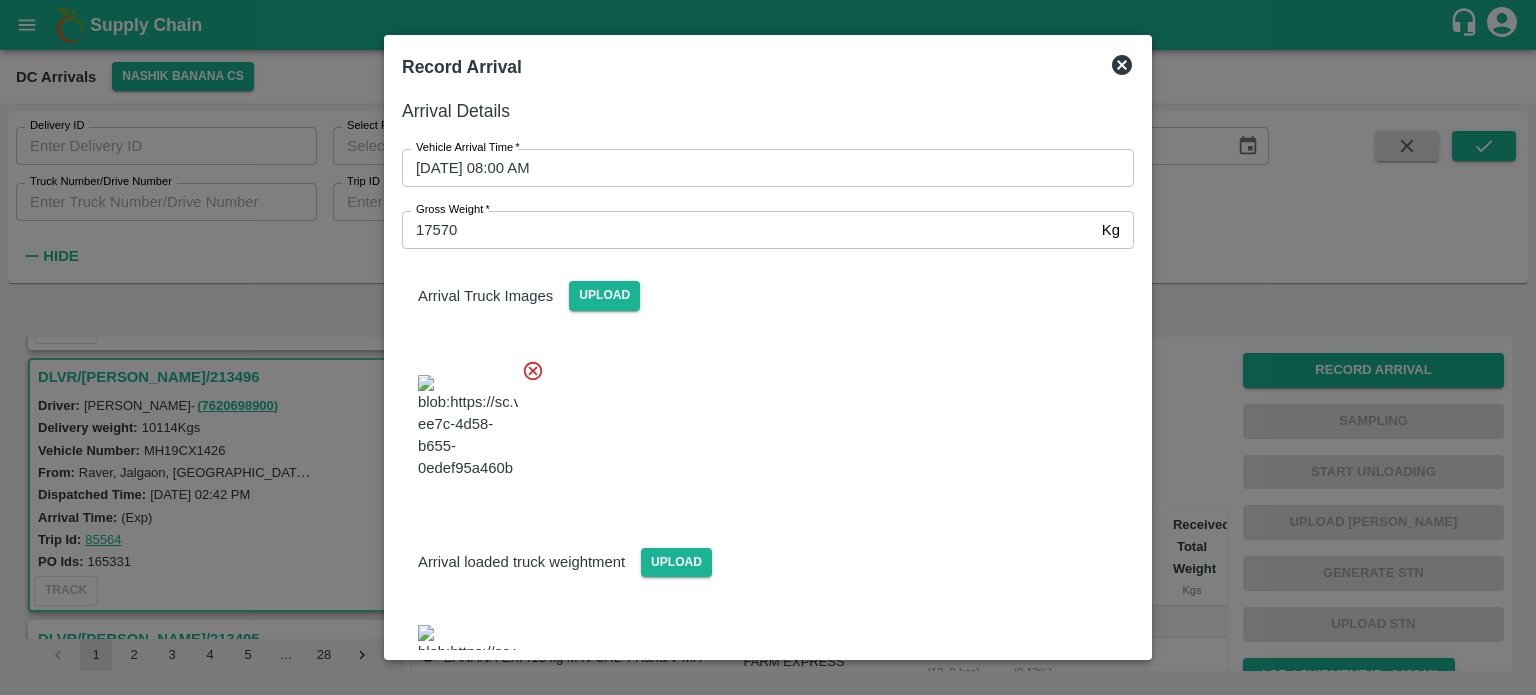 click at bounding box center (760, 421) 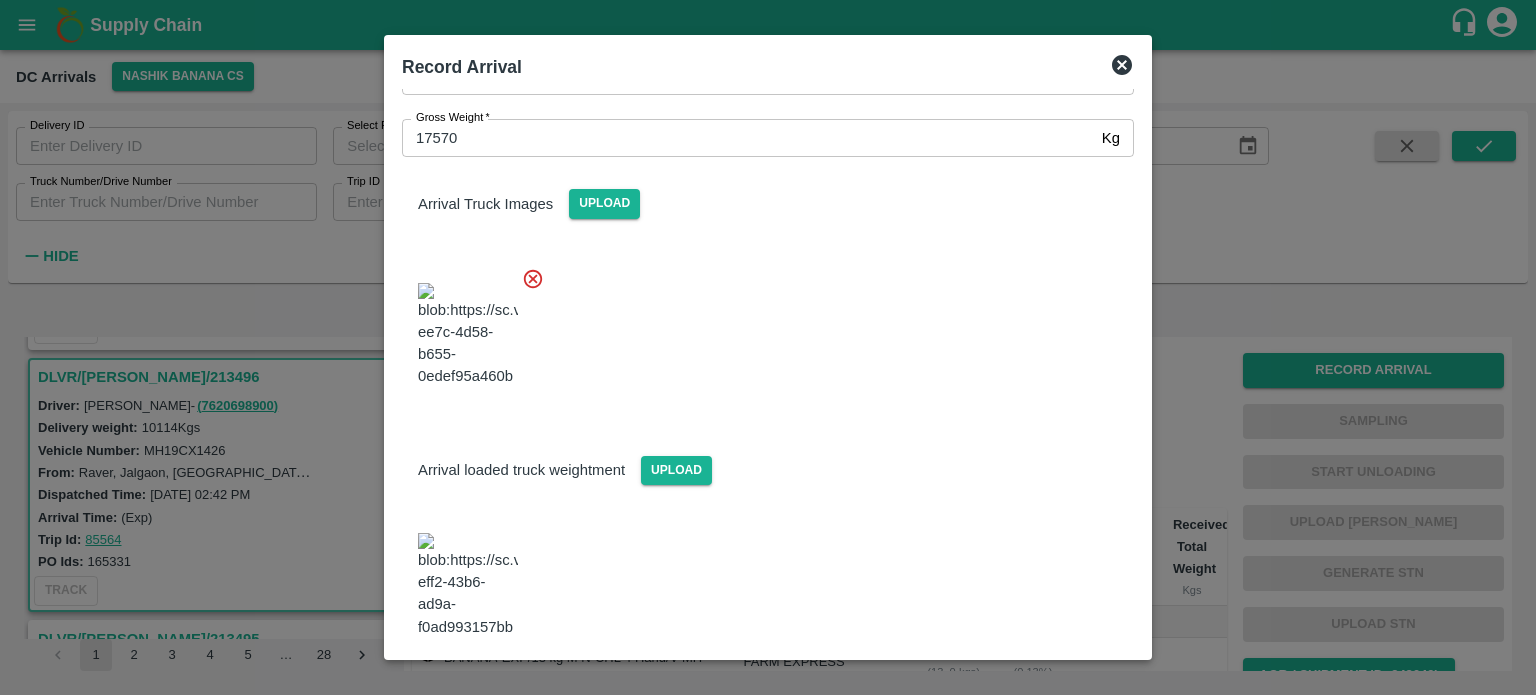 click on "Save Arrival Details" at bounding box center [1041, 692] 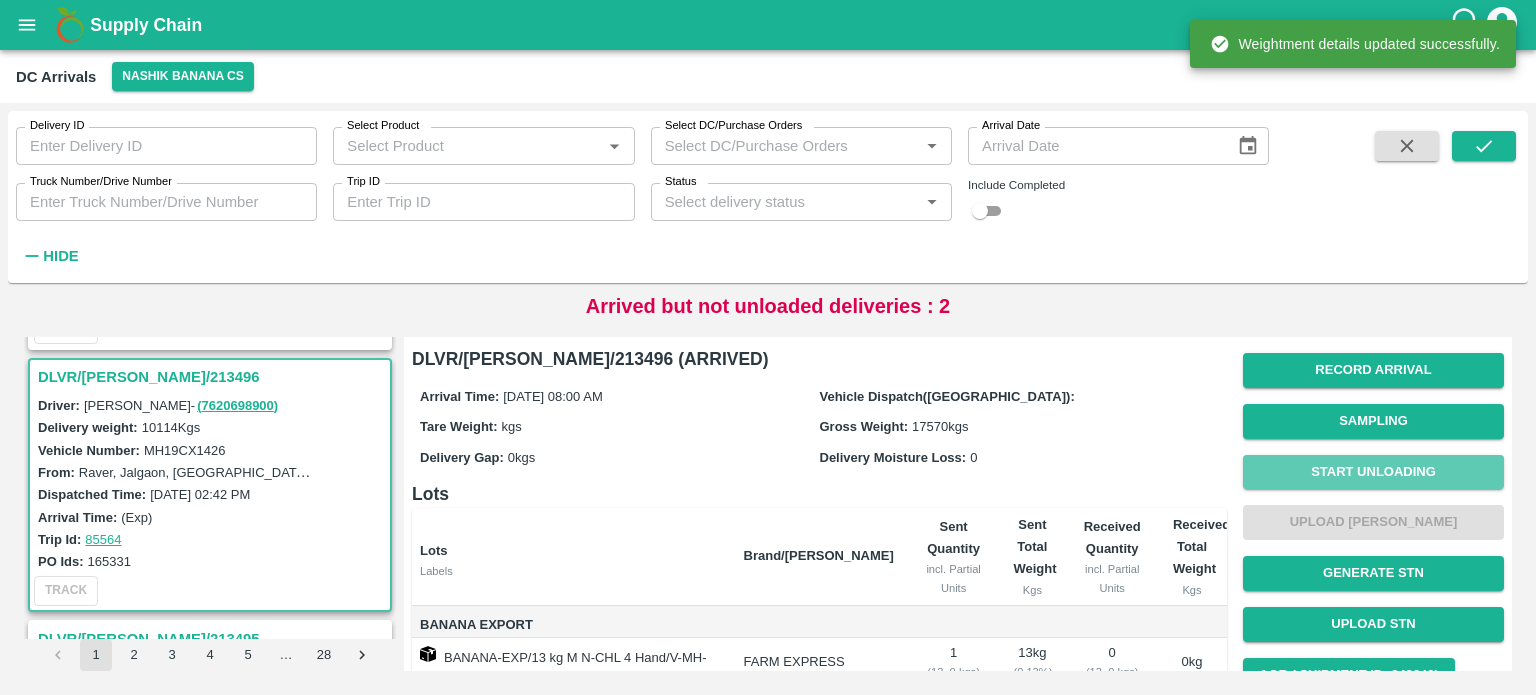 click on "Start Unloading" at bounding box center [1373, 472] 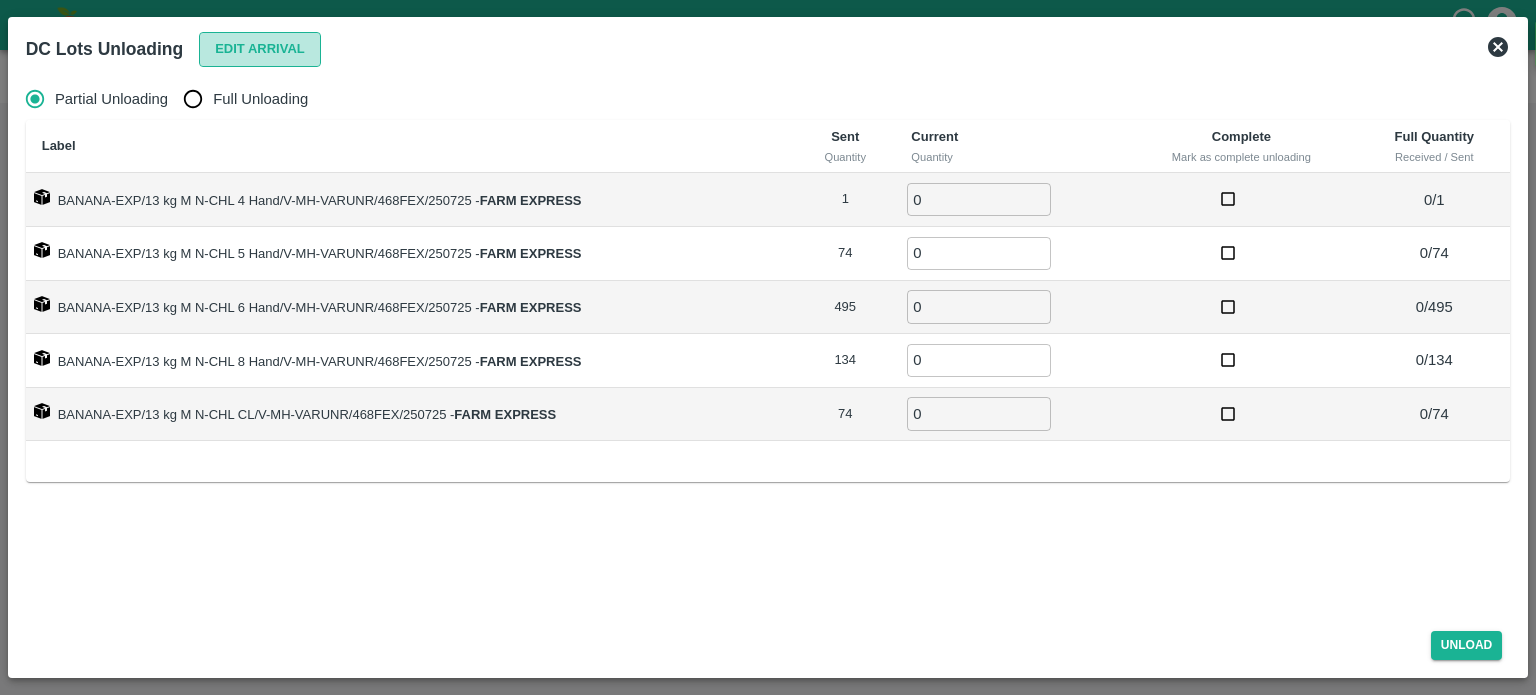 click on "Edit Arrival" at bounding box center [260, 49] 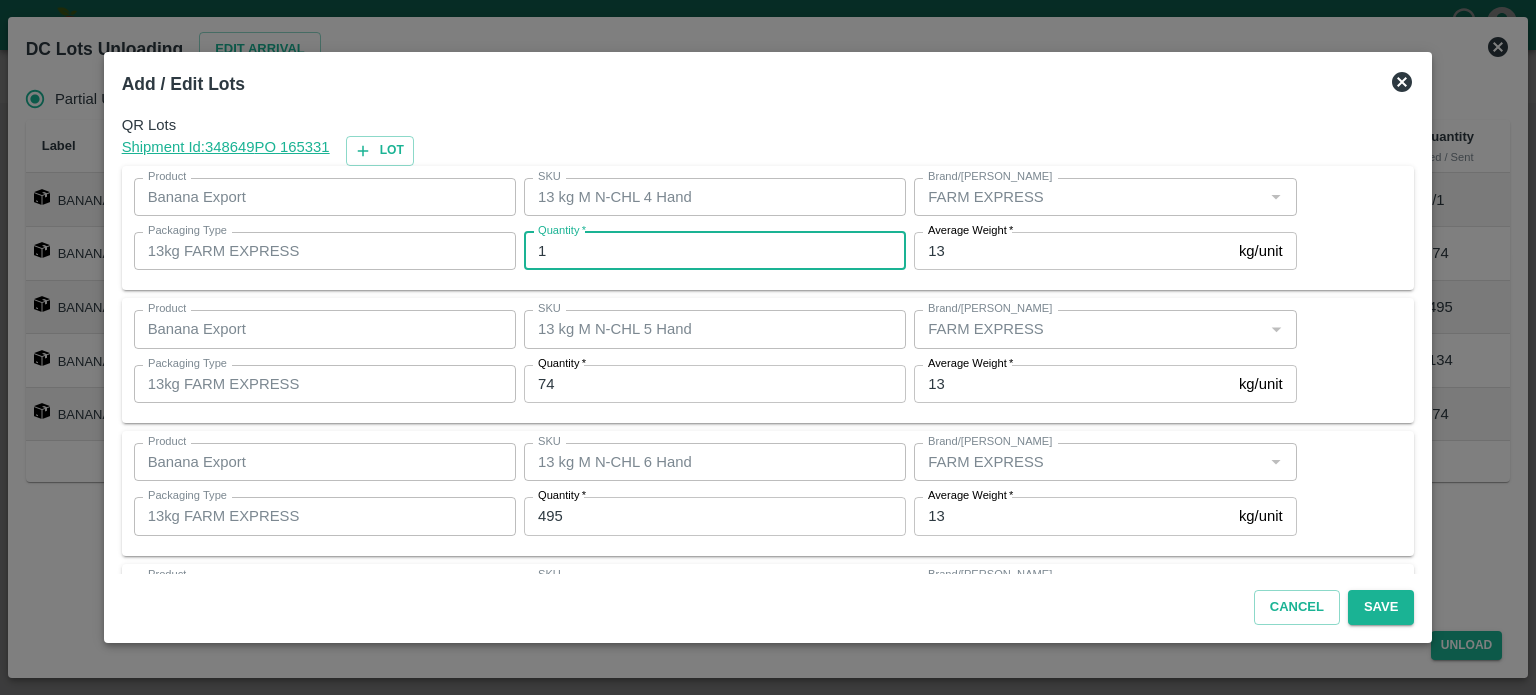click on "1" at bounding box center (715, 251) 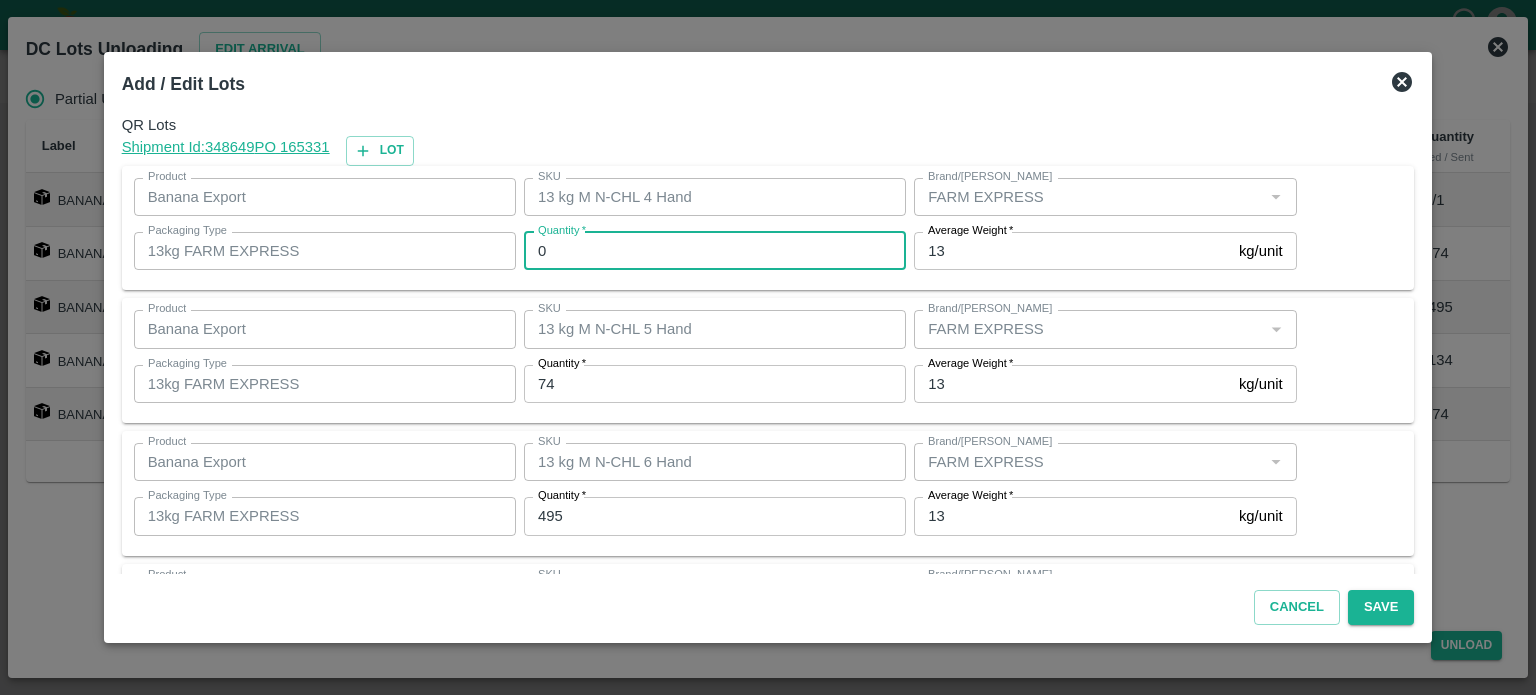 type on "0" 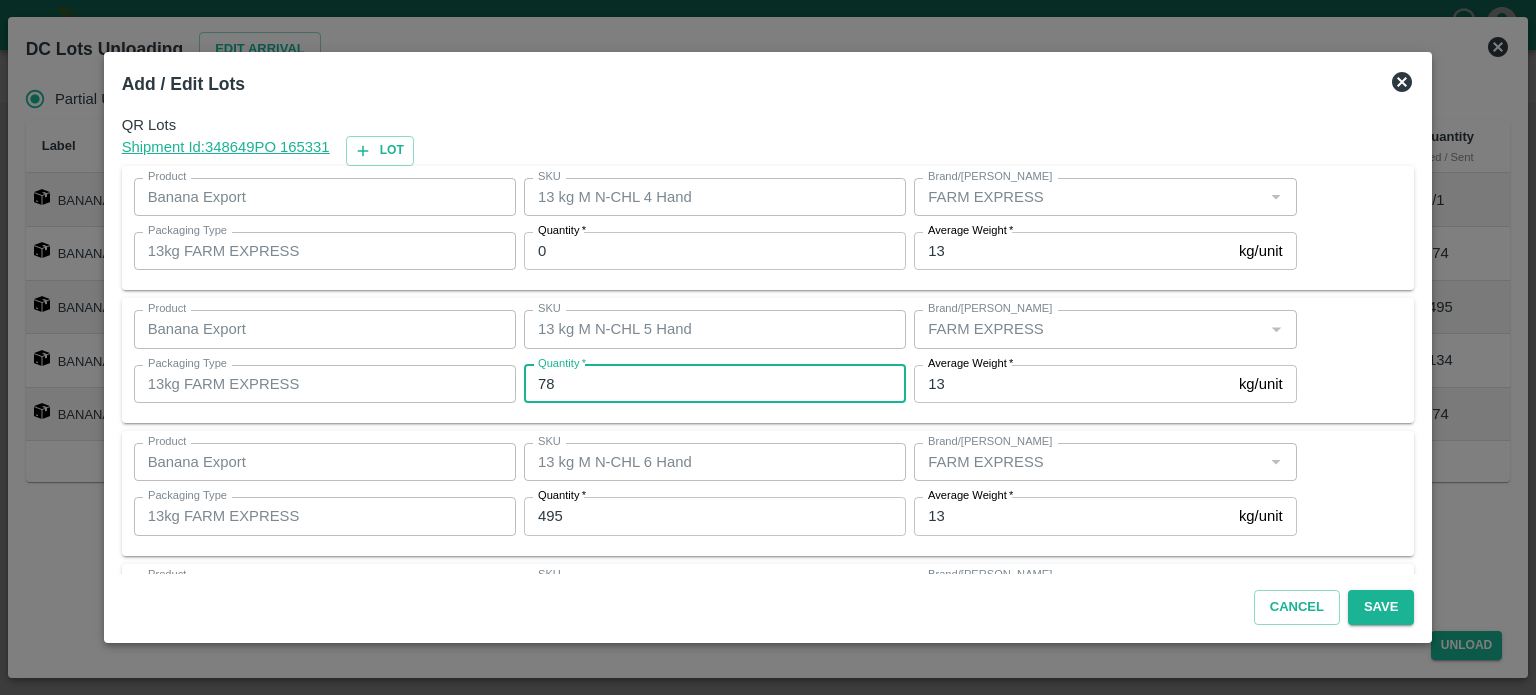 type on "78" 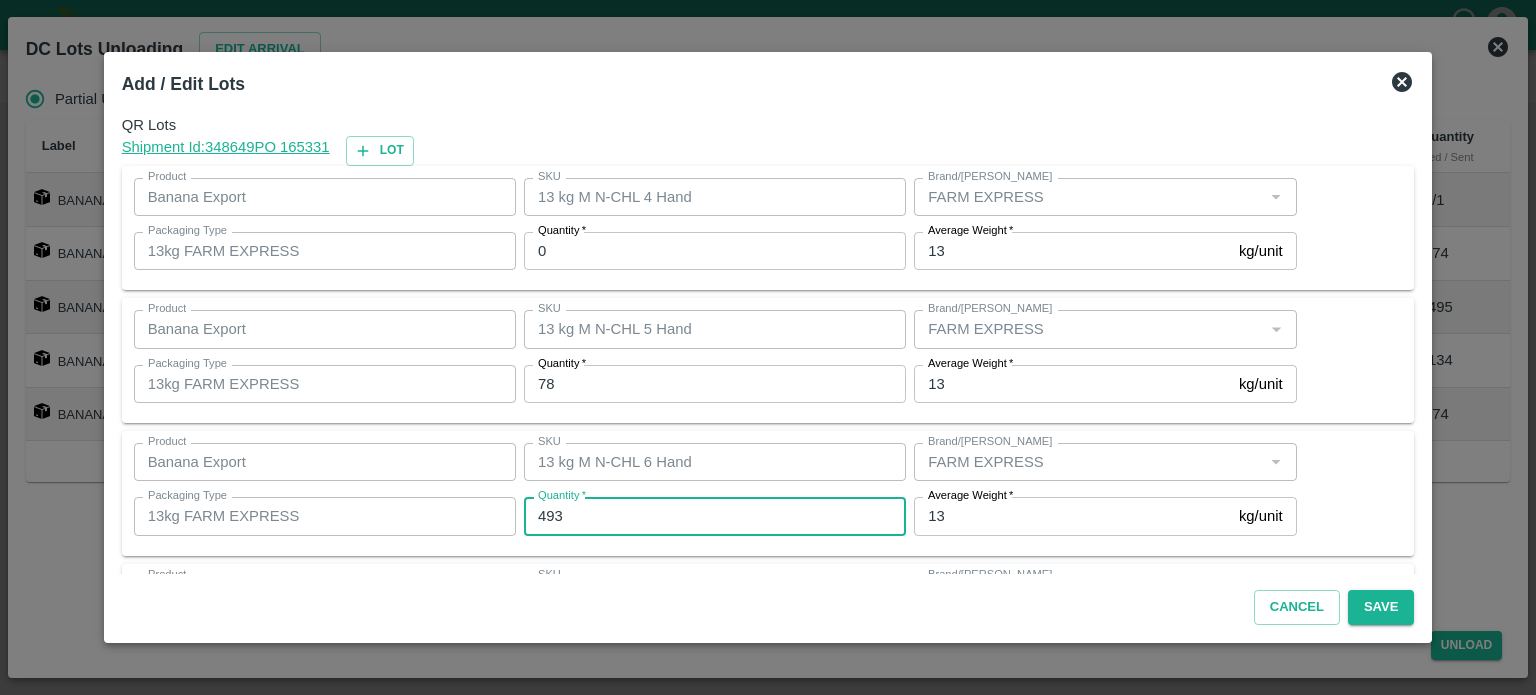 type on "493" 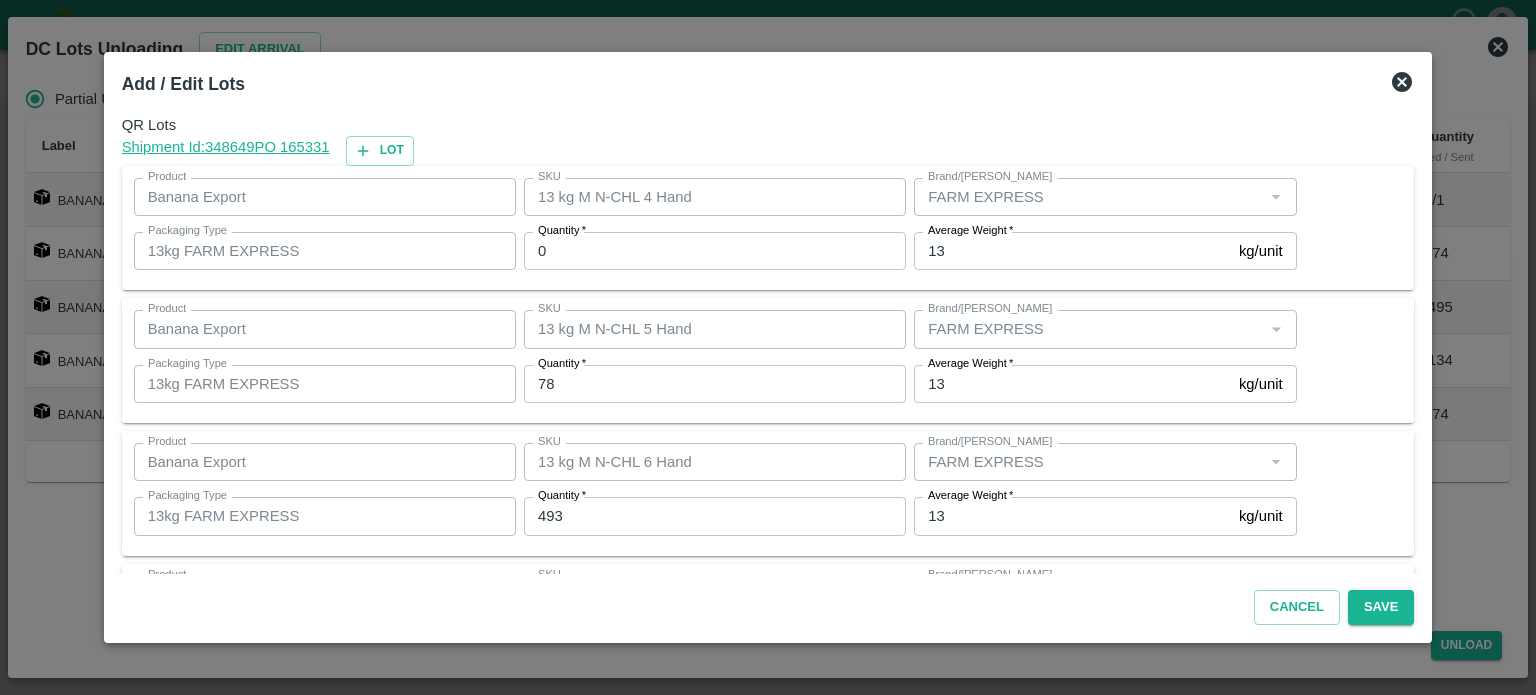 scroll, scrollTop: 262, scrollLeft: 0, axis: vertical 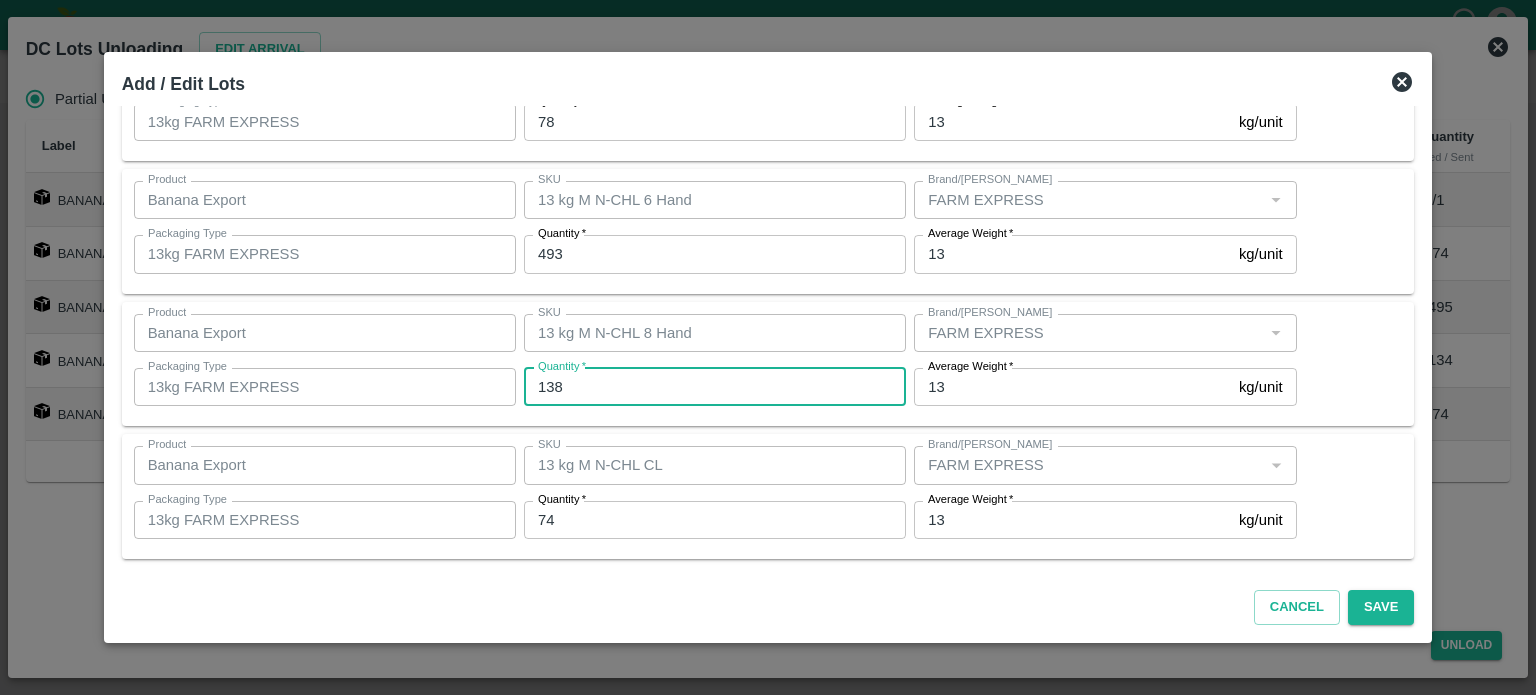 type on "138" 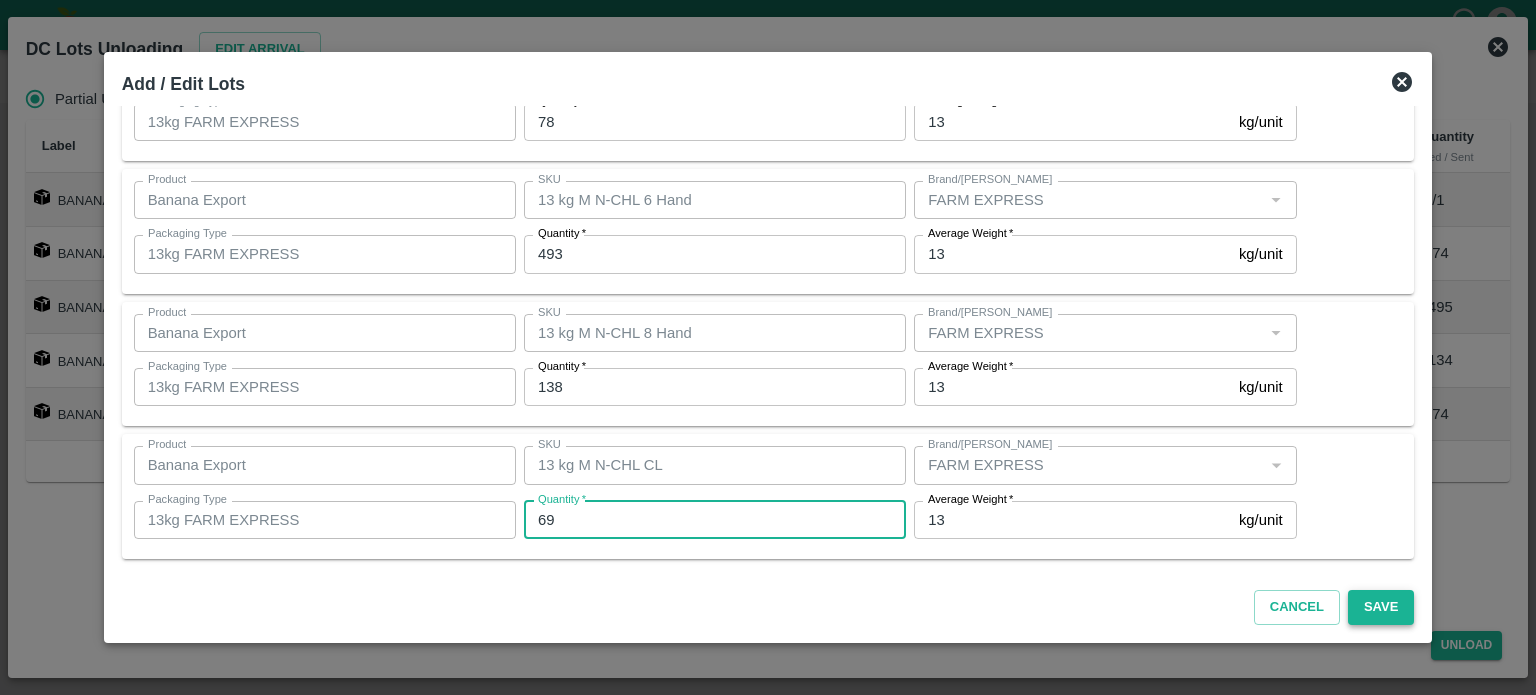 type on "69" 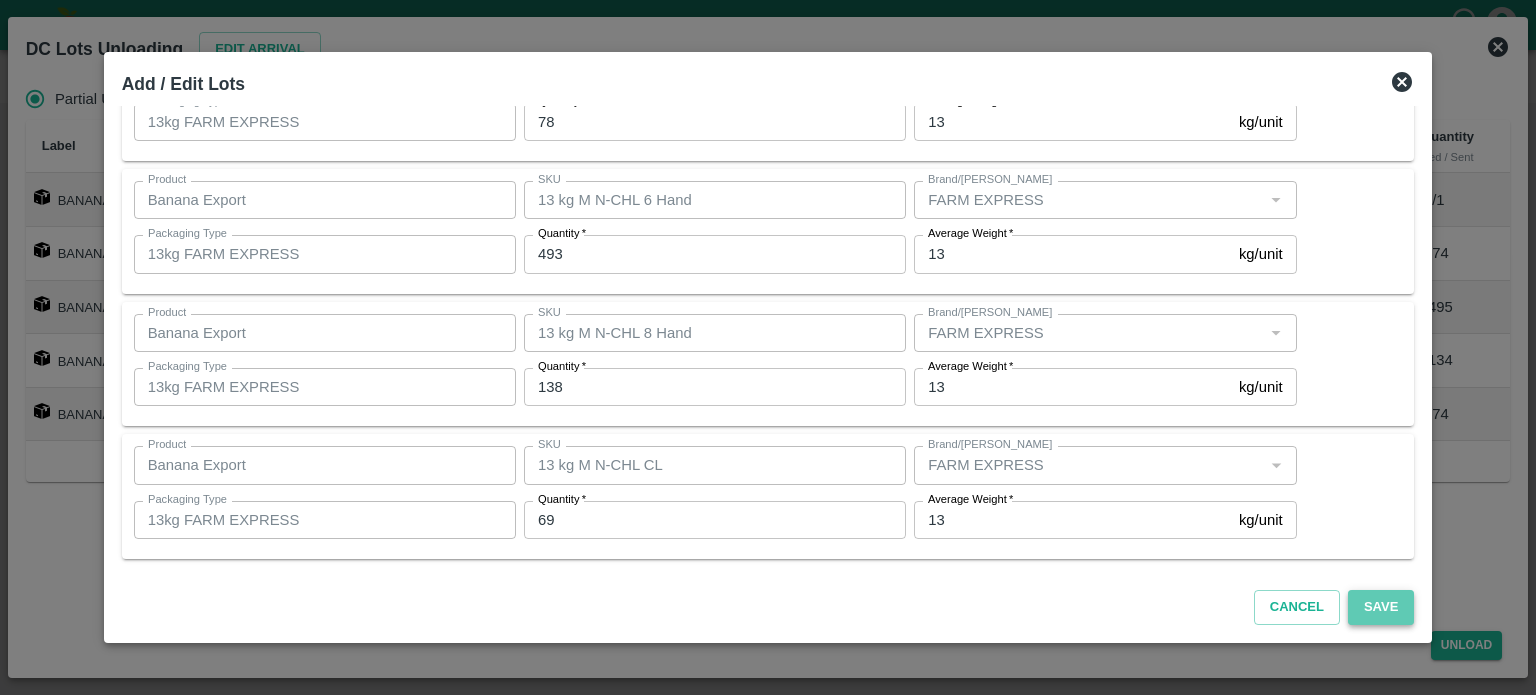 click on "Save" at bounding box center (1381, 607) 